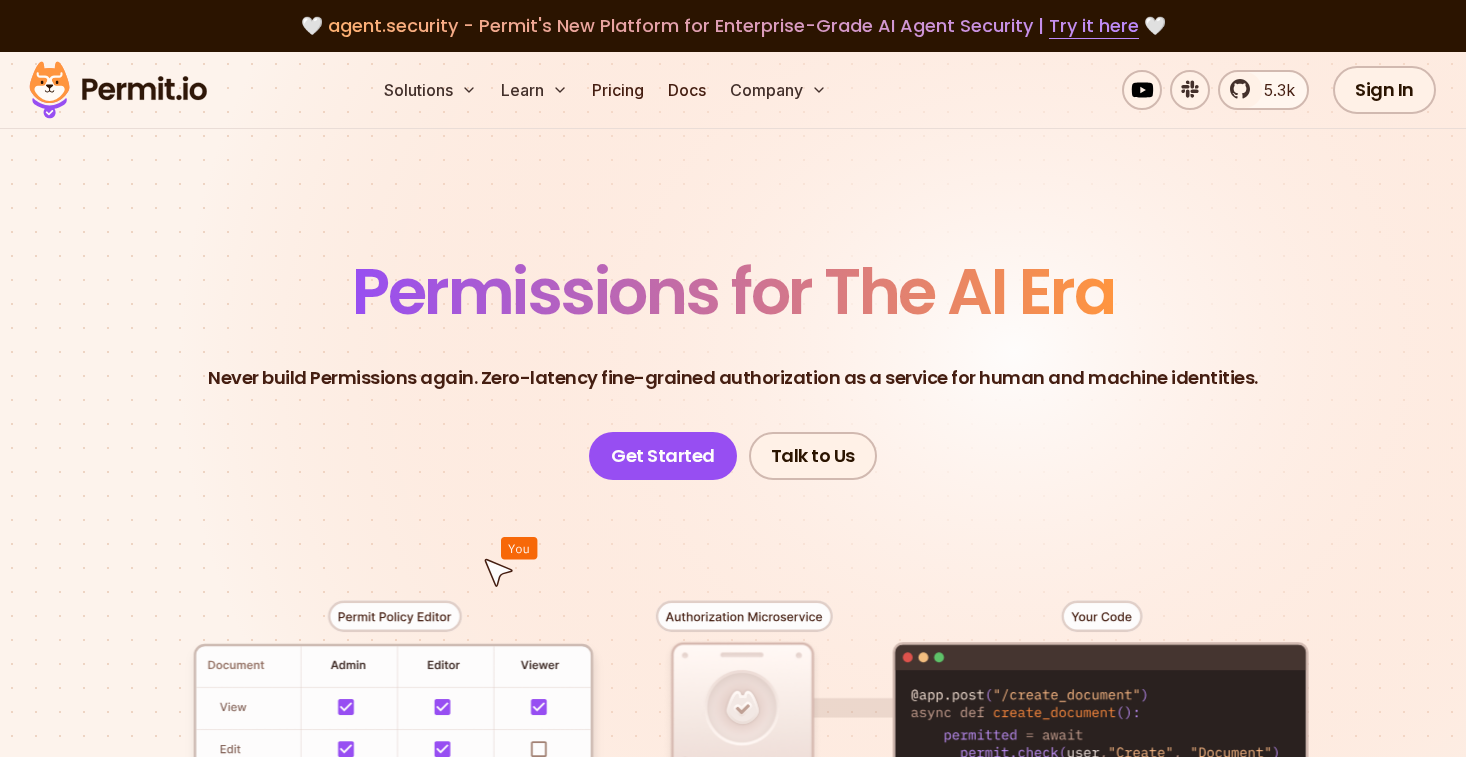scroll, scrollTop: 0, scrollLeft: 0, axis: both 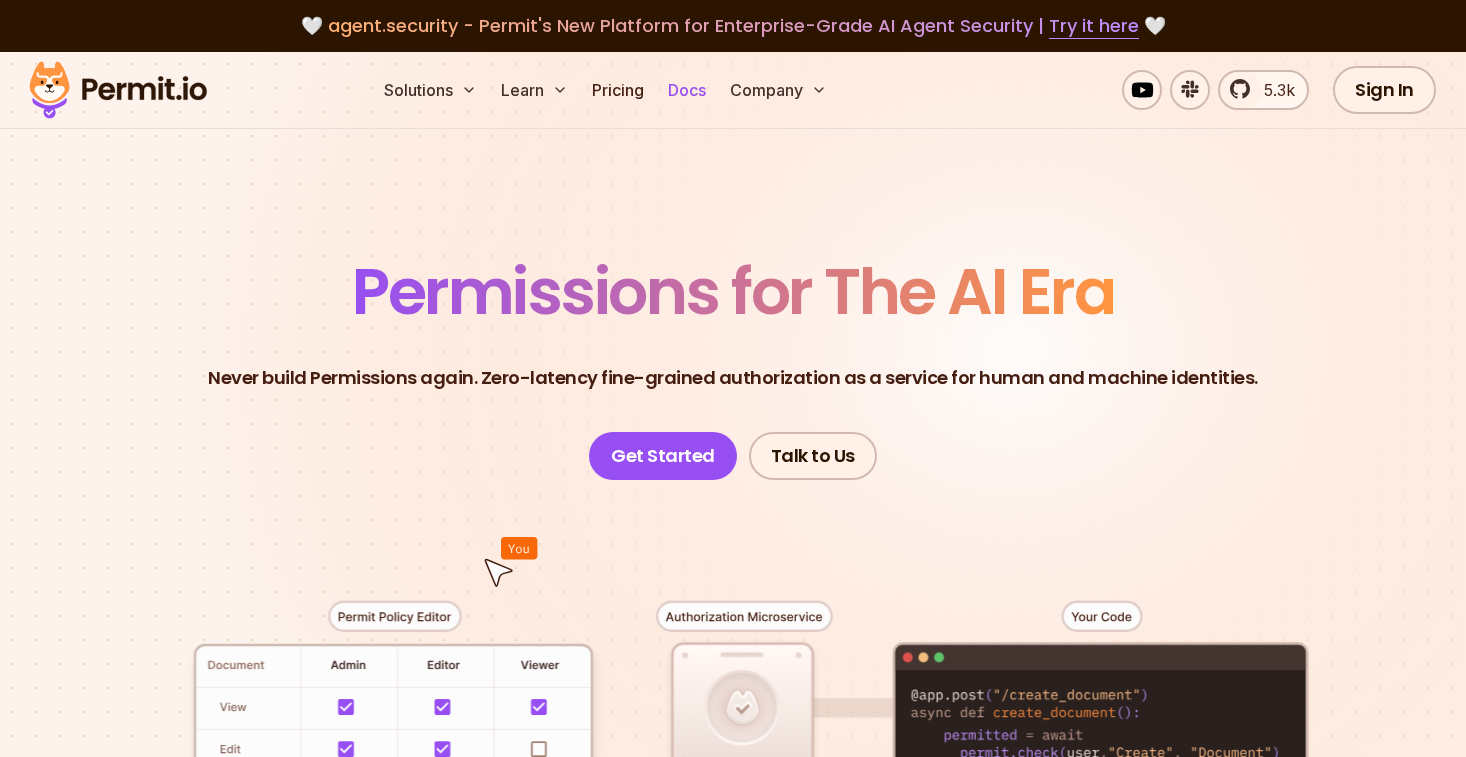 click on "Docs" at bounding box center (687, 90) 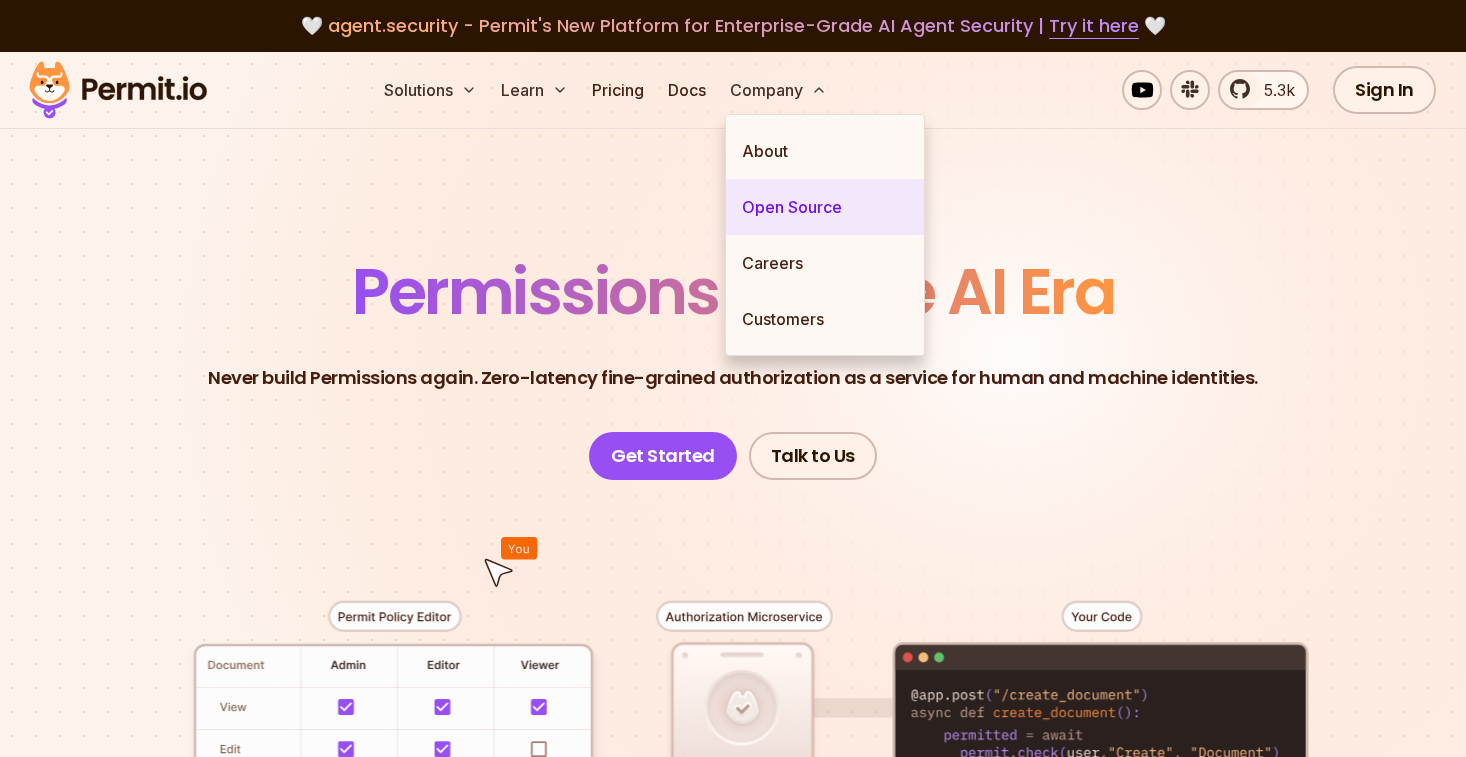 click on "Open Source" at bounding box center [825, 207] 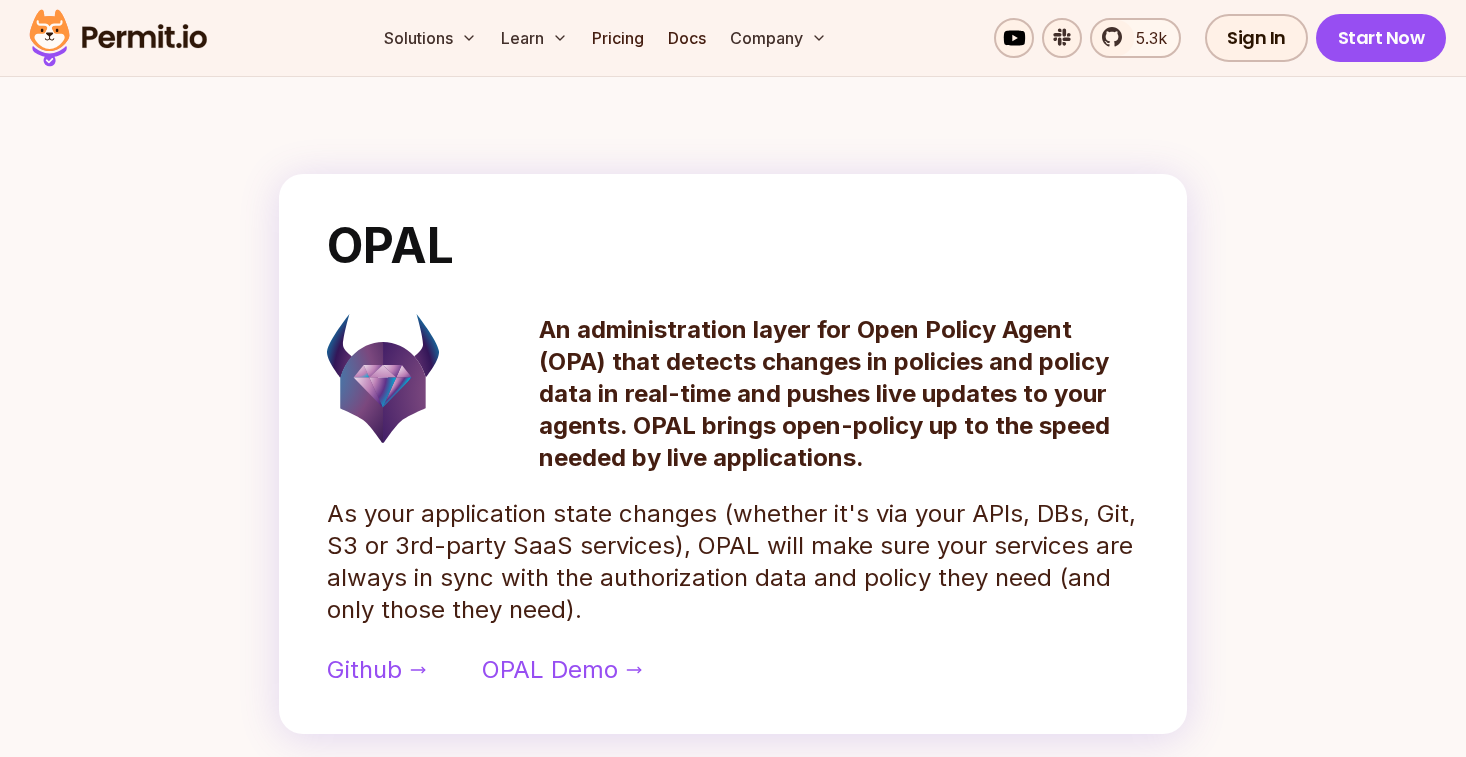 scroll, scrollTop: 825, scrollLeft: 0, axis: vertical 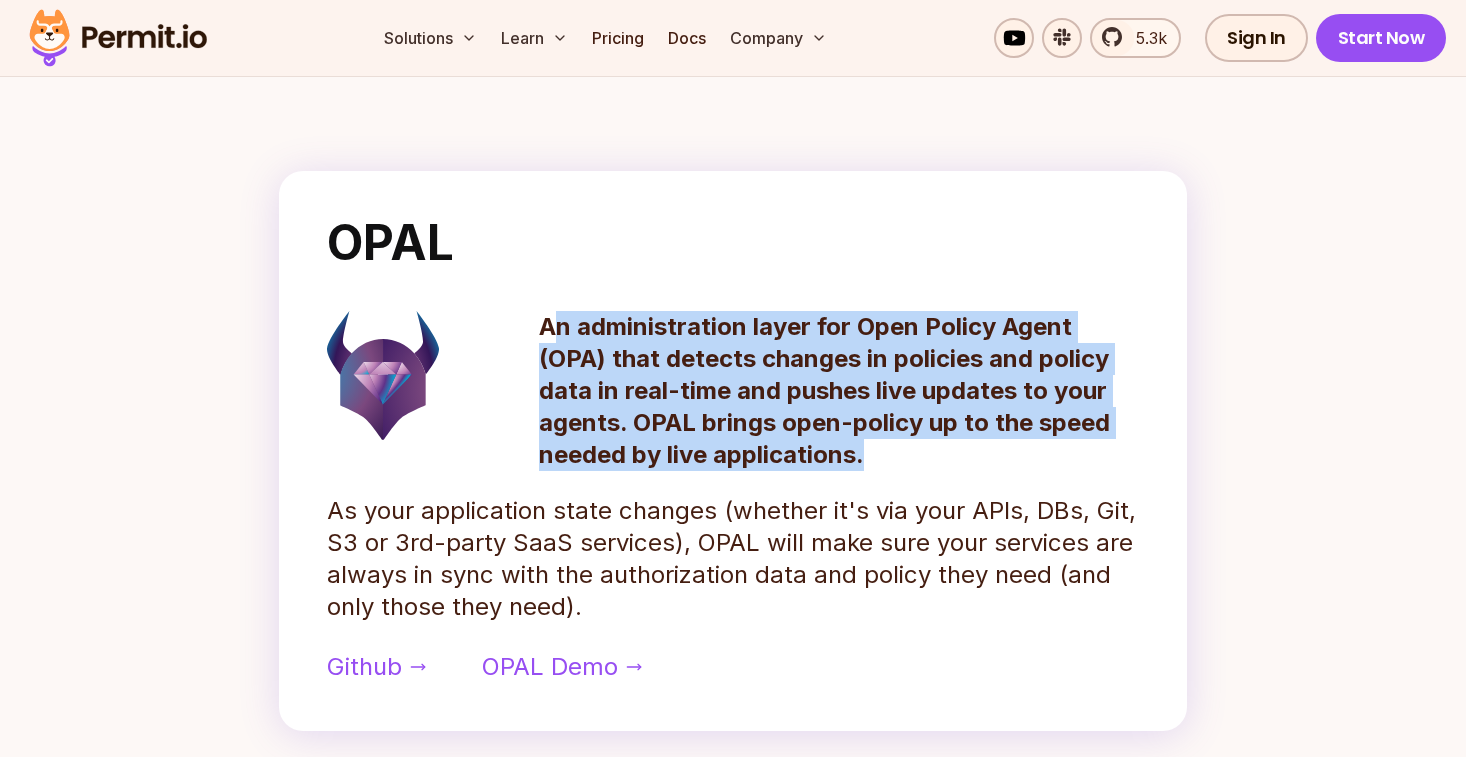drag, startPoint x: 554, startPoint y: 325, endPoint x: 901, endPoint y: 469, distance: 375.6927 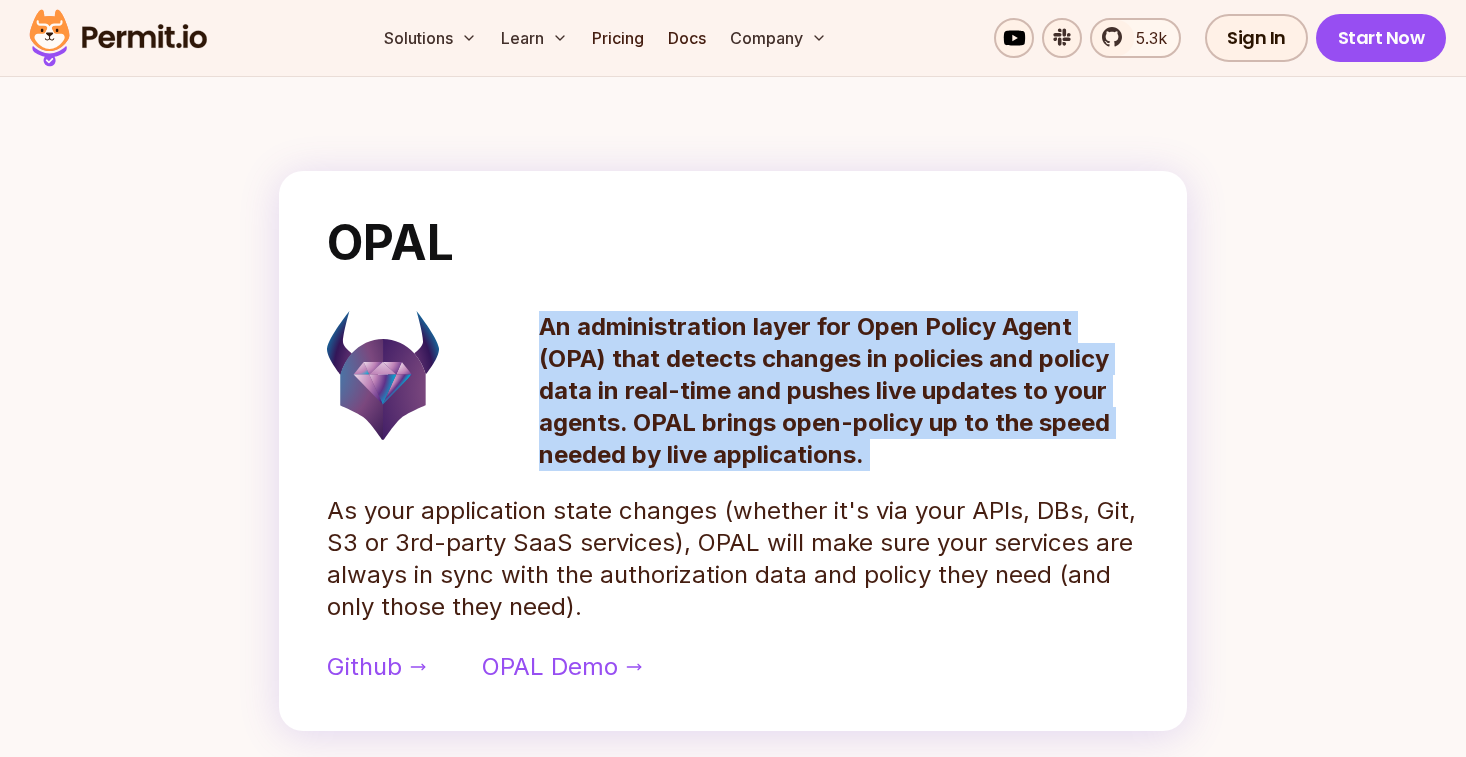 drag, startPoint x: 901, startPoint y: 469, endPoint x: 489, endPoint y: 329, distance: 435.13675 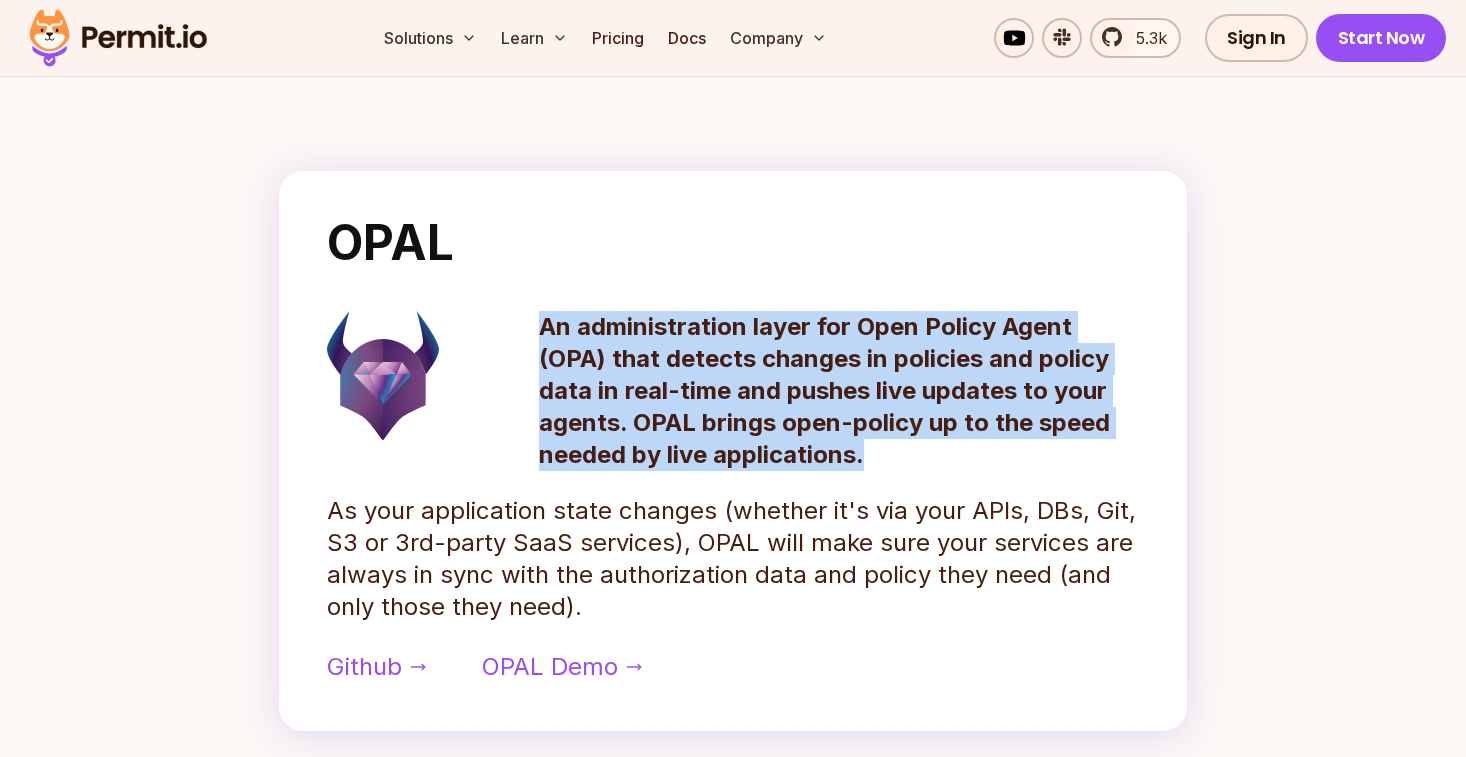 drag, startPoint x: 606, startPoint y: 349, endPoint x: 952, endPoint y: 450, distance: 360.44 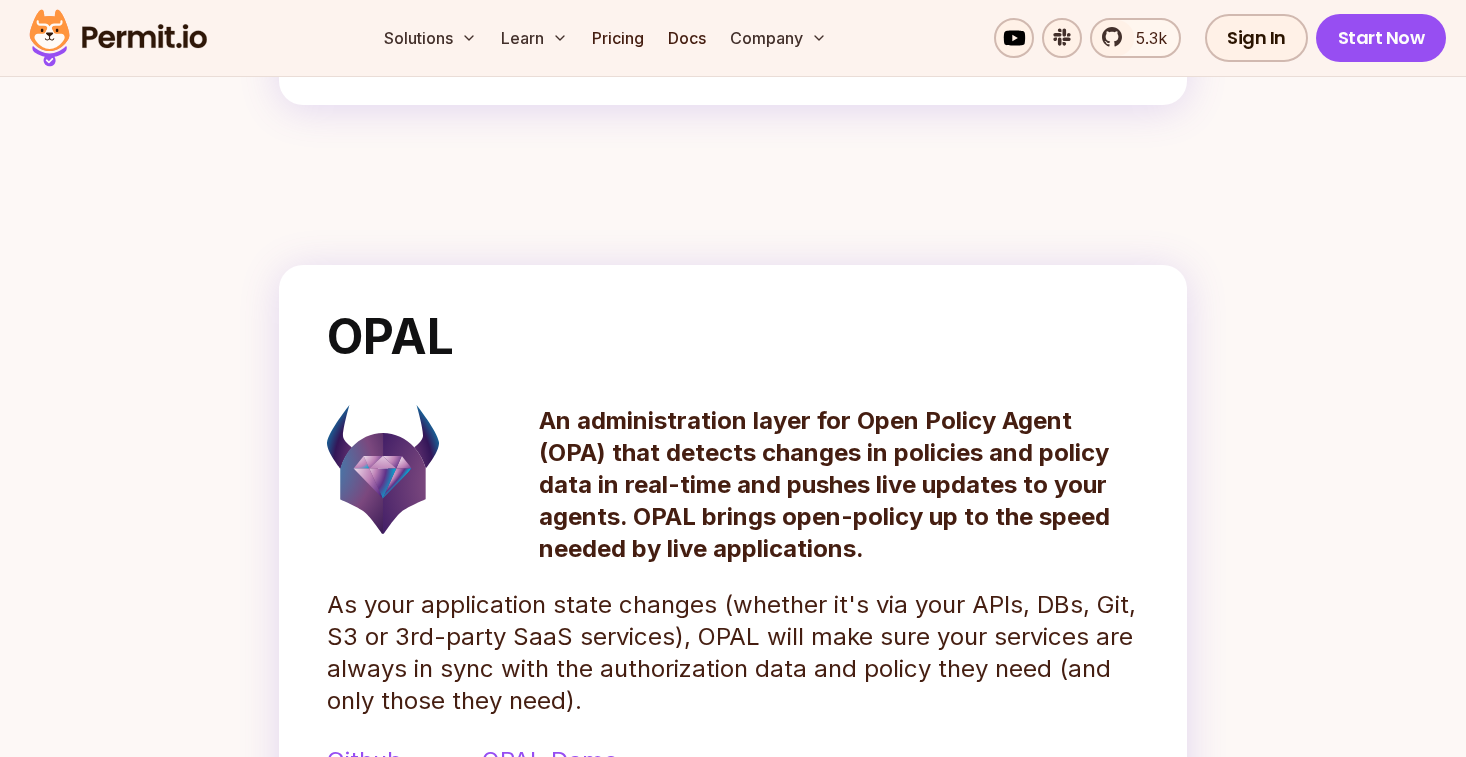 scroll, scrollTop: 743, scrollLeft: 0, axis: vertical 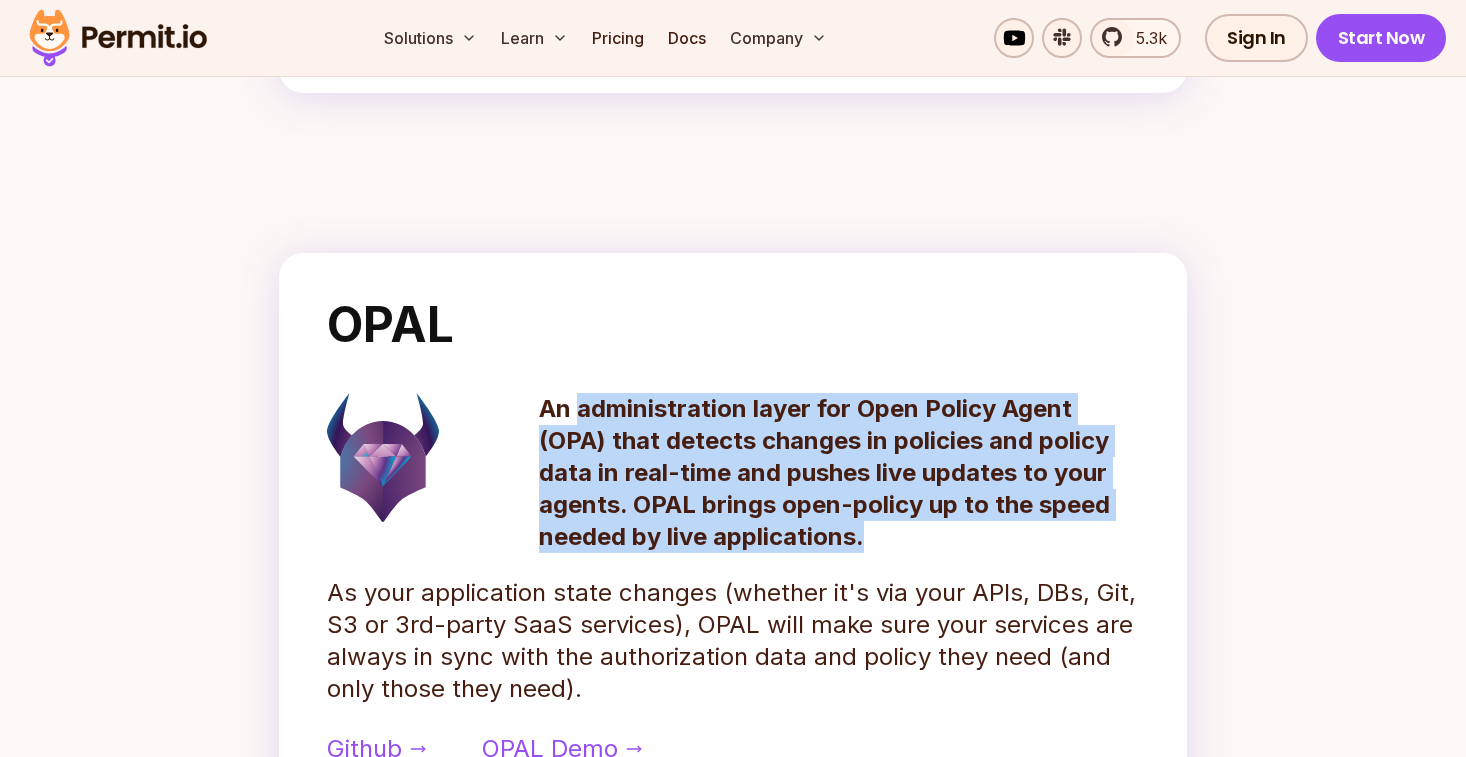 drag, startPoint x: 582, startPoint y: 402, endPoint x: 939, endPoint y: 540, distance: 382.74405 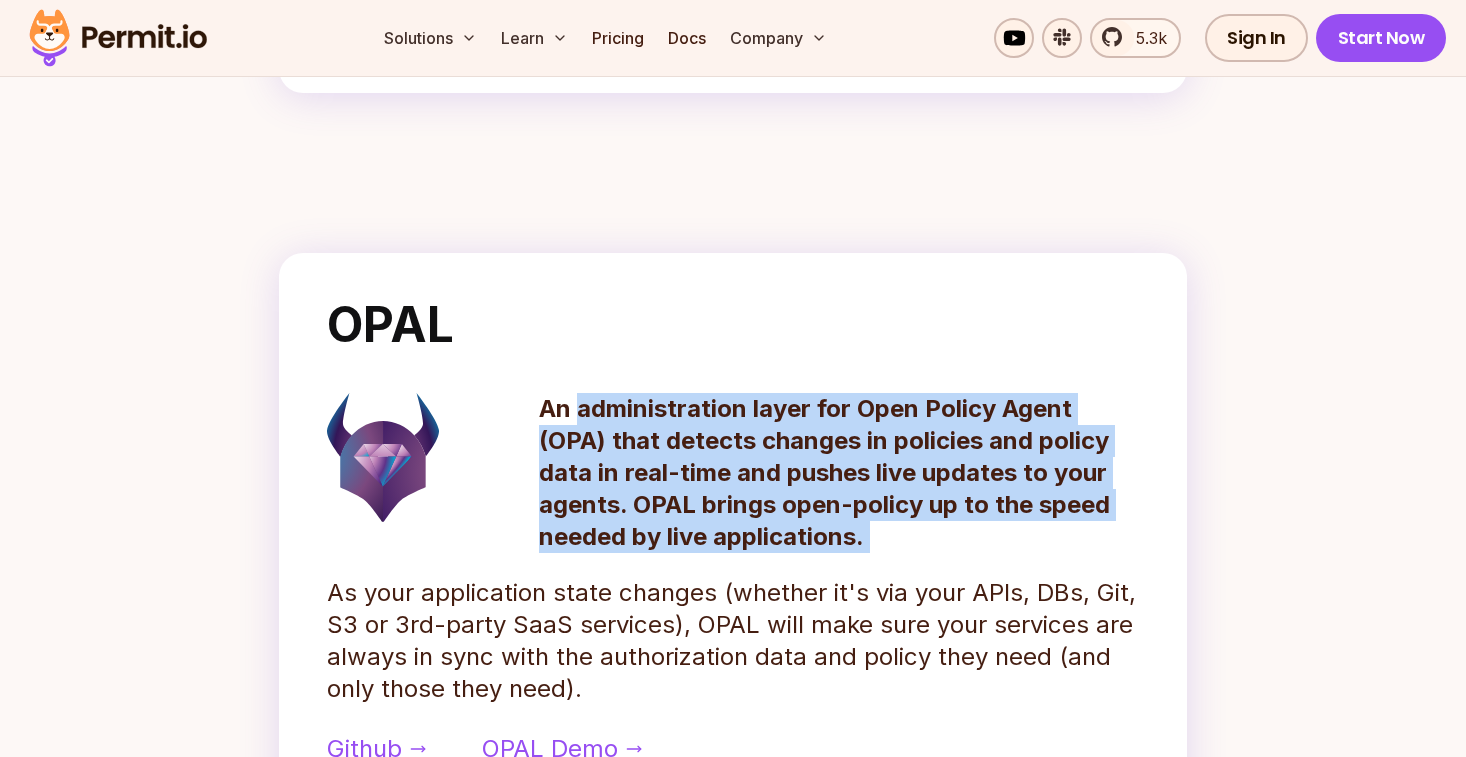 drag, startPoint x: 939, startPoint y: 540, endPoint x: 723, endPoint y: 413, distance: 250.56935 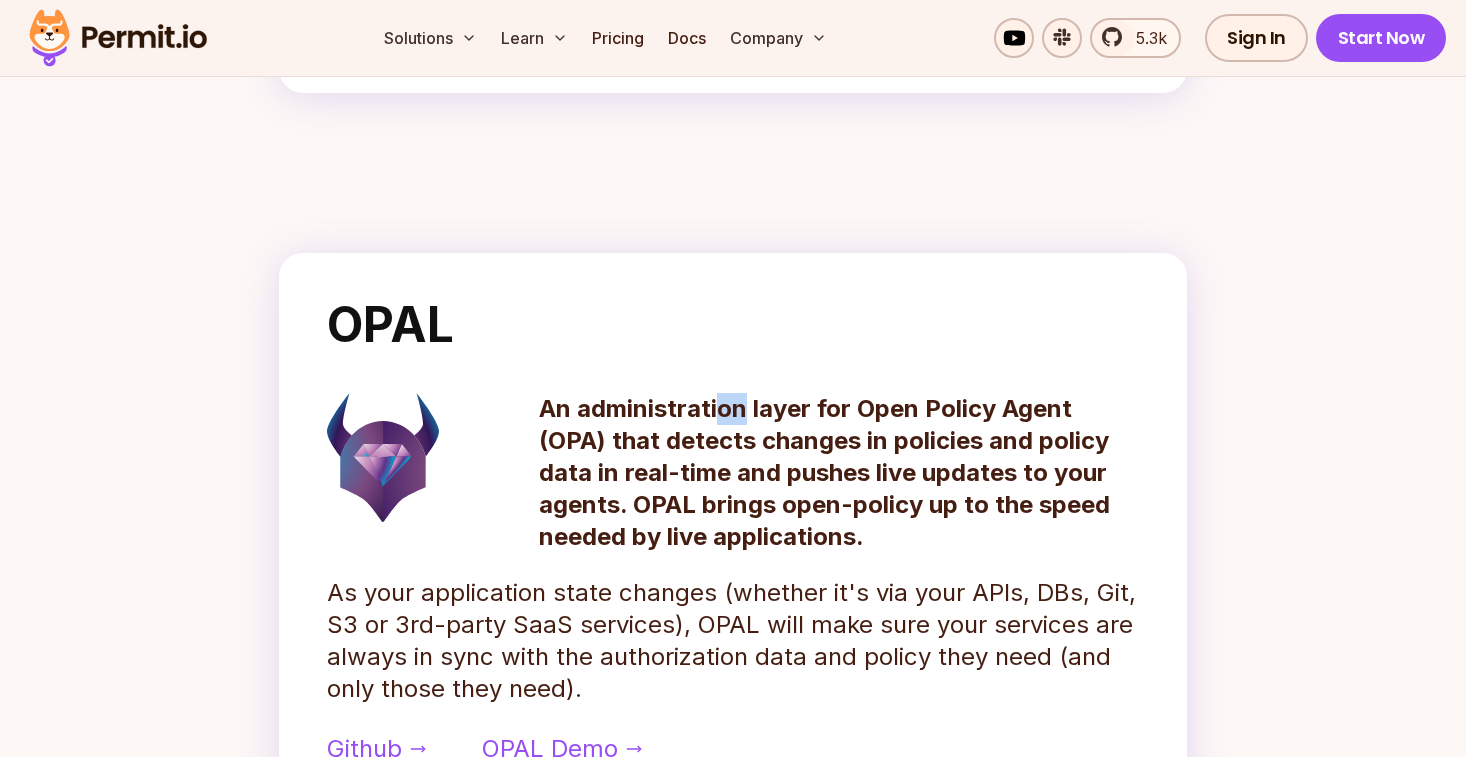 click on "An administration layer for Open Policy Agent (OPA) that detects changes in policies and policy data in real-time and pushes live updates to your agents. OPAL brings open-policy up to the speed needed by live applications." at bounding box center (839, 473) 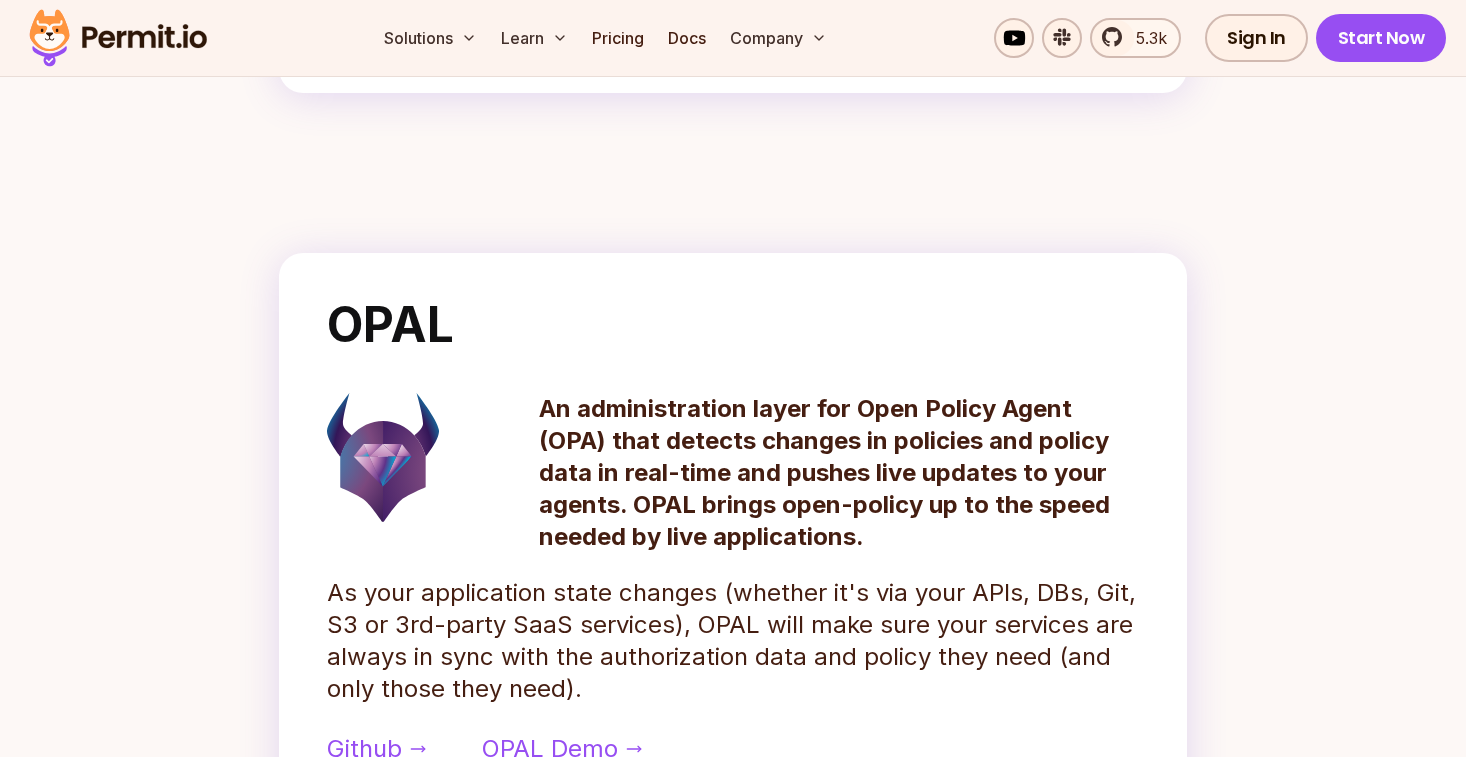 click on "An administration layer for Open Policy Agent (OPA) that detects changes in policies and policy data in real-time and pushes live updates to your agents. OPAL brings open-policy up to the speed needed by live applications." at bounding box center (839, 473) 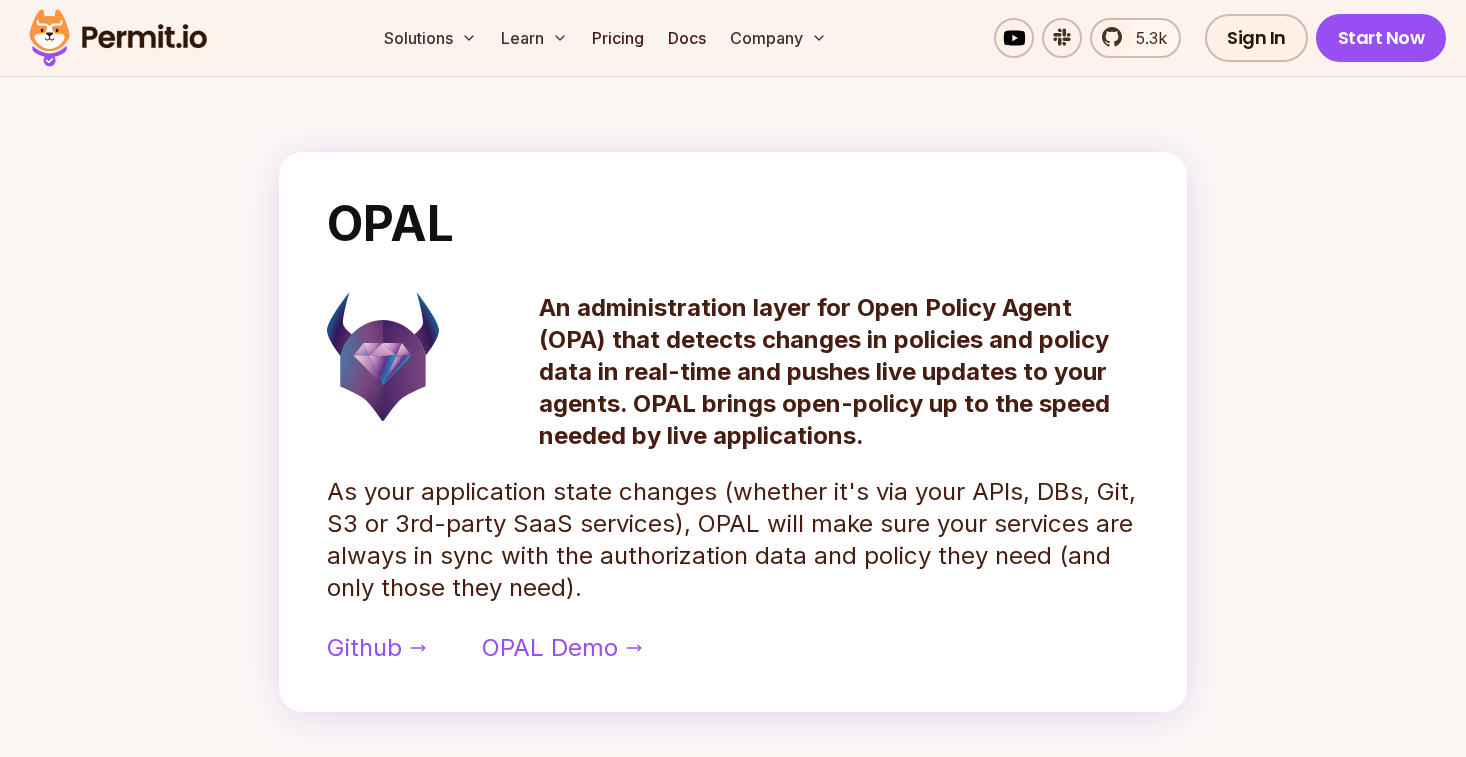 scroll, scrollTop: 849, scrollLeft: 0, axis: vertical 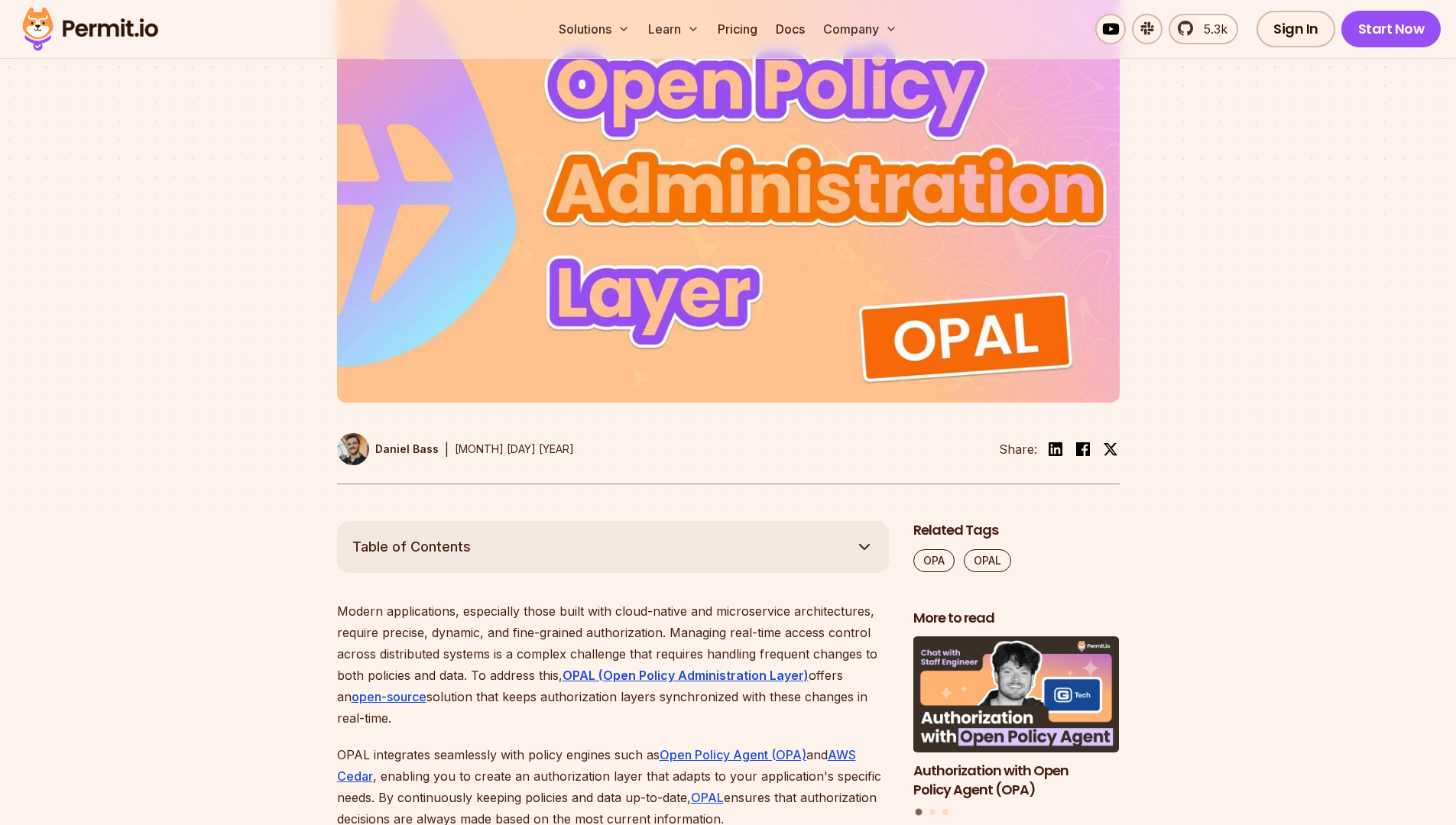click on "Table of Contents" at bounding box center [613, 547] 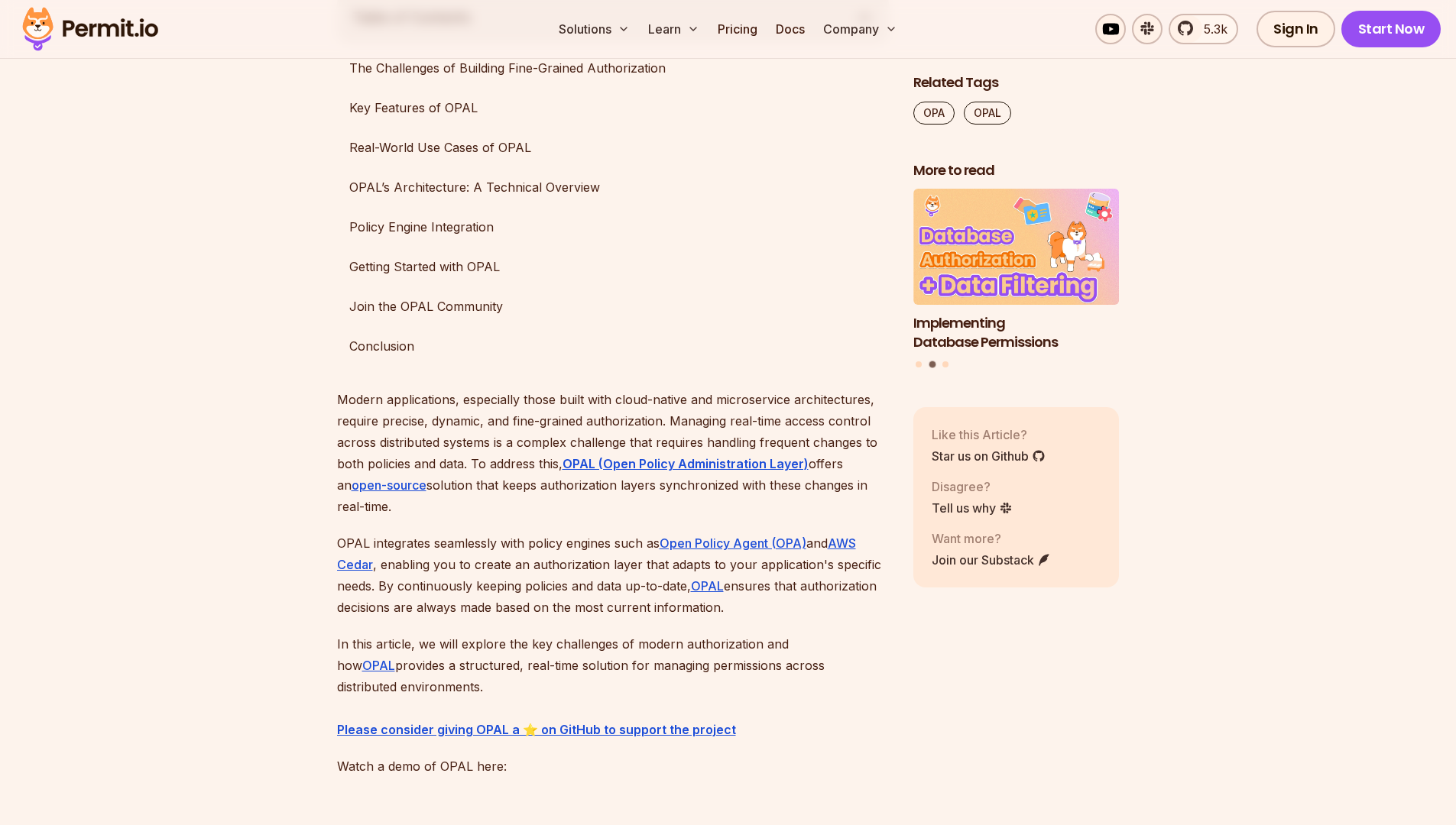 scroll, scrollTop: 932, scrollLeft: 0, axis: vertical 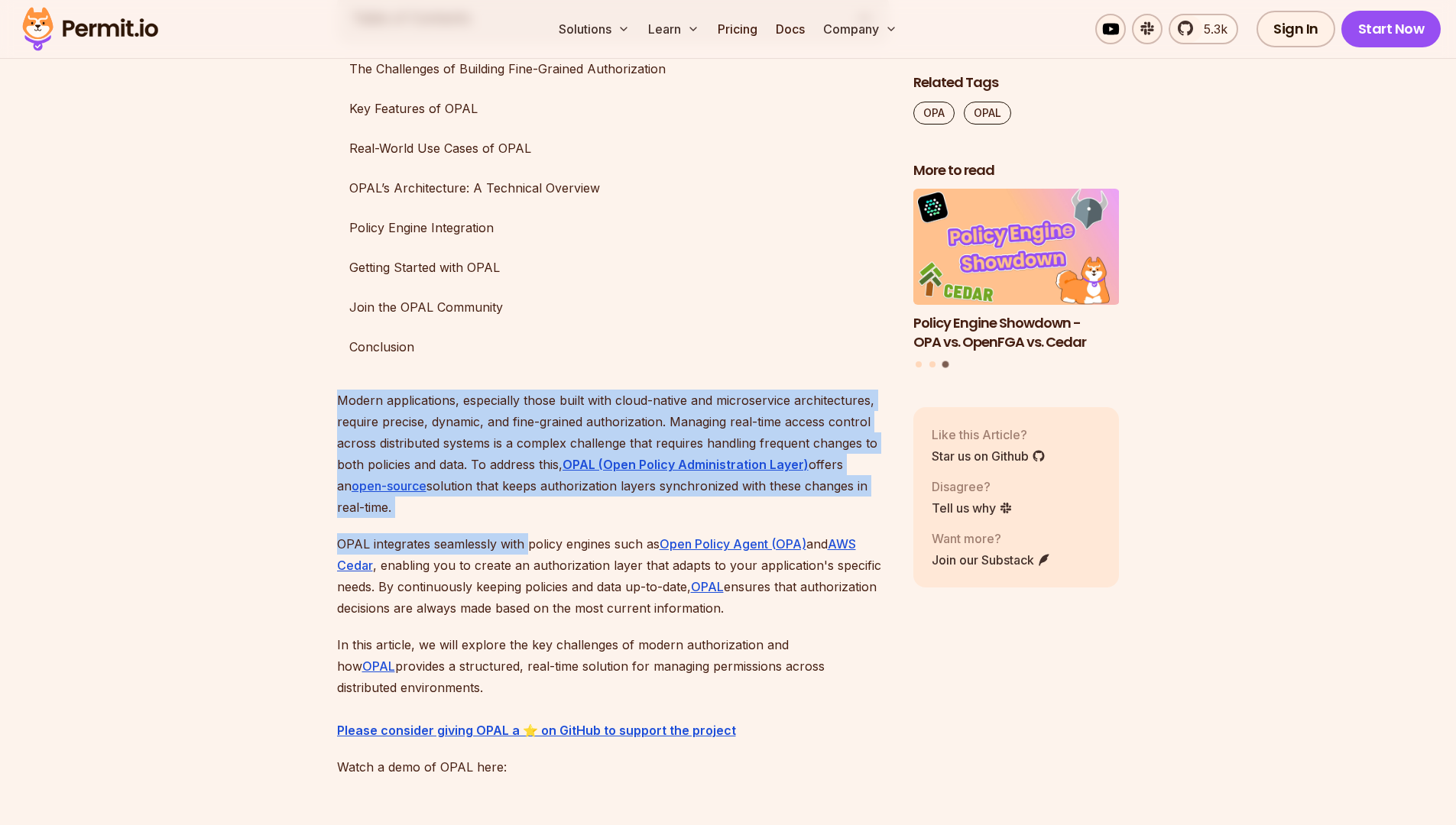 drag, startPoint x: 528, startPoint y: 538, endPoint x: 315, endPoint y: 398, distance: 254.8902 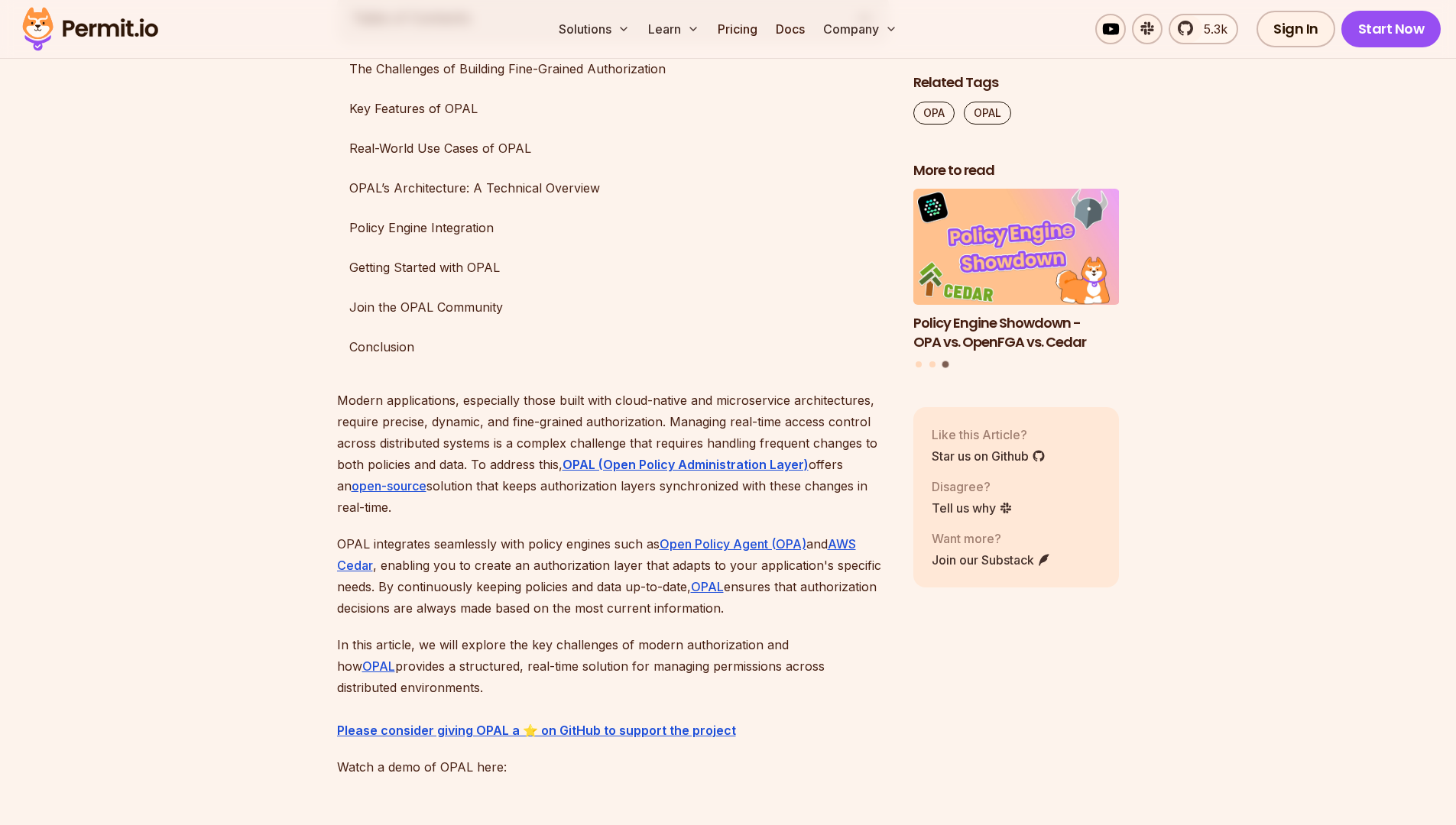 click on "Table of Contents The Challenges of Building Fine-Grained Authorization Key Features of OPAL Real-World Use Cases of OPAL OPAL’s Architecture: A Technical Overview Policy Engine Integration Getting Started with OPAL Join the OPAL Community Conclusion Modern applications, especially those built with cloud-native and microservice architectures, require precise, dynamic, and fine-grained authorization. Managing real-time access control across distributed systems is a complex challenge that requires handling frequent changes to both policies and data. To address this,  OPAL (Open Policy Administration Layer)  offers an  open-source  solution that keeps authorization layers synchronized with these changes in real-time. OPAL integrates seamlessly with policy engines such as  Open Policy Agent (OPA)  and  AWS Cedar , enabling you to create an authorization layer that adapts to your application's specific needs. By continuously keeping policies and data up-to-date,  OPAL OPAL Watch a demo of OPAL here: fine-grained" at bounding box center (728, 4813) 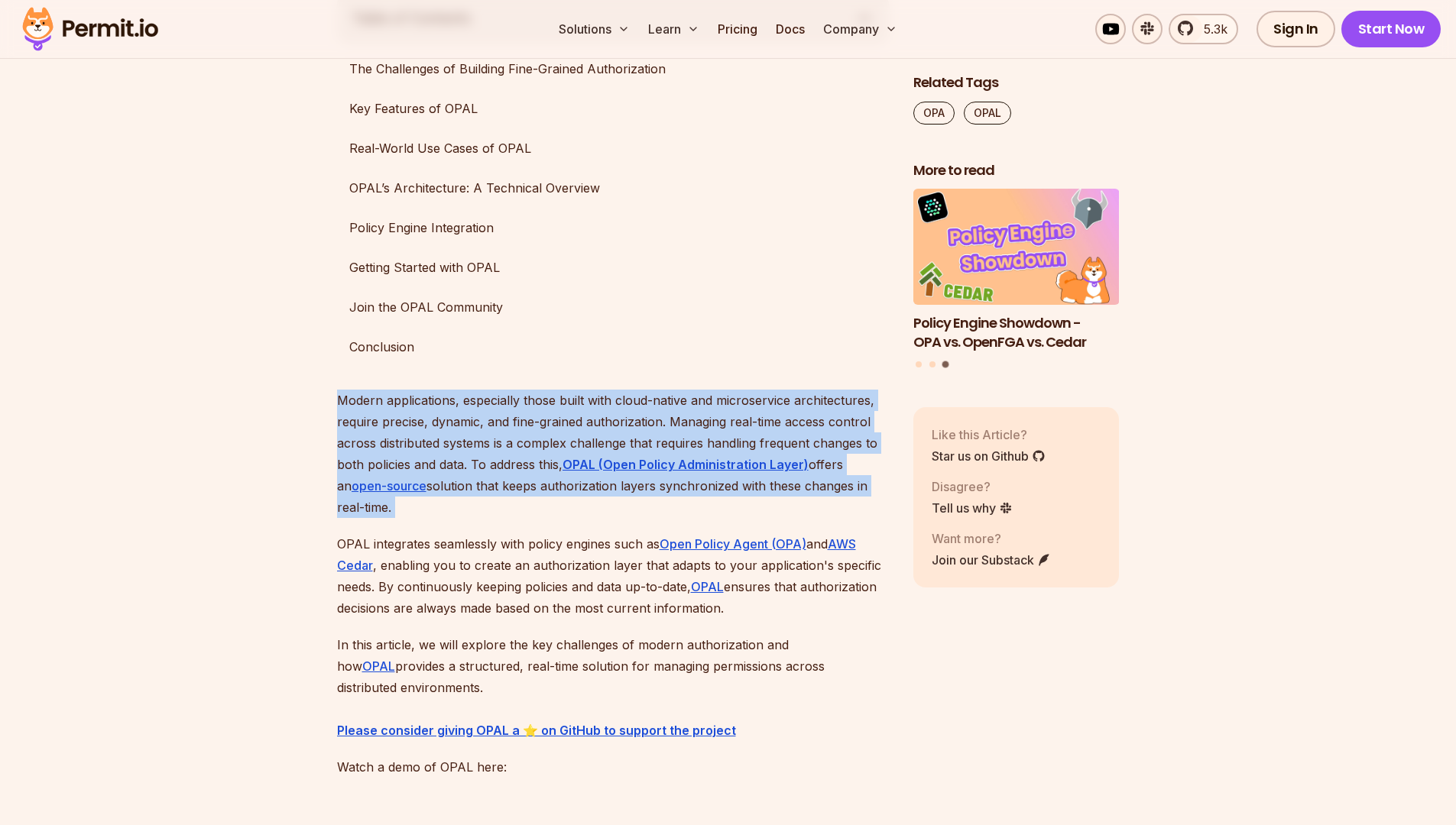 drag, startPoint x: 315, startPoint y: 397, endPoint x: 490, endPoint y: 507, distance: 206.70027 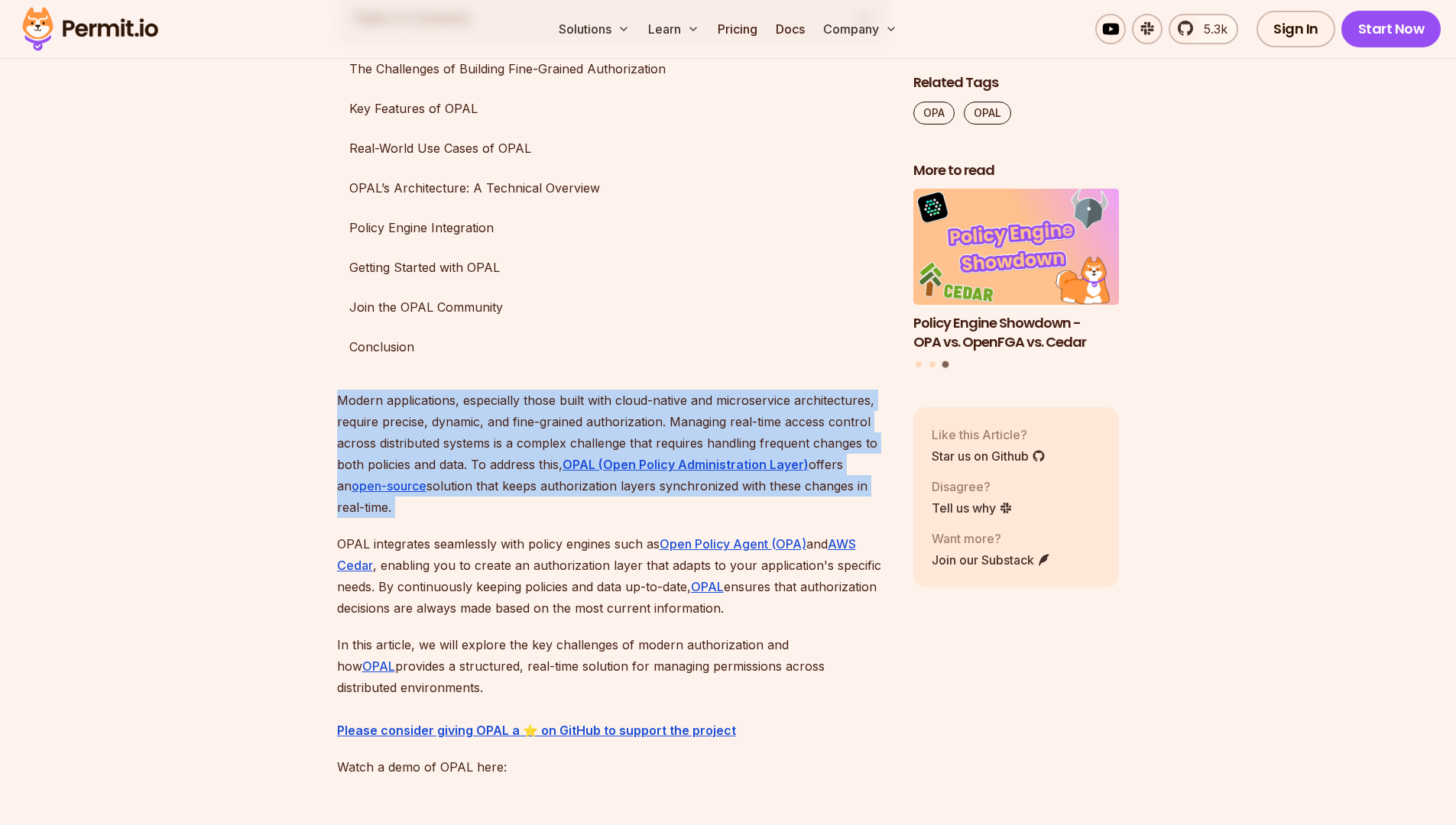 drag, startPoint x: 336, startPoint y: 403, endPoint x: 501, endPoint y: 503, distance: 192.93781 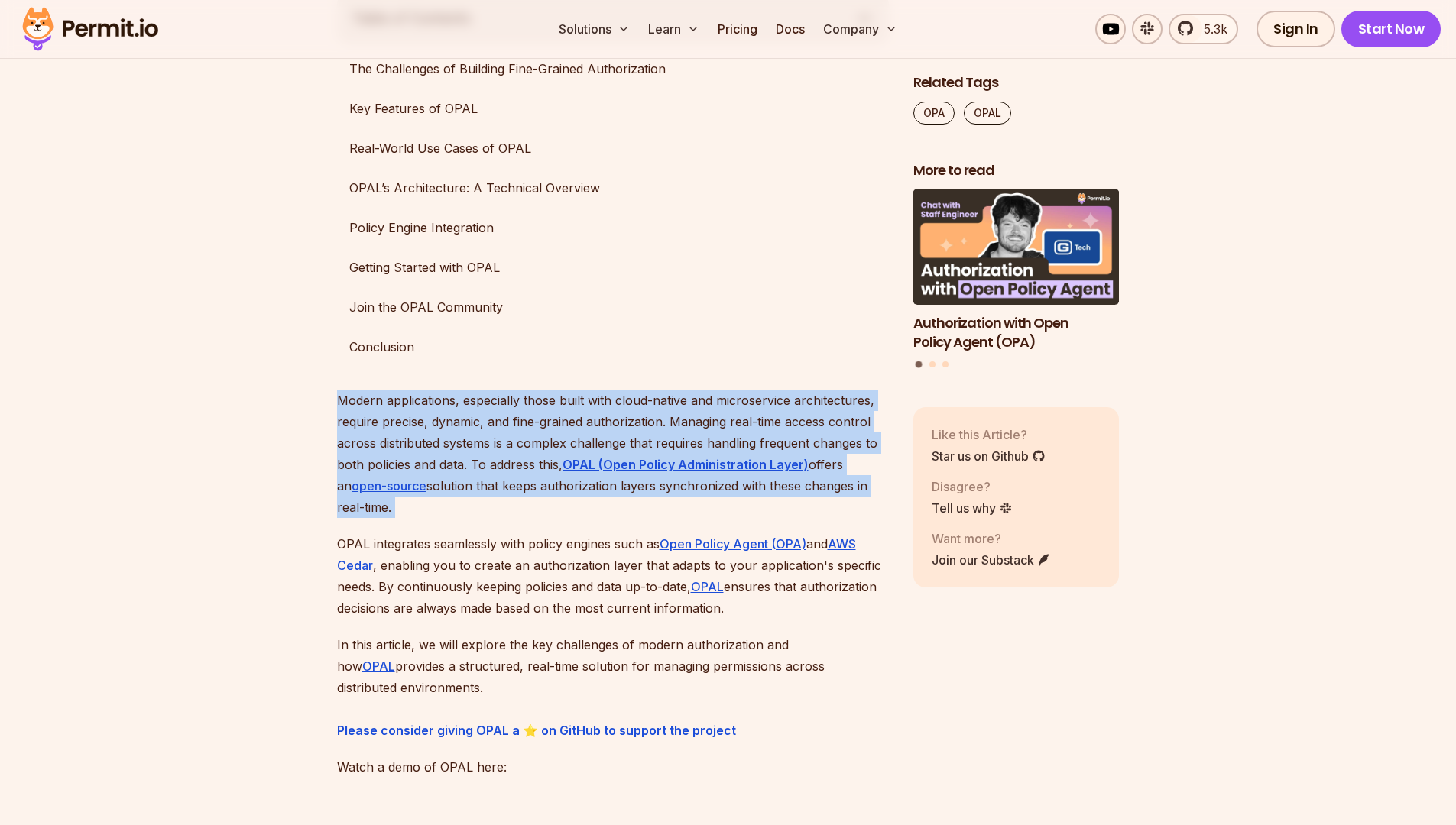 drag, startPoint x: 516, startPoint y: 510, endPoint x: 349, endPoint y: 406, distance: 196.73586 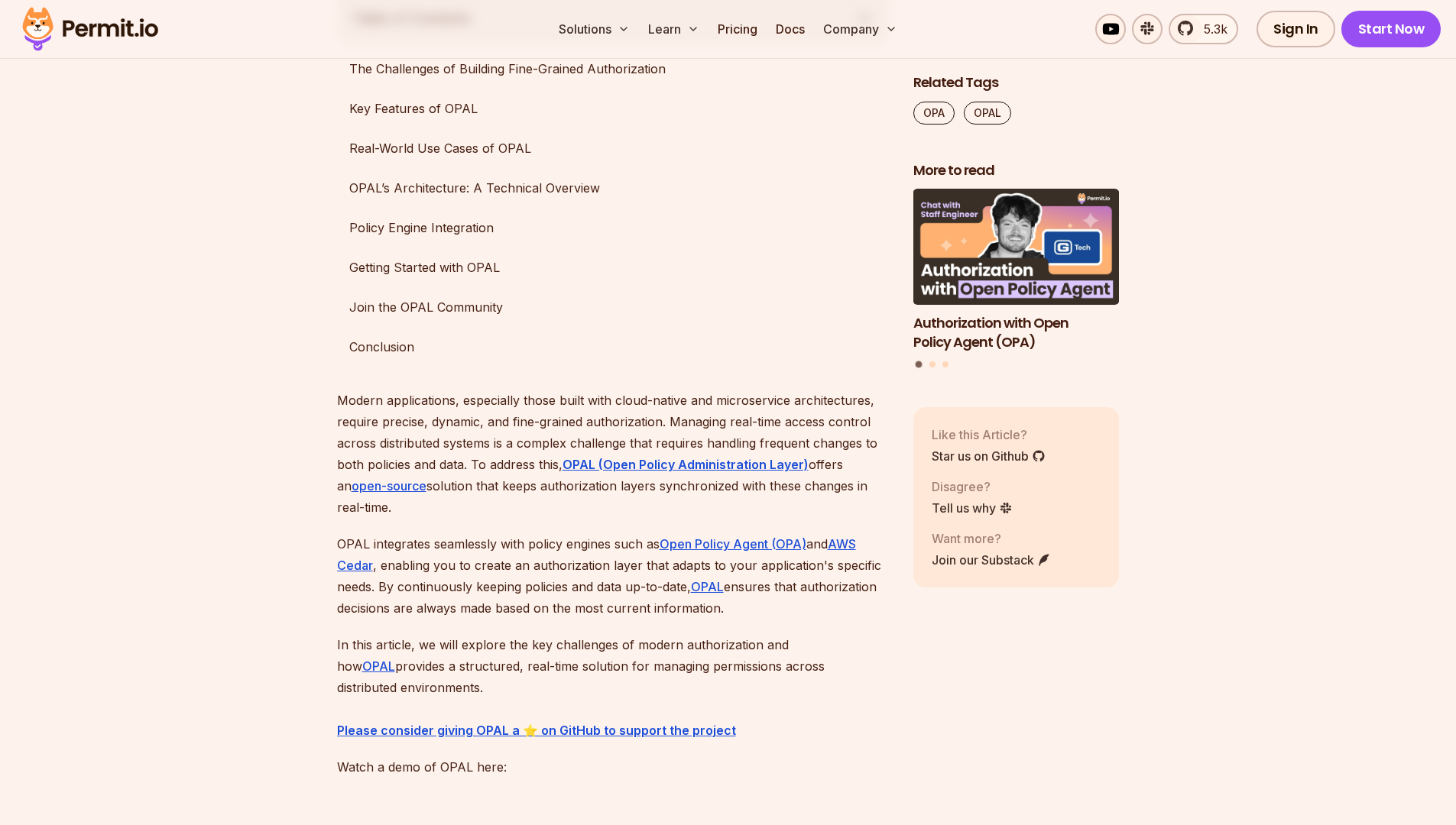 scroll, scrollTop: 935, scrollLeft: 0, axis: vertical 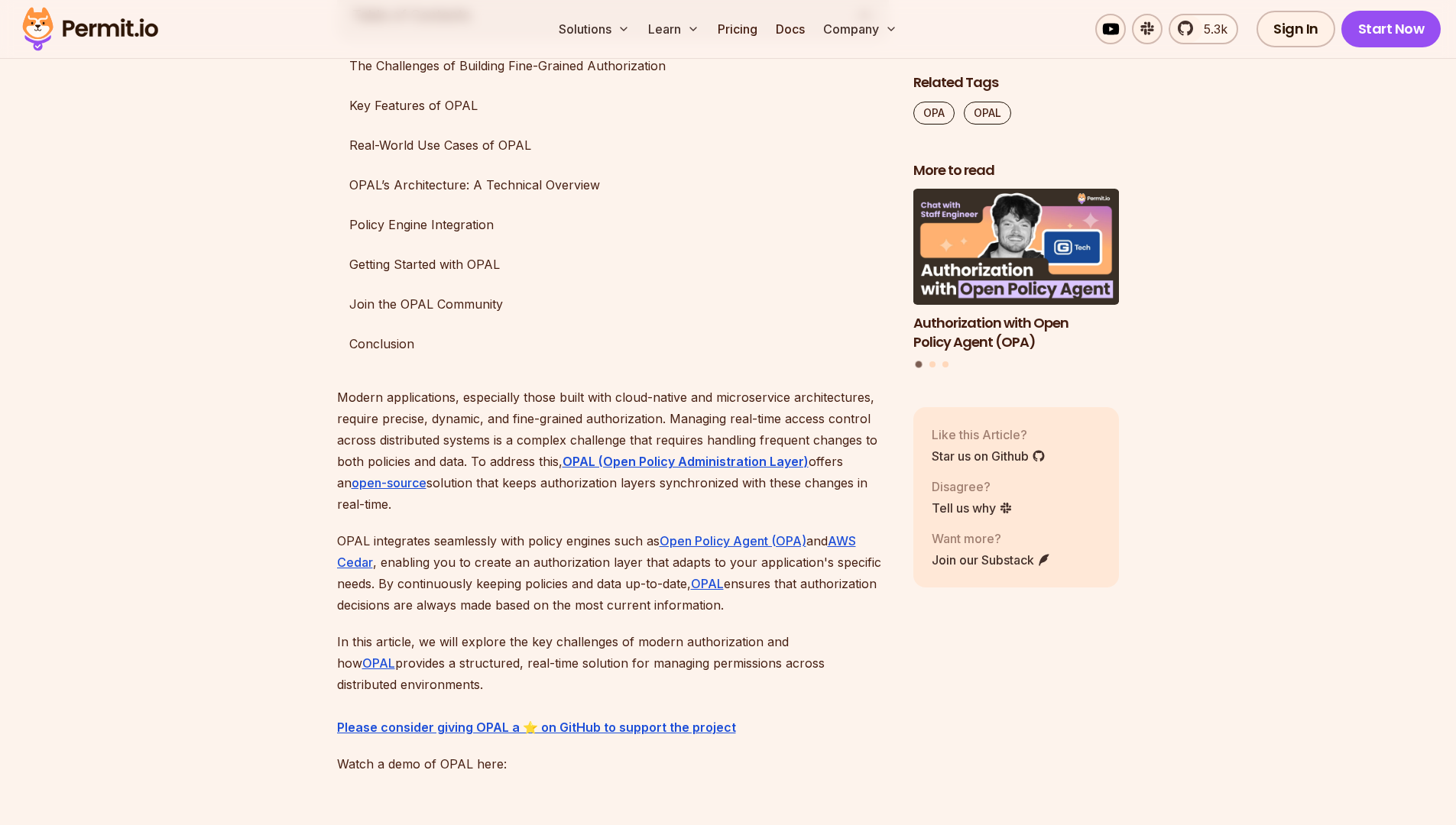 drag, startPoint x: 485, startPoint y: 495, endPoint x: 329, endPoint y: 396, distance: 184.76201 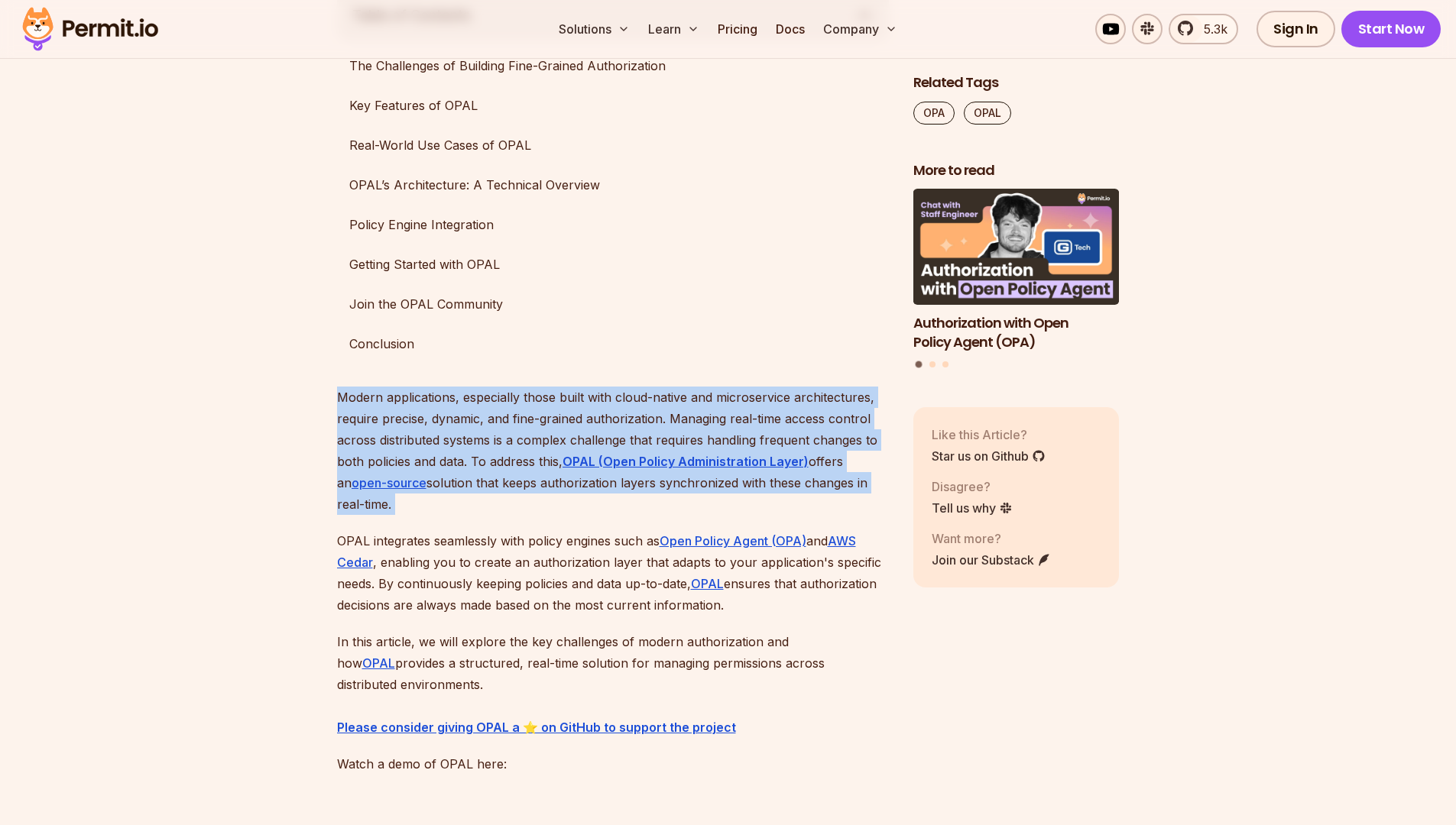 drag, startPoint x: 329, startPoint y: 396, endPoint x: 520, endPoint y: 505, distance: 219.9136 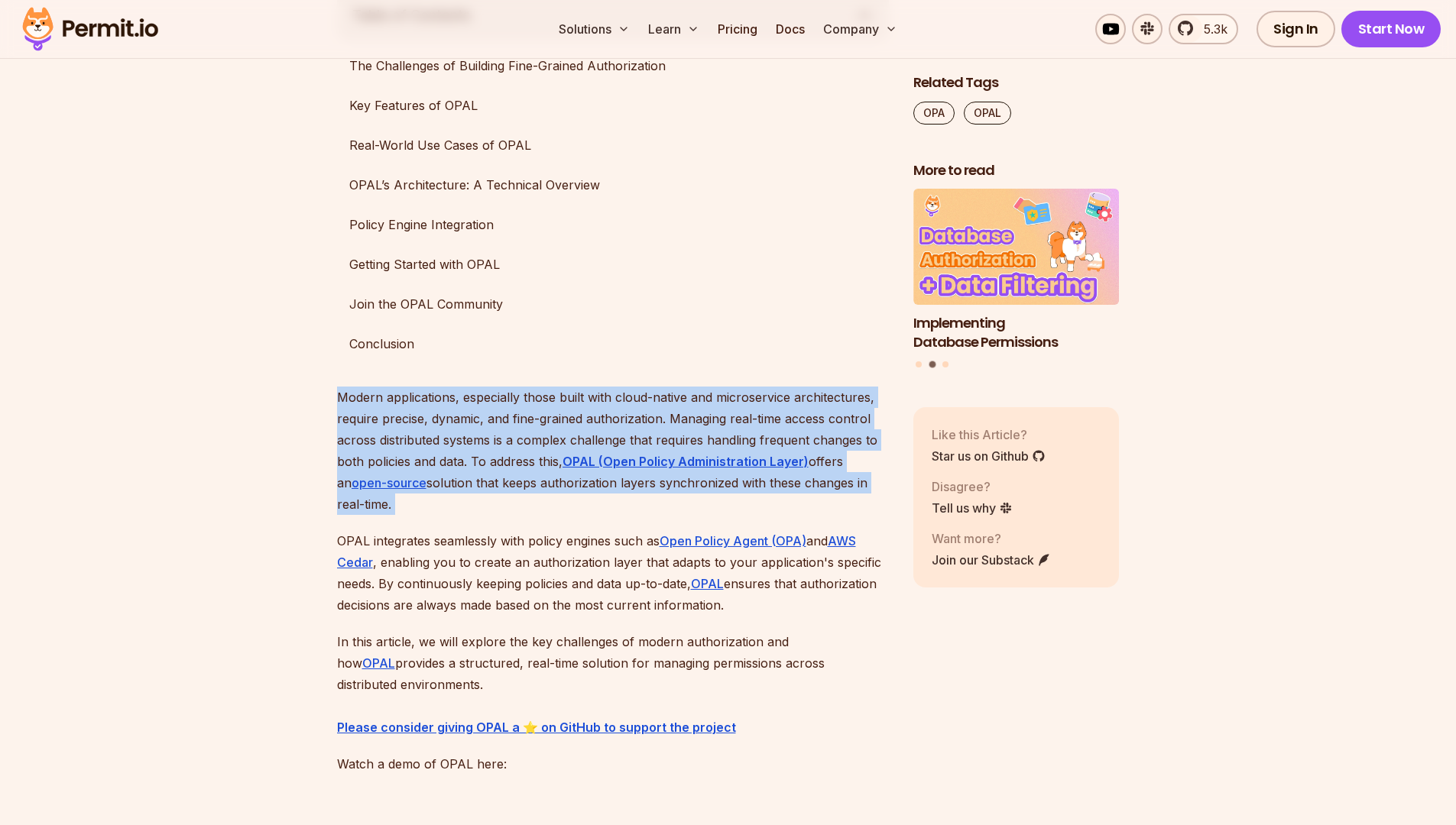 click on "Modern applications, especially those built with cloud-native and microservice architectures, require precise, dynamic, and fine-grained authorization. Managing real-time access control across distributed systems is a complex challenge that requires handling frequent changes to both policies and data. To address this,  OPAL (Open Policy Administration Layer)  offers an  open-source  solution that keeps authorization layers synchronized with these changes in real-time." at bounding box center (613, 451) 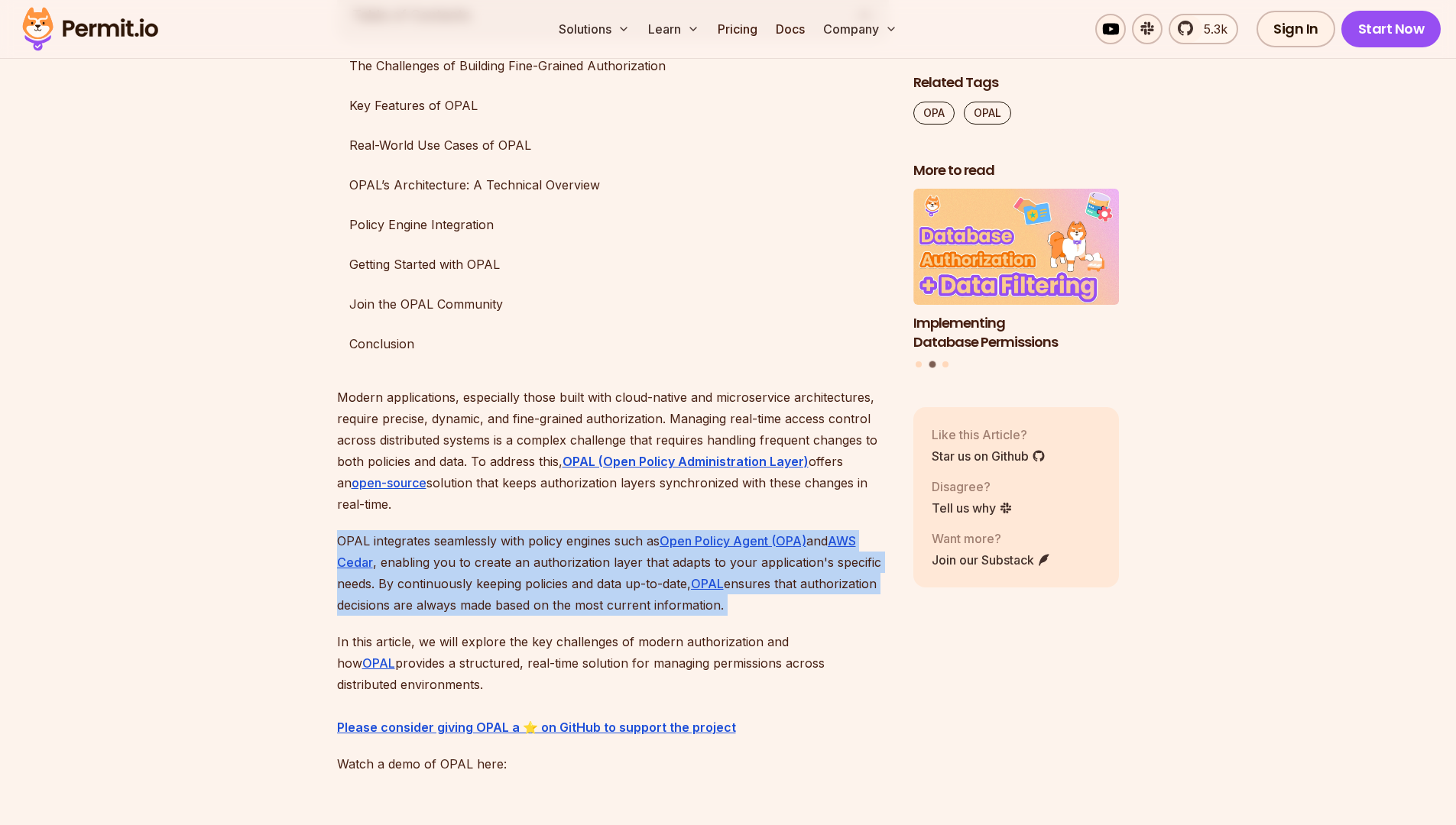 drag, startPoint x: 799, startPoint y: 603, endPoint x: 321, endPoint y: 535, distance: 482.8126 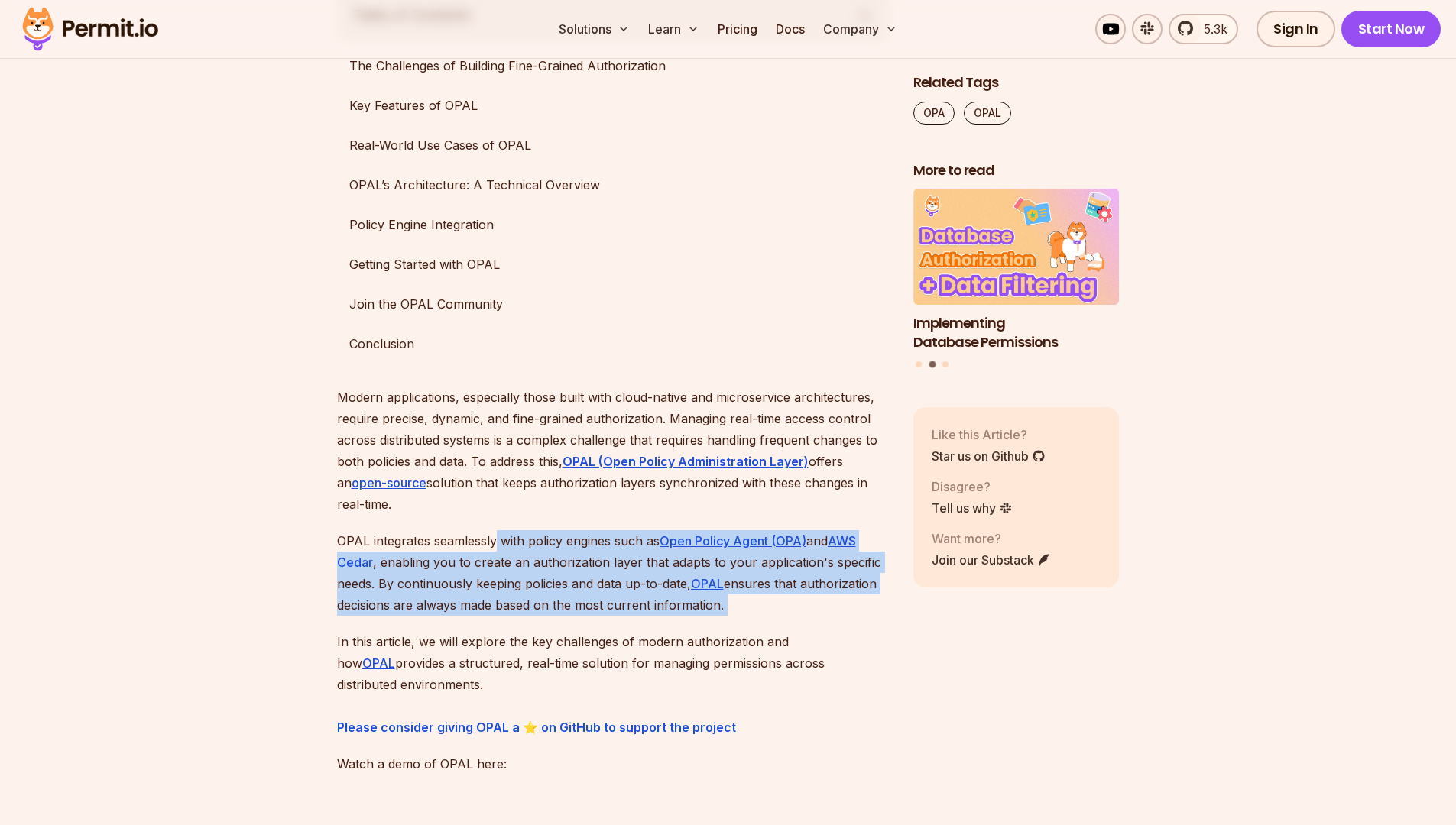 drag, startPoint x: 813, startPoint y: 599, endPoint x: 498, endPoint y: 545, distance: 319.59506 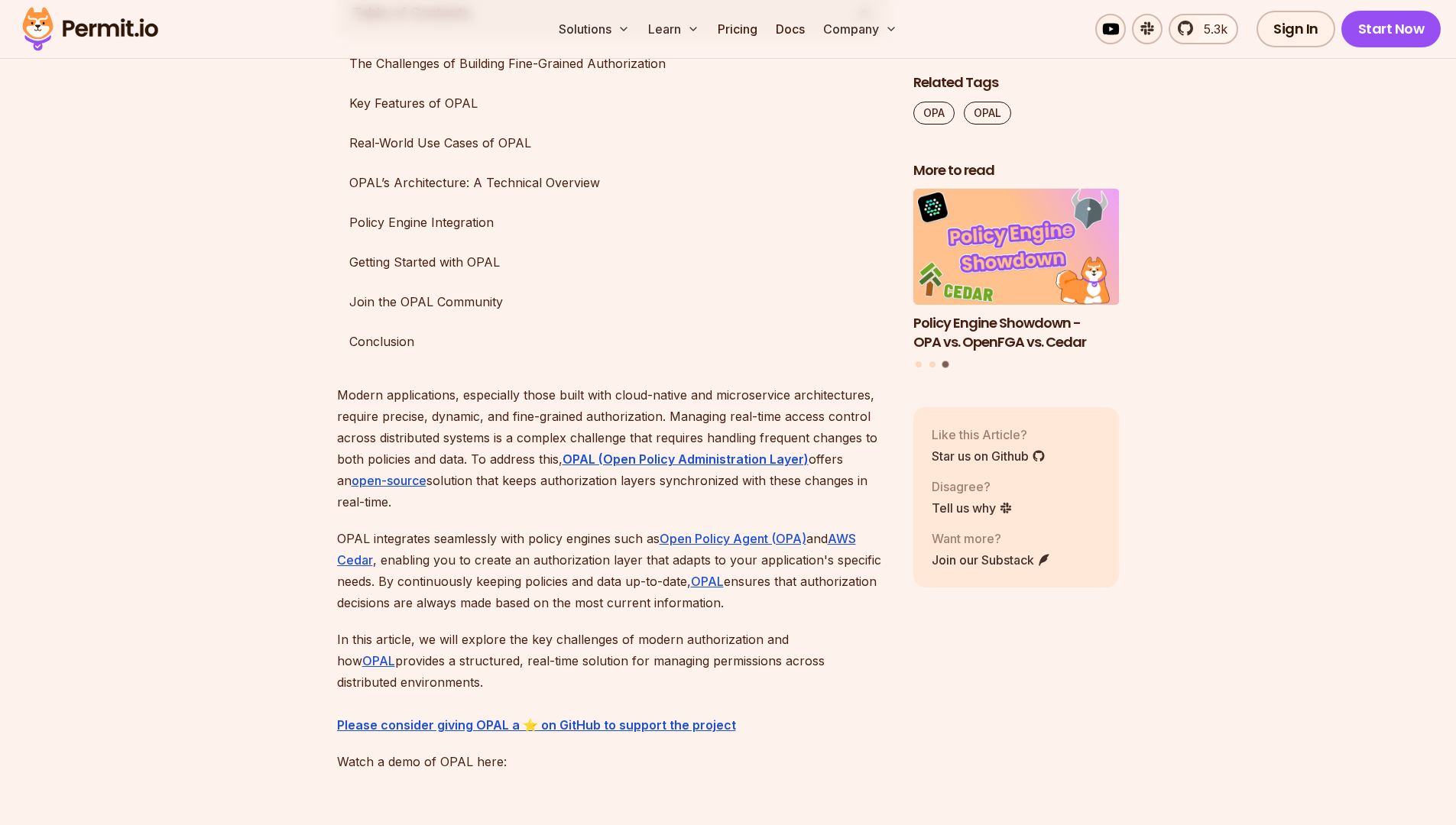 scroll, scrollTop: 938, scrollLeft: 0, axis: vertical 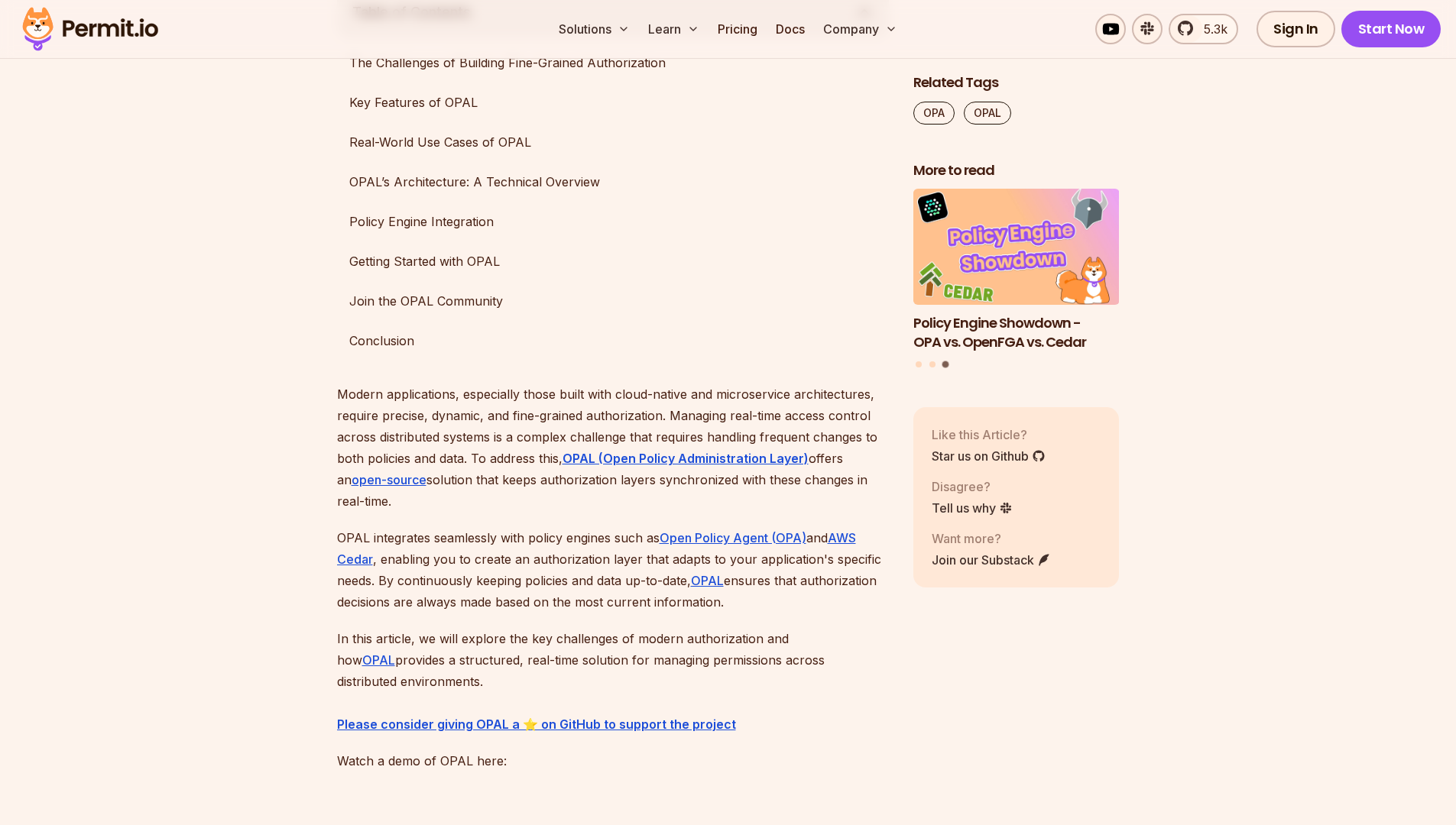 drag, startPoint x: 456, startPoint y: 526, endPoint x: 763, endPoint y: 594, distance: 314.44077 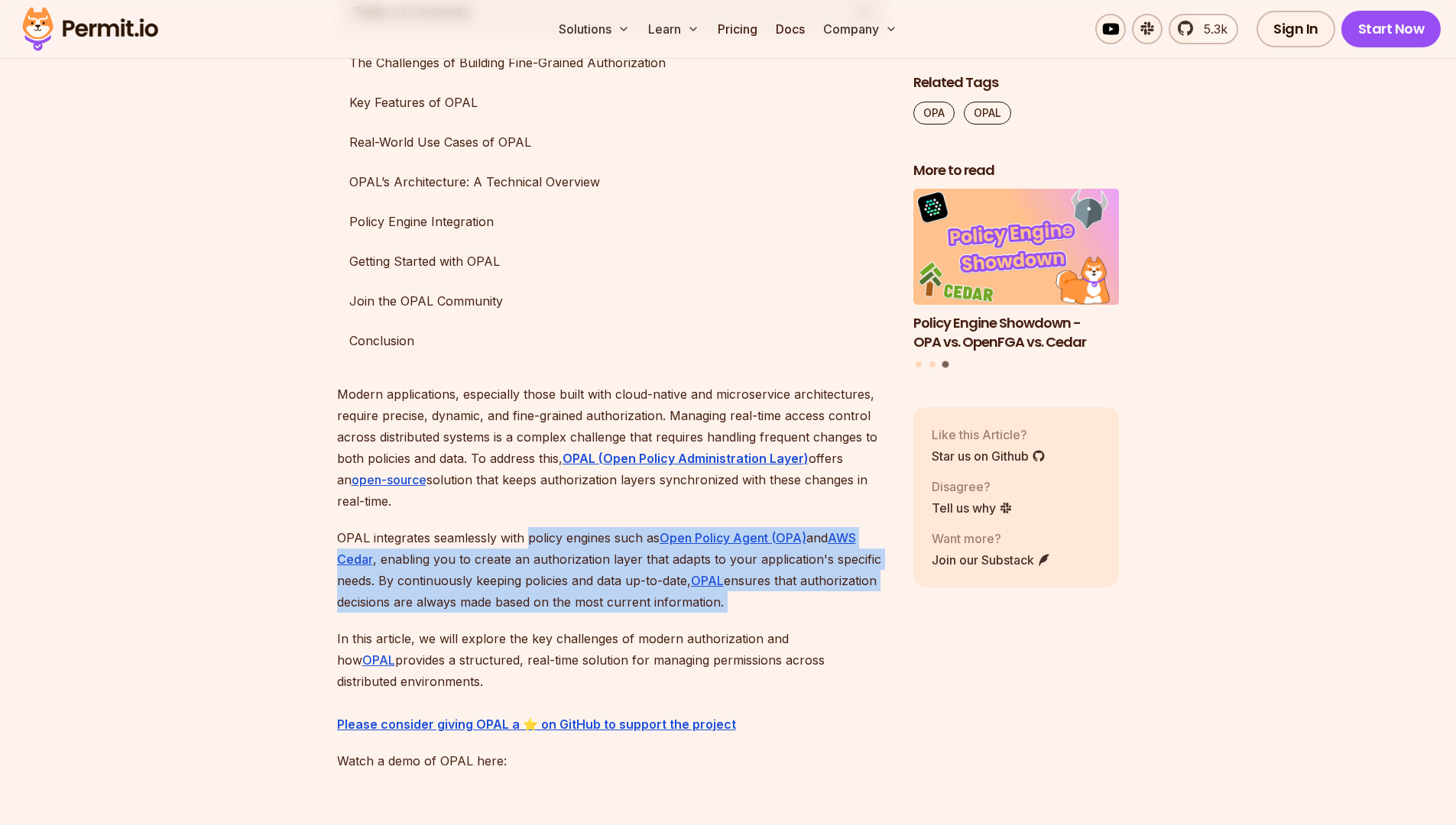 drag, startPoint x: 763, startPoint y: 593, endPoint x: 543, endPoint y: 527, distance: 229.68674 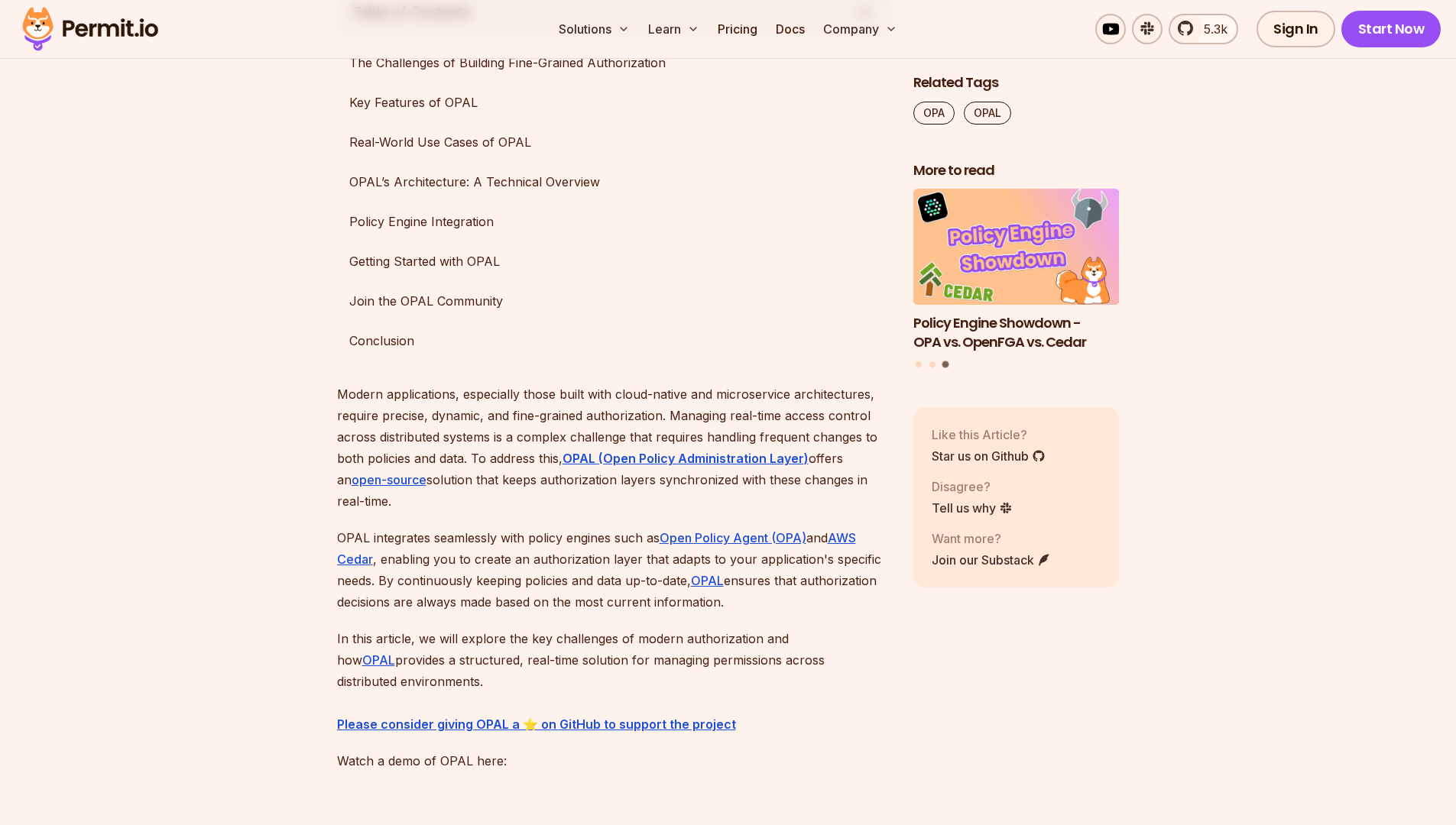 drag, startPoint x: 535, startPoint y: 526, endPoint x: 747, endPoint y: 594, distance: 222.6387 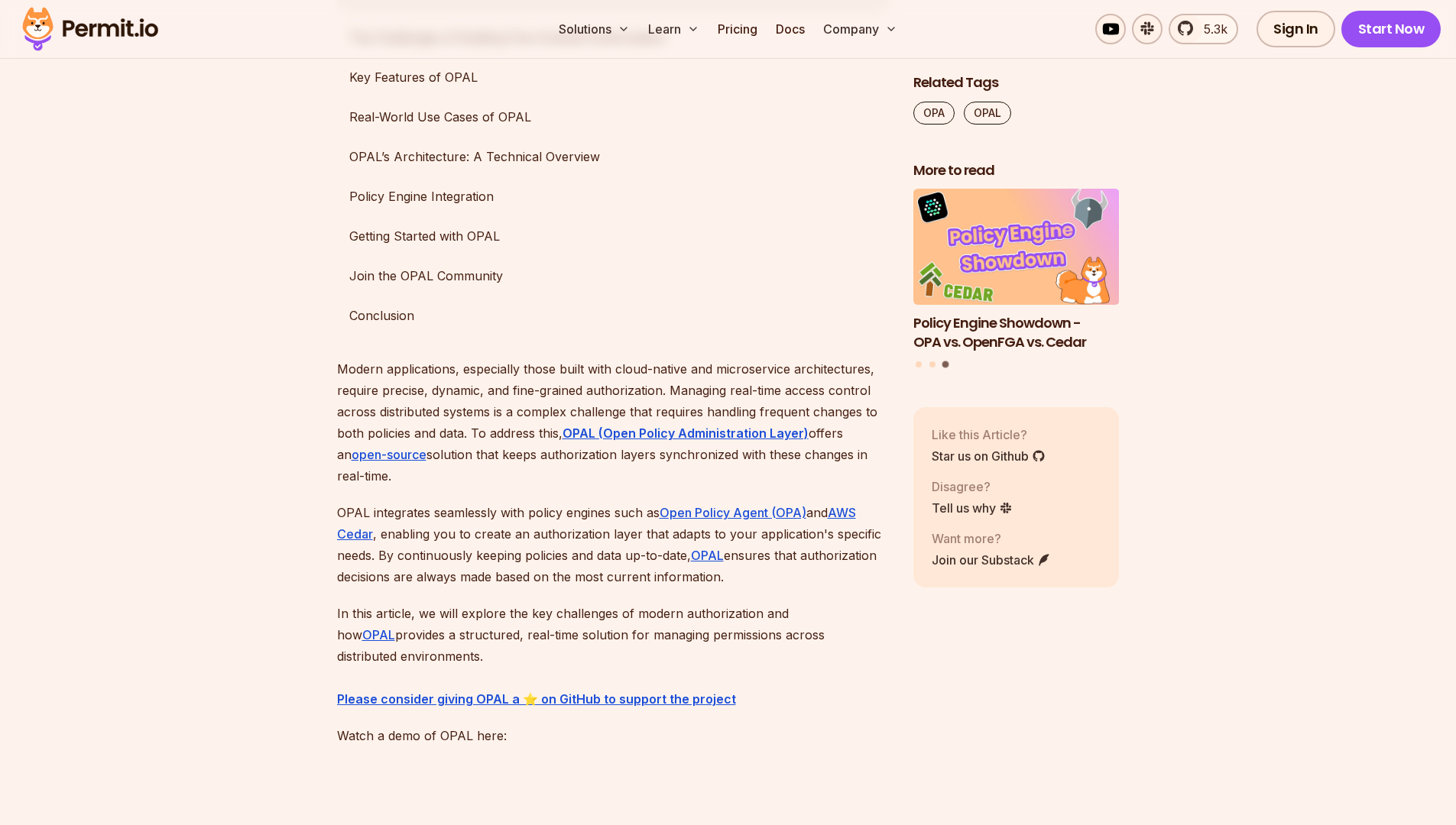 scroll, scrollTop: 966, scrollLeft: 0, axis: vertical 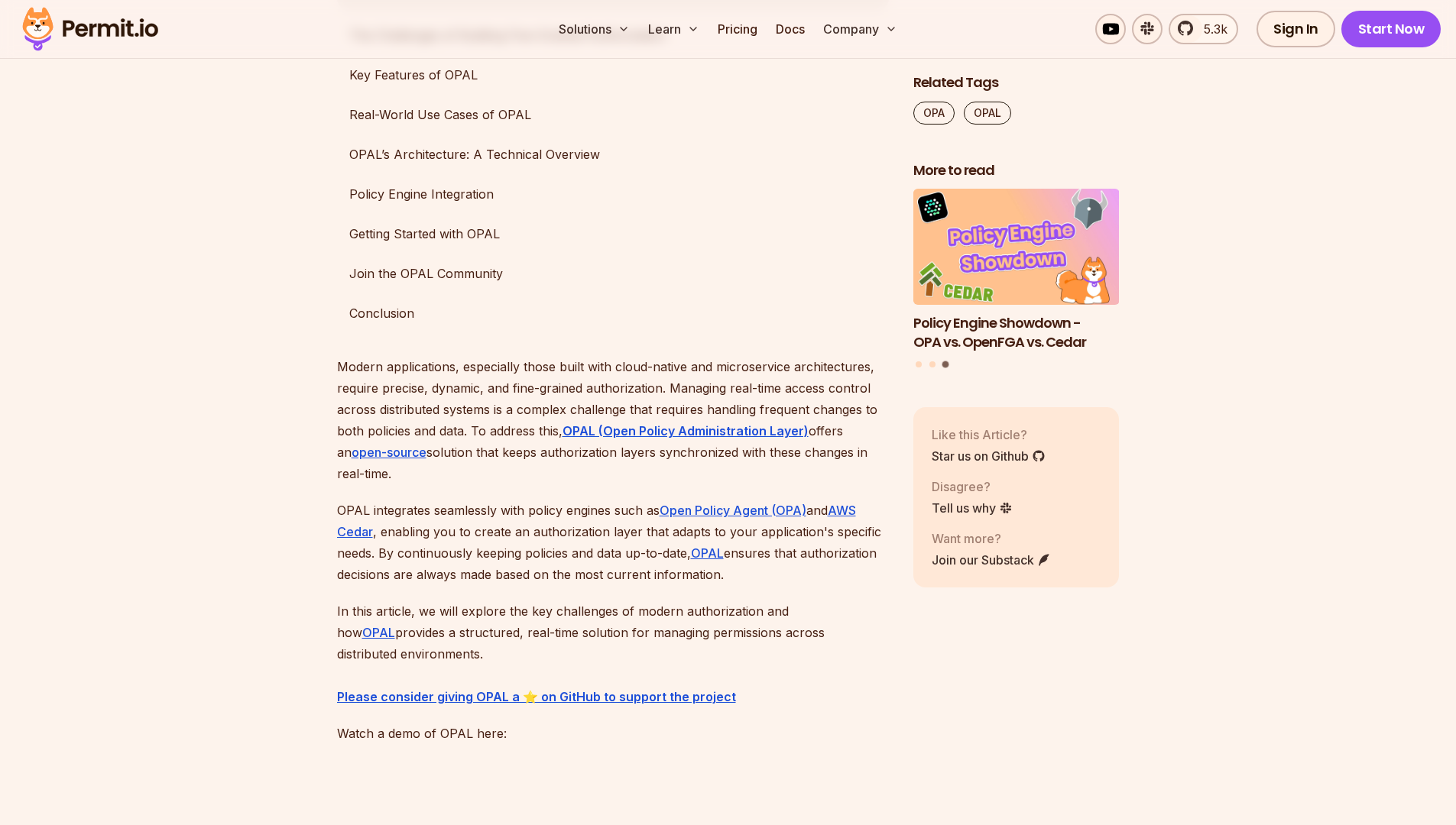 drag, startPoint x: 528, startPoint y: 506, endPoint x: 756, endPoint y: 575, distance: 238.21209 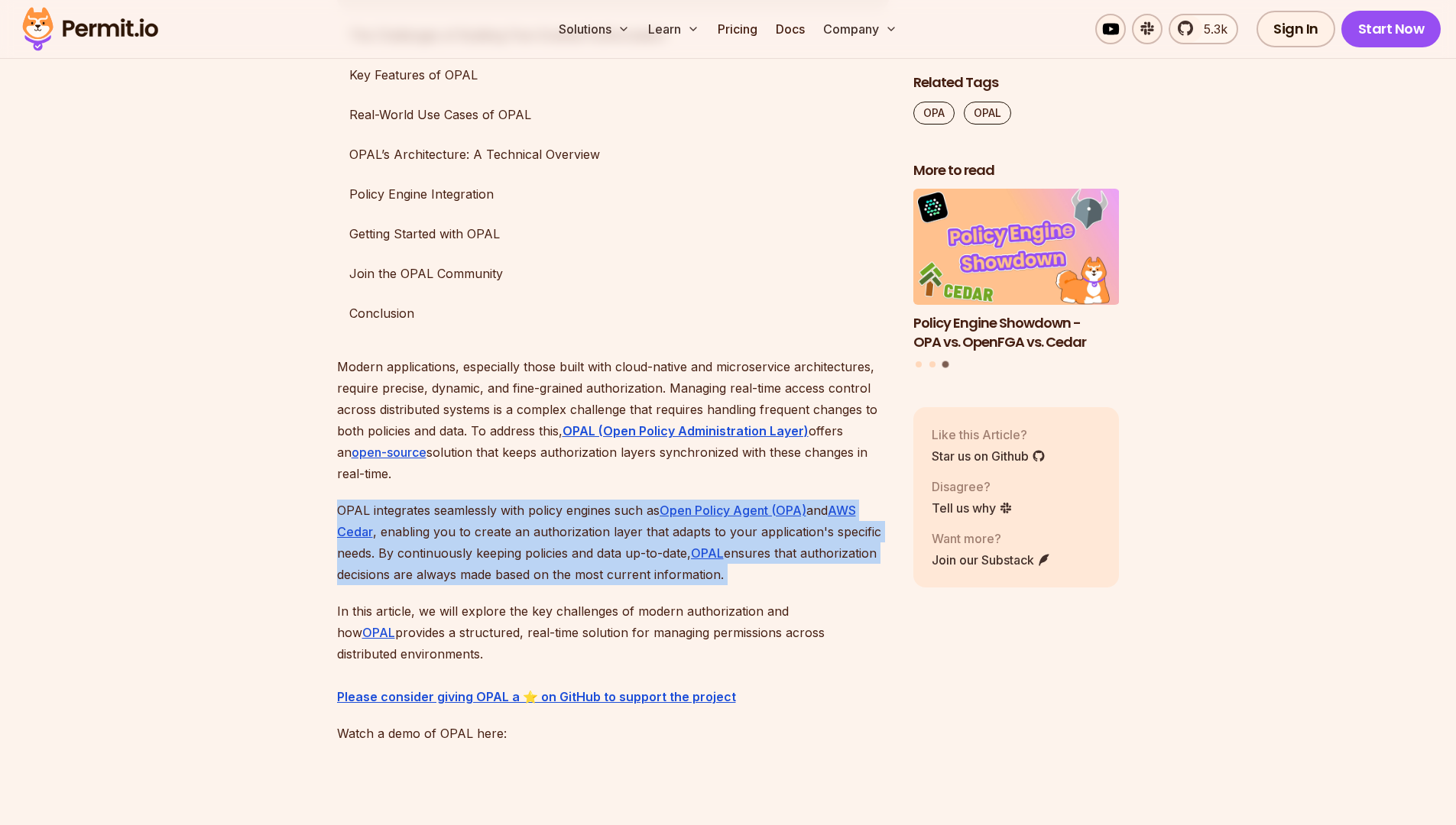 drag, startPoint x: 756, startPoint y: 575, endPoint x: 524, endPoint y: 496, distance: 245.08162 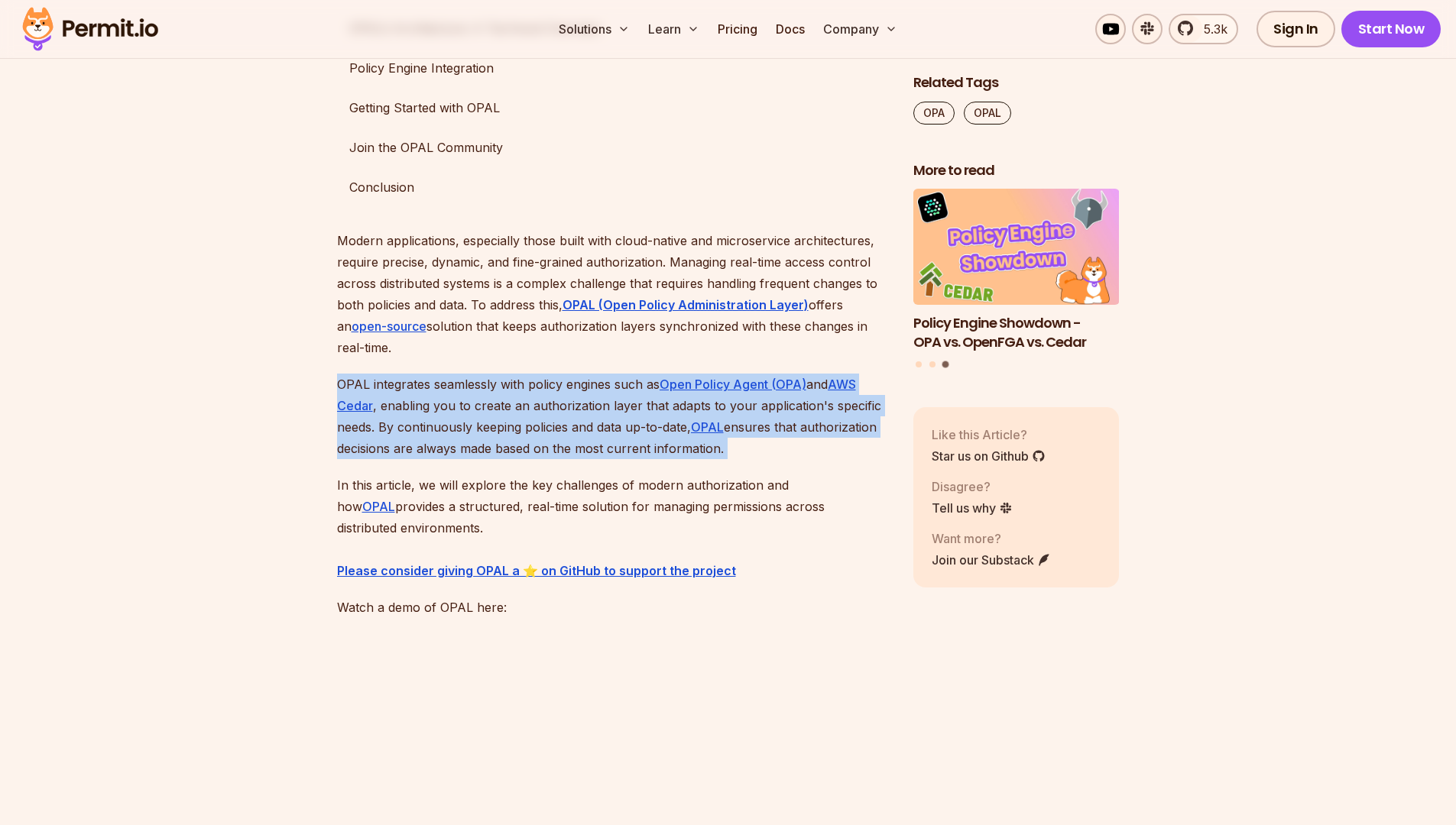 drag, startPoint x: 550, startPoint y: 523, endPoint x: 409, endPoint y: 476, distance: 148.62705 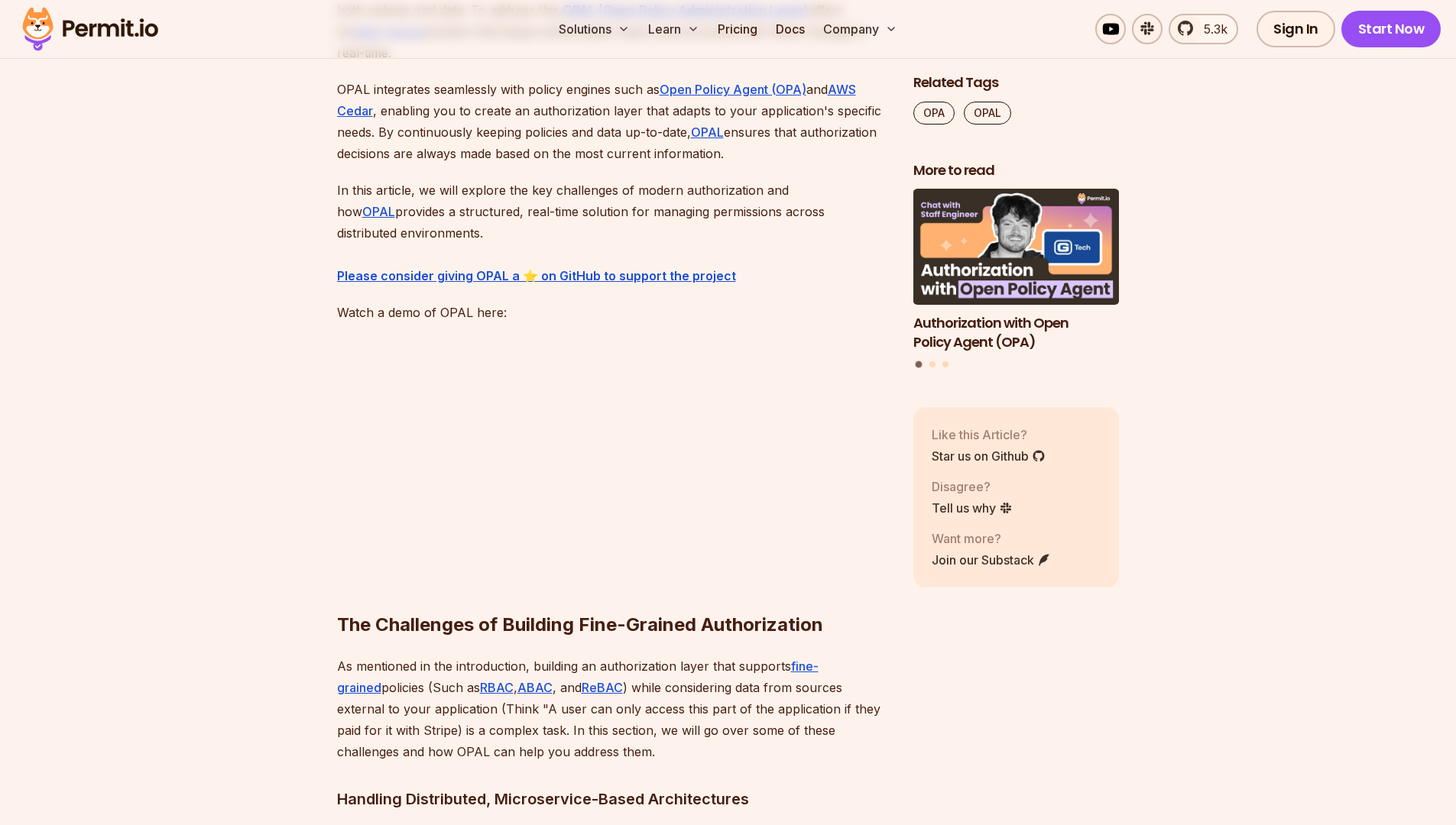 scroll, scrollTop: 1390, scrollLeft: 0, axis: vertical 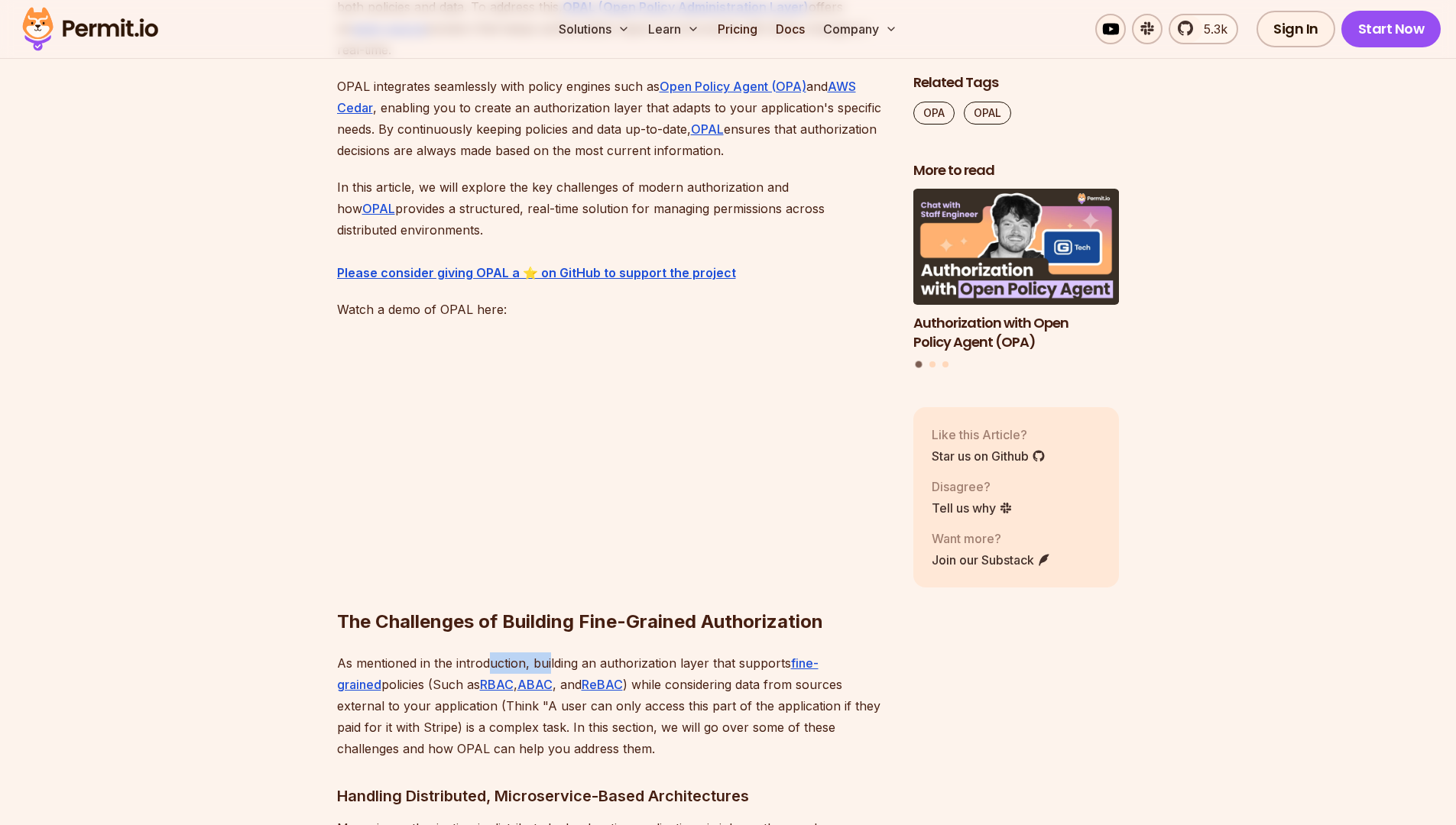 drag, startPoint x: 487, startPoint y: 661, endPoint x: 572, endPoint y: 652, distance: 85.47514 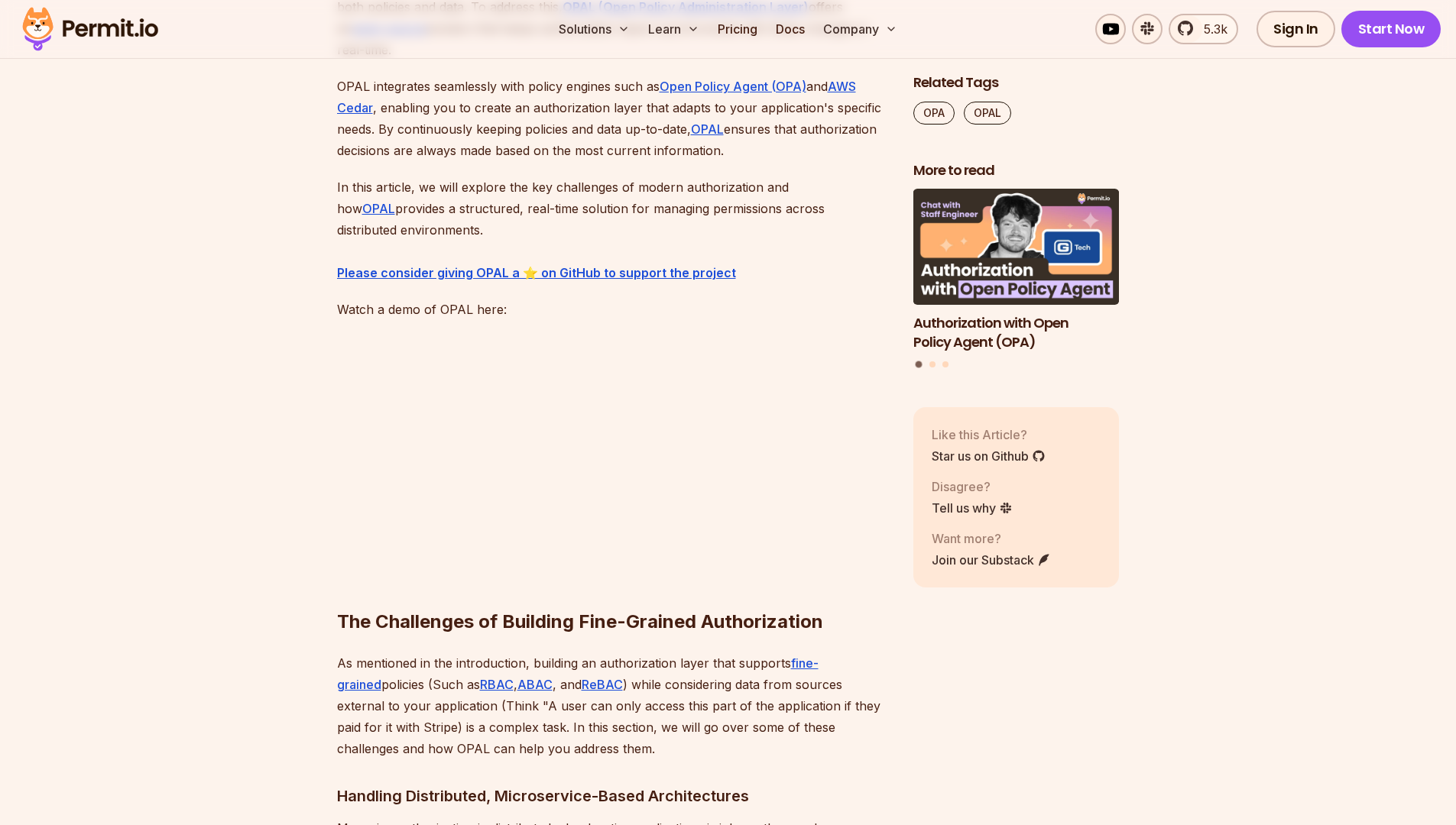 click on "Modern applications, especially those built with cloud-native and microservice architectures, require precise, dynamic, and fine-grained authorization. Managing real-time access control across distributed systems is a complex challenge that requires handling frequent changes to both policies and data. To address this,  OPAL (Open Policy Administration Layer)  offers an  open-source  solution that keeps authorization layers synchronized with these changes in real-time. OPAL integrates seamlessly with policy engines such as  Open Policy Agent (OPA)  and  AWS Cedar , enabling you to create an authorization layer that adapts to your application's specific needs. By continuously keeping policies and data up-to-date,  OPAL  ensures that authorization decisions are always made based on the most current information. In this article, we will explore the key challenges of modern authorization and how  OPAL  provides a structured, real-time solution for managing permissions across distributed environments. fine-grained" at bounding box center [613, 4397] 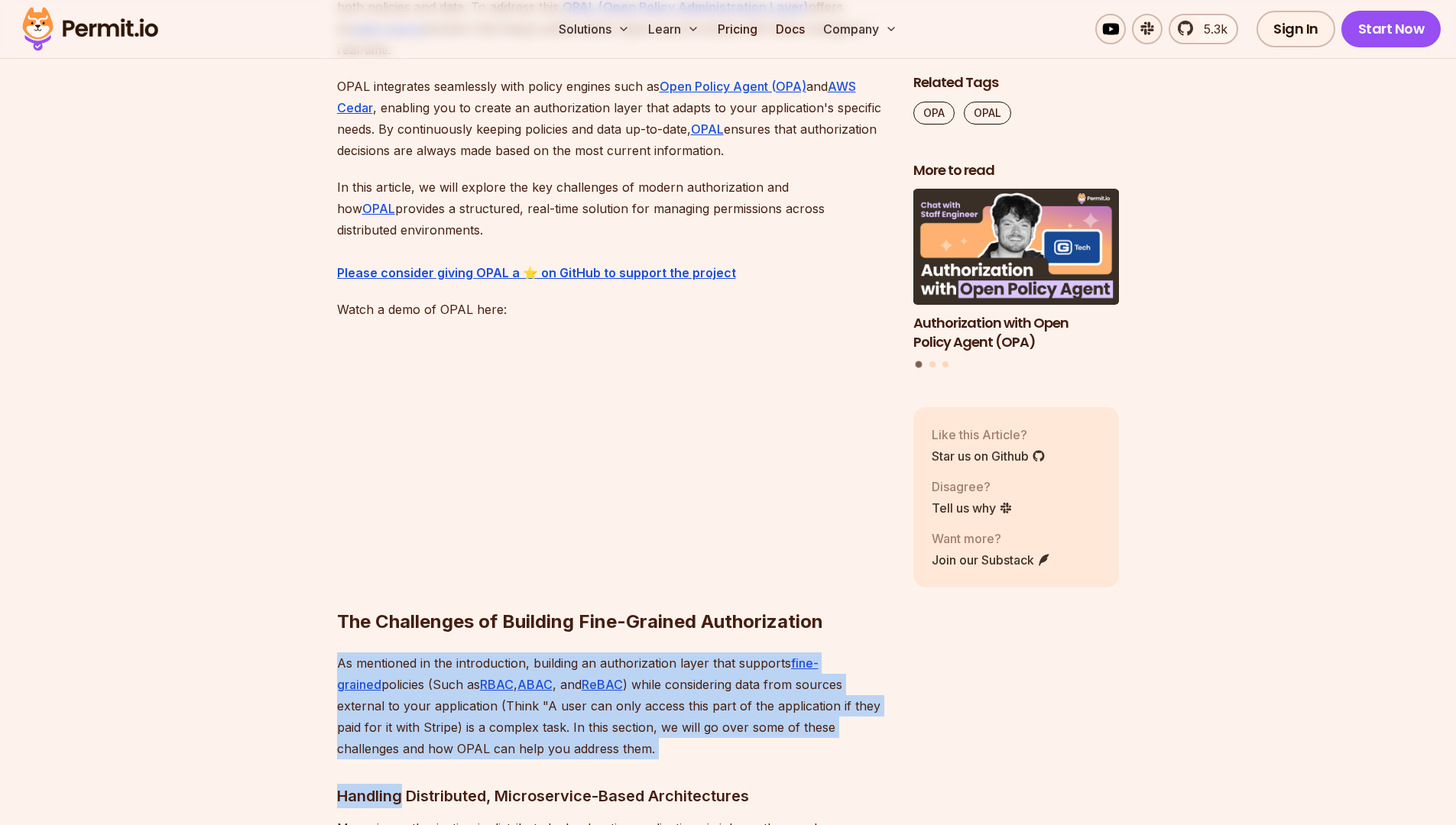 drag, startPoint x: 573, startPoint y: 645, endPoint x: 709, endPoint y: 760, distance: 178.1039 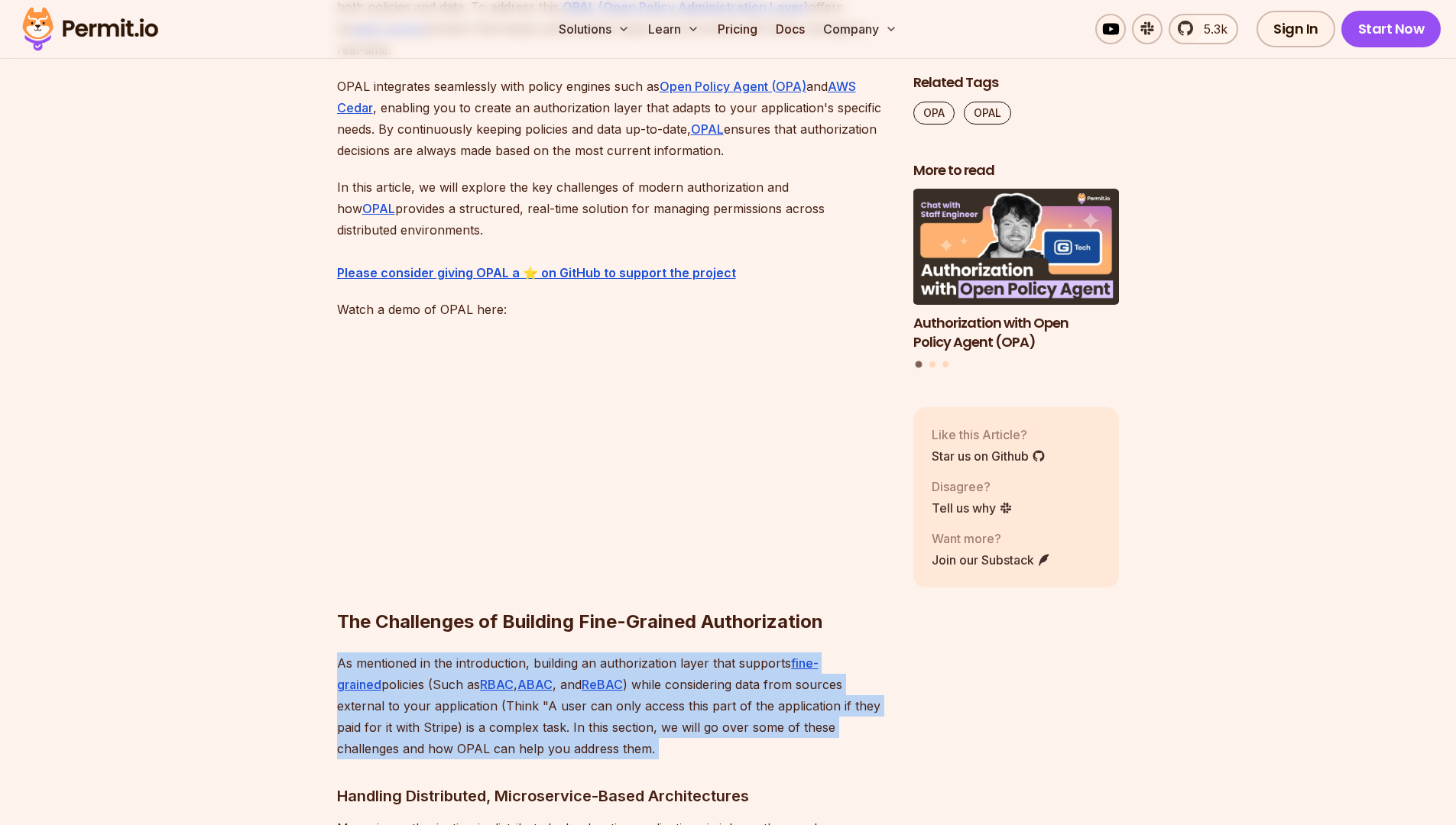 drag, startPoint x: 715, startPoint y: 754, endPoint x: 385, endPoint y: 652, distance: 345.4041 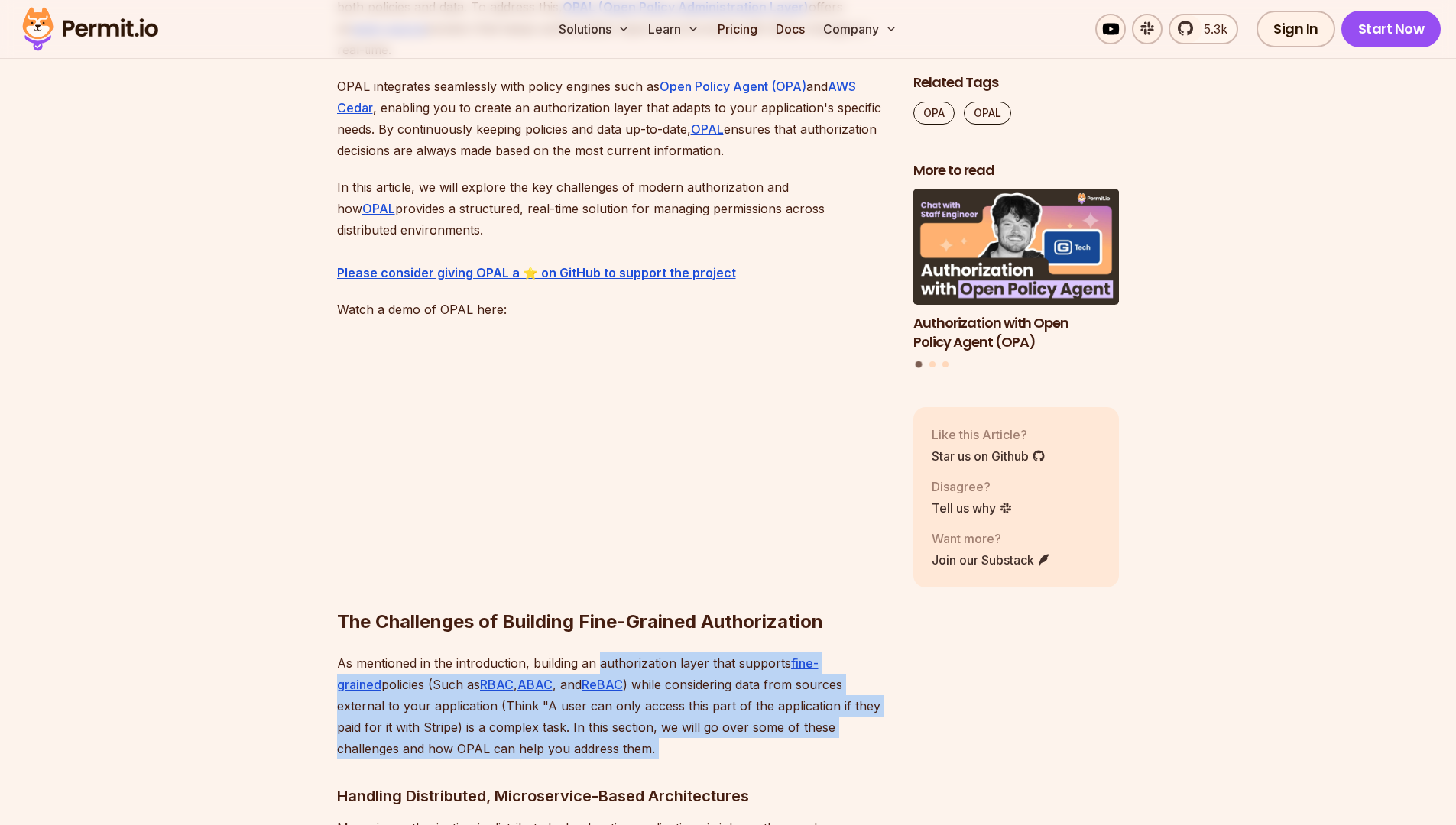 drag, startPoint x: 600, startPoint y: 662, endPoint x: 670, endPoint y: 761, distance: 121.24768 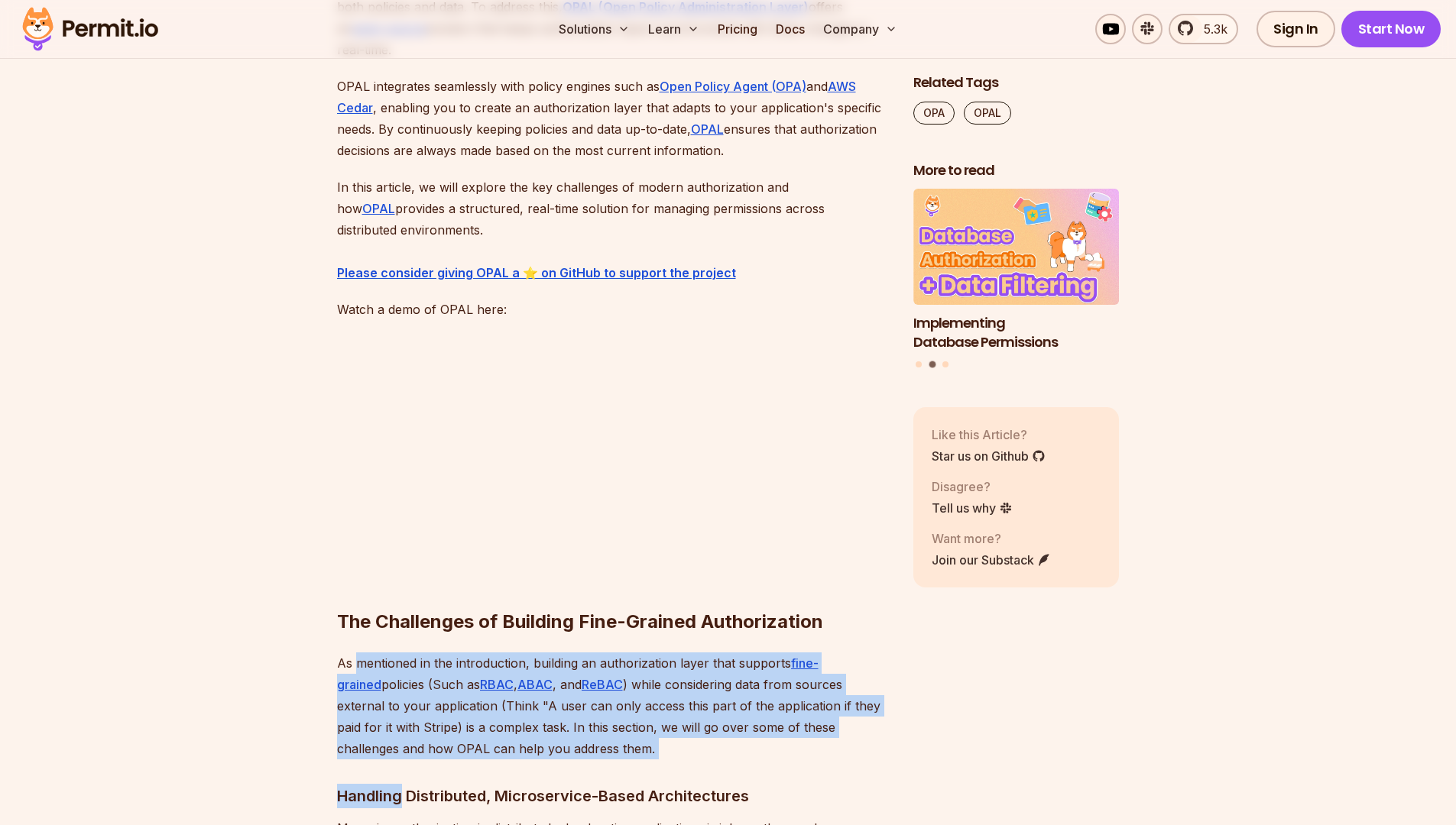 drag, startPoint x: 670, startPoint y: 761, endPoint x: 380, endPoint y: 656, distance: 308.42341 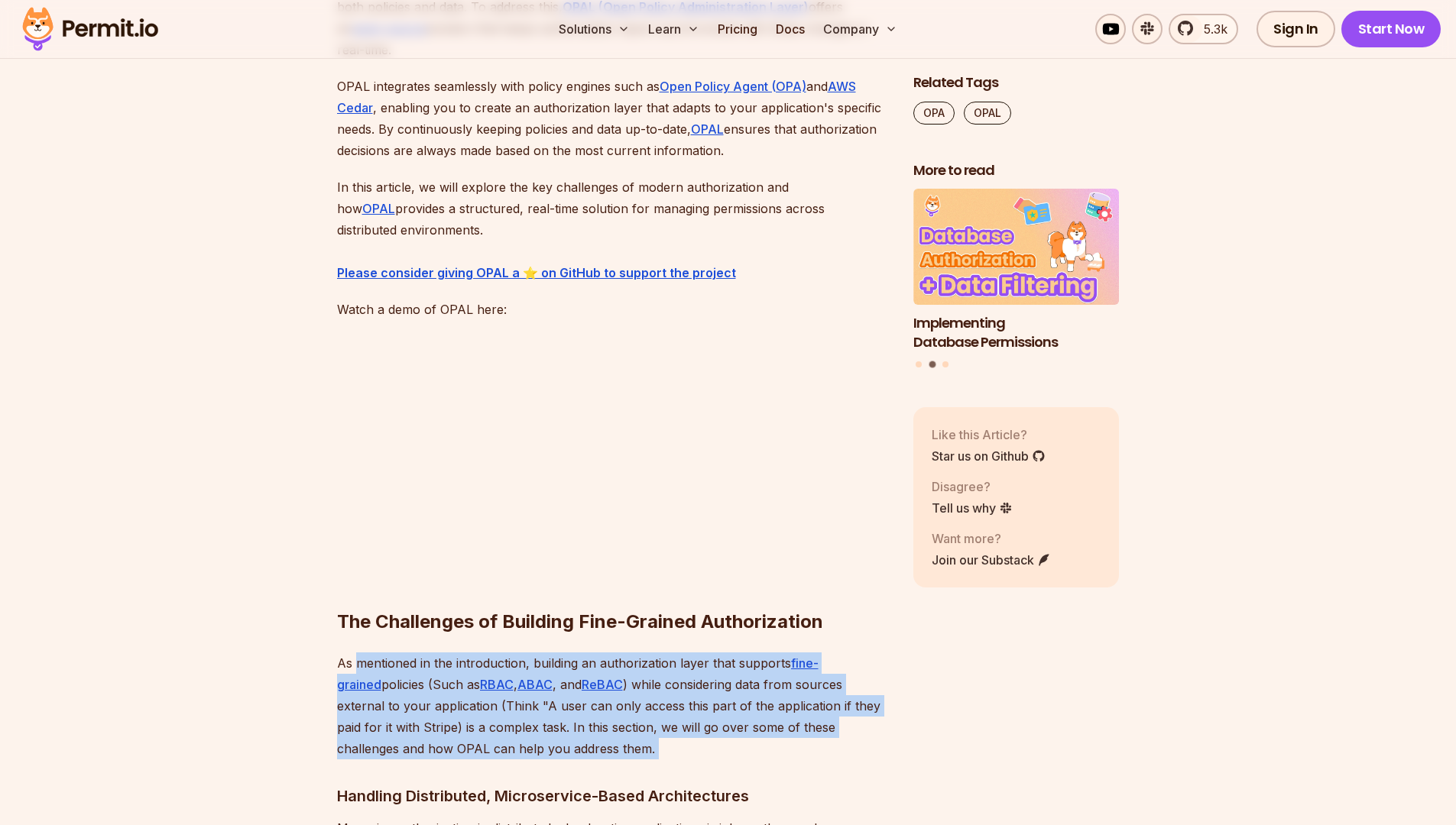 drag, startPoint x: 380, startPoint y: 656, endPoint x: 683, endPoint y: 755, distance: 318.76324 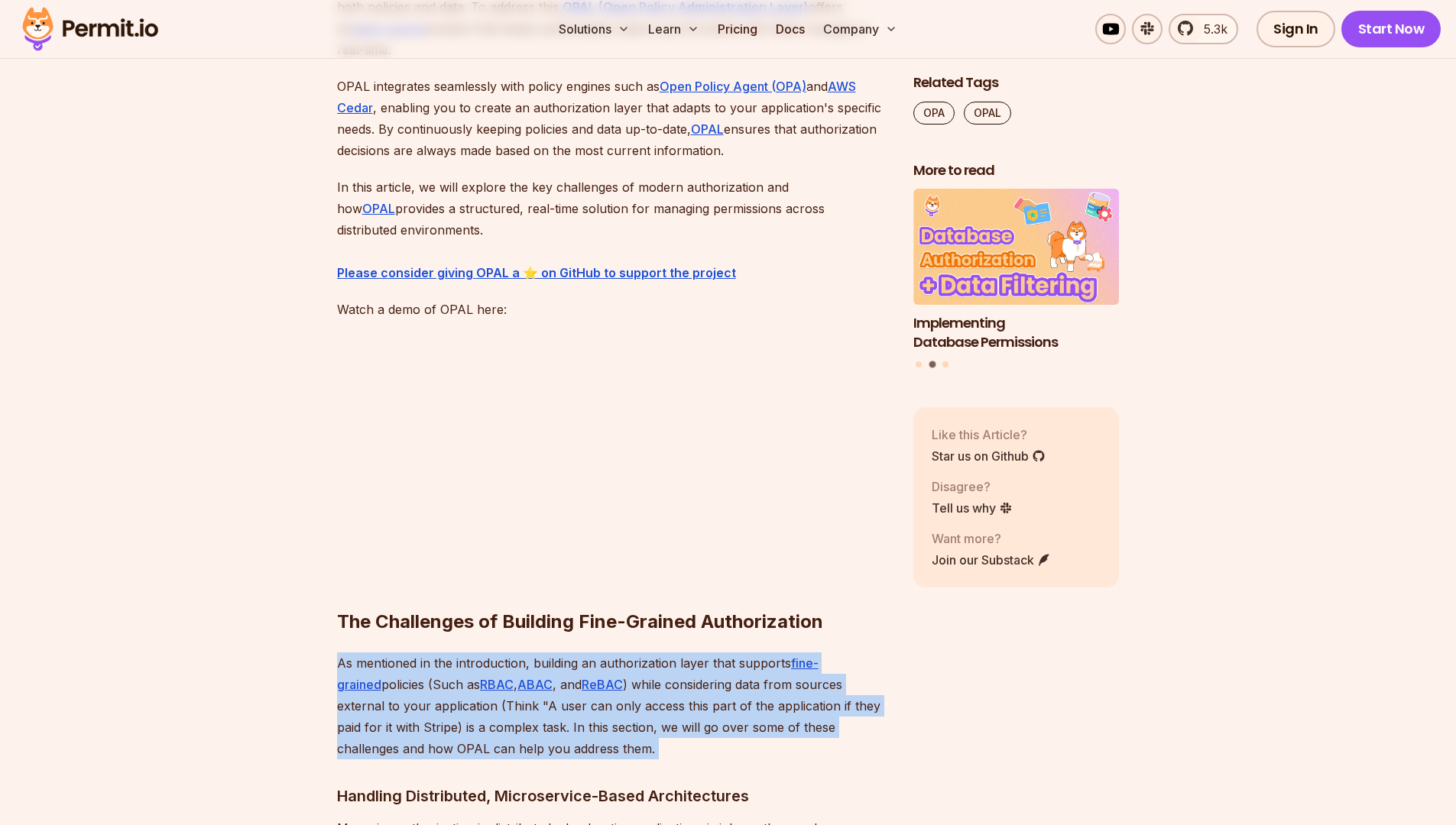 drag, startPoint x: 657, startPoint y: 746, endPoint x: 342, endPoint y: 660, distance: 326.52871 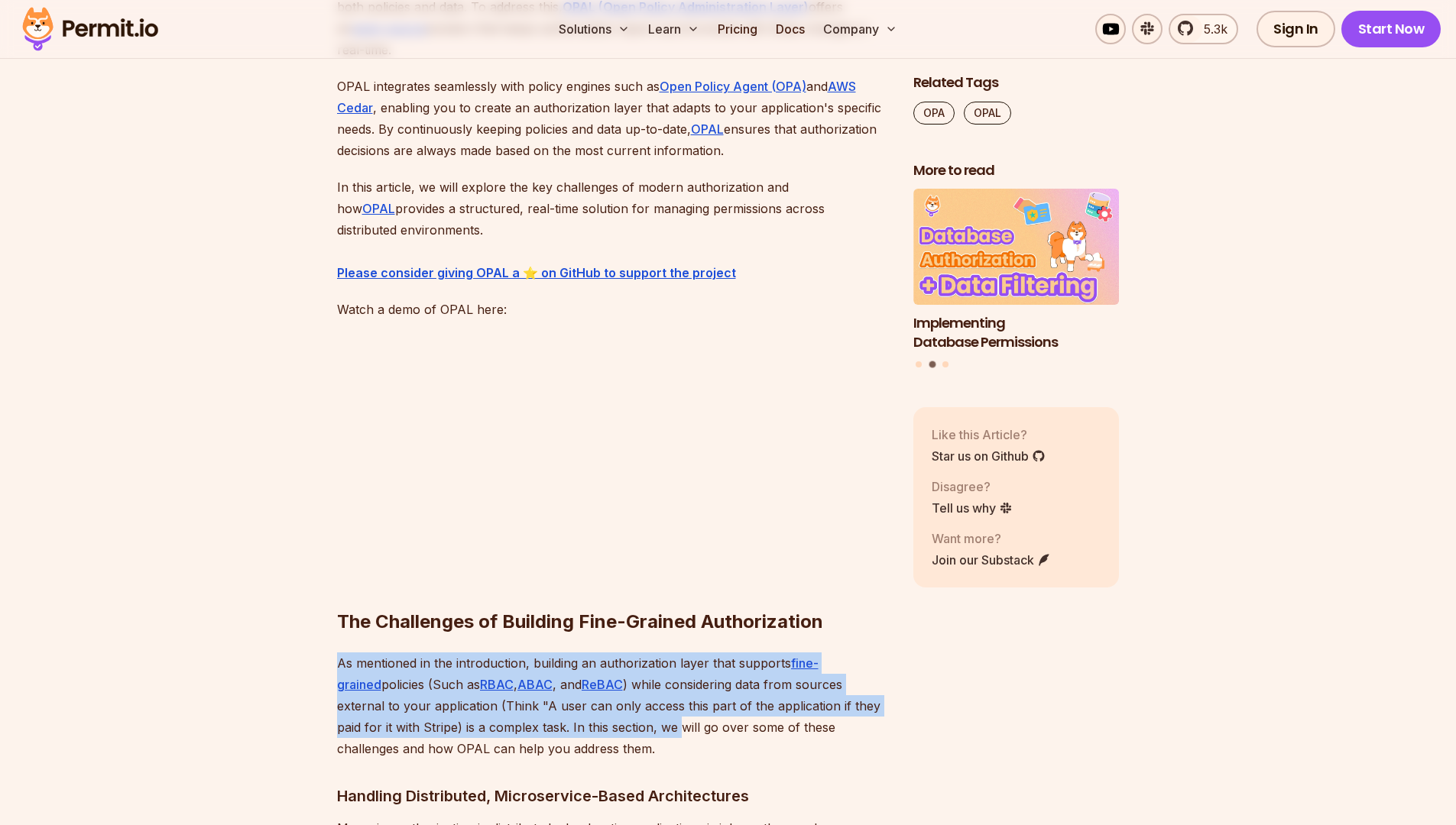 drag, startPoint x: 342, startPoint y: 660, endPoint x: 617, endPoint y: 736, distance: 285.3086 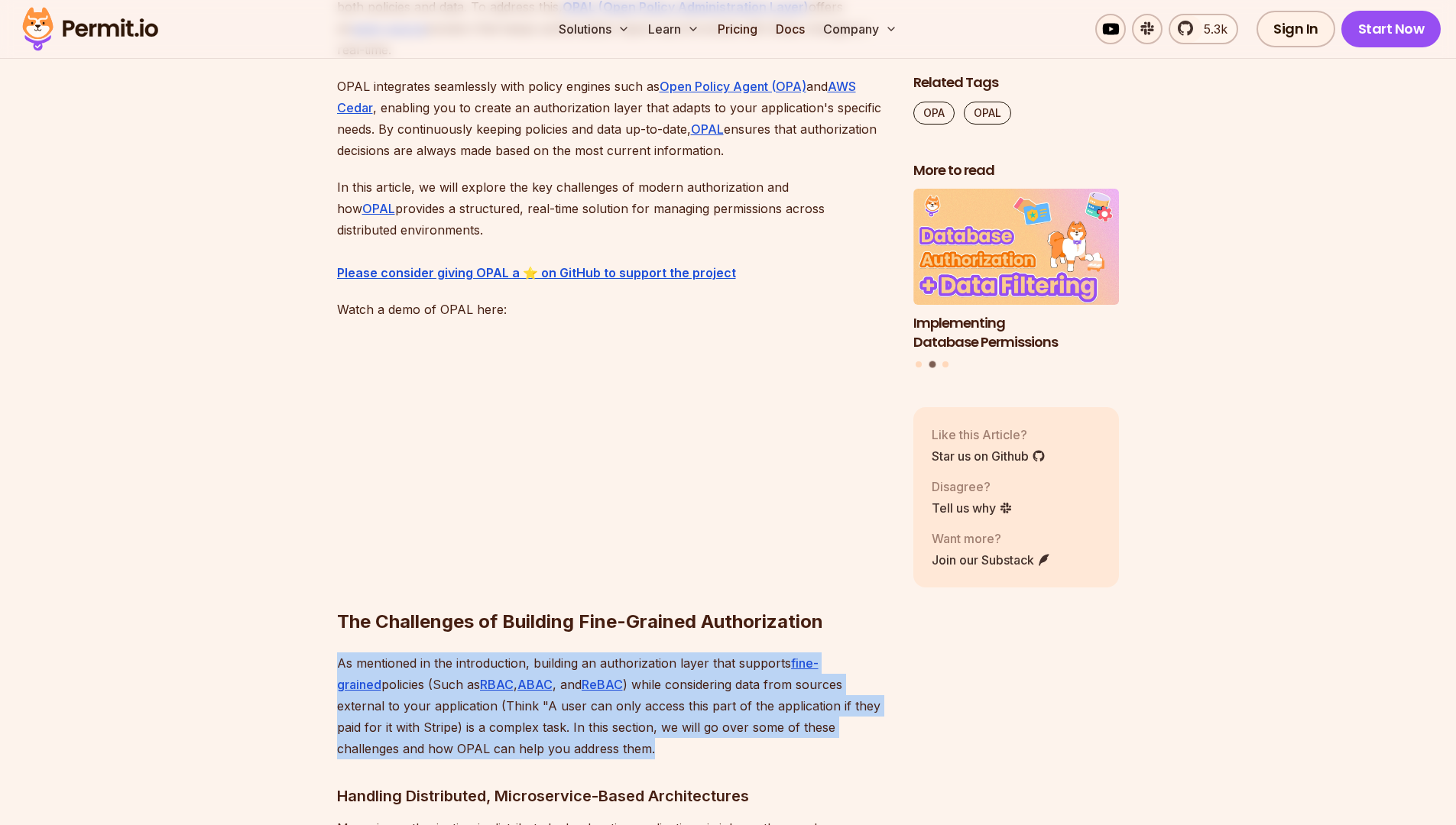 drag, startPoint x: 579, startPoint y: 735, endPoint x: 320, endPoint y: 649, distance: 272.9047 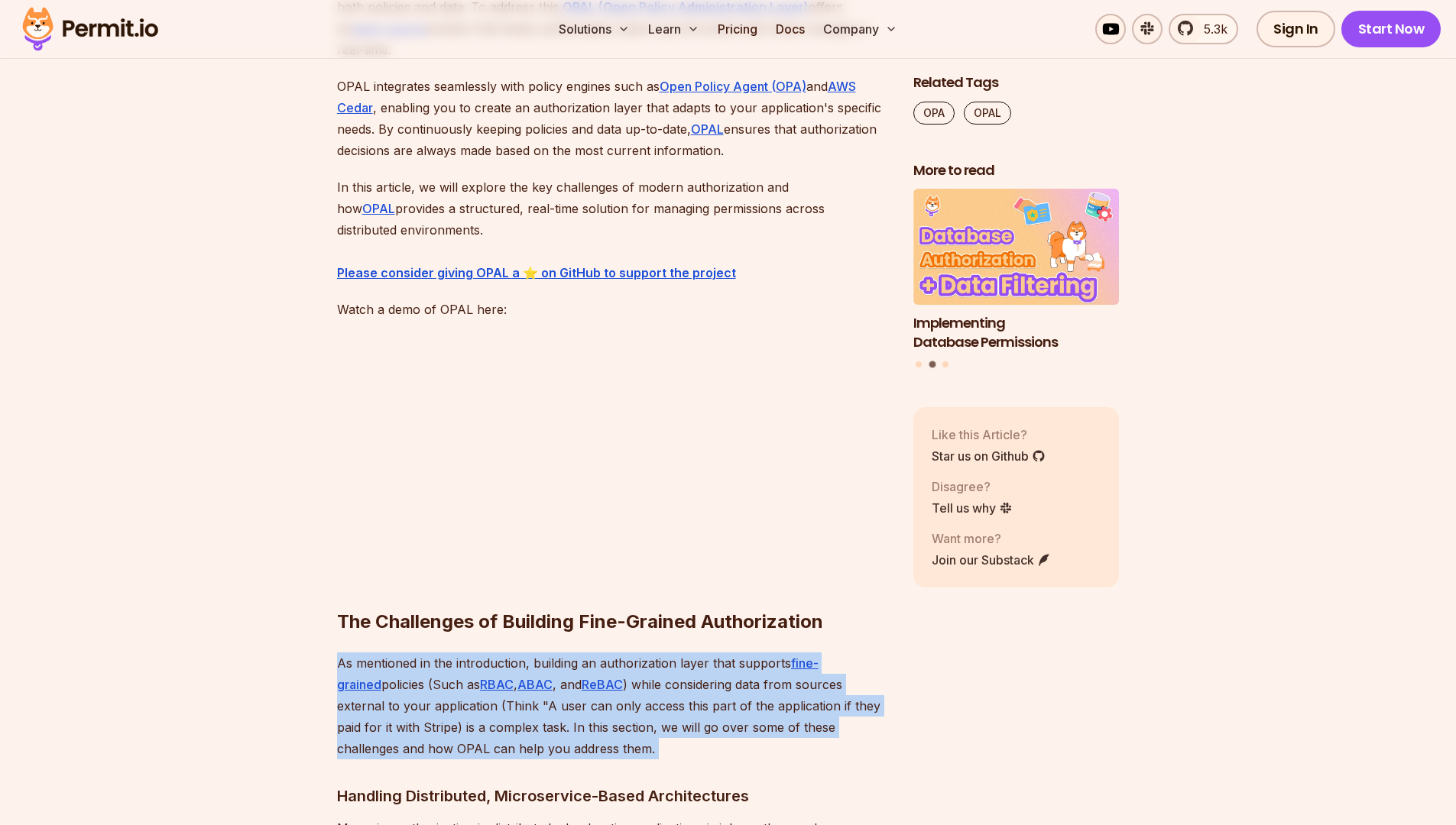 drag, startPoint x: 320, startPoint y: 649, endPoint x: 641, endPoint y: 742, distance: 334.20054 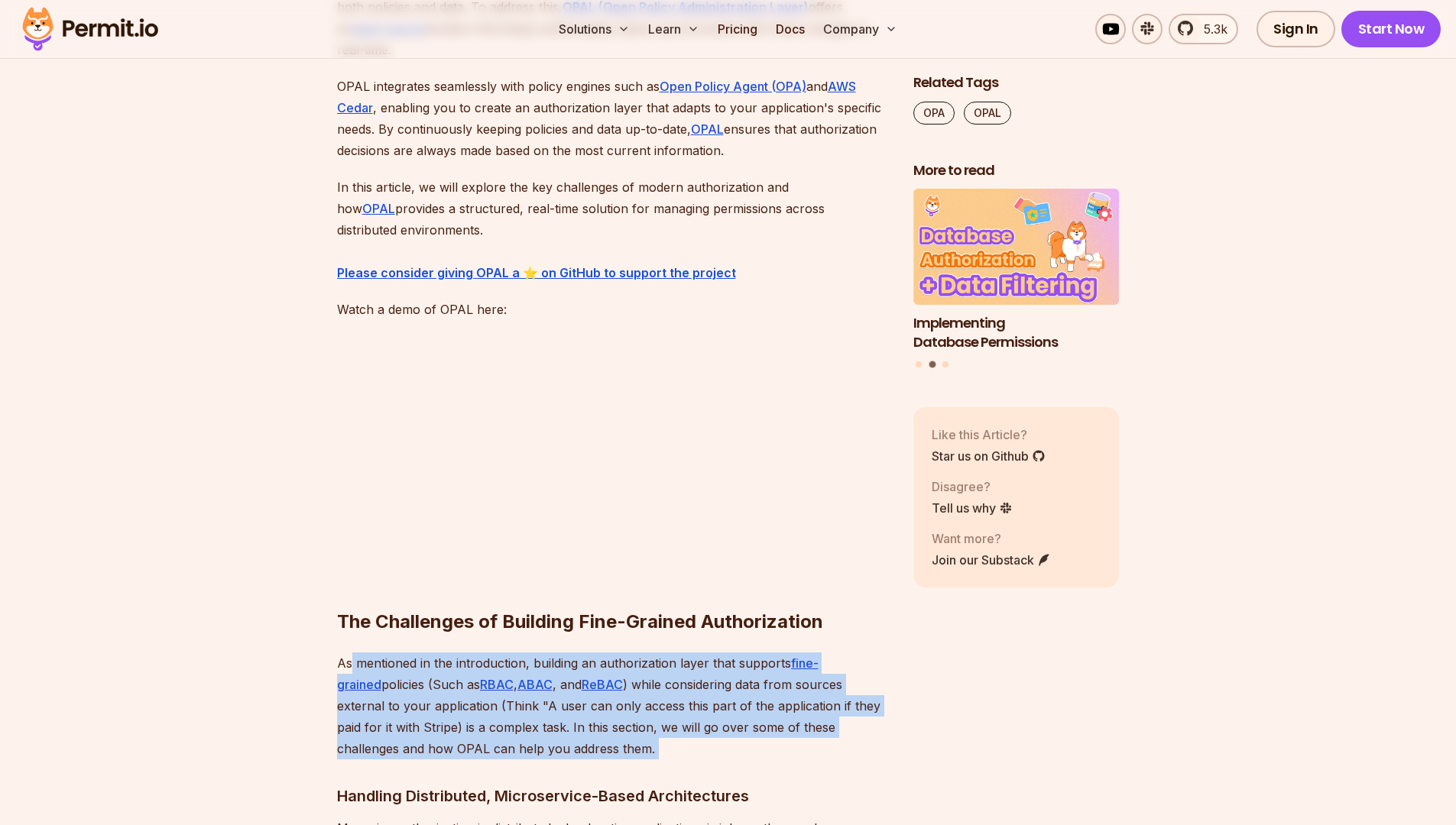 drag, startPoint x: 641, startPoint y: 742, endPoint x: 351, endPoint y: 660, distance: 301.3702 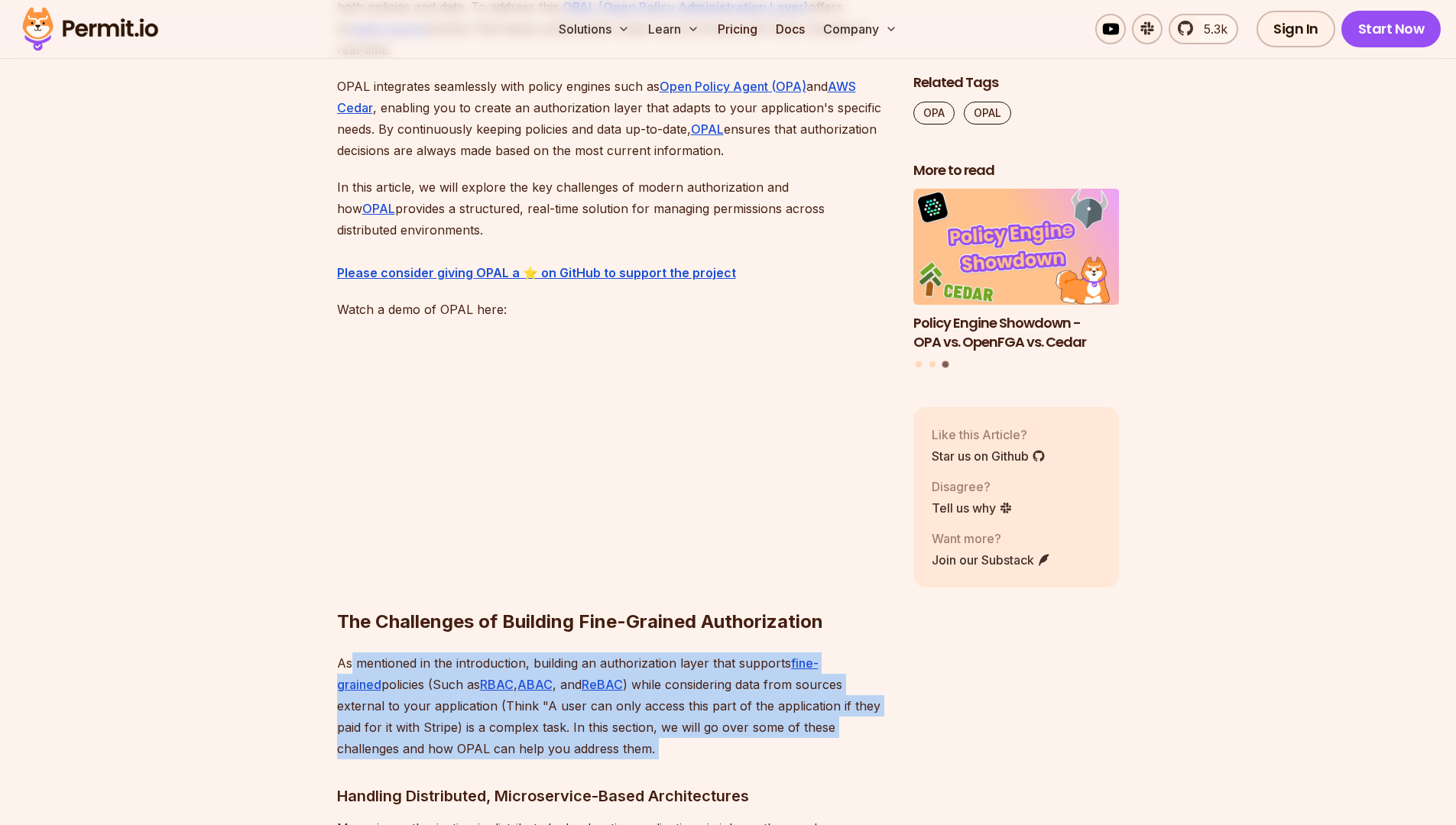 drag, startPoint x: 351, startPoint y: 660, endPoint x: 611, endPoint y: 746, distance: 273.85398 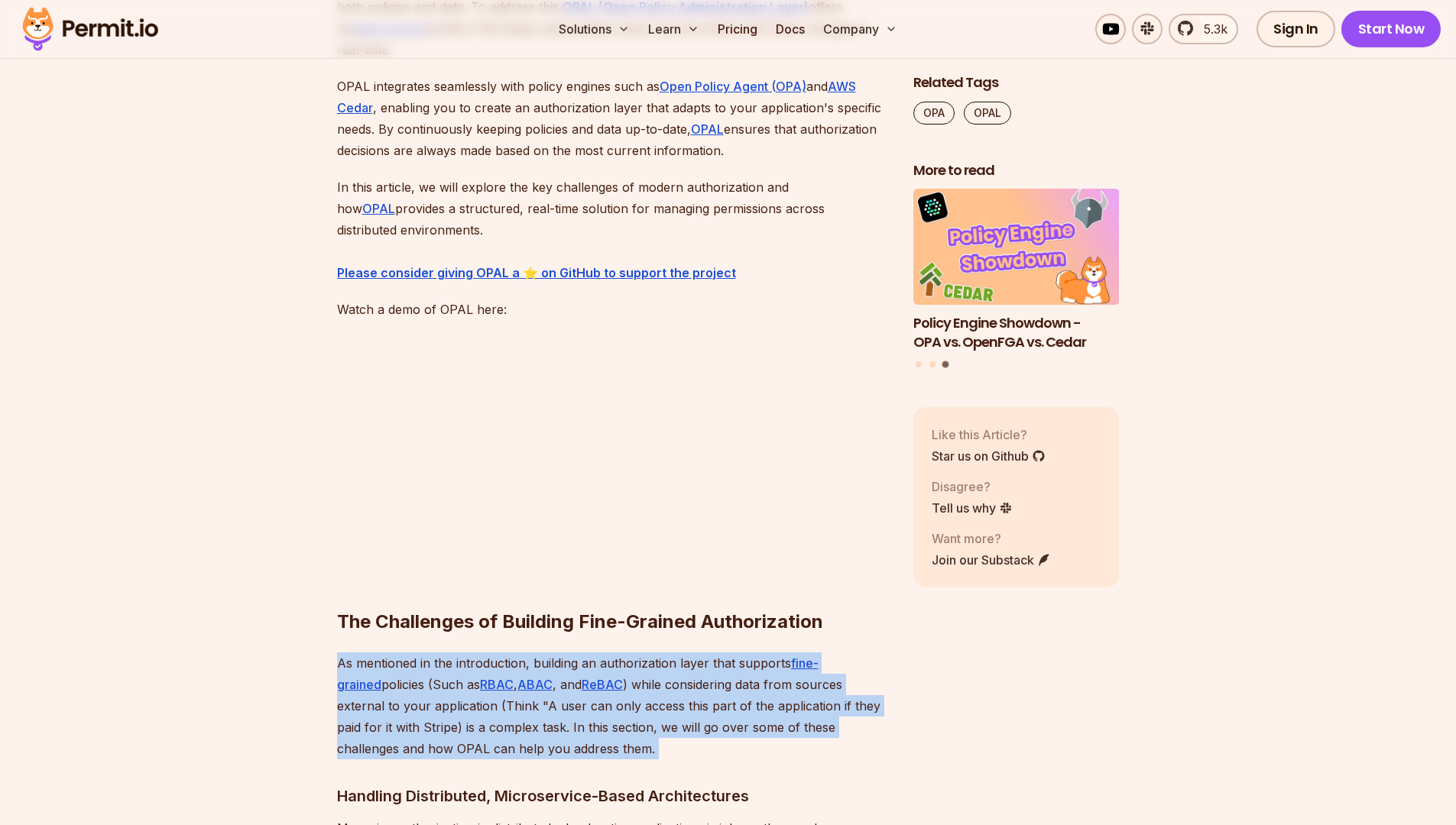 drag, startPoint x: 611, startPoint y: 746, endPoint x: 316, endPoint y: 667, distance: 305.39483 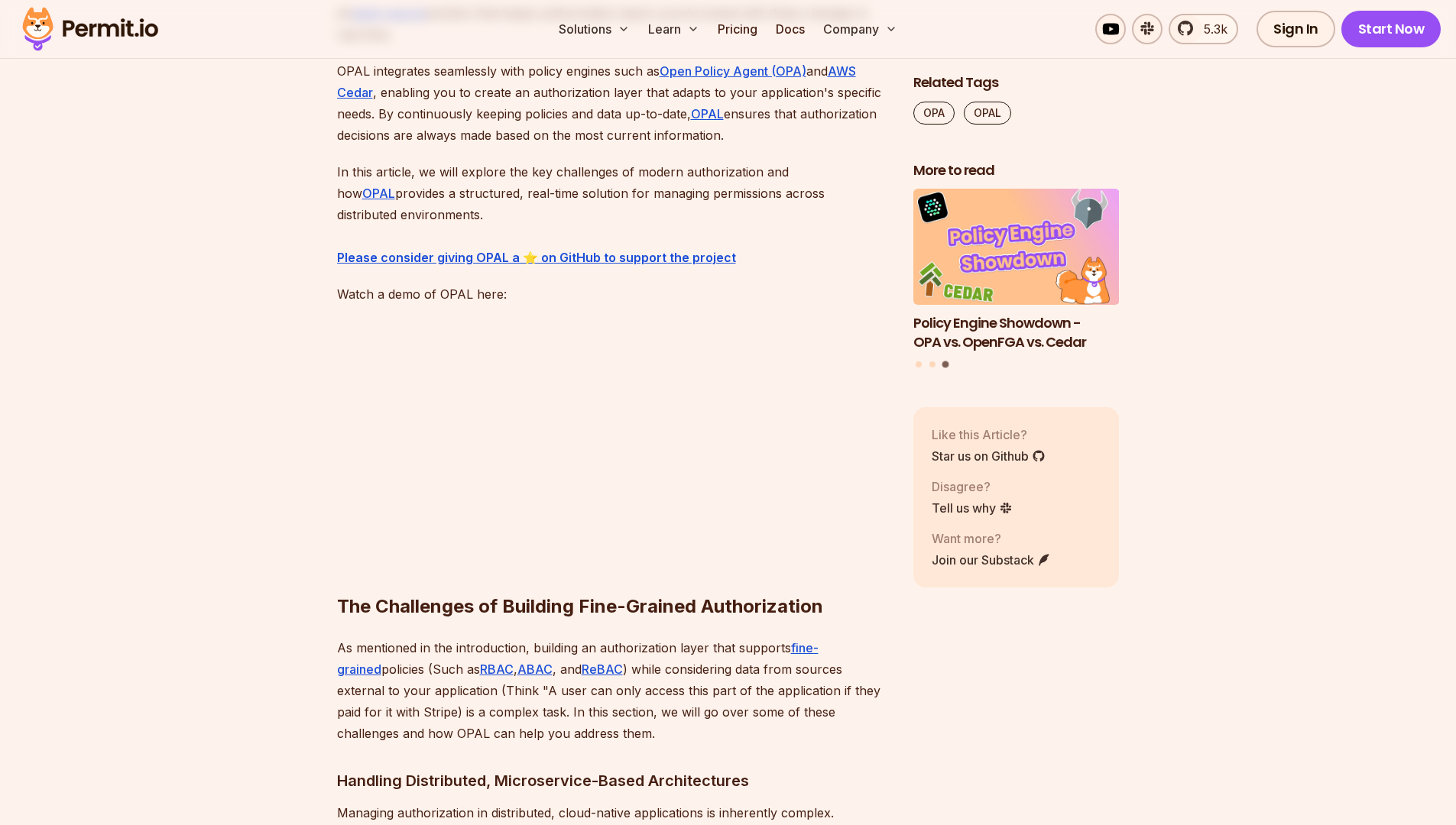 scroll, scrollTop: 1409, scrollLeft: 0, axis: vertical 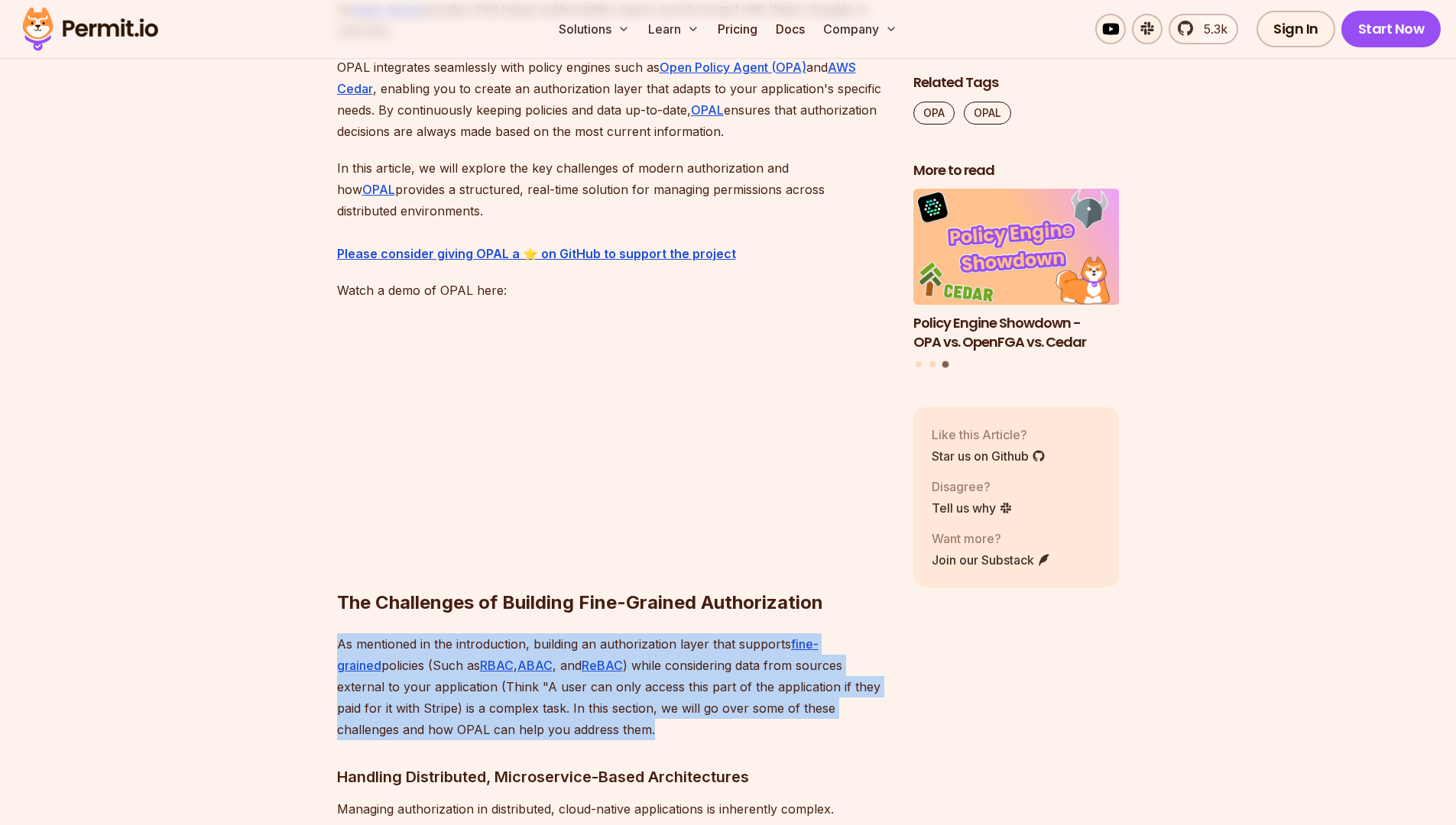 drag, startPoint x: 409, startPoint y: 662, endPoint x: 633, endPoint y: 723, distance: 232.15727 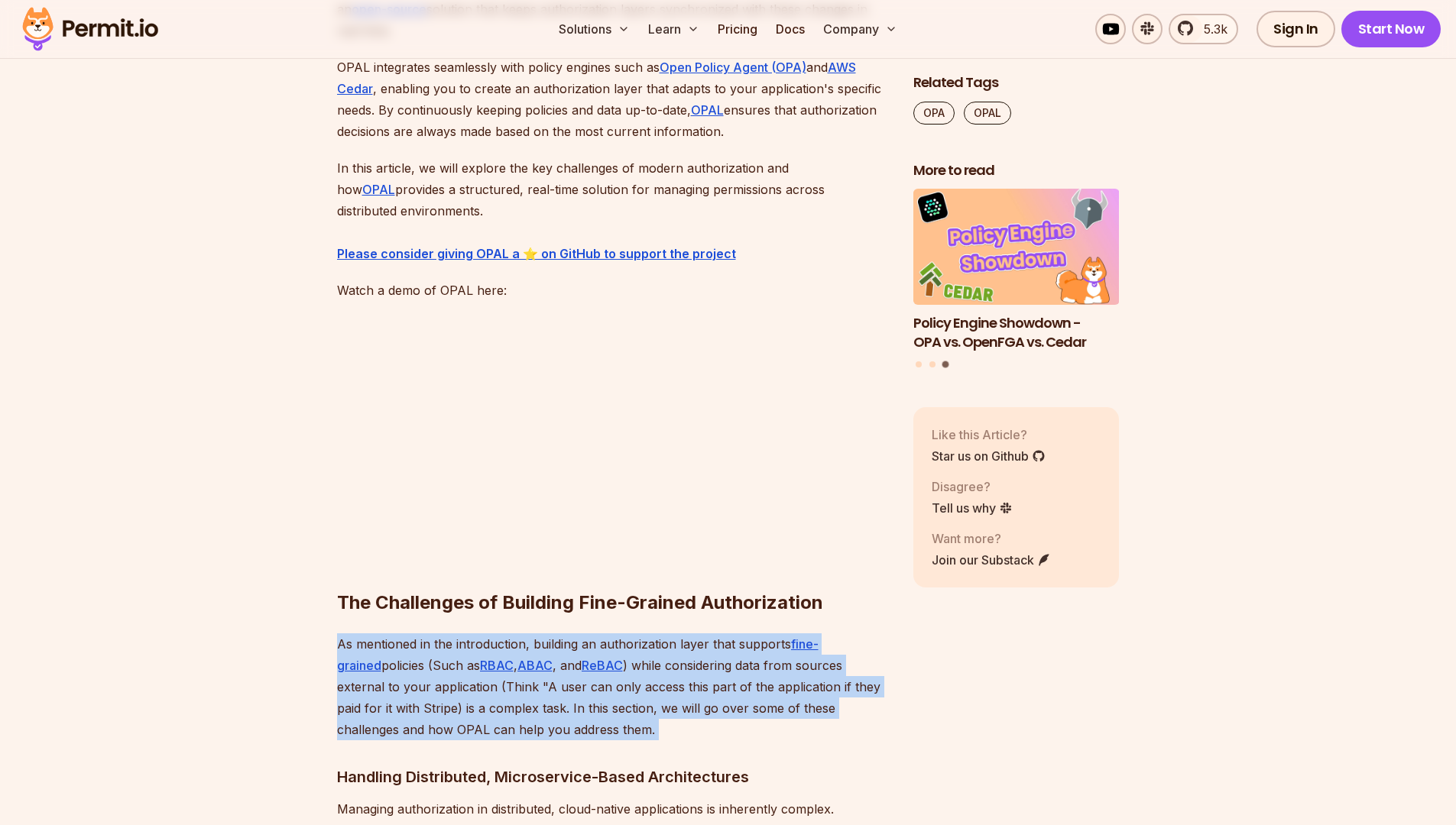 drag, startPoint x: 633, startPoint y: 723, endPoint x: 340, endPoint y: 632, distance: 306.8061 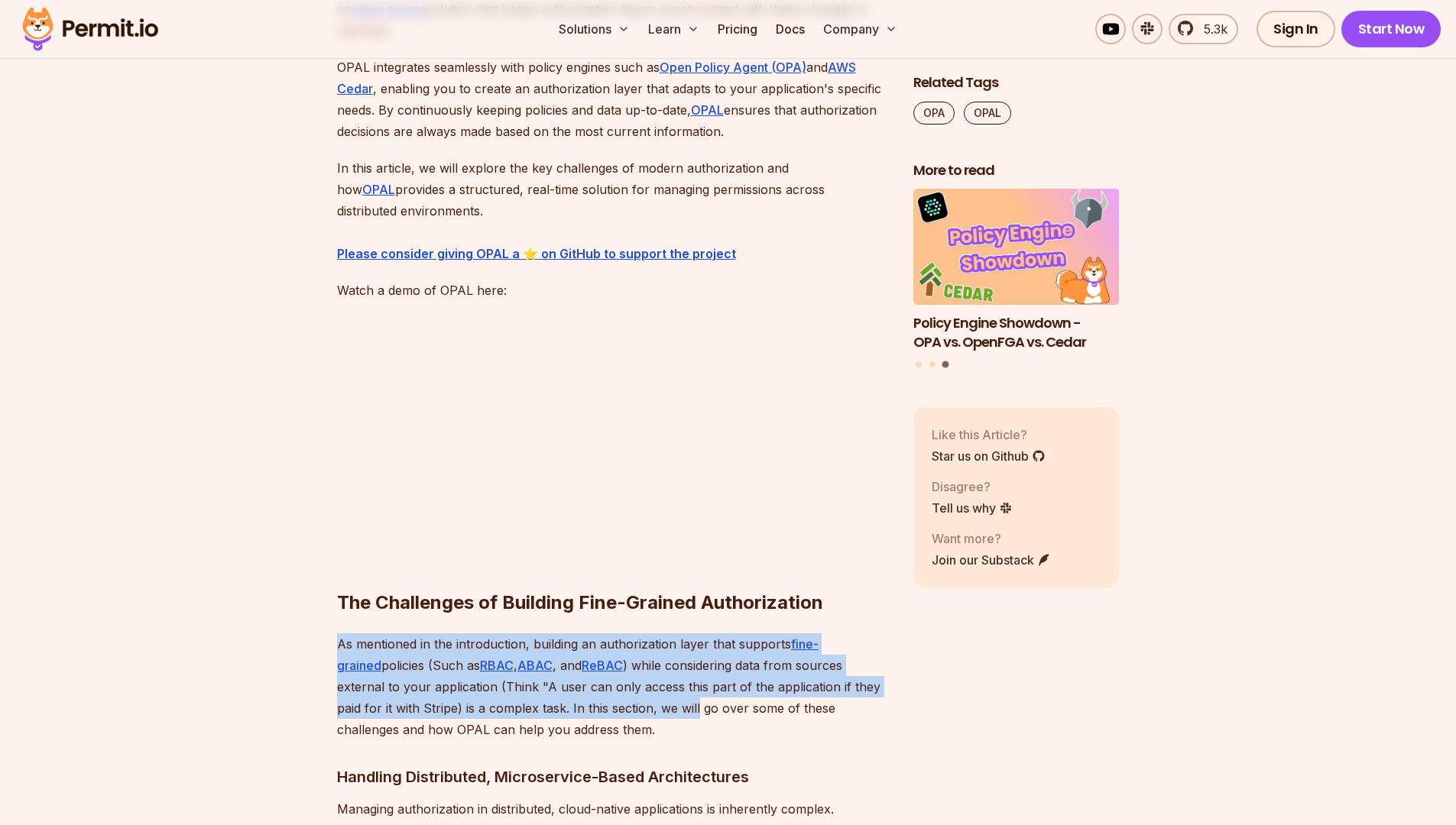 drag, startPoint x: 340, startPoint y: 632, endPoint x: 629, endPoint y: 712, distance: 299.8683 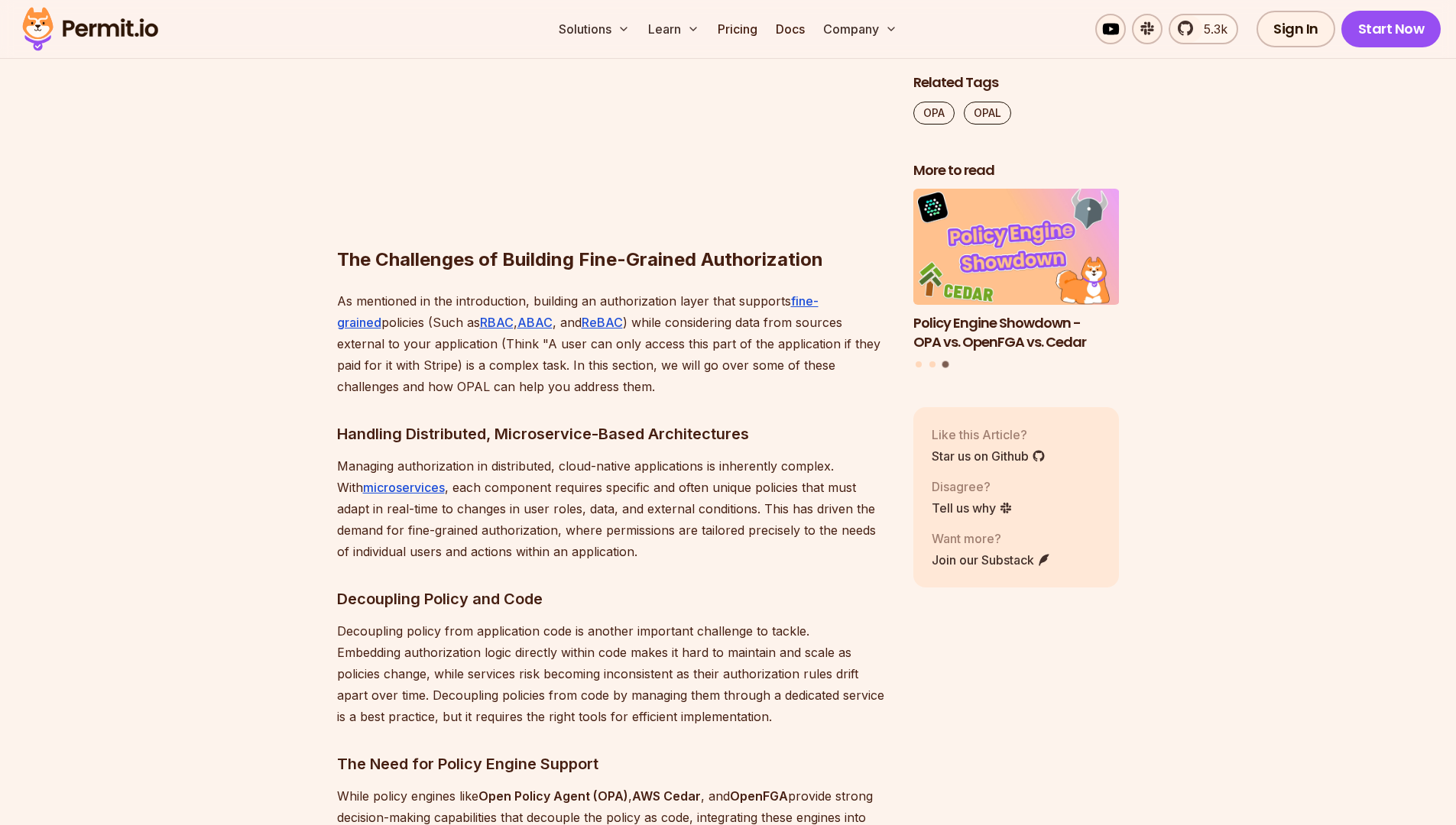 scroll, scrollTop: 1753, scrollLeft: 0, axis: vertical 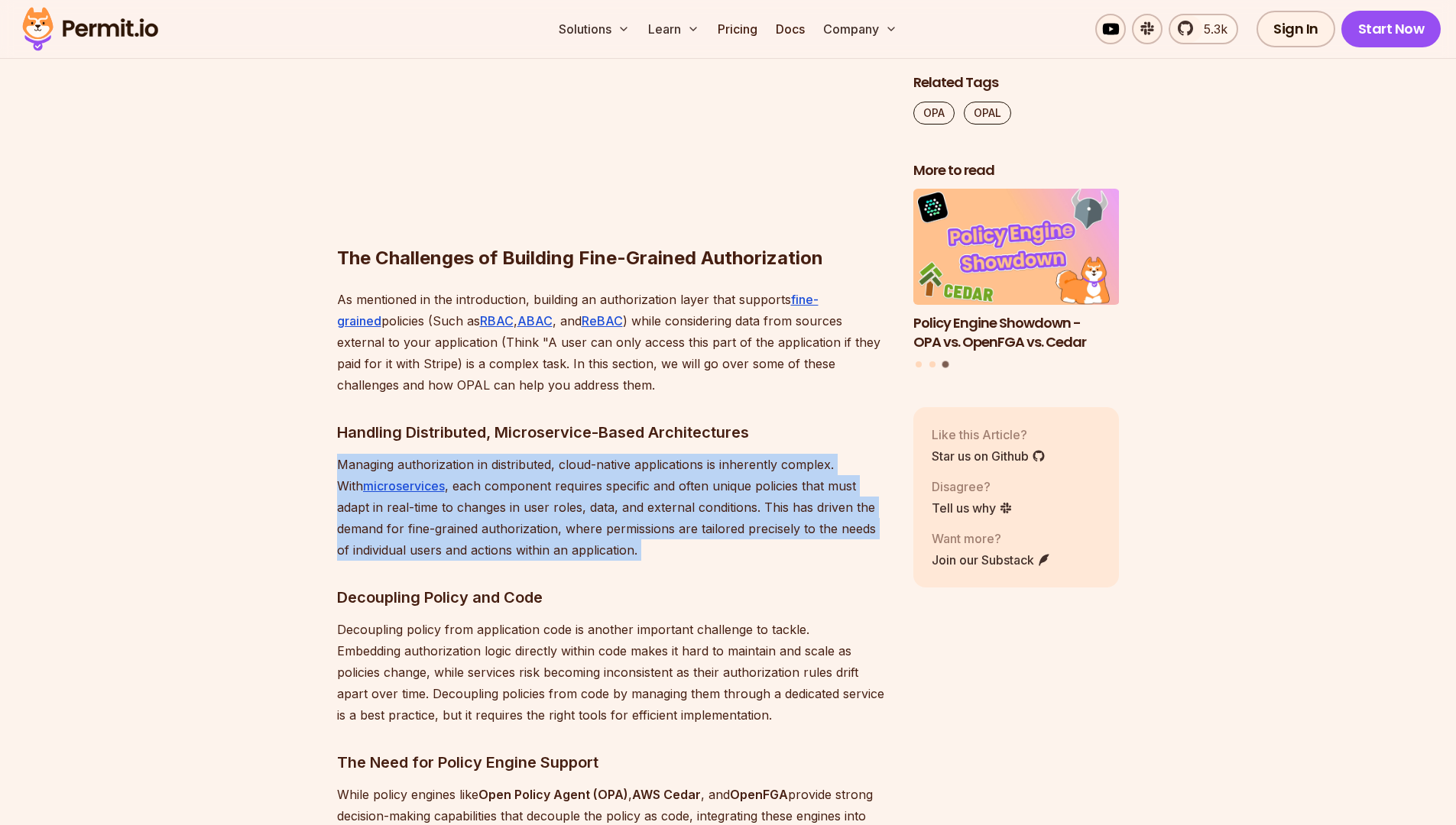 drag, startPoint x: 589, startPoint y: 548, endPoint x: 313, endPoint y: 456, distance: 290.92954 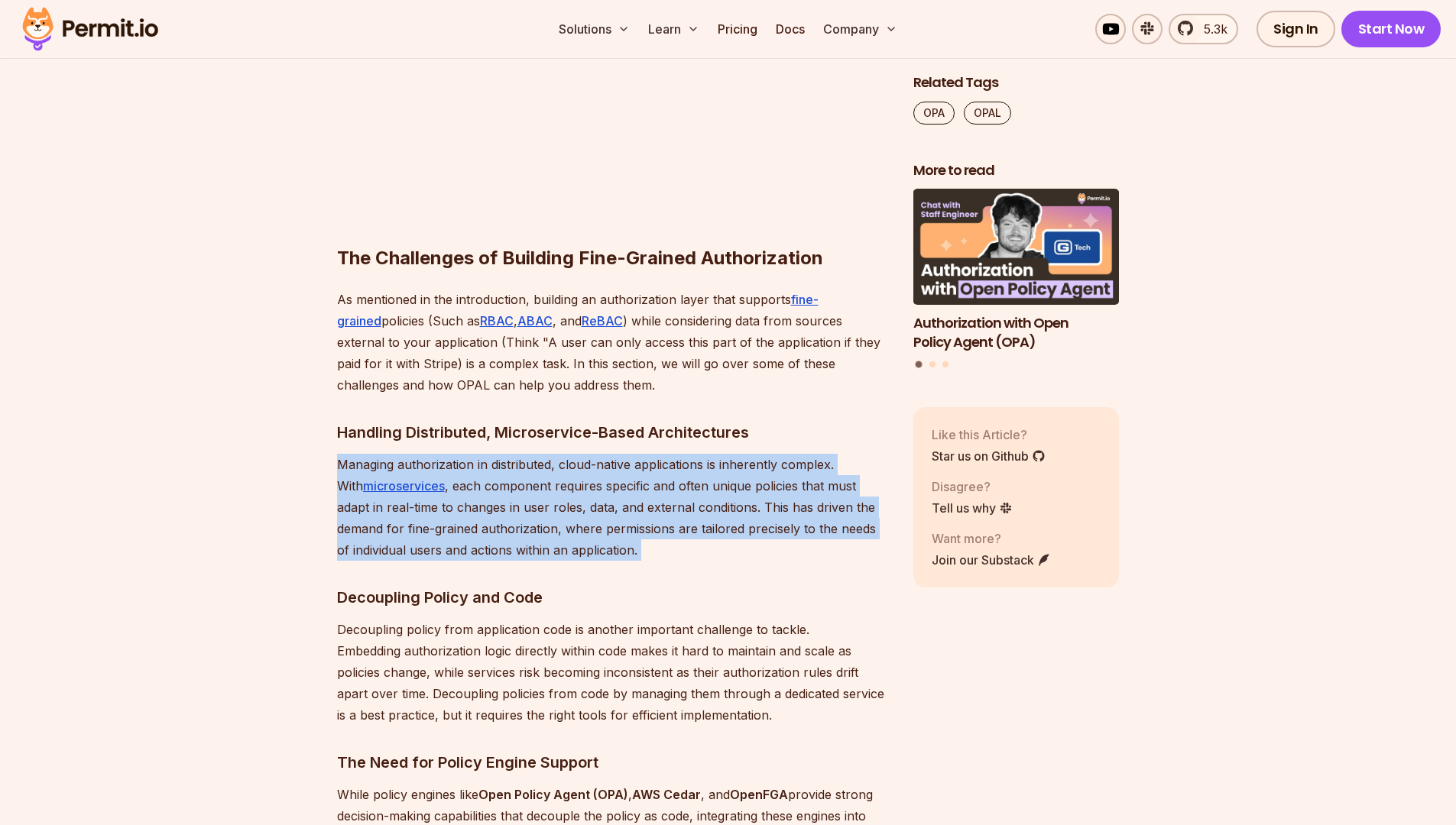 drag, startPoint x: 690, startPoint y: 558, endPoint x: 340, endPoint y: 445, distance: 367.78934 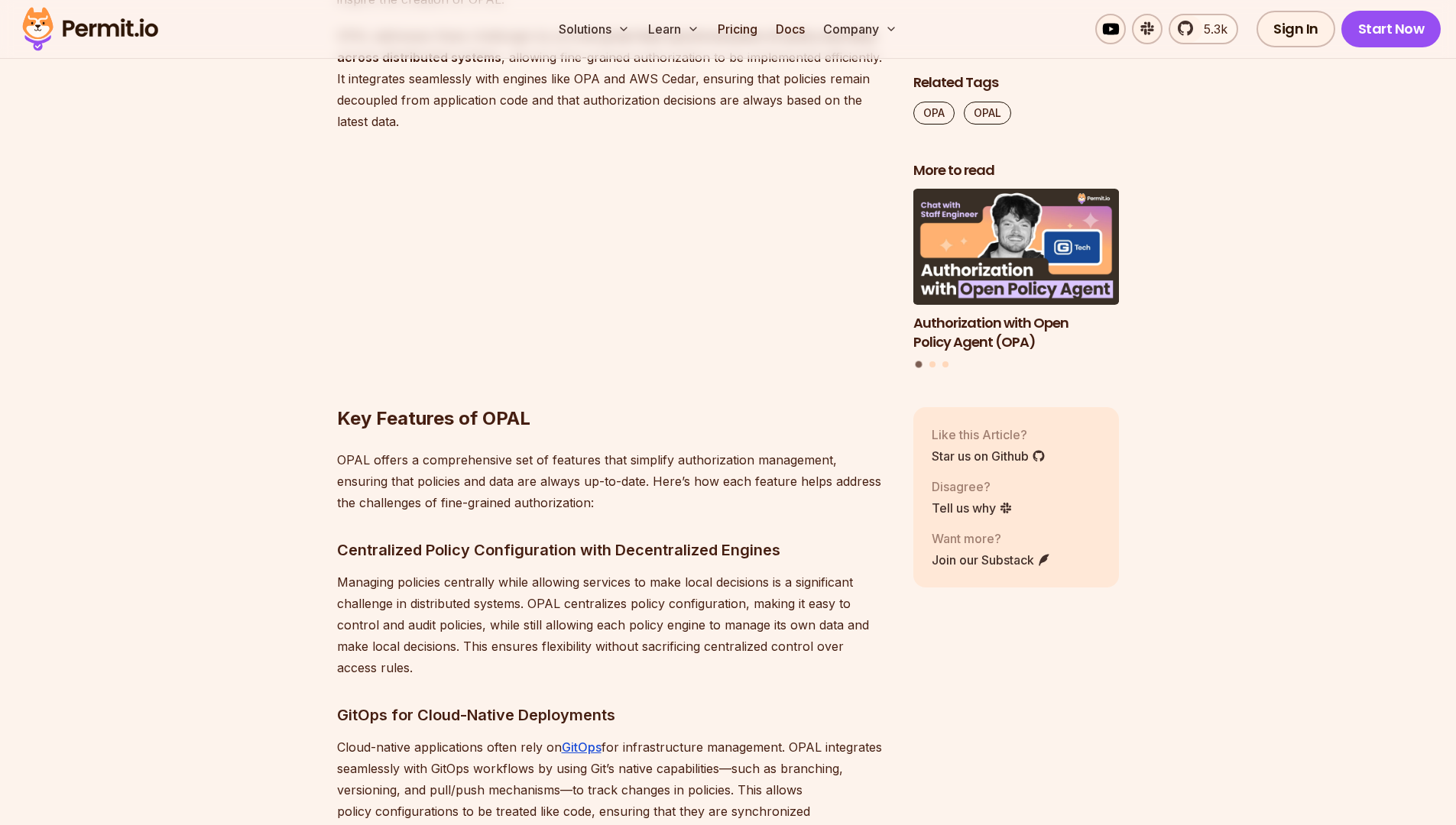 scroll, scrollTop: 3068, scrollLeft: 0, axis: vertical 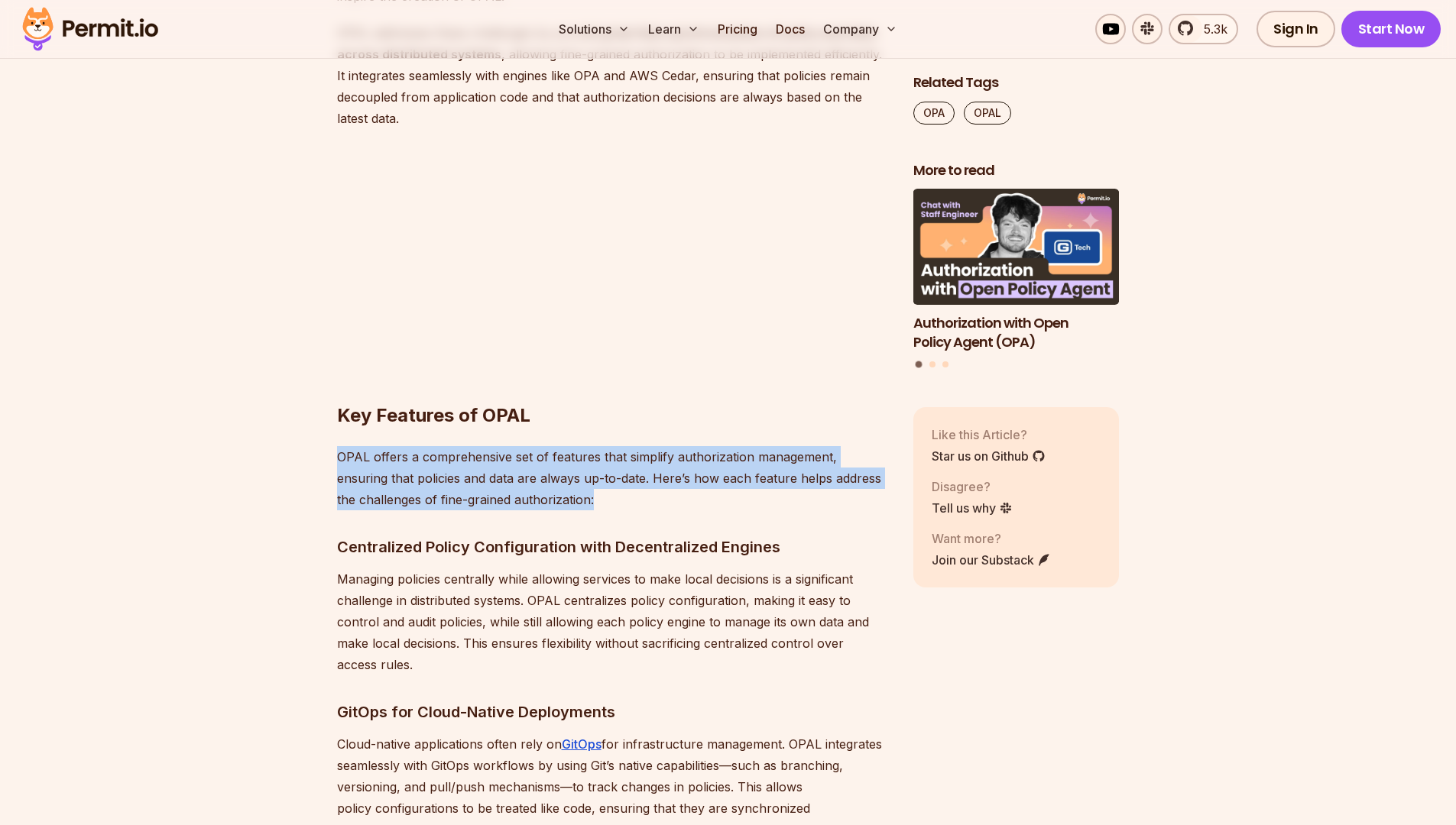 drag, startPoint x: 638, startPoint y: 509, endPoint x: 312, endPoint y: 448, distance: 331.65796 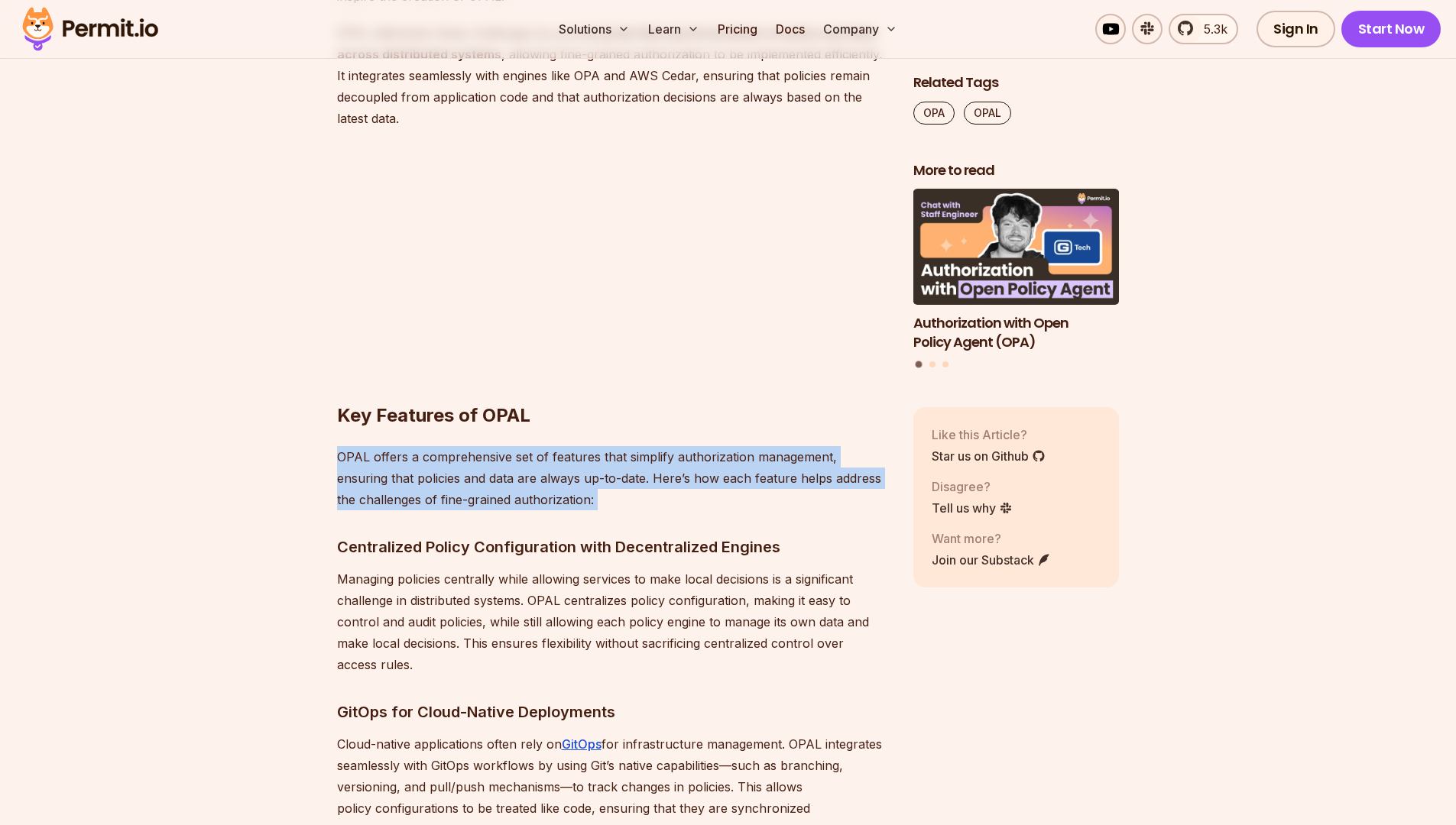 drag, startPoint x: 312, startPoint y: 448, endPoint x: 623, endPoint y: 491, distance: 313.9586 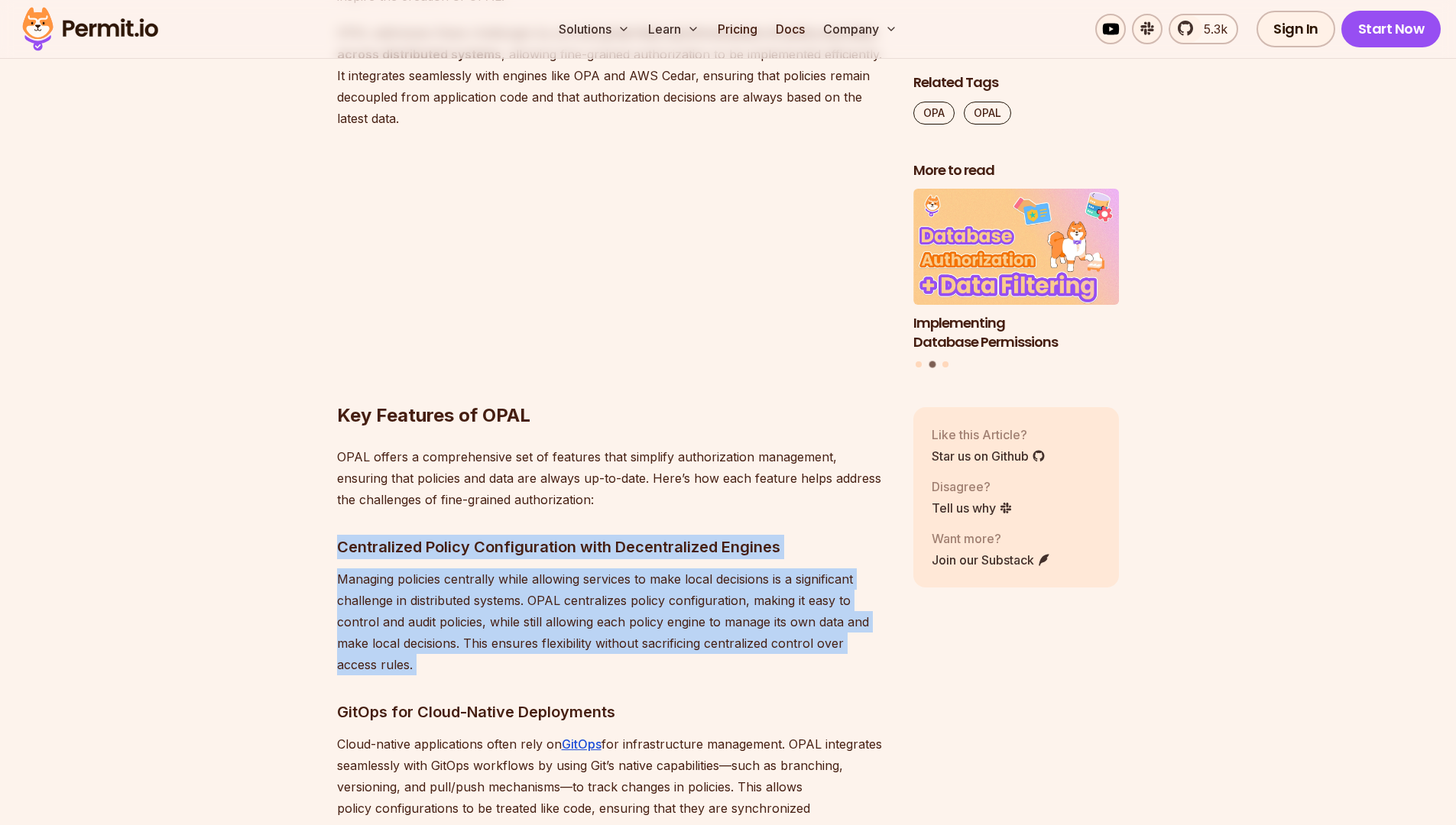 drag, startPoint x: 623, startPoint y: 492, endPoint x: 715, endPoint y: 653, distance: 185.43193 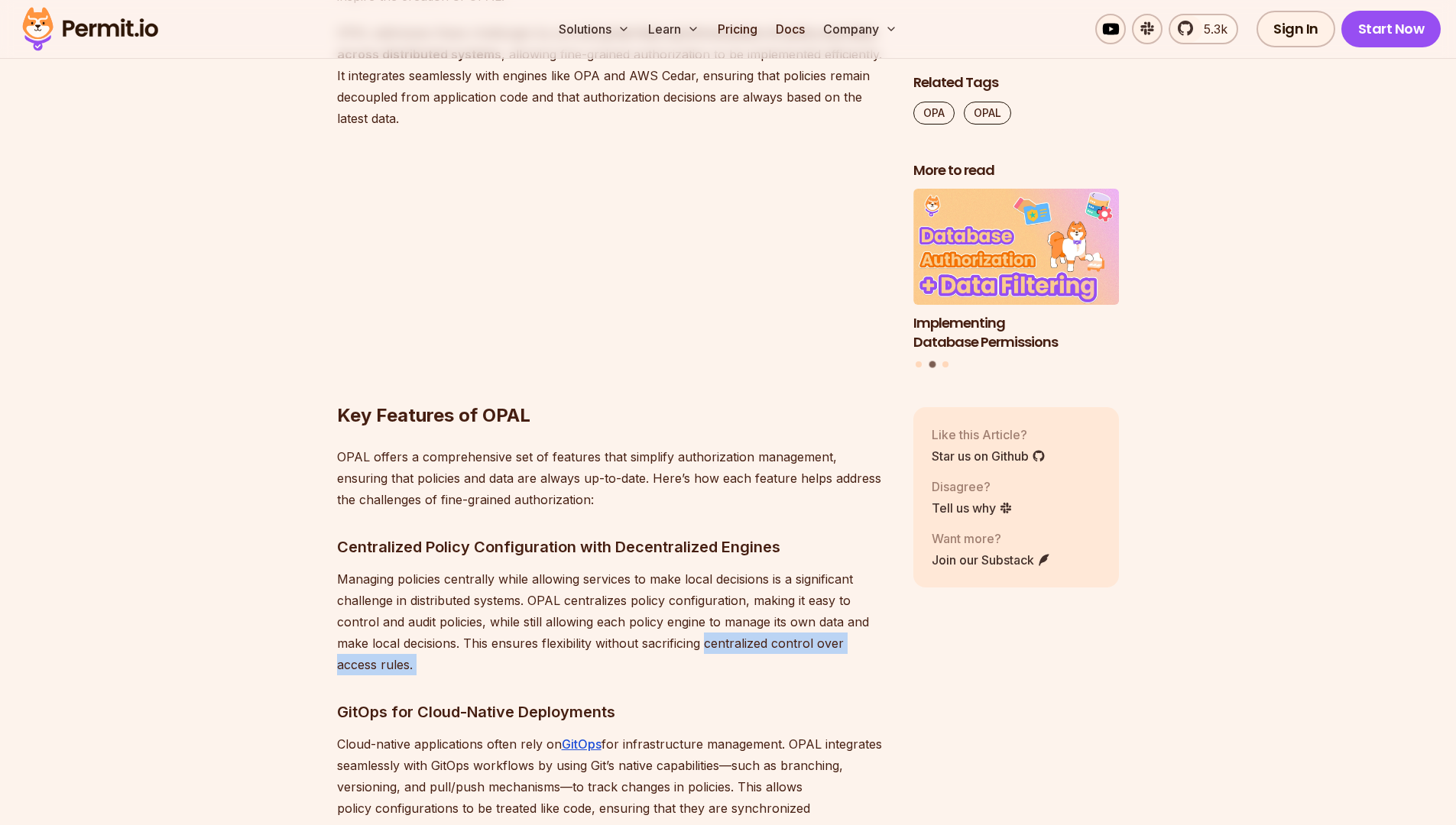 drag, startPoint x: 715, startPoint y: 653, endPoint x: 606, endPoint y: 590, distance: 125.8968 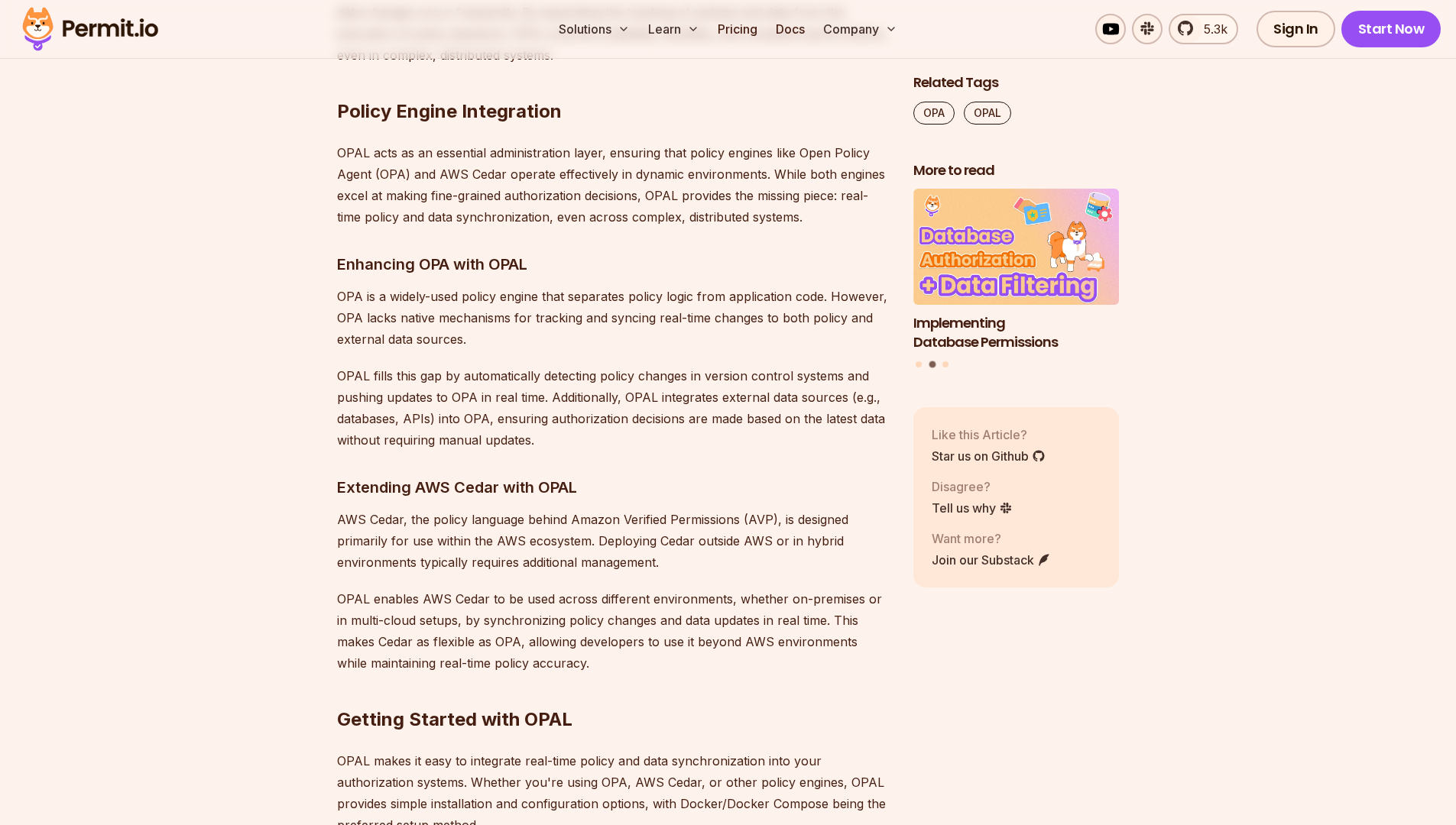 scroll, scrollTop: 7510, scrollLeft: 0, axis: vertical 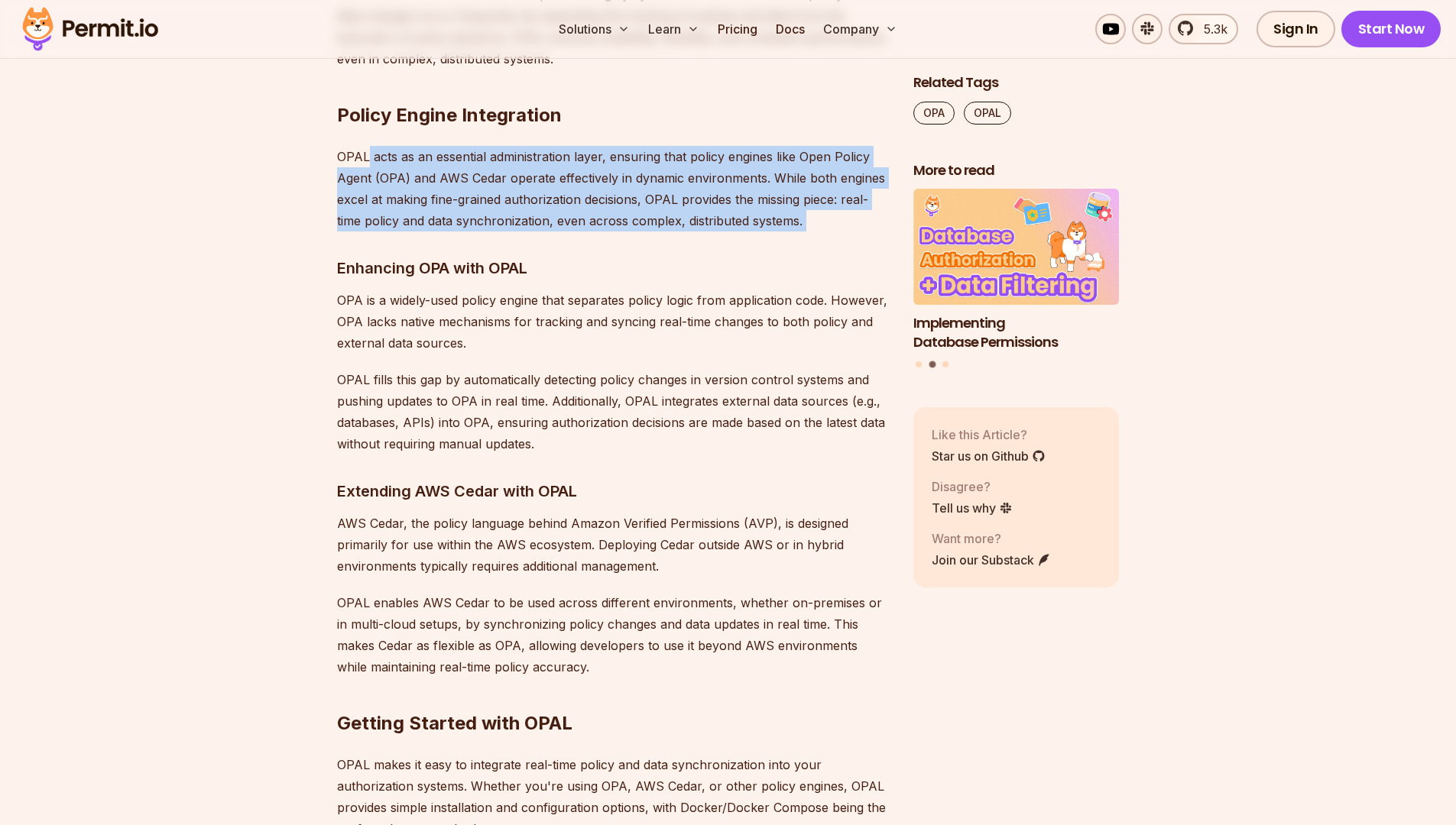drag, startPoint x: 779, startPoint y: 216, endPoint x: 365, endPoint y: 125, distance: 423.8832 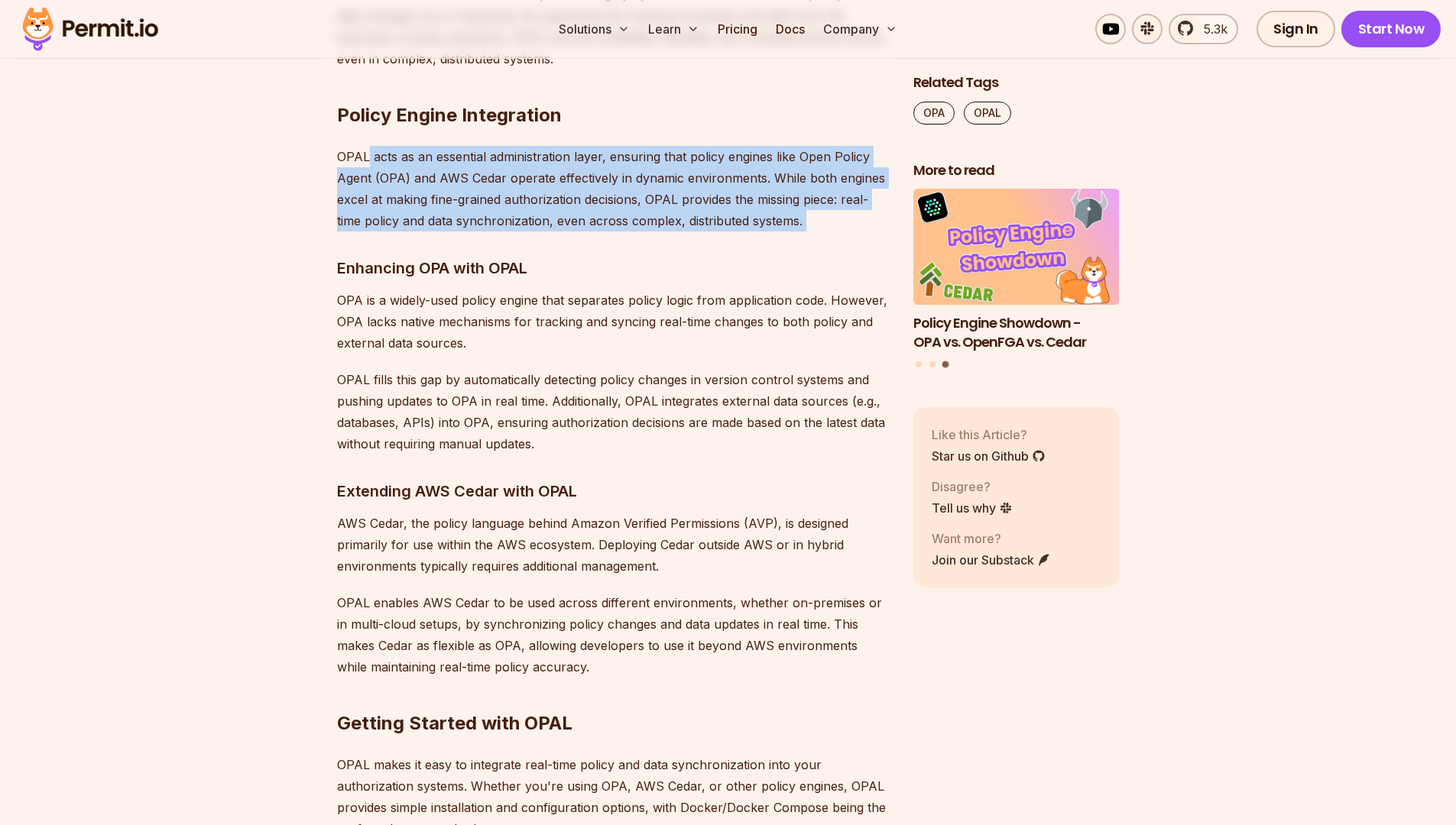 drag, startPoint x: 365, startPoint y: 125, endPoint x: 845, endPoint y: 204, distance: 486.4576 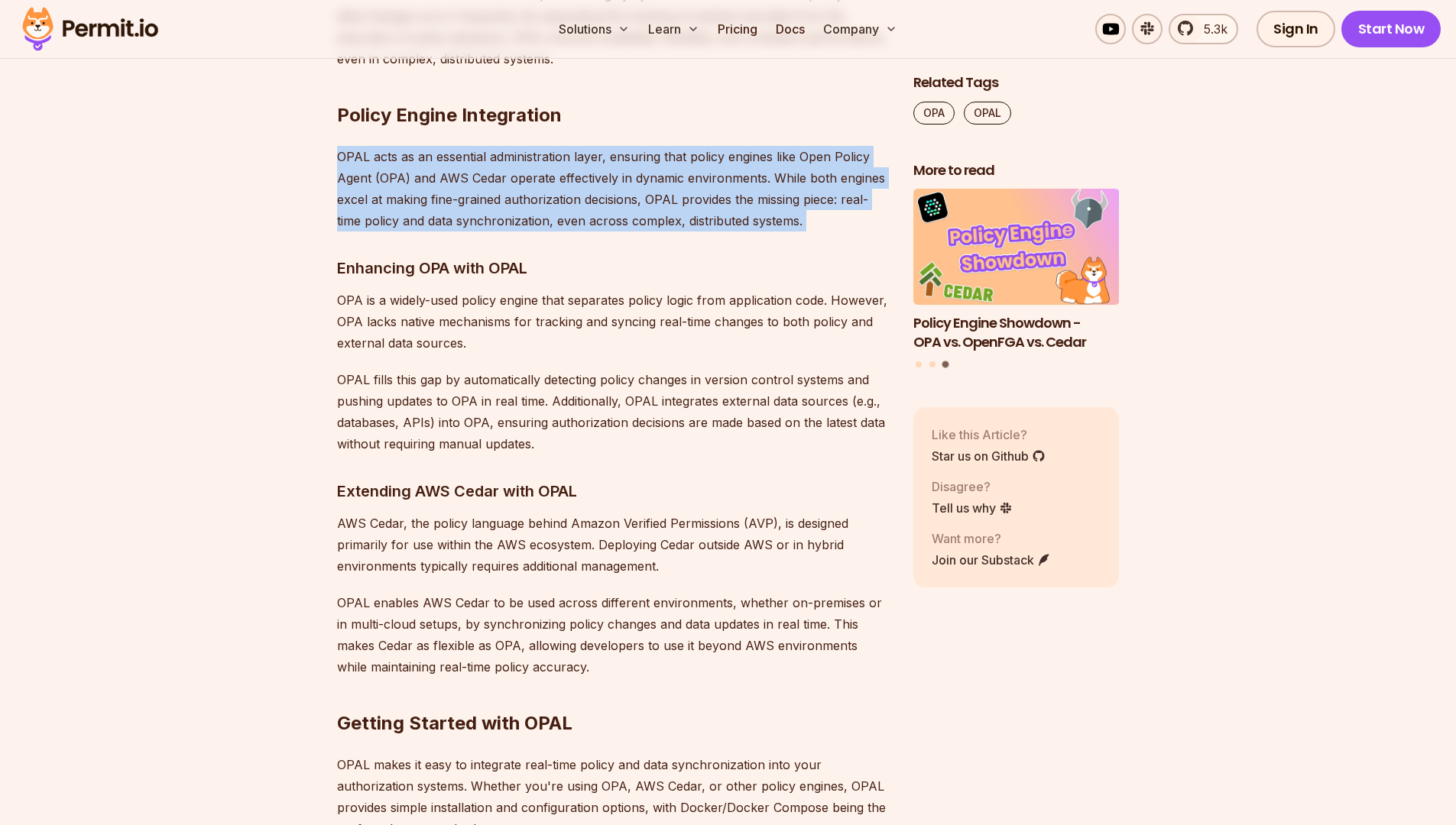 drag, startPoint x: 845, startPoint y: 204, endPoint x: 352, endPoint y: 139, distance: 497.26653 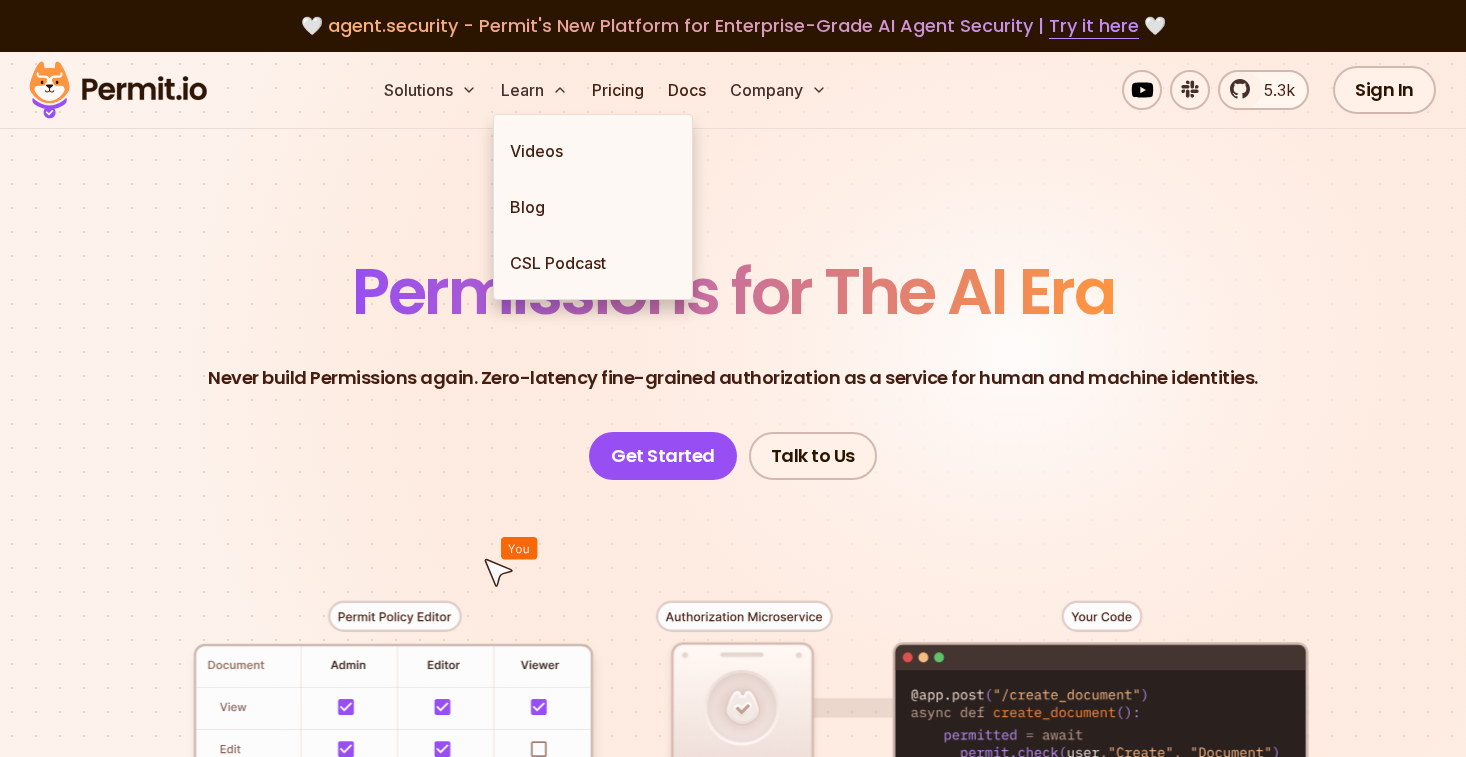 scroll, scrollTop: 0, scrollLeft: 0, axis: both 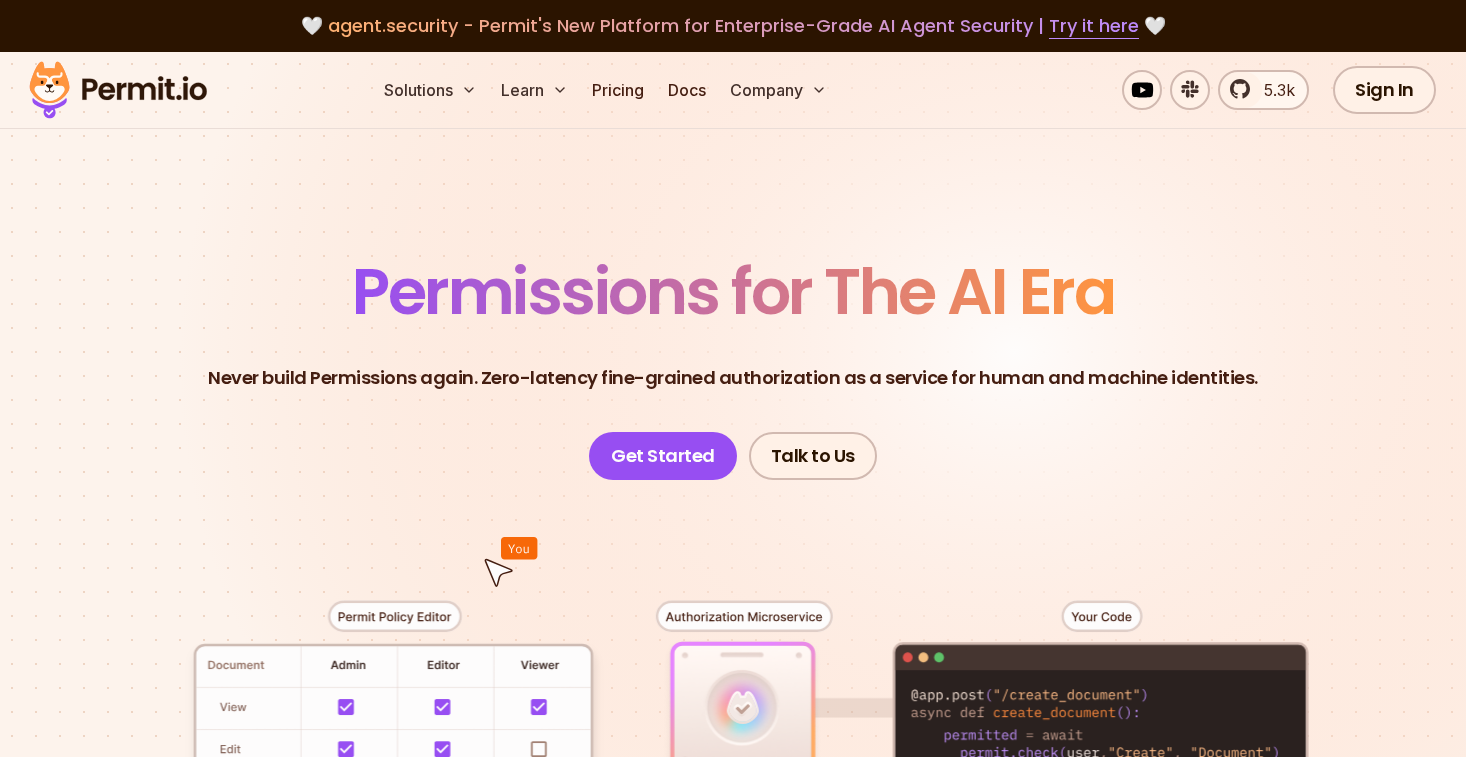 click at bounding box center [118, 90] 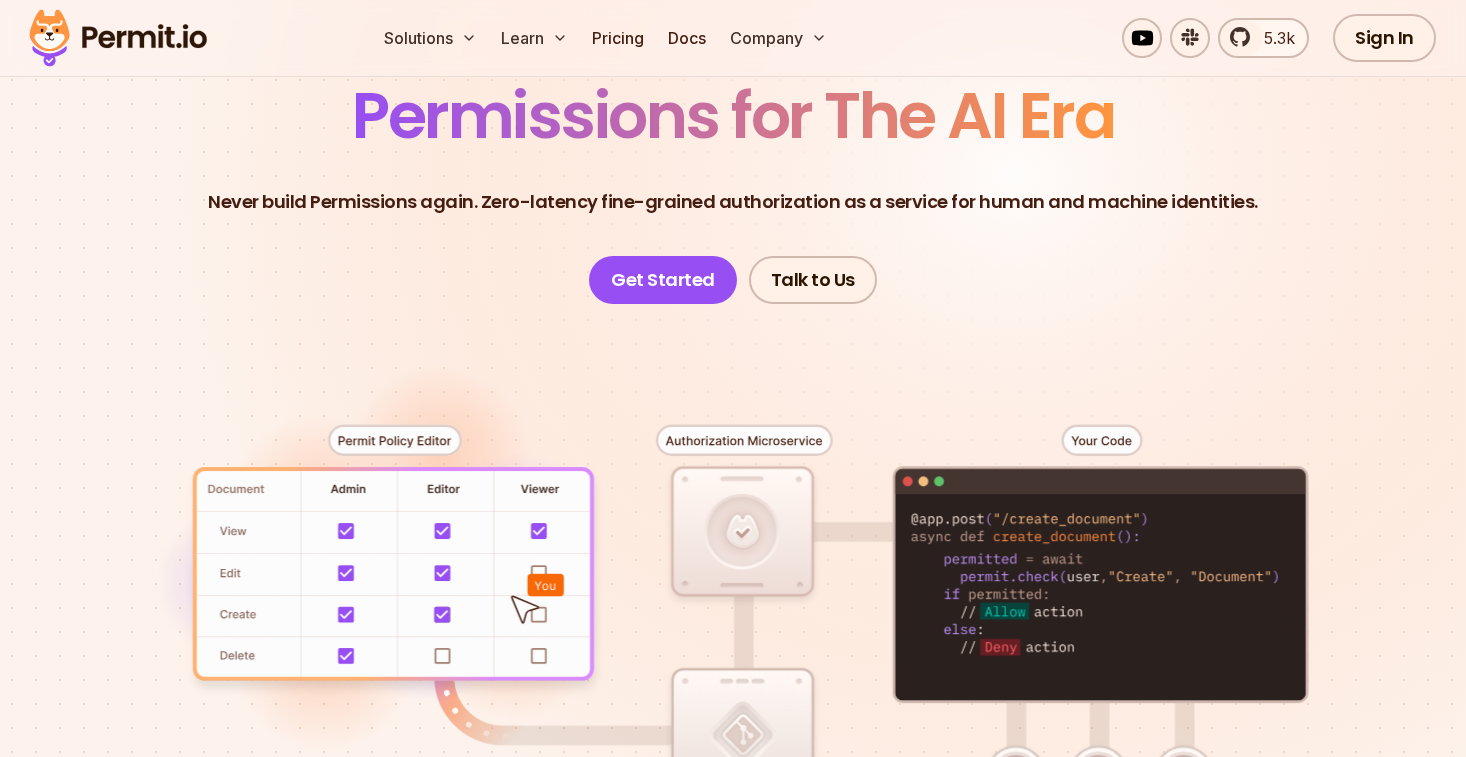 scroll, scrollTop: 0, scrollLeft: 0, axis: both 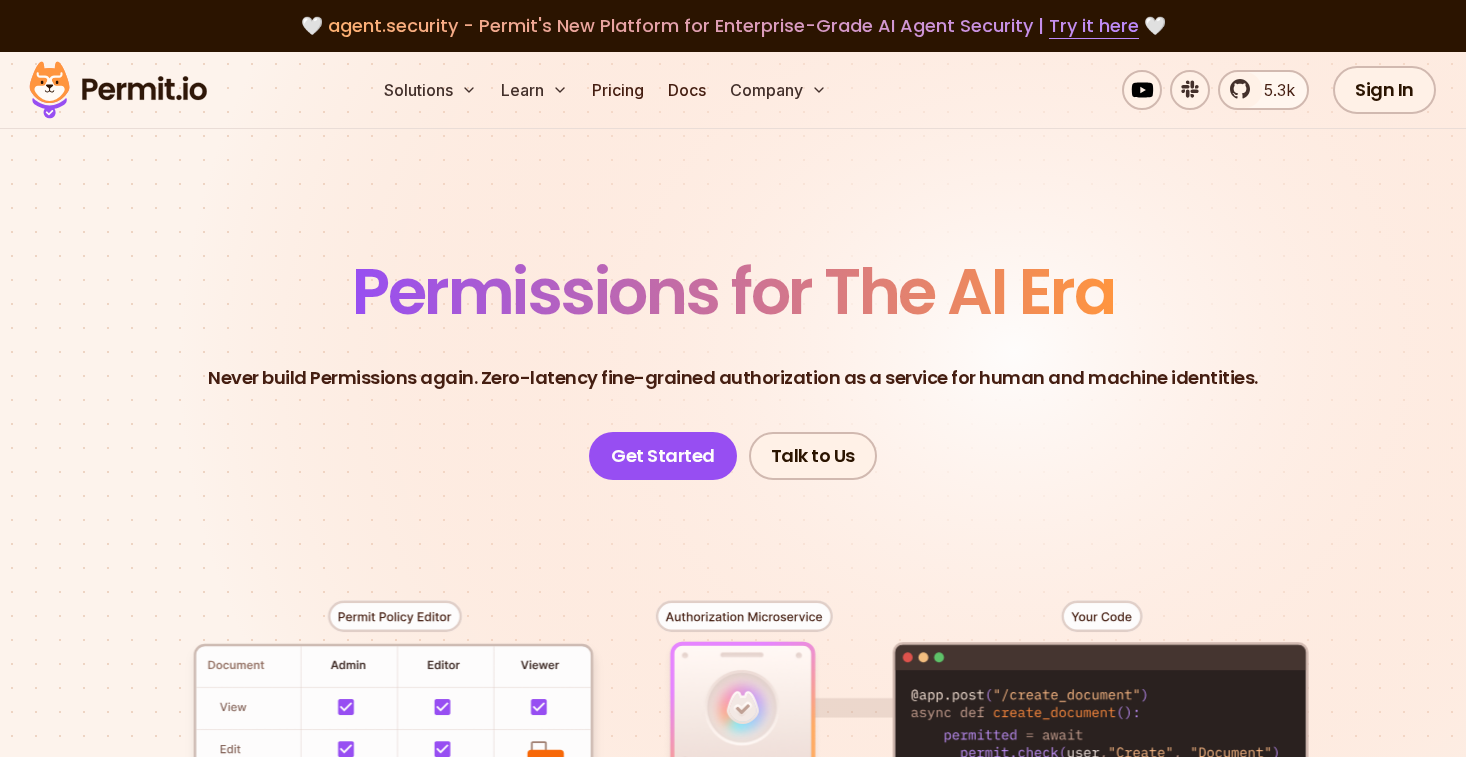 click at bounding box center (118, 90) 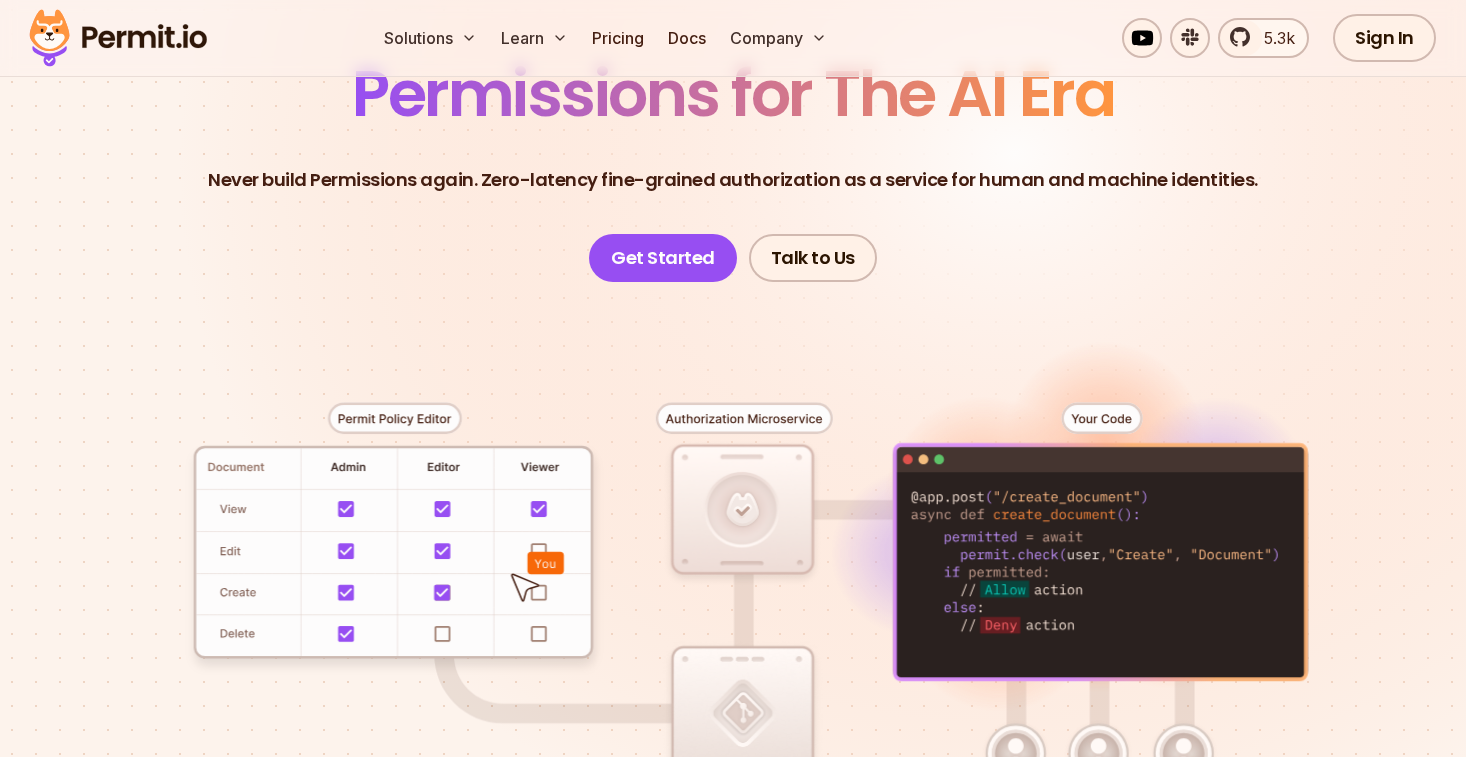 scroll, scrollTop: 0, scrollLeft: 0, axis: both 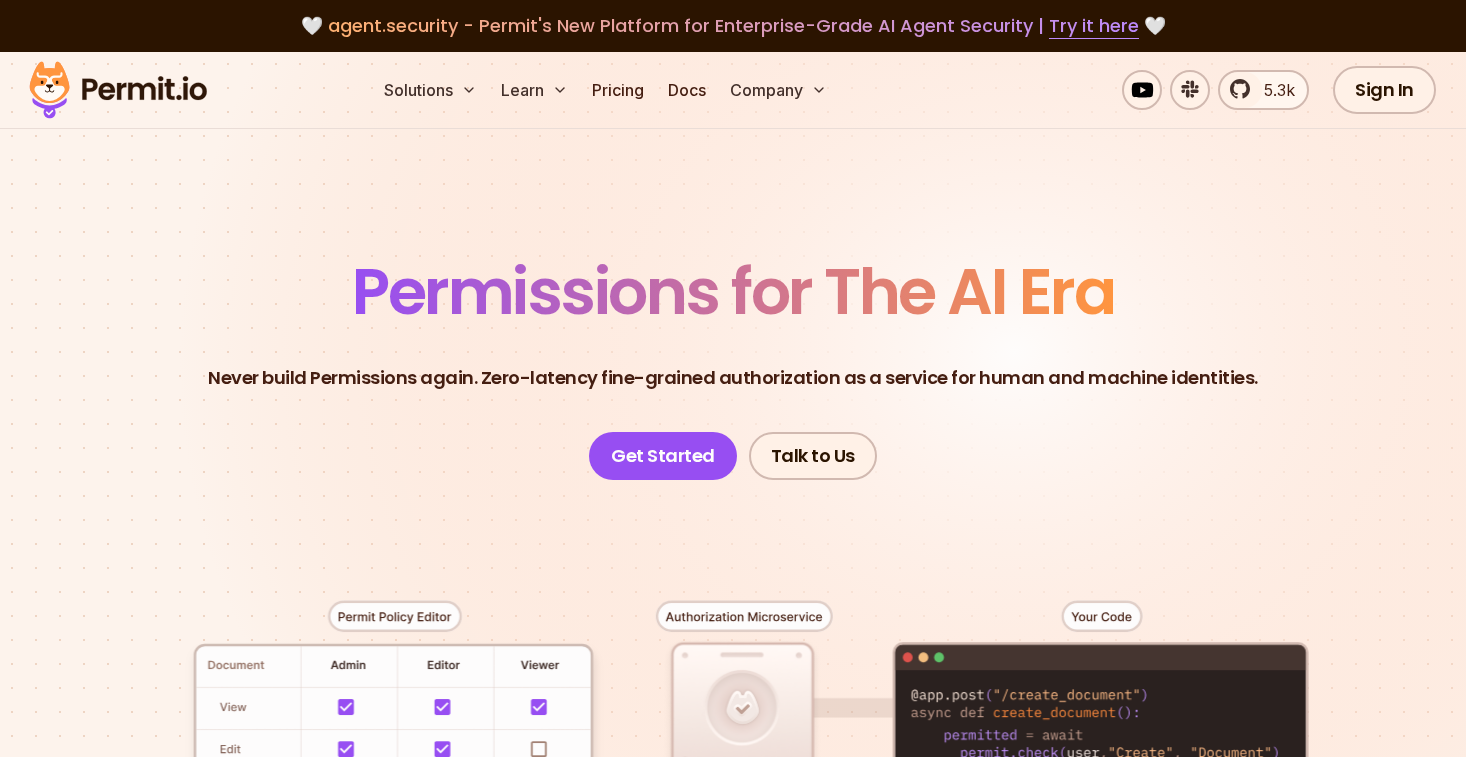 click on "Permissions for The AI Era Never build Permissions again. Zero-latency fine-grained authorization as a service for human and machine identities. Never build Permissions again.   Zero-latency fine-grained authorization as a service for human and machine identities Get Started Talk to Us" at bounding box center [733, 703] 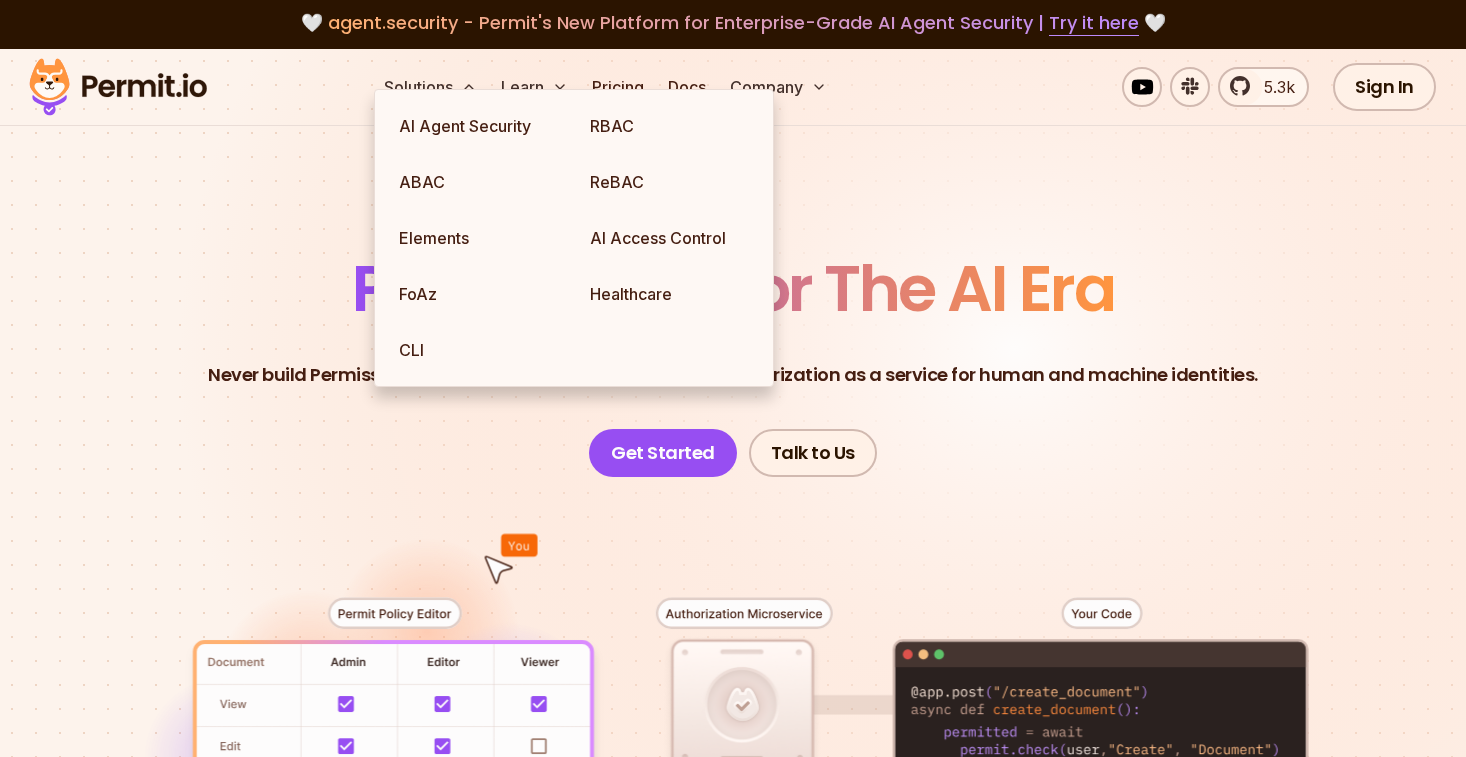 scroll, scrollTop: 0, scrollLeft: 0, axis: both 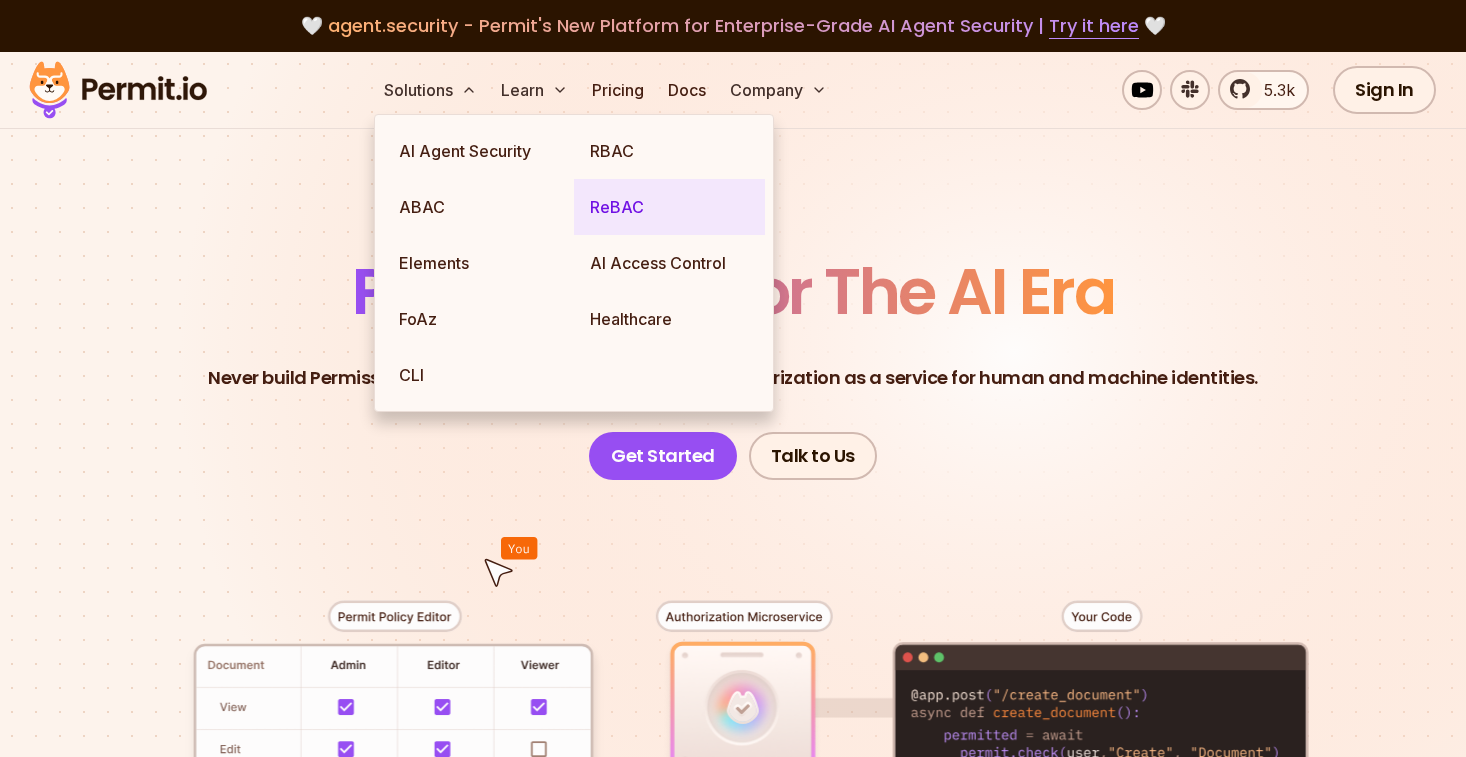 click on "ReBAC" at bounding box center (669, 207) 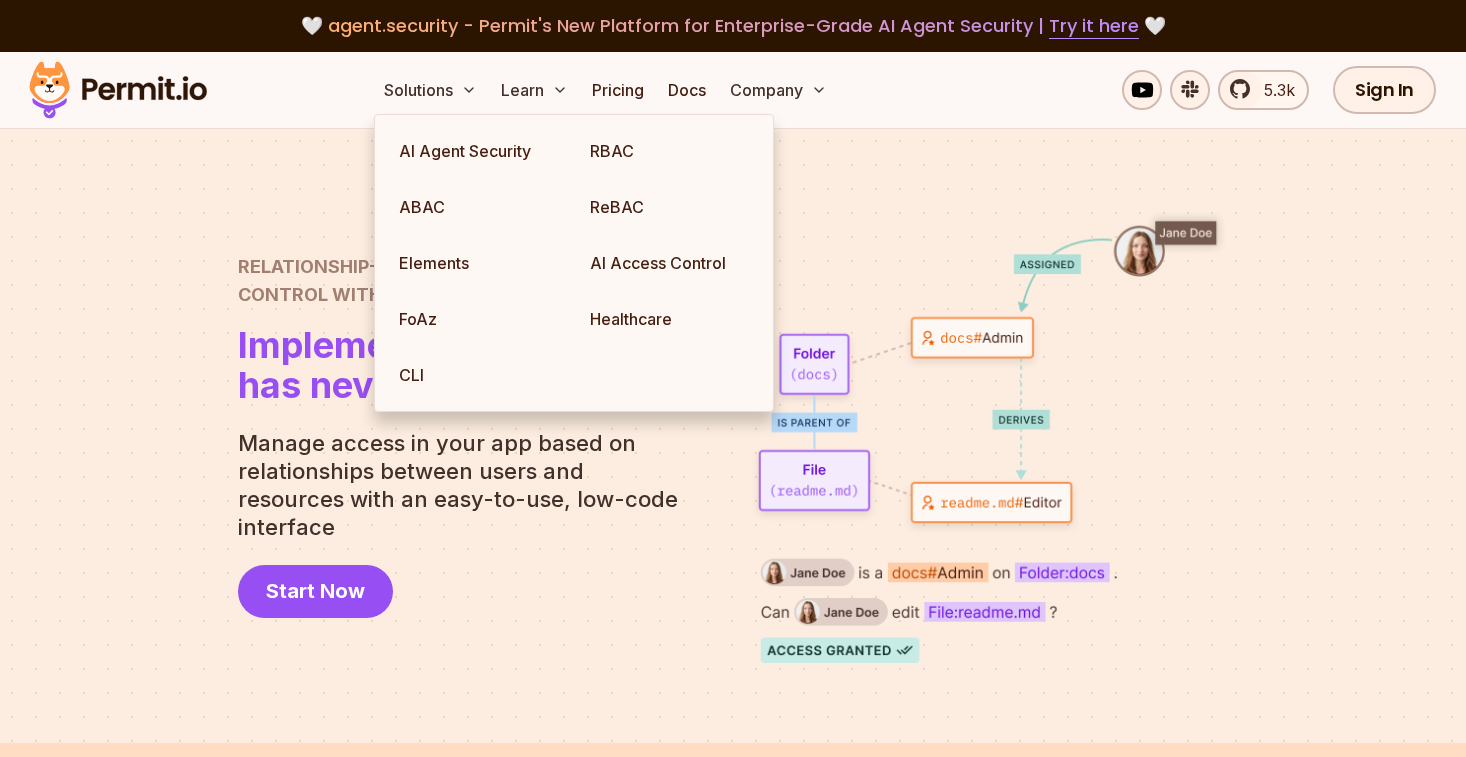 click at bounding box center [733, 436] 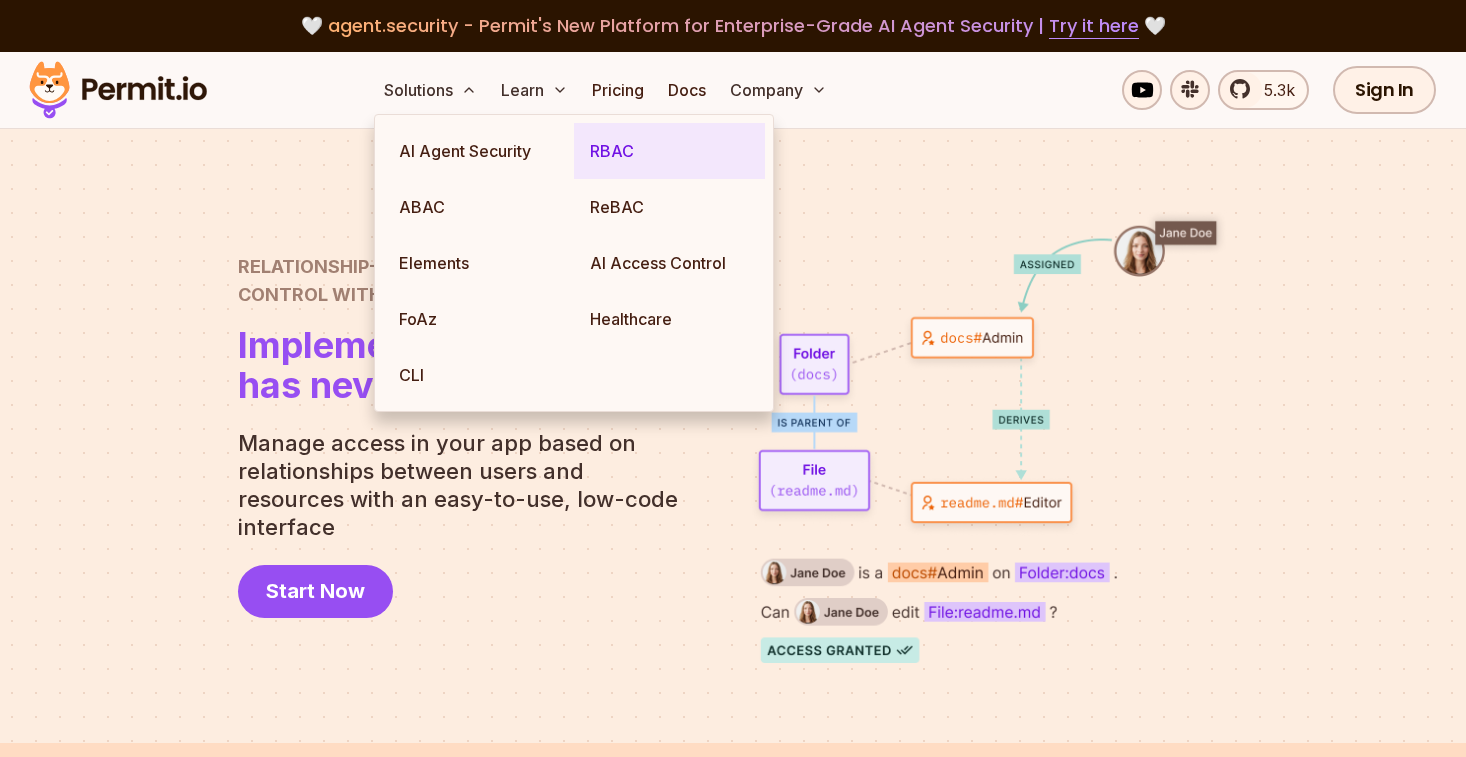 click on "RBAC" at bounding box center (669, 151) 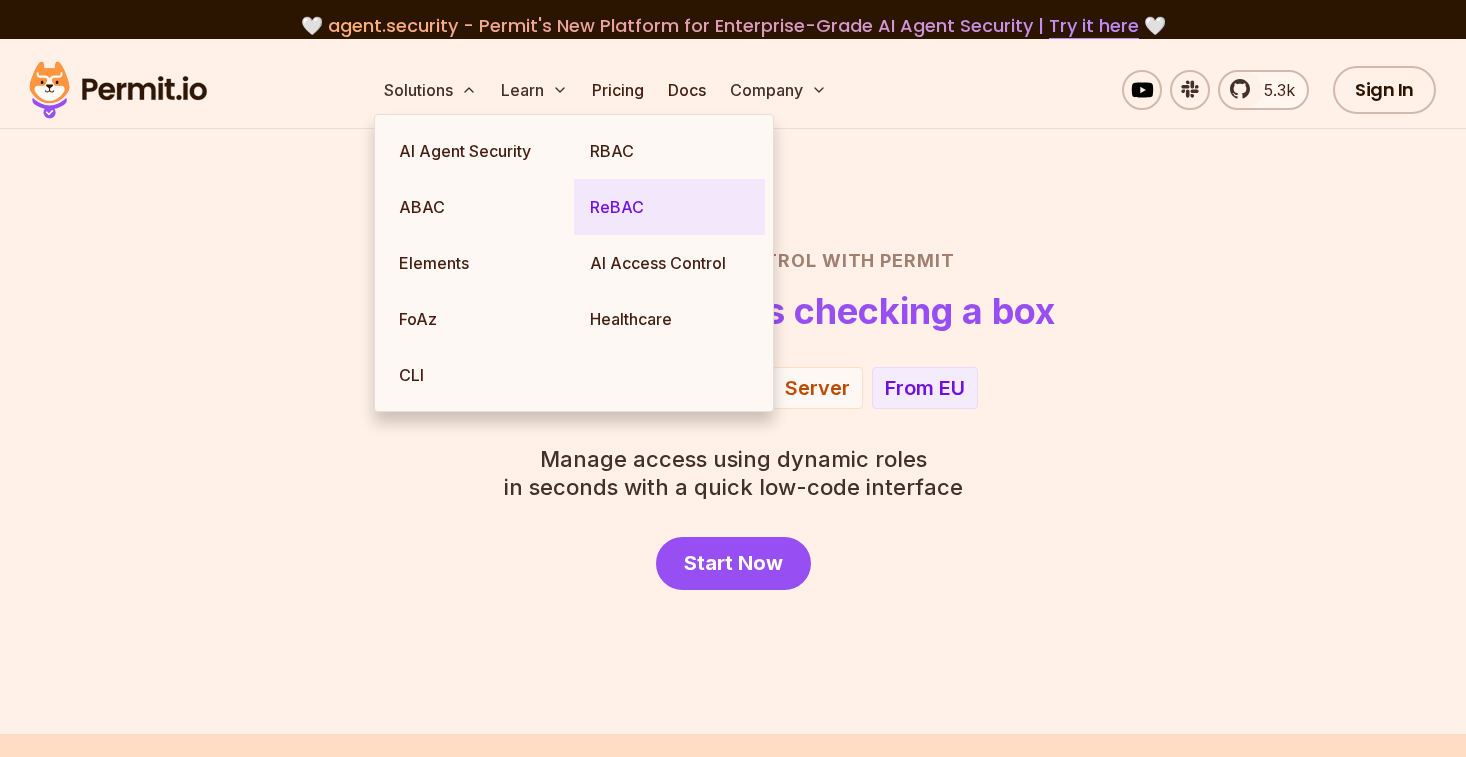 click on "ReBAC" at bounding box center [669, 207] 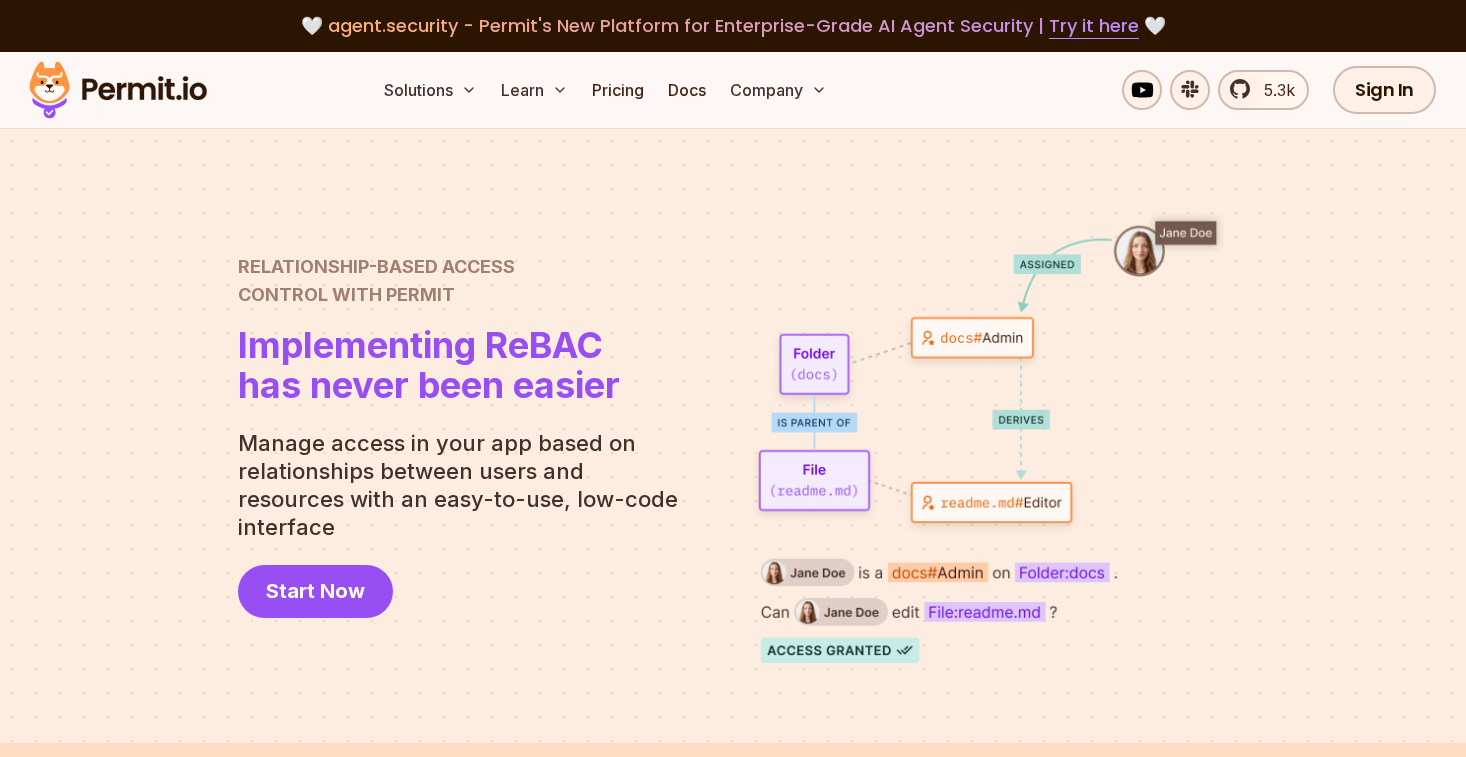 click at bounding box center (988, 436) 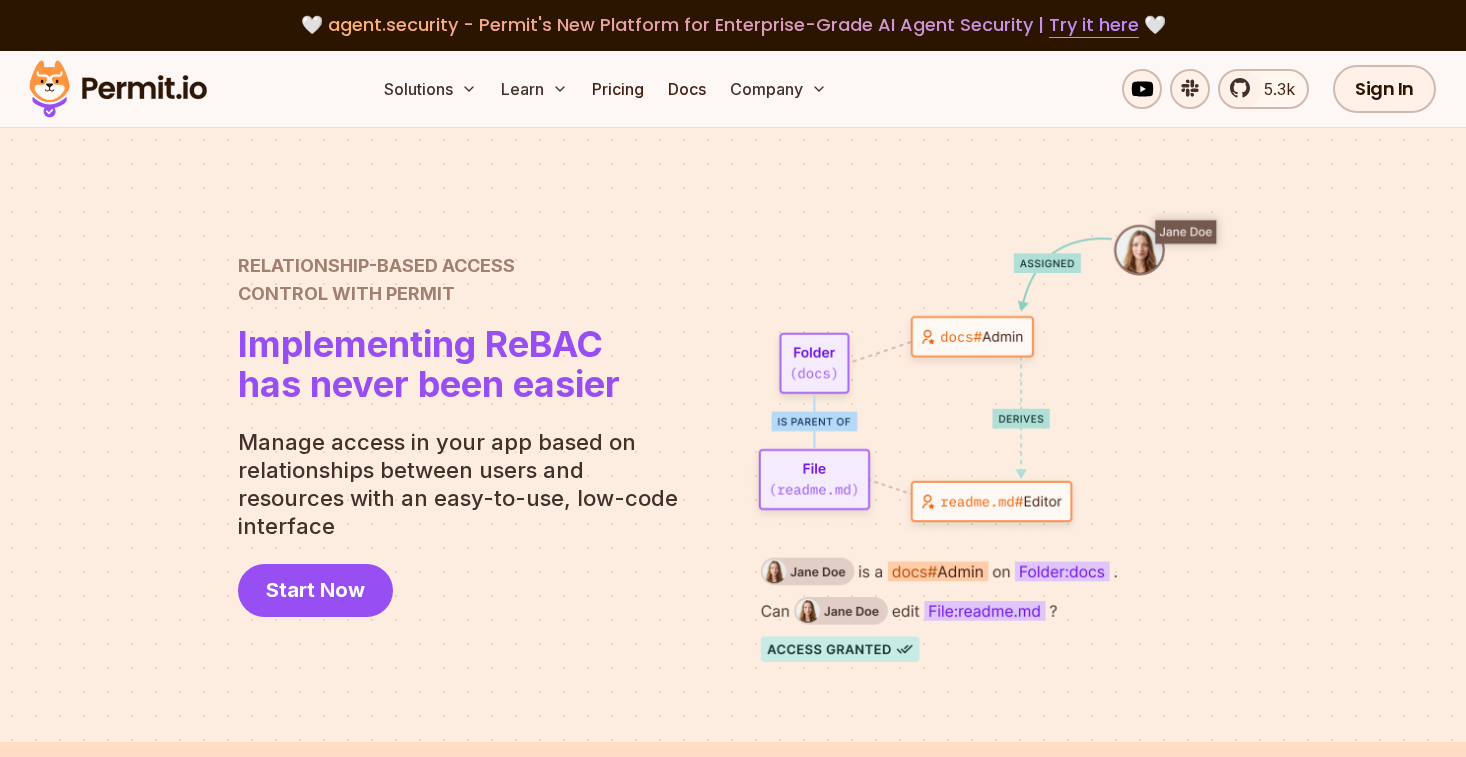 scroll, scrollTop: 0, scrollLeft: 0, axis: both 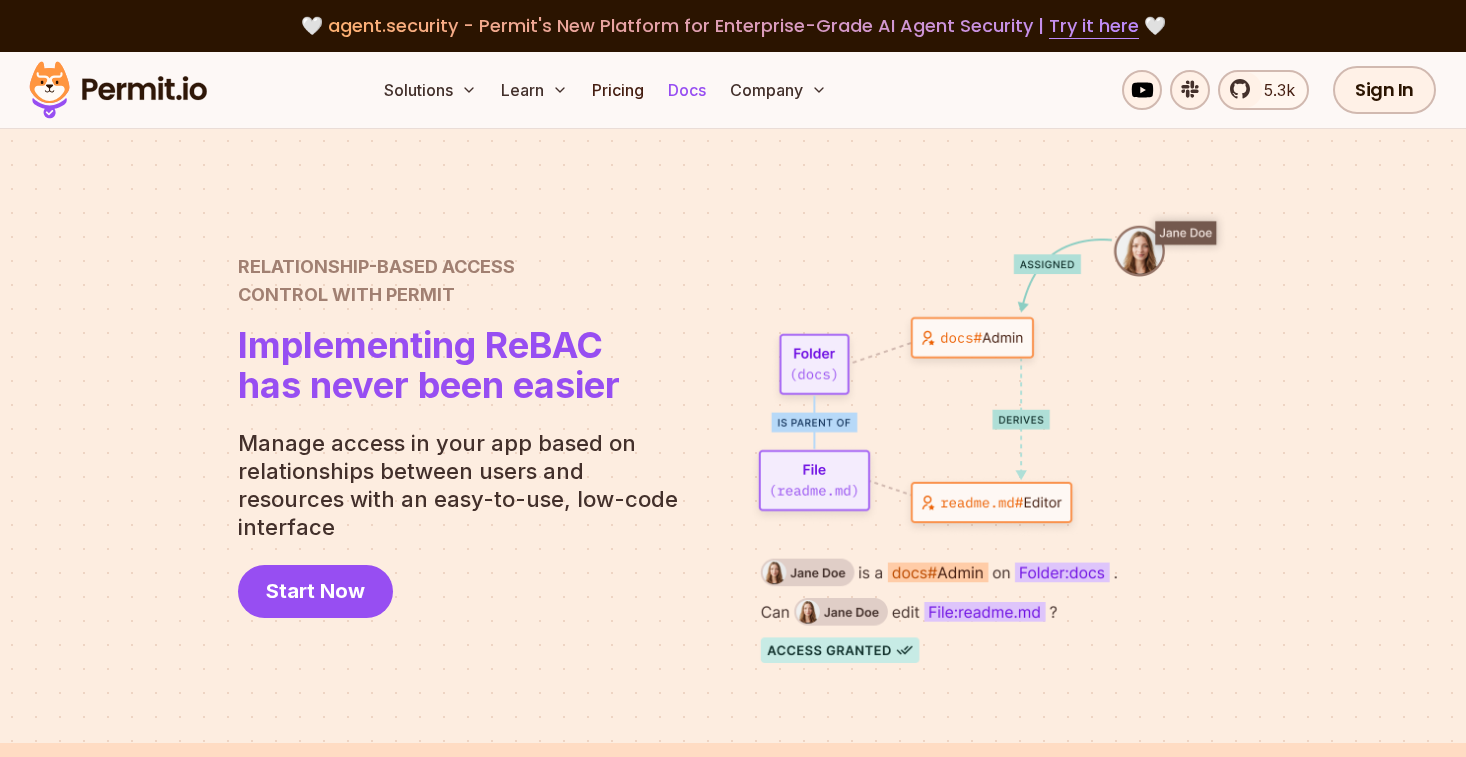 click on "Docs" at bounding box center (687, 90) 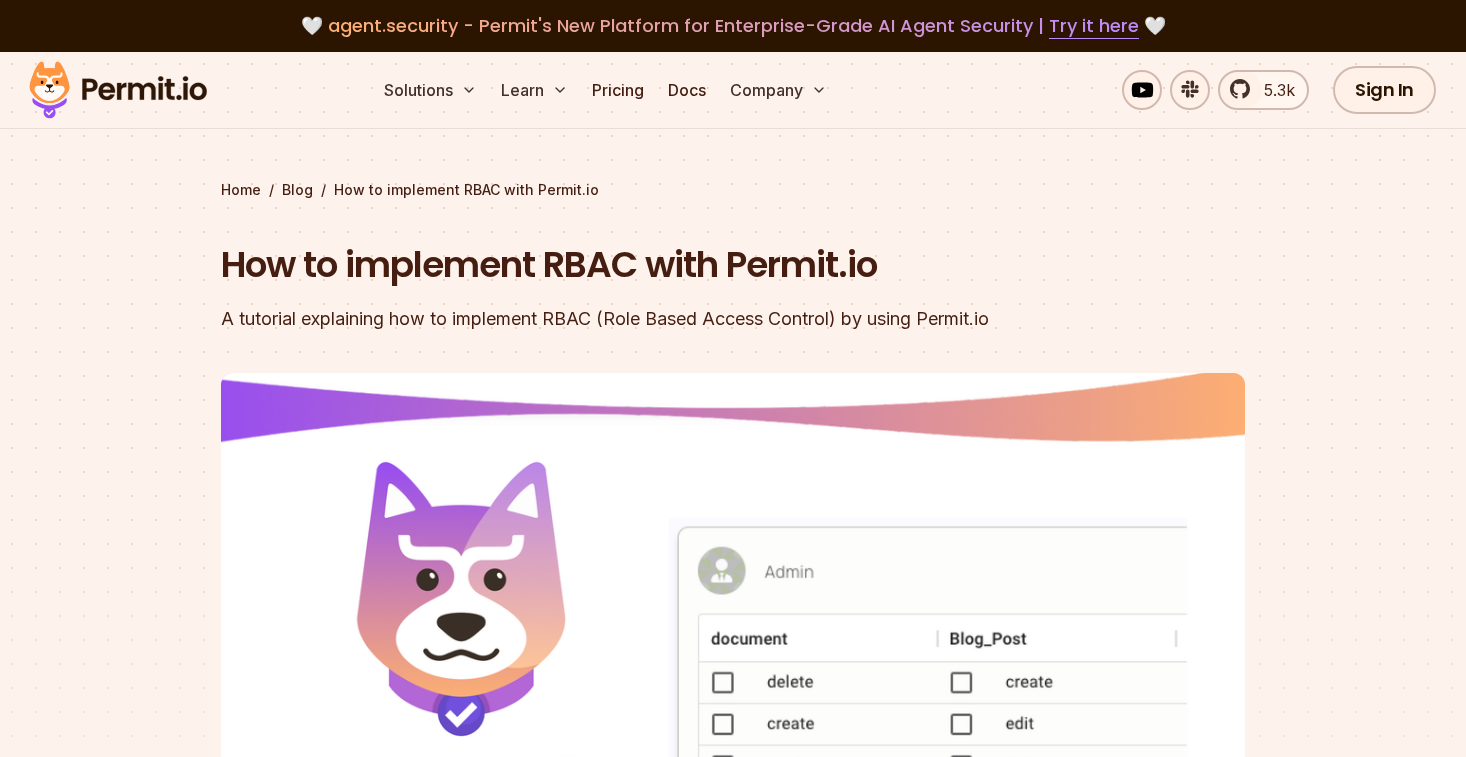 scroll, scrollTop: 0, scrollLeft: 0, axis: both 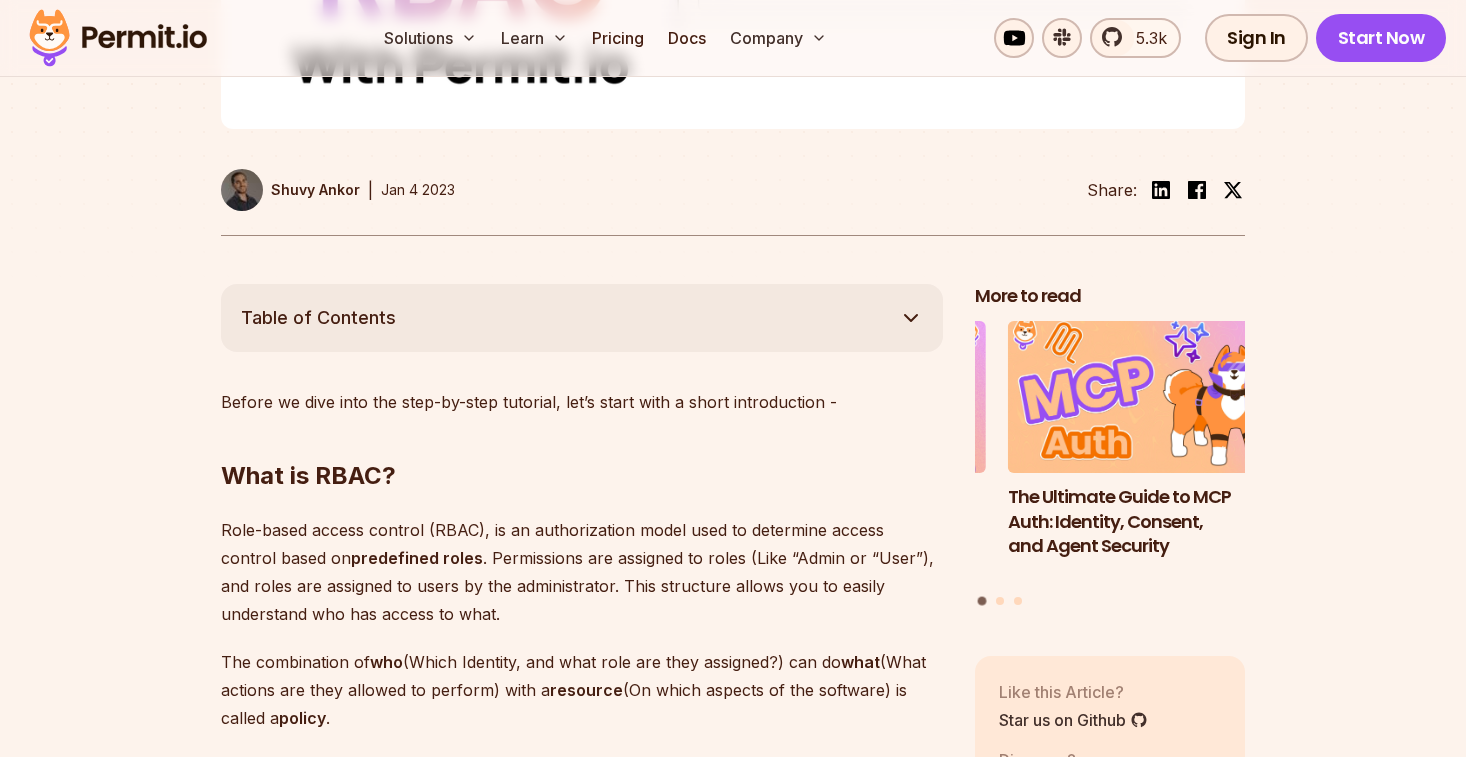 click on "Table of Contents" at bounding box center [582, 318] 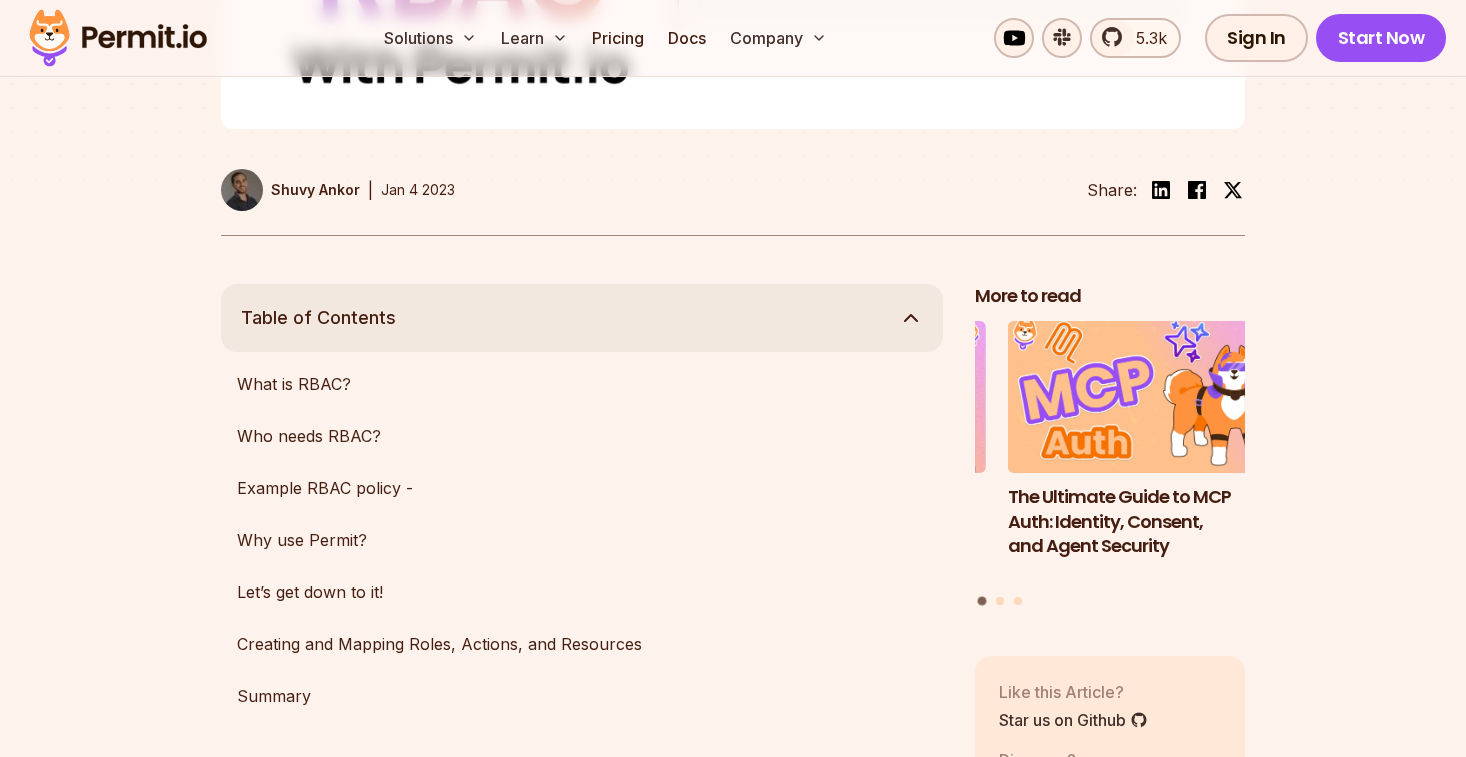 click on "Table of Contents" at bounding box center (582, 318) 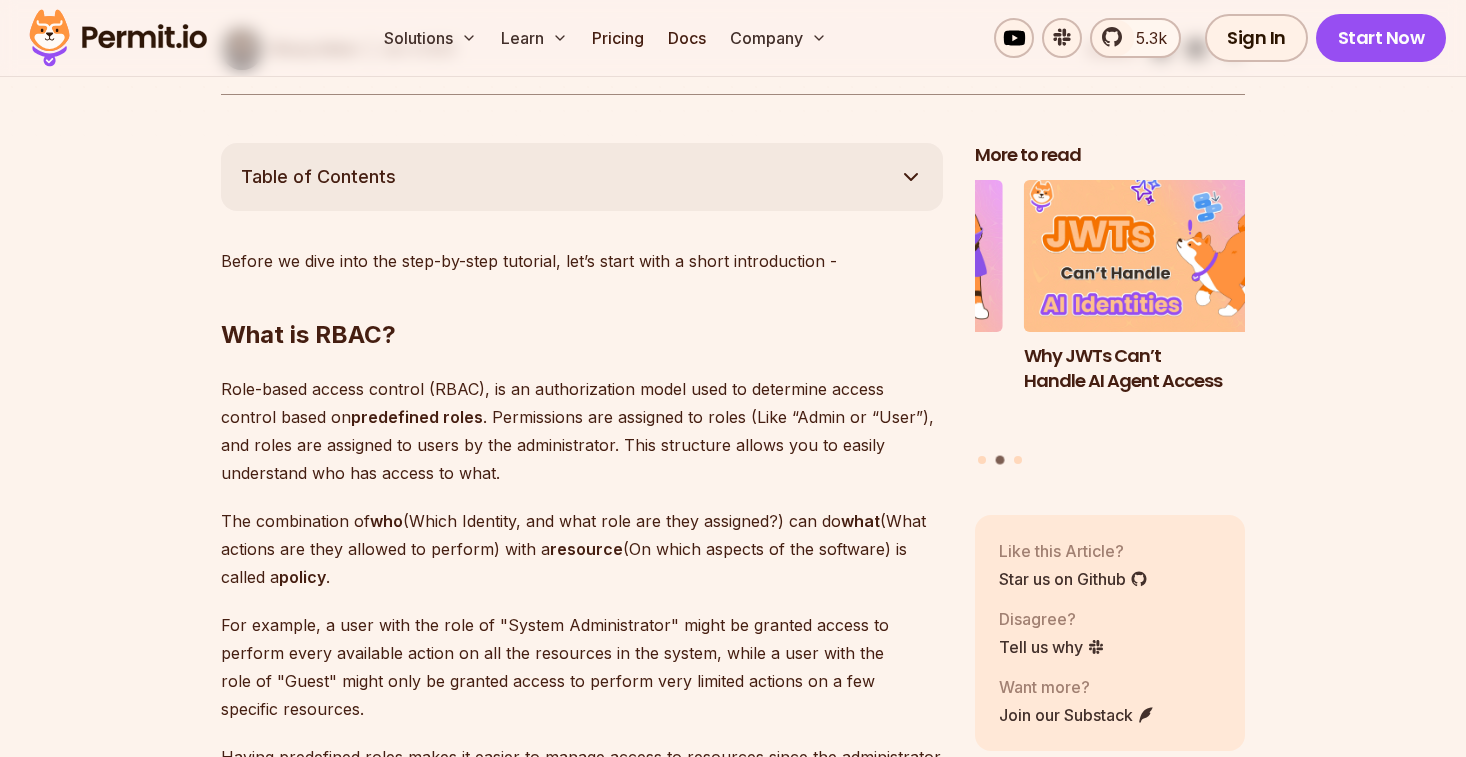 scroll, scrollTop: 1022, scrollLeft: 0, axis: vertical 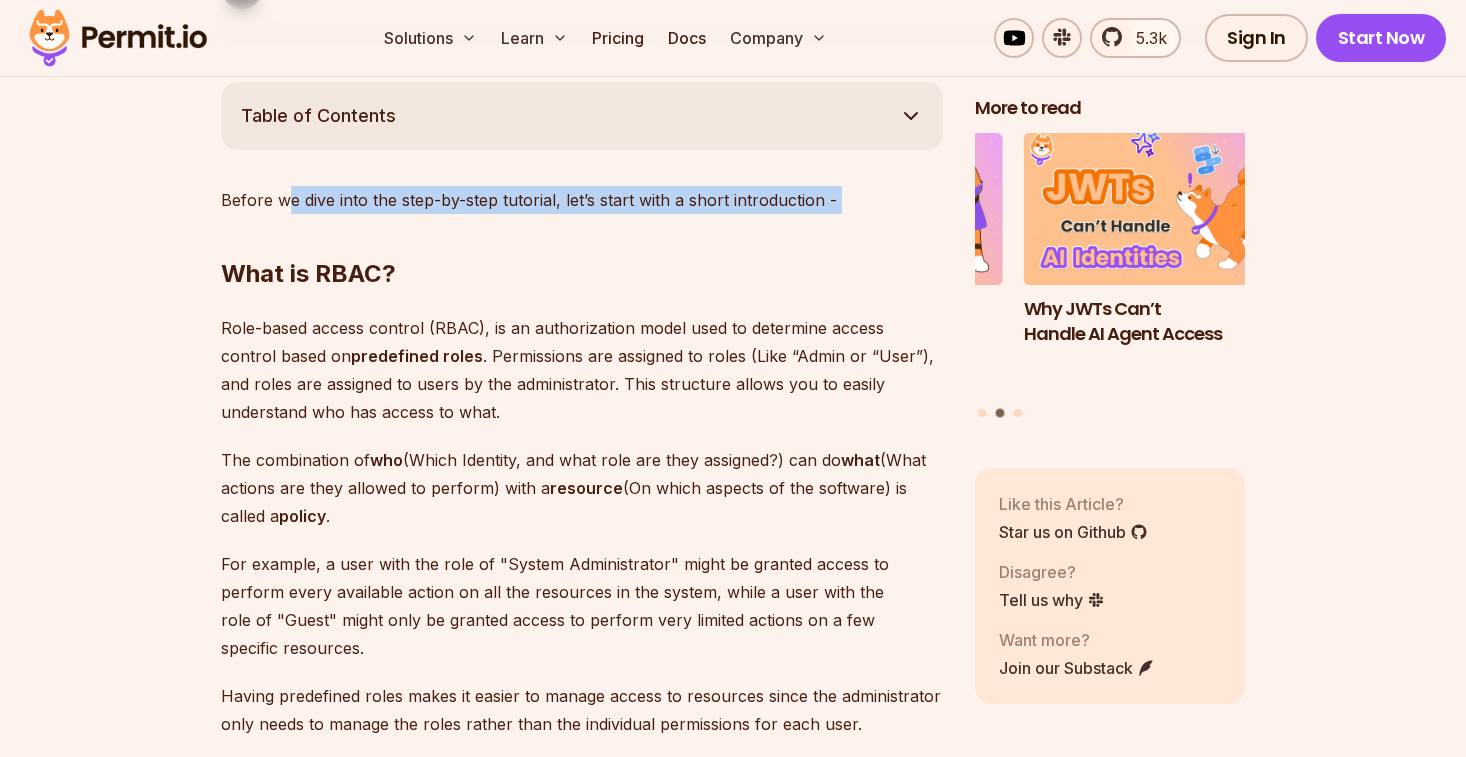 drag, startPoint x: 309, startPoint y: 220, endPoint x: 866, endPoint y: 240, distance: 557.35895 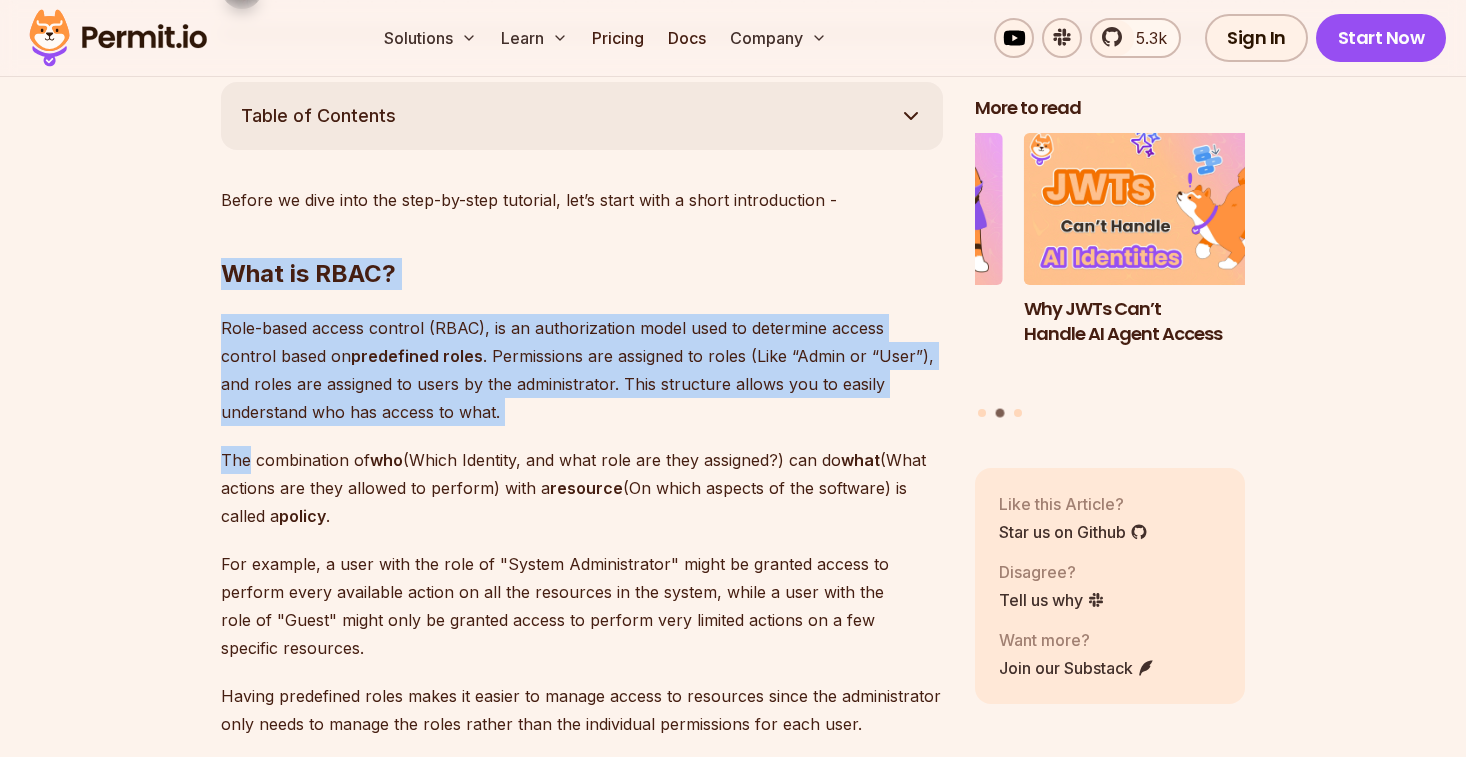 drag, startPoint x: 866, startPoint y: 240, endPoint x: 517, endPoint y: 461, distance: 413.08838 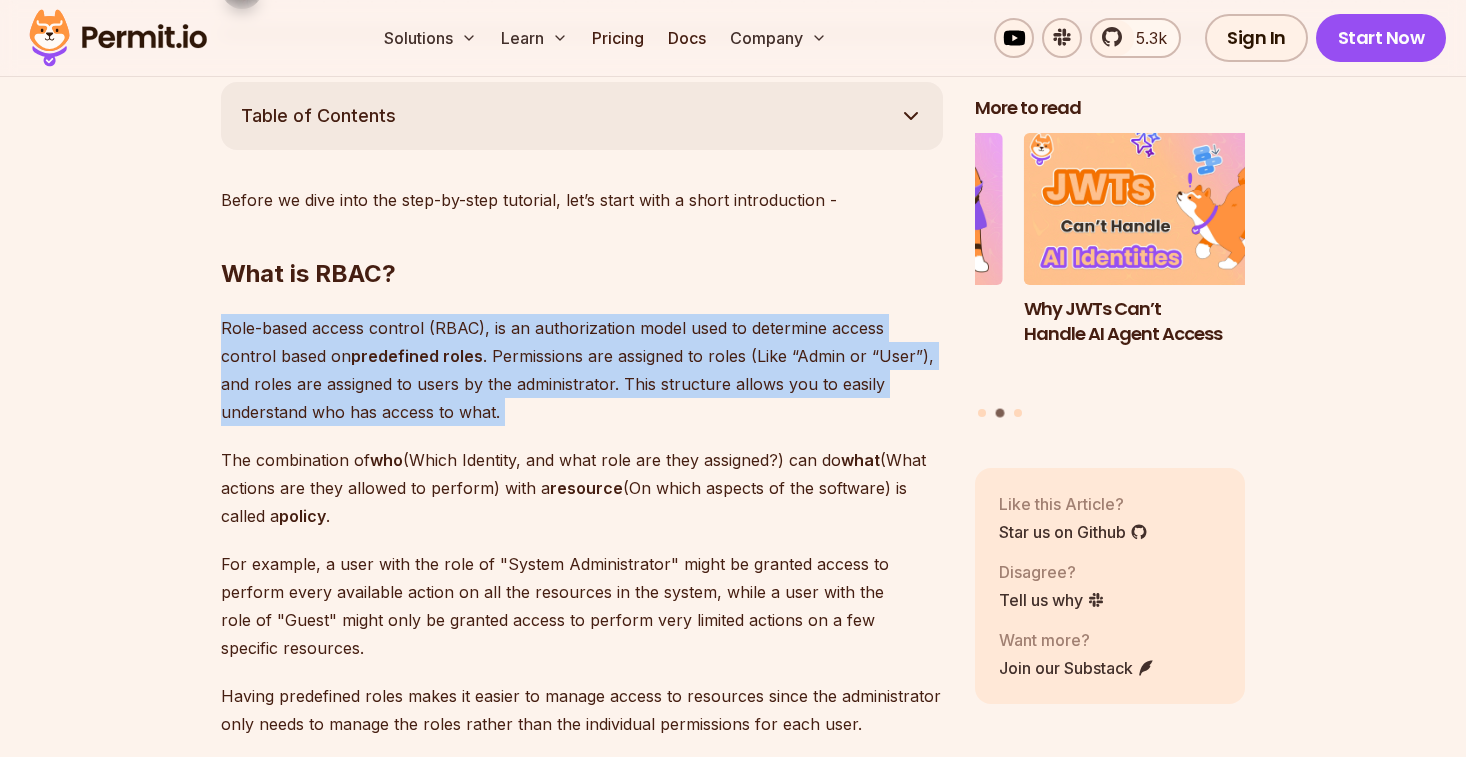 drag, startPoint x: 514, startPoint y: 459, endPoint x: 190, endPoint y: 340, distance: 345.1623 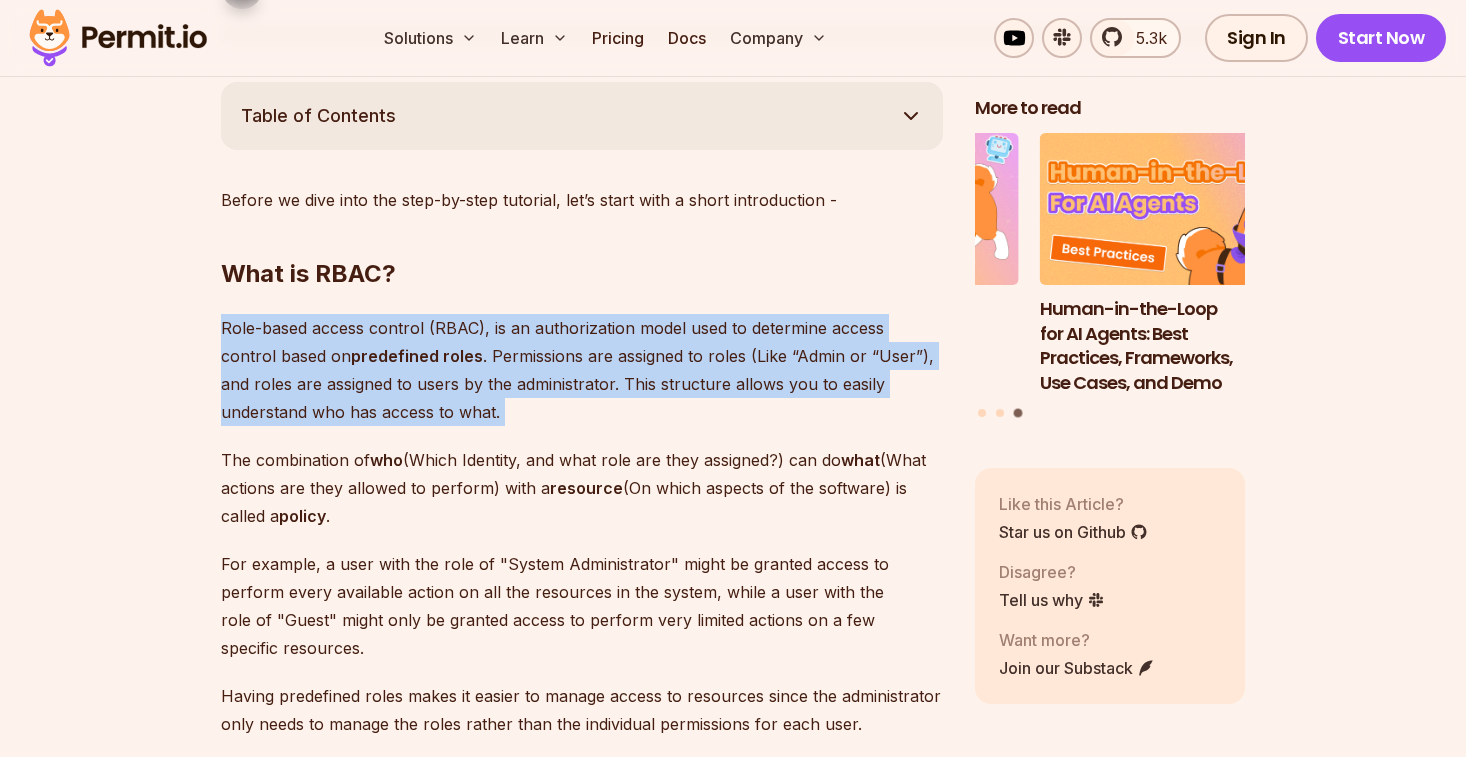 drag, startPoint x: 481, startPoint y: 437, endPoint x: 193, endPoint y: 359, distance: 298.3756 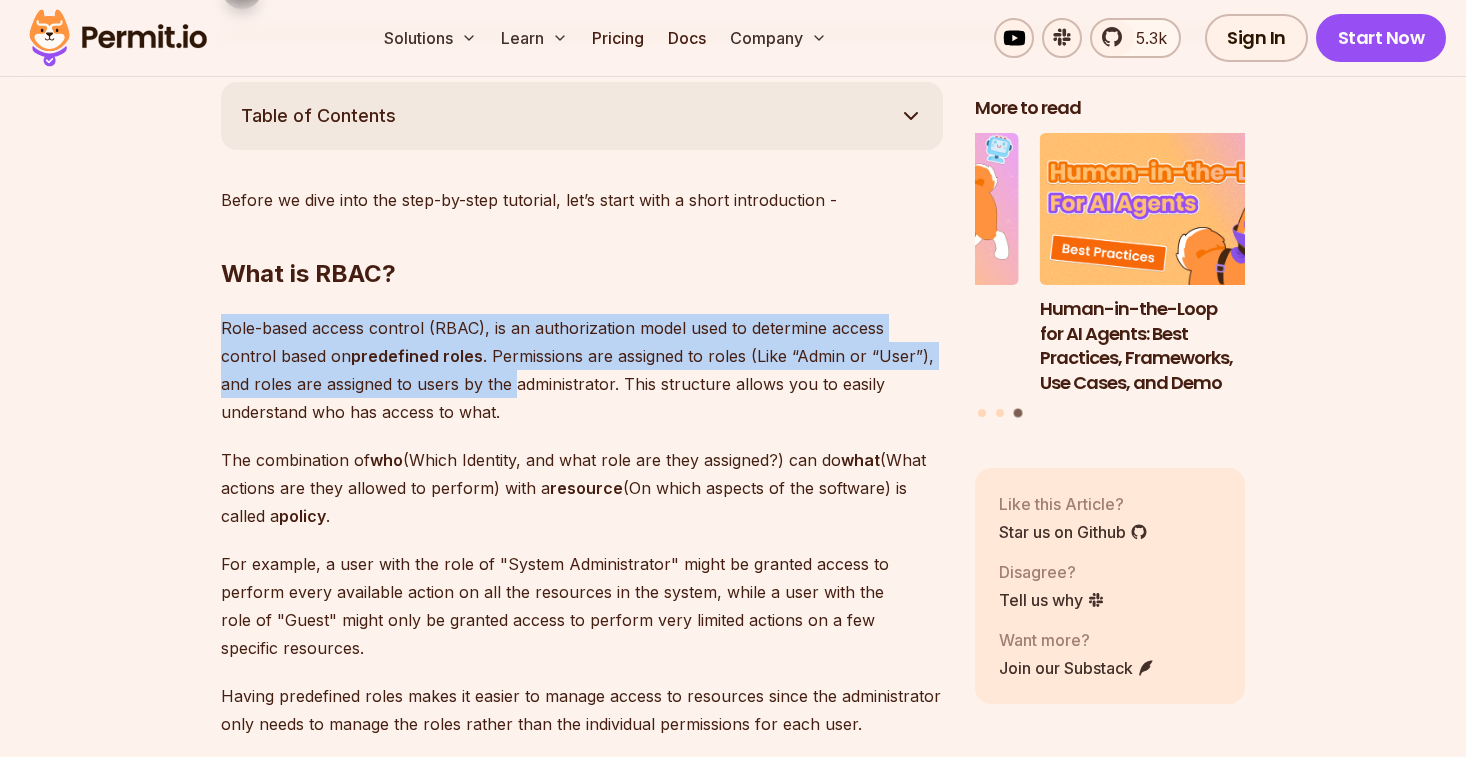 drag, startPoint x: 144, startPoint y: 328, endPoint x: 472, endPoint y: 416, distance: 339.59976 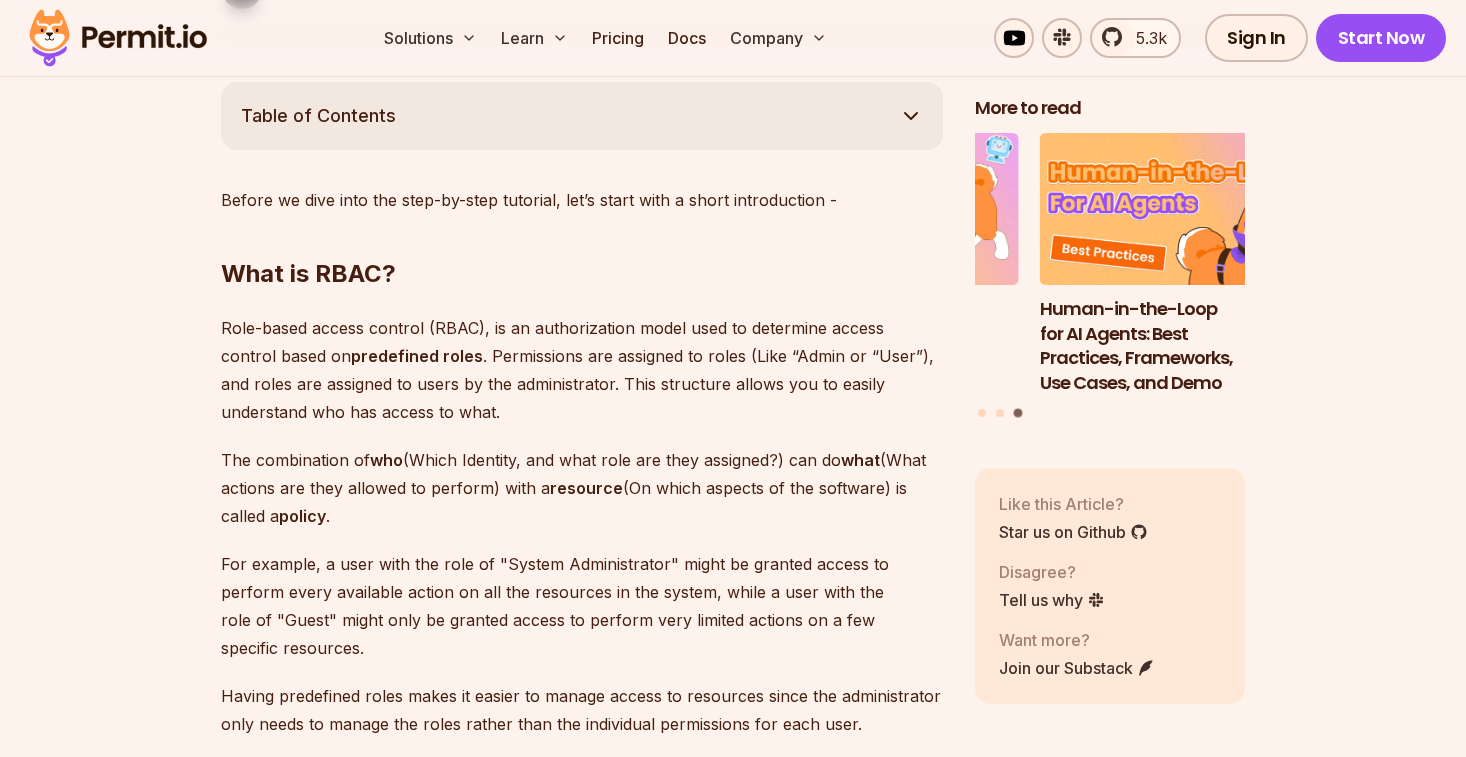 click on "Role-based access control (RBAC), is an authorization model used to determine access control based on  predefined roles . Permissions are assigned to roles (Like “Admin or “User”), and roles are assigned to users by the administrator. This structure allows you to easily understand who has access to what." at bounding box center [582, 370] 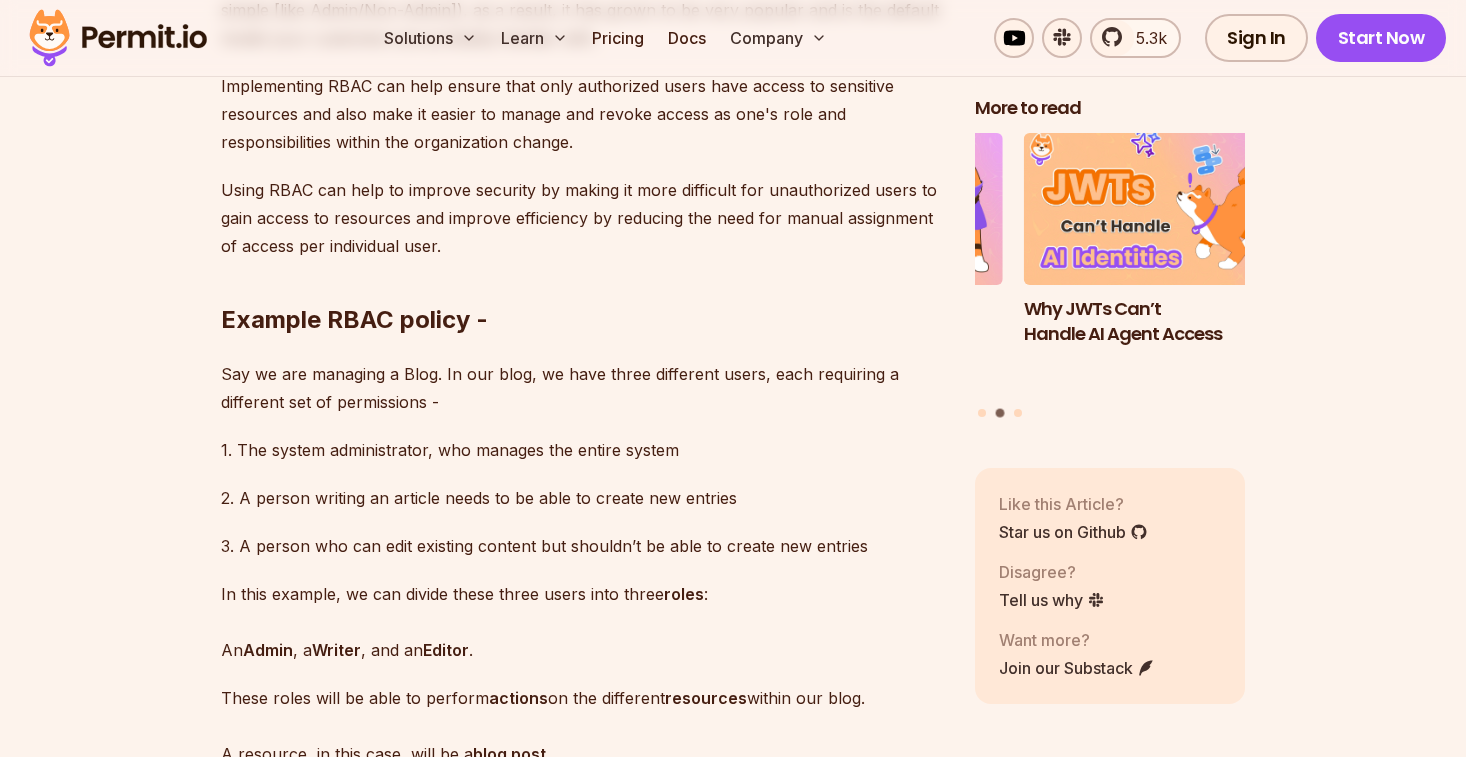 scroll, scrollTop: 2008, scrollLeft: 0, axis: vertical 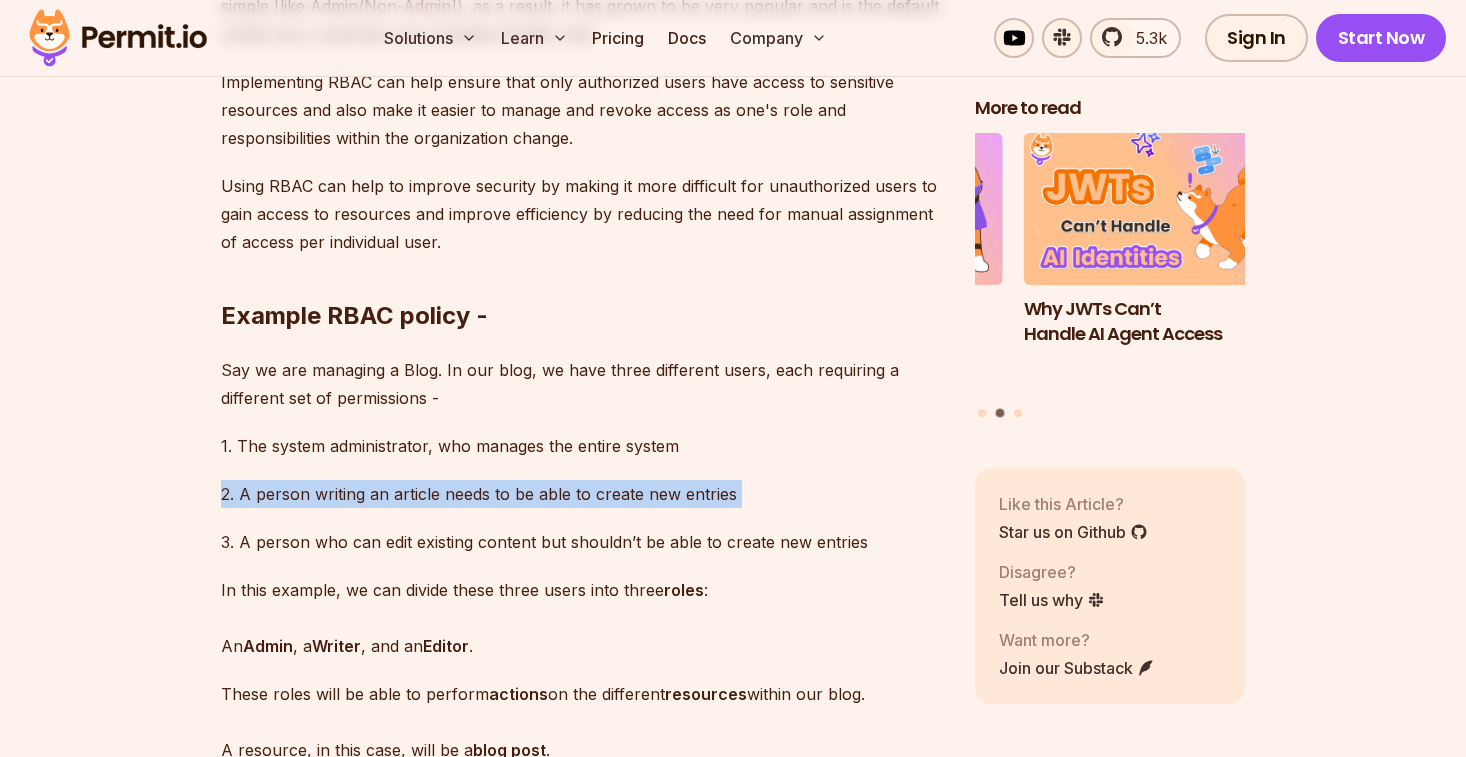 drag, startPoint x: 361, startPoint y: 490, endPoint x: 765, endPoint y: 547, distance: 408.00122 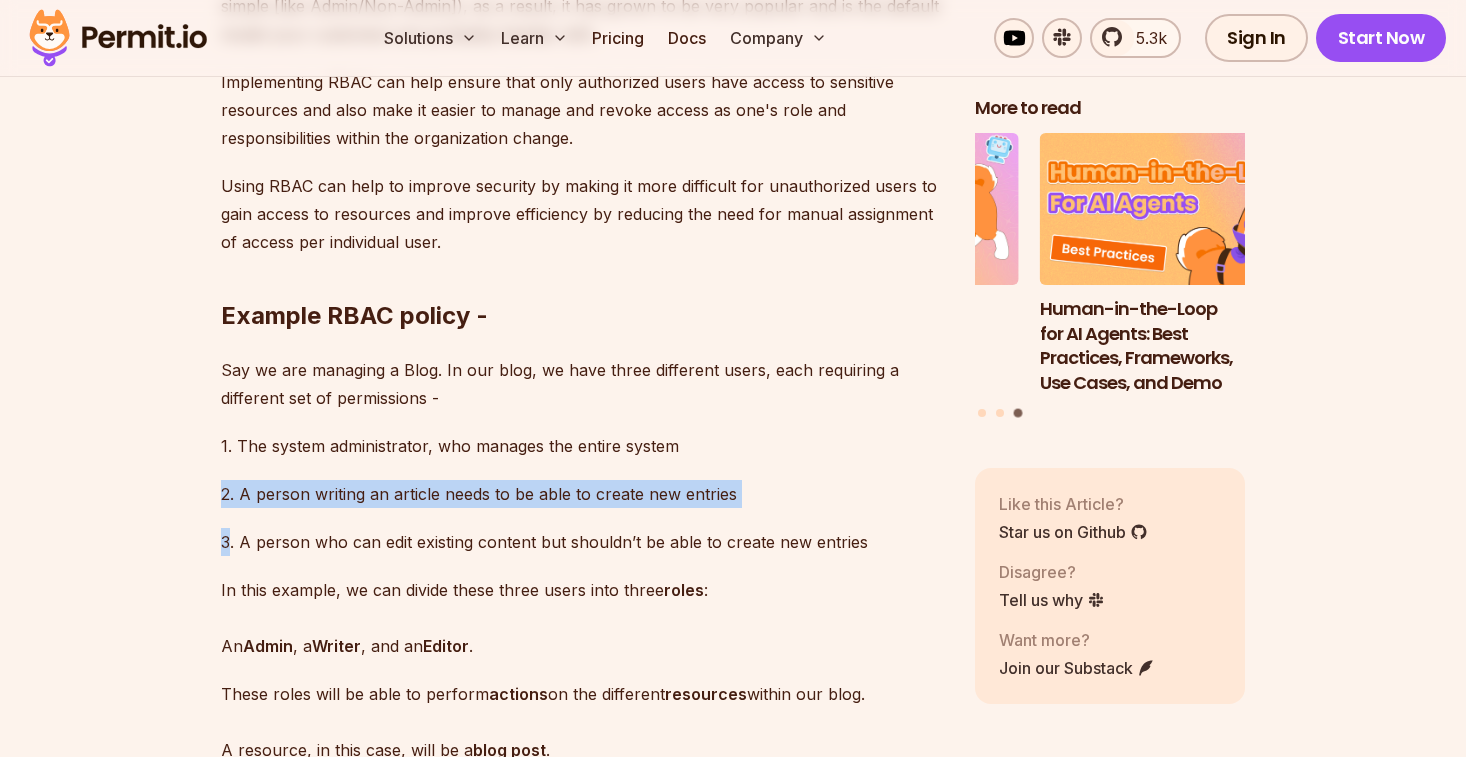 drag, startPoint x: 765, startPoint y: 546, endPoint x: 742, endPoint y: 500, distance: 51.42956 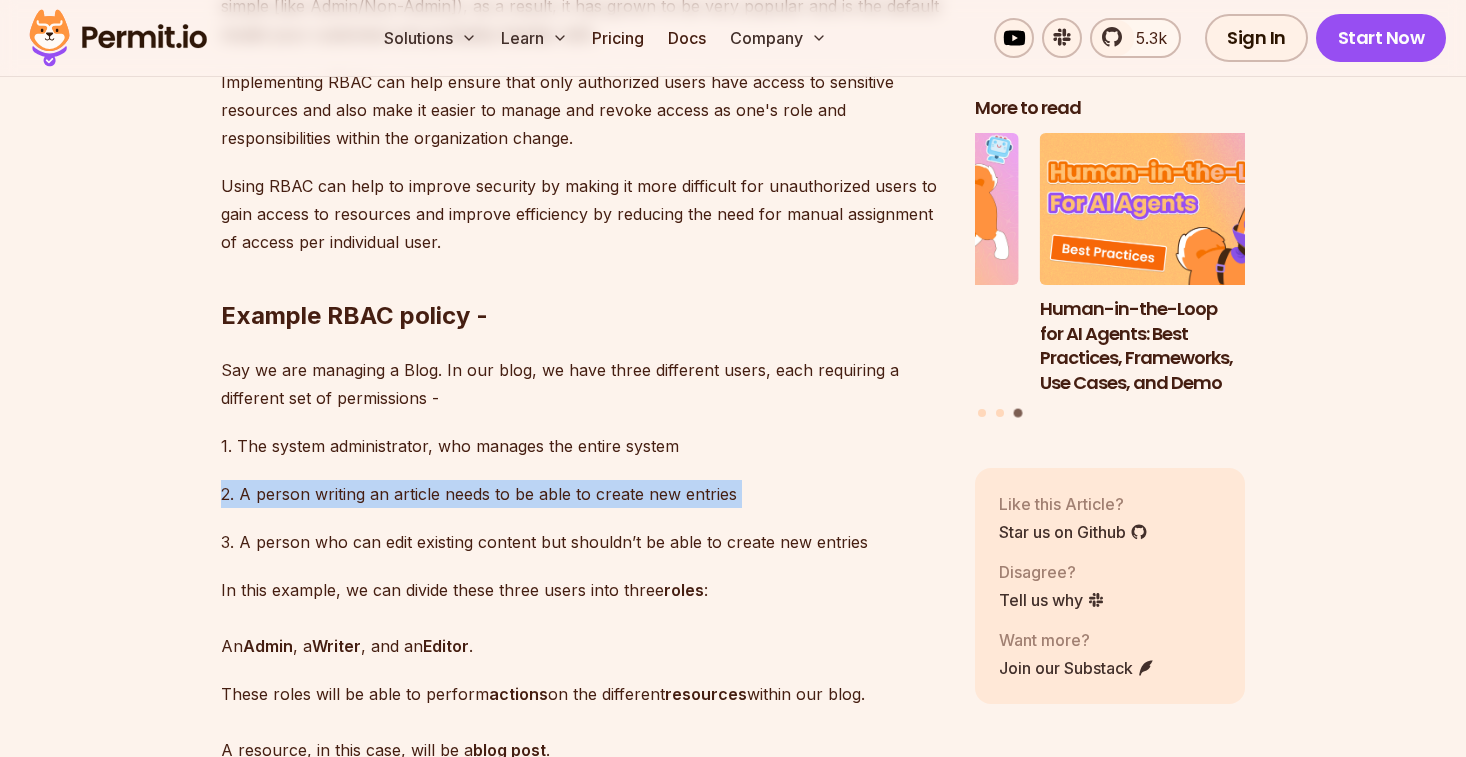 drag, startPoint x: 741, startPoint y: 498, endPoint x: 785, endPoint y: 540, distance: 60.827625 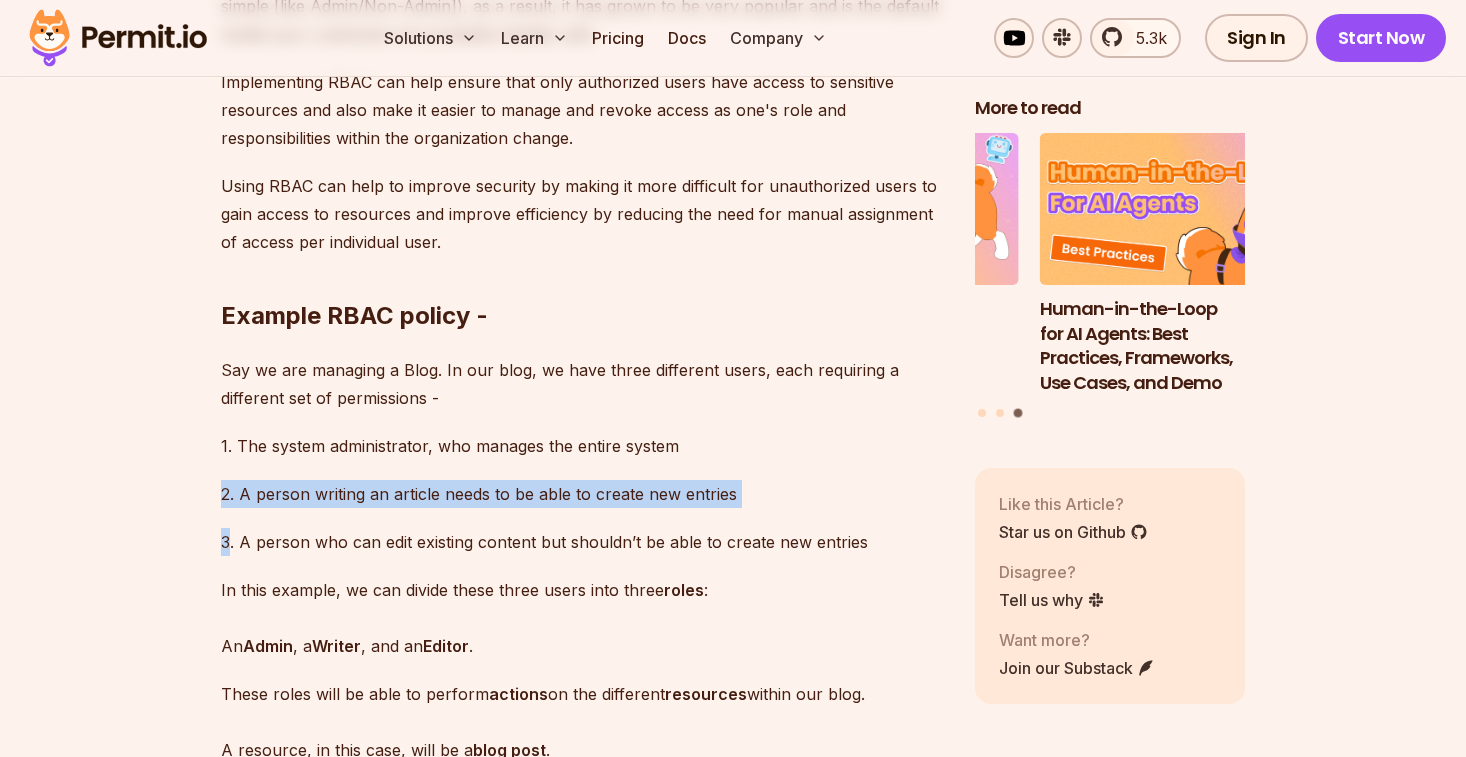 drag, startPoint x: 785, startPoint y: 540, endPoint x: 778, endPoint y: 485, distance: 55.443665 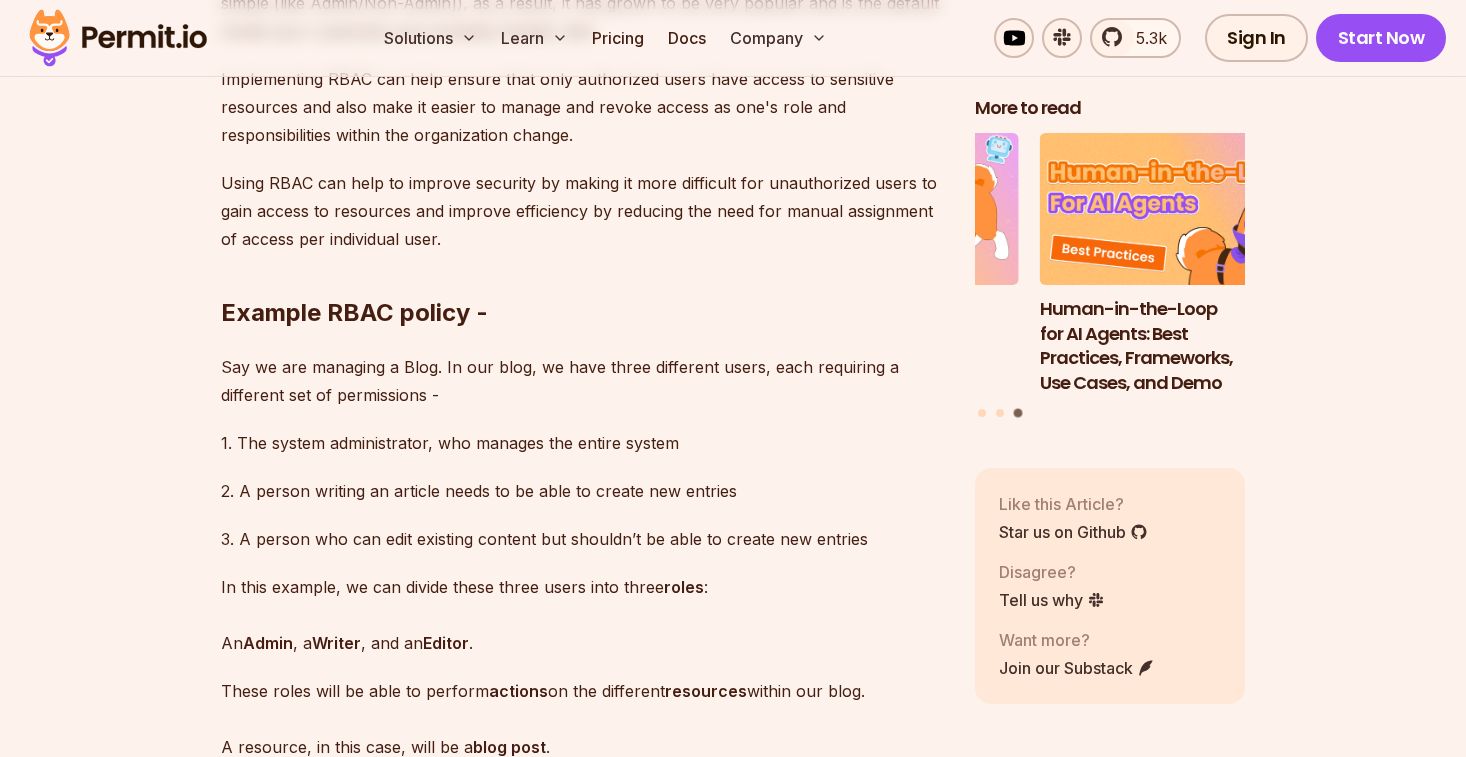 scroll, scrollTop: 2012, scrollLeft: 0, axis: vertical 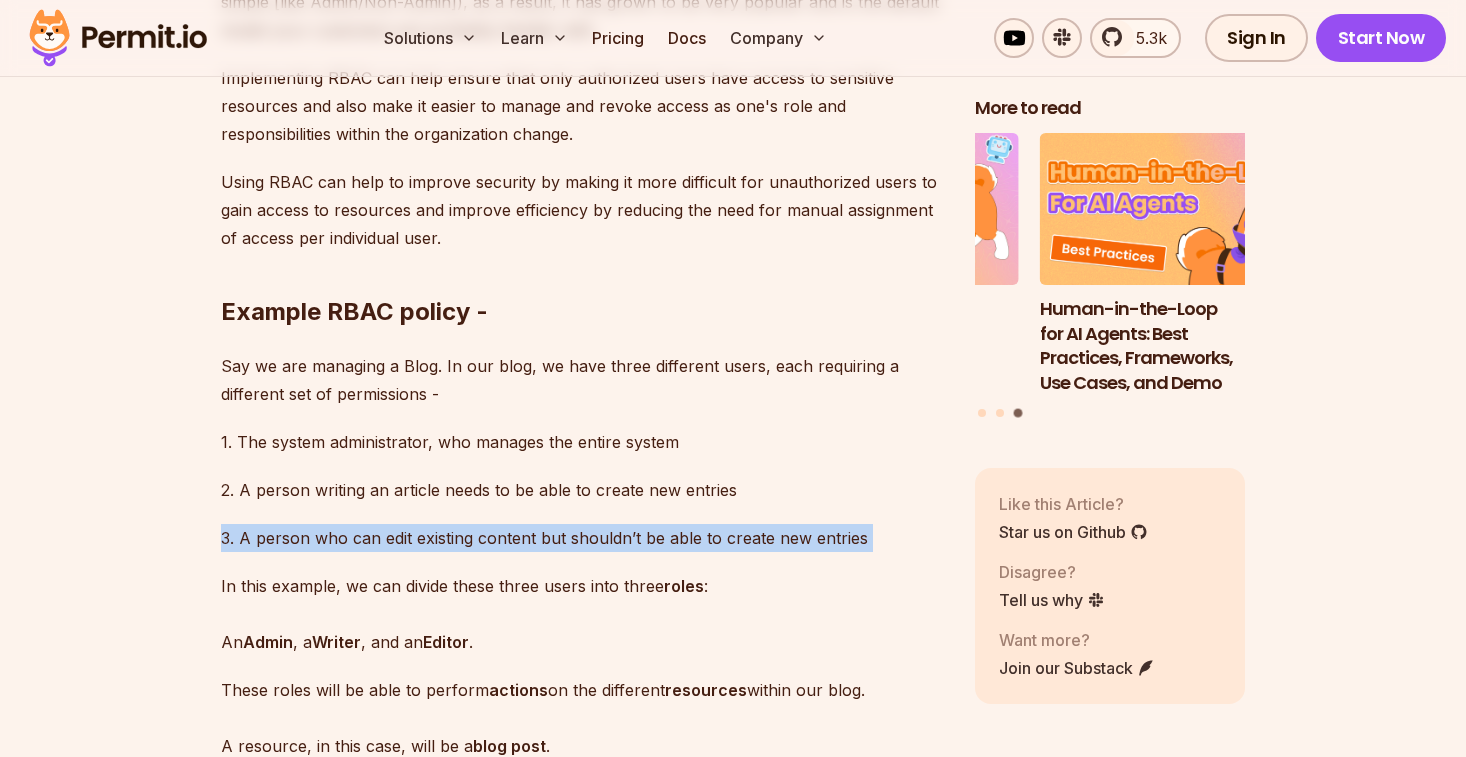 drag, startPoint x: 347, startPoint y: 543, endPoint x: 846, endPoint y: 580, distance: 500.36987 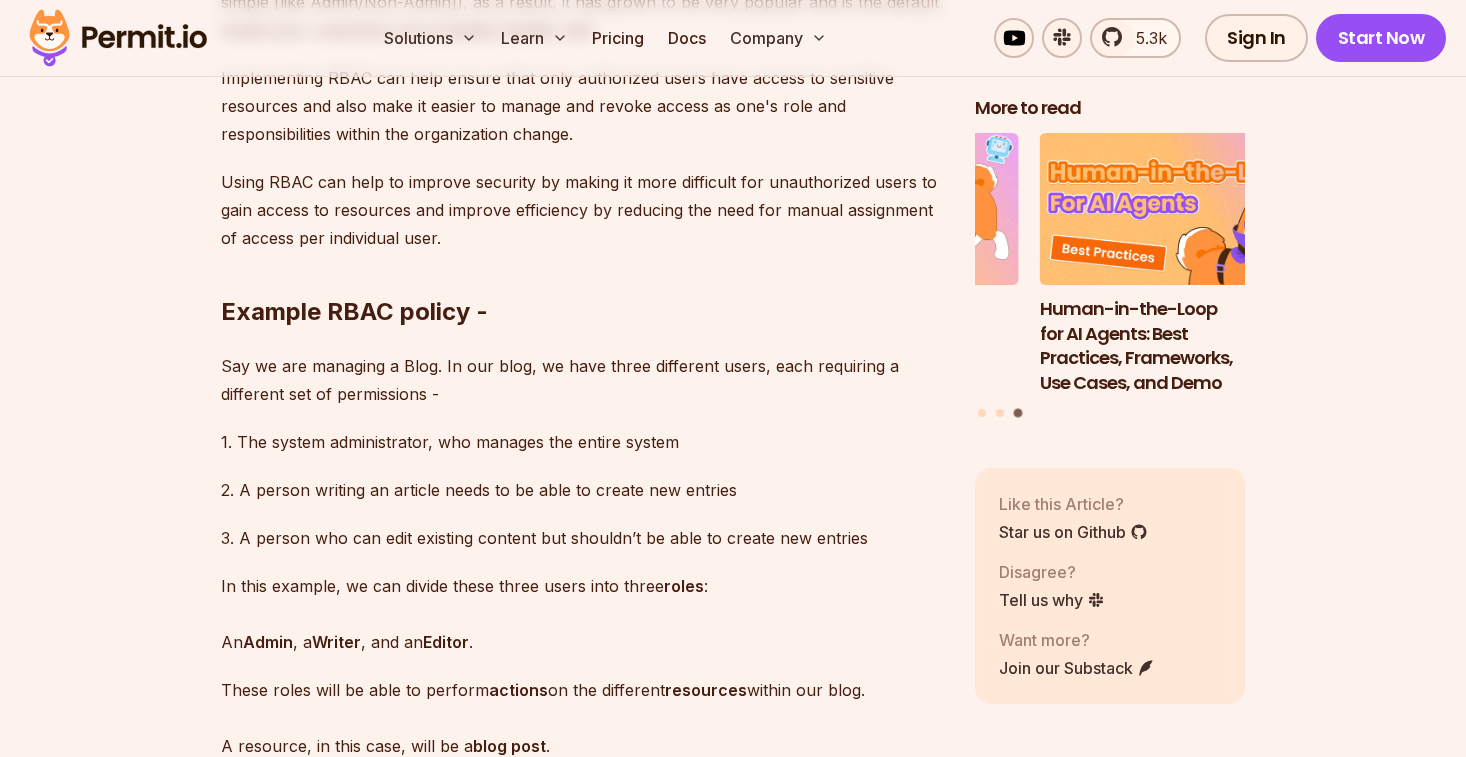 scroll, scrollTop: 2016, scrollLeft: 0, axis: vertical 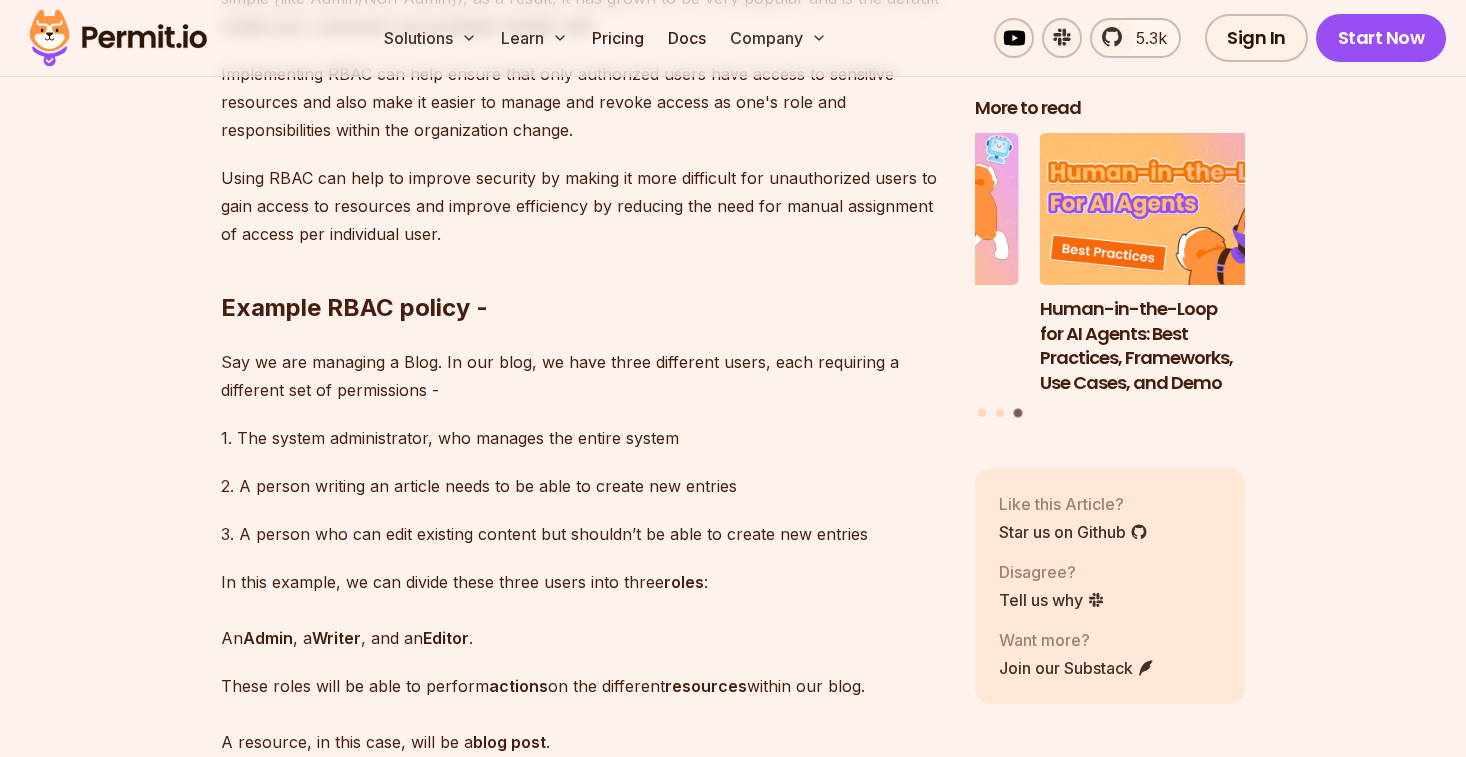 drag, startPoint x: 735, startPoint y: 563, endPoint x: 765, endPoint y: 614, distance: 59.16925 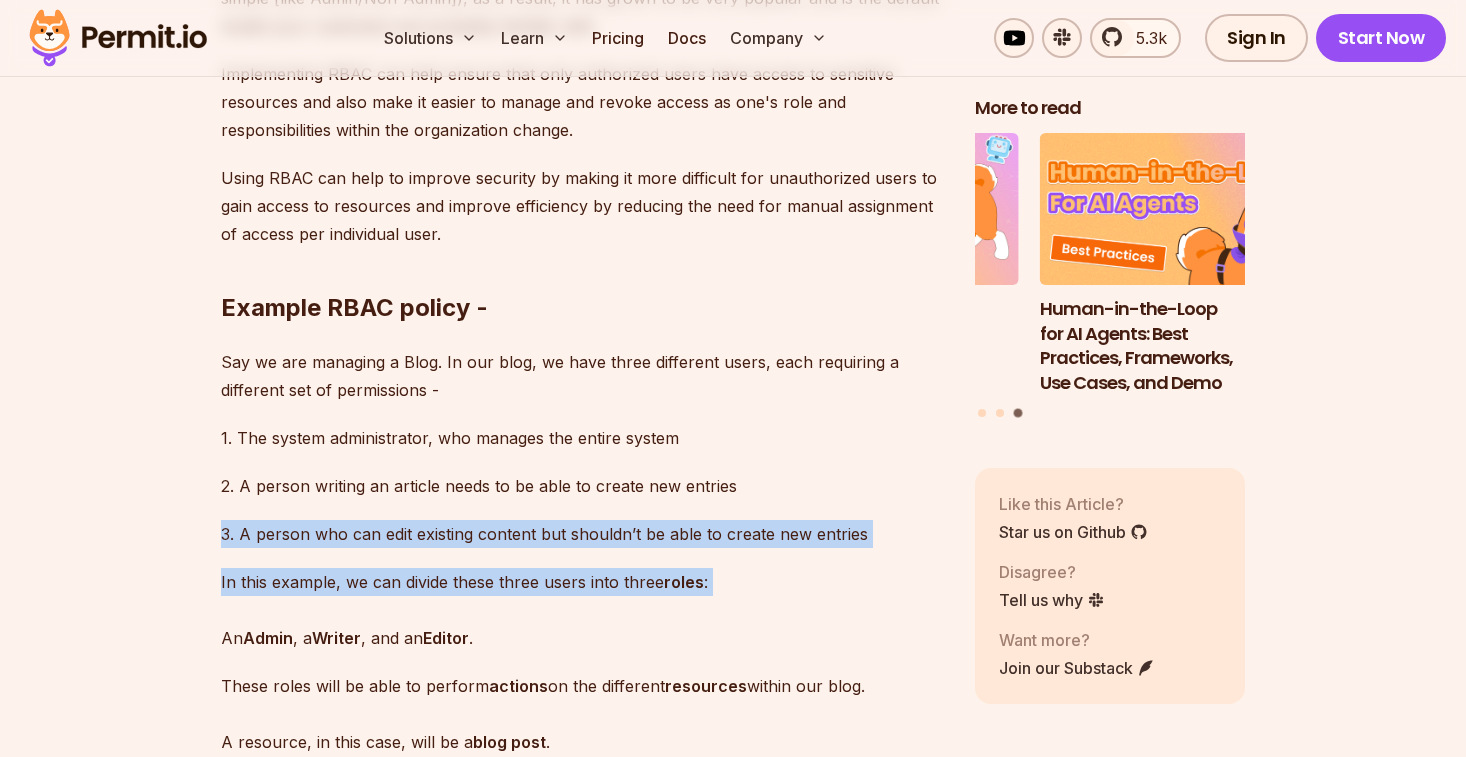 drag, startPoint x: 765, startPoint y: 614, endPoint x: 697, endPoint y: 547, distance: 95.462036 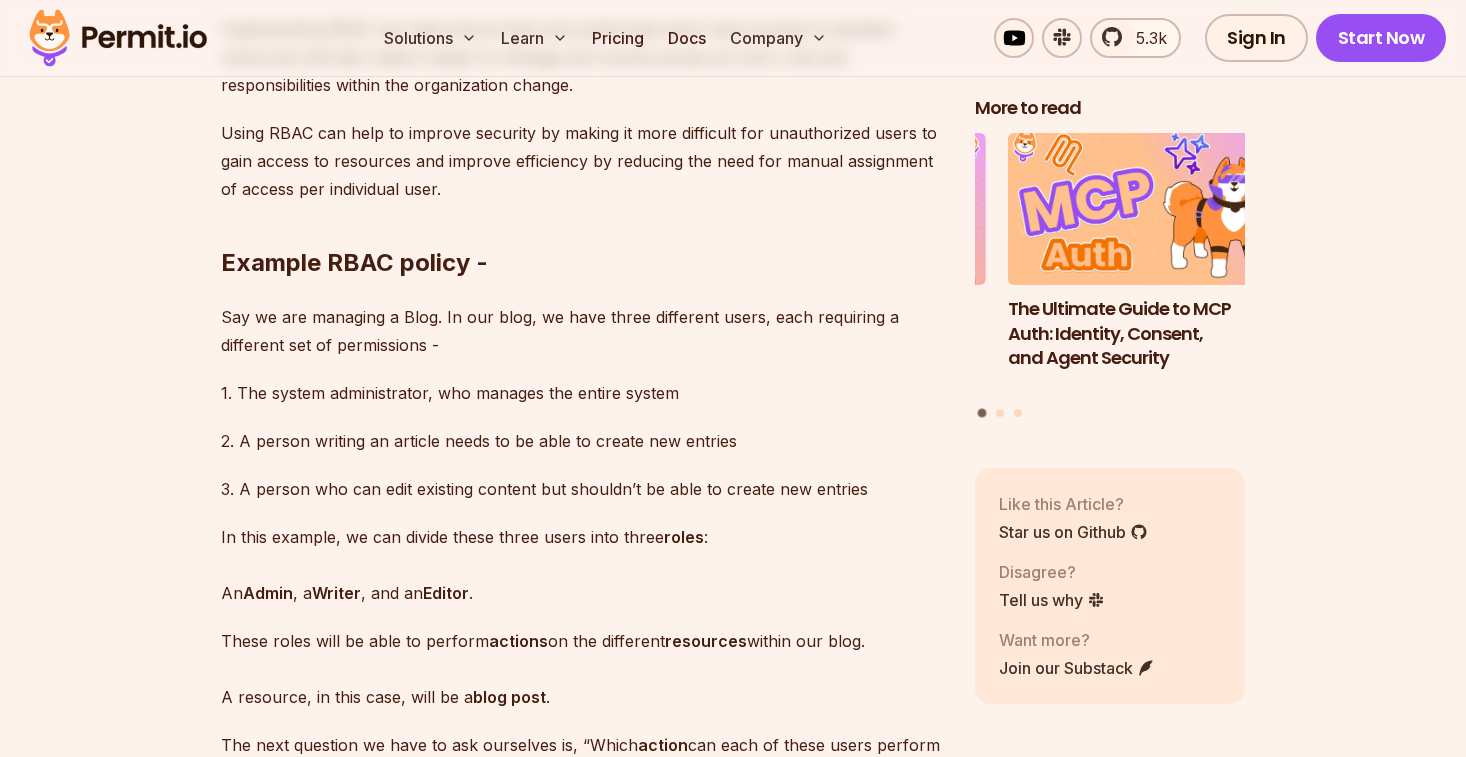 scroll, scrollTop: 2067, scrollLeft: 0, axis: vertical 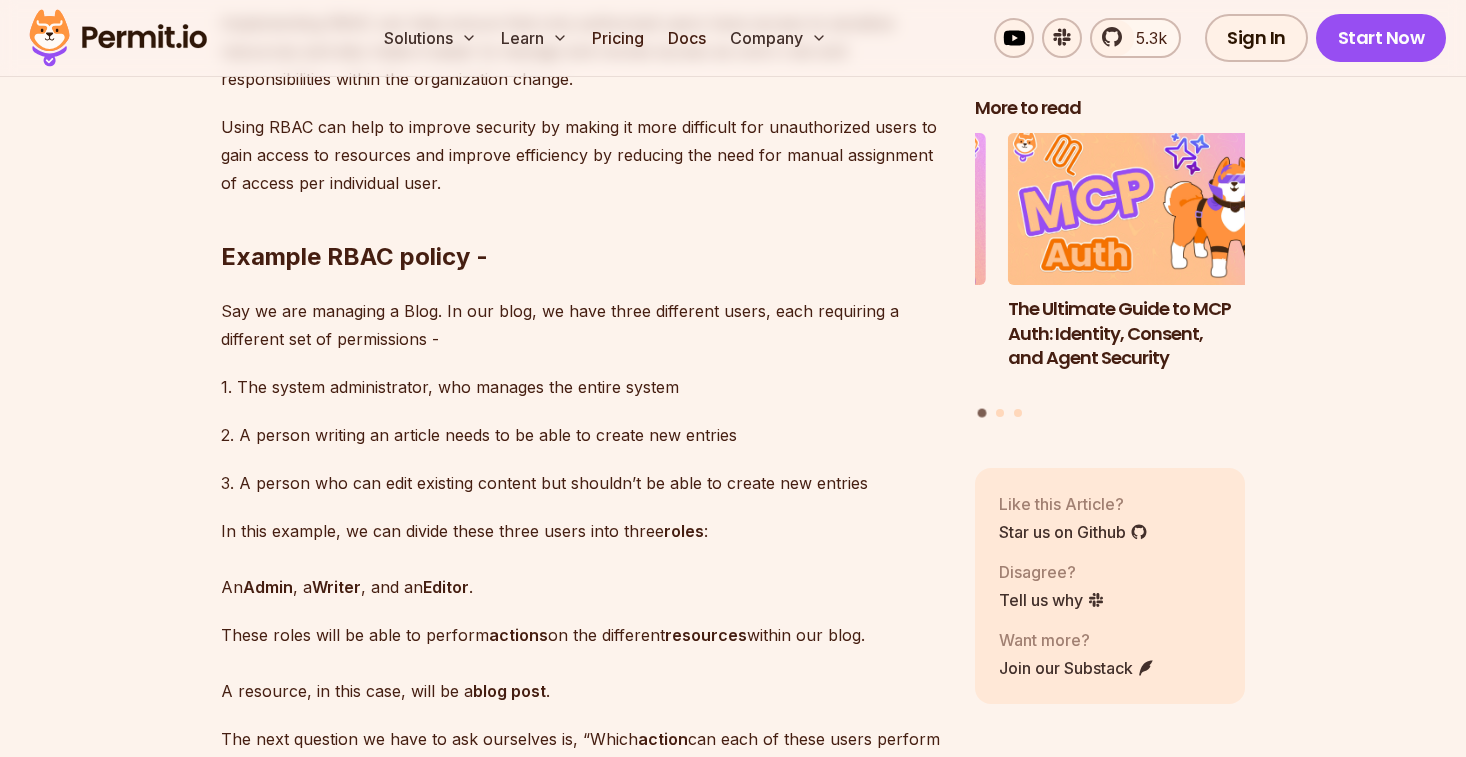 drag, startPoint x: 452, startPoint y: 597, endPoint x: 526, endPoint y: 623, distance: 78.434685 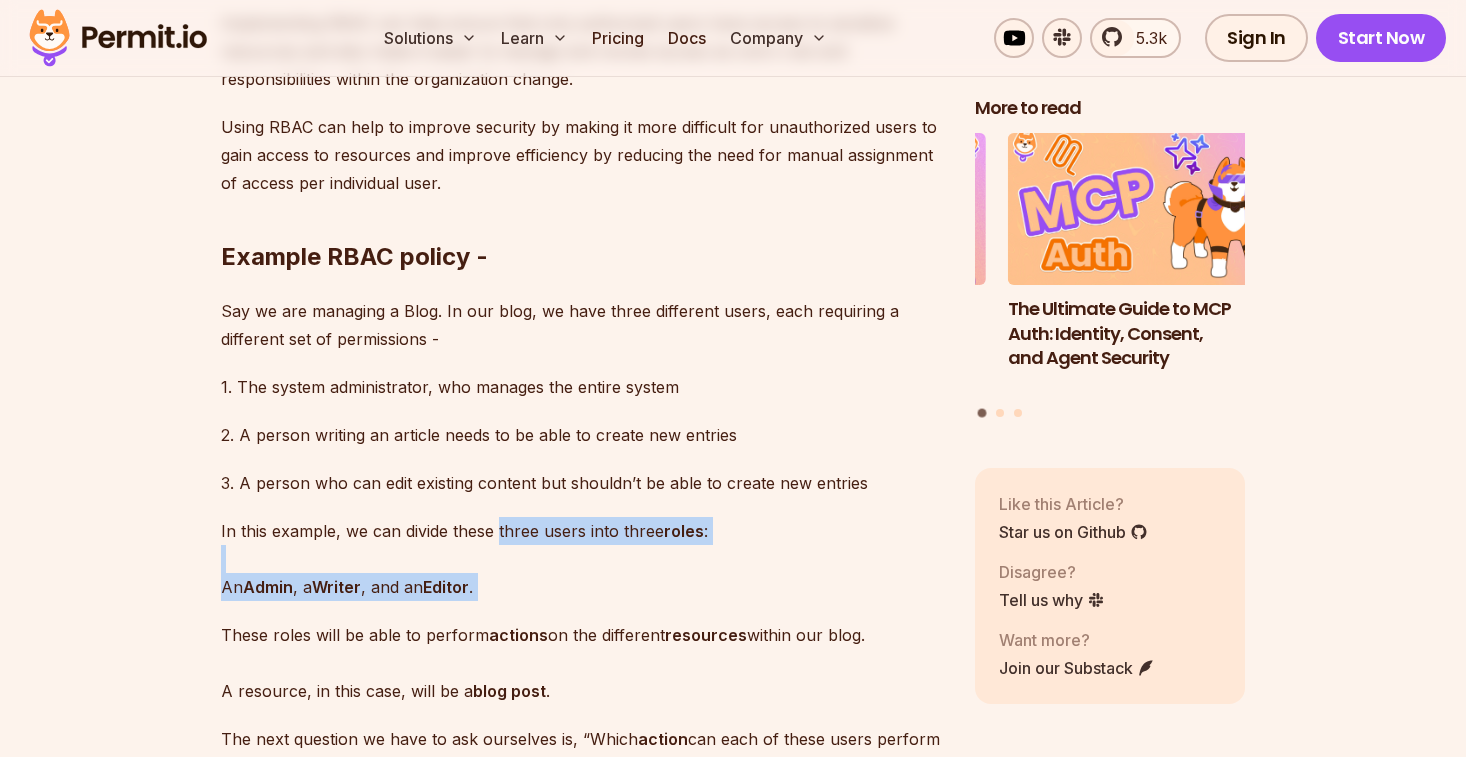 drag, startPoint x: 526, startPoint y: 623, endPoint x: 518, endPoint y: 564, distance: 59.5399 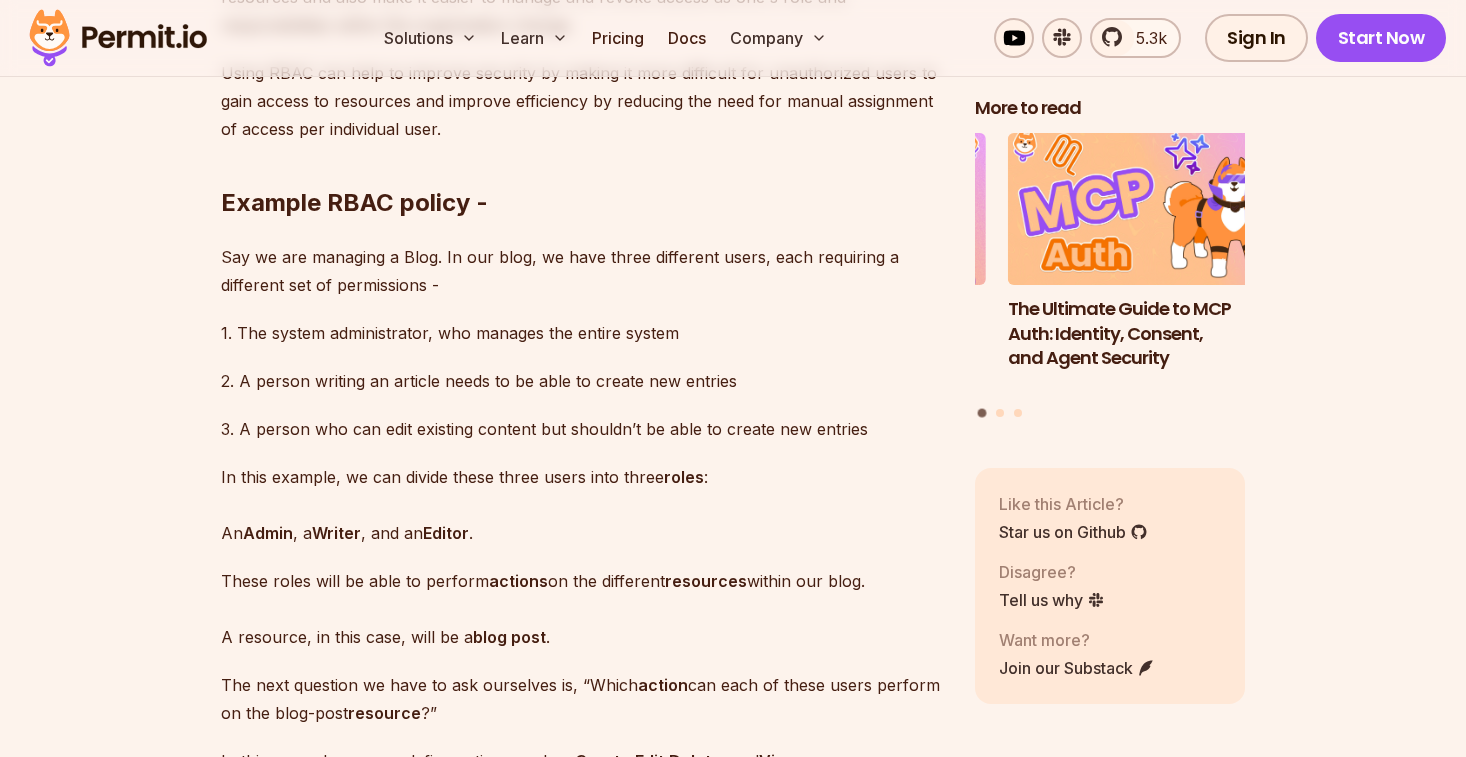 scroll, scrollTop: 2127, scrollLeft: 0, axis: vertical 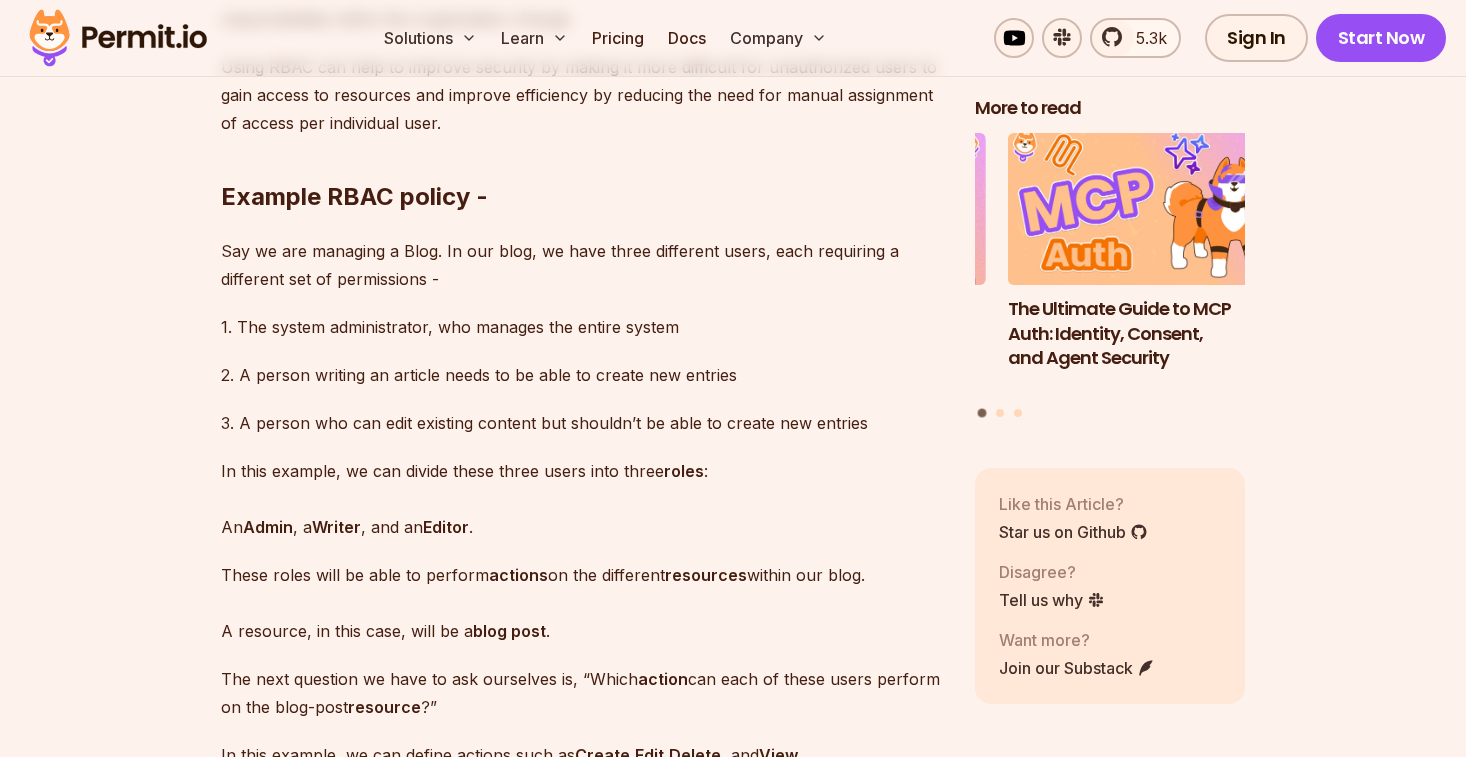drag, startPoint x: 153, startPoint y: 538, endPoint x: 715, endPoint y: 562, distance: 562.5122 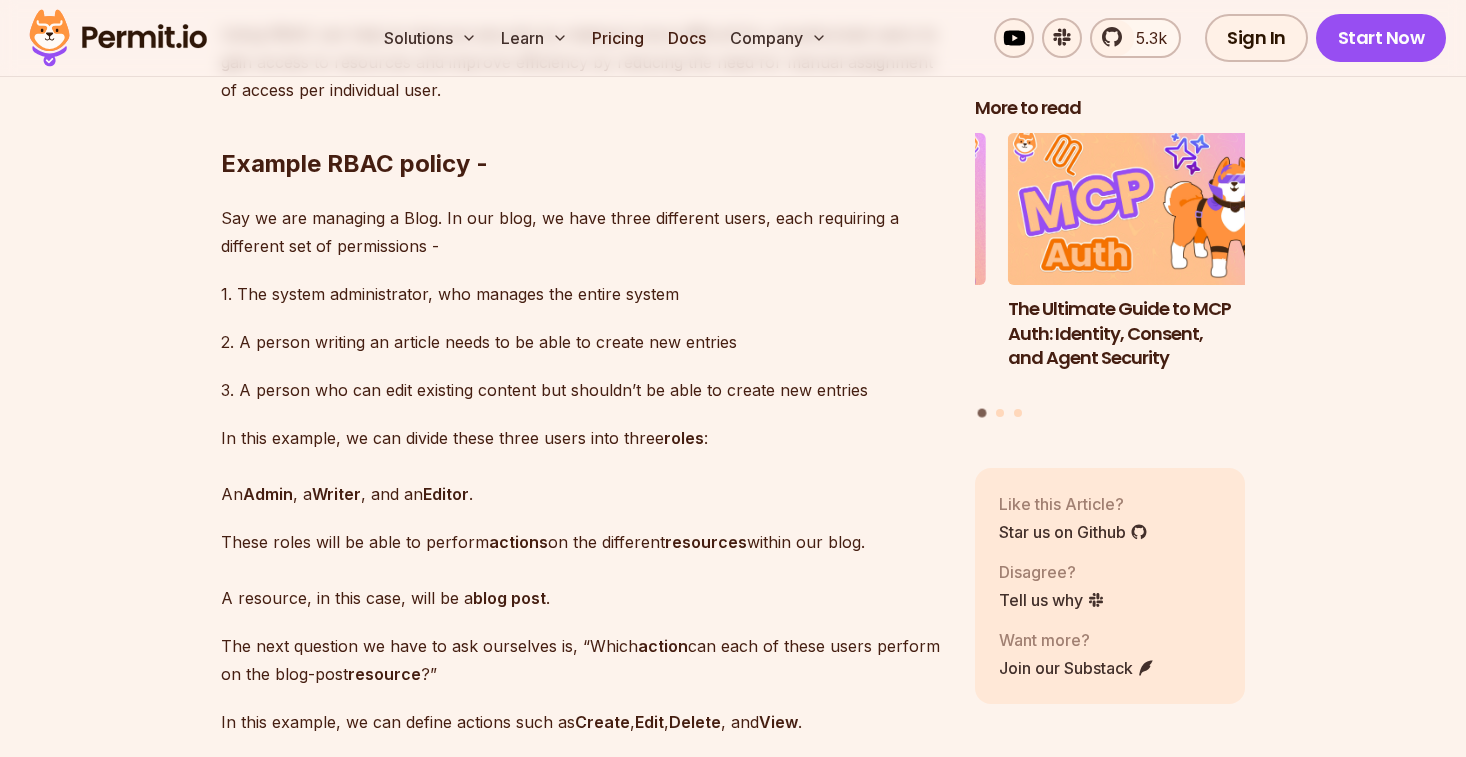 scroll, scrollTop: 2163, scrollLeft: 0, axis: vertical 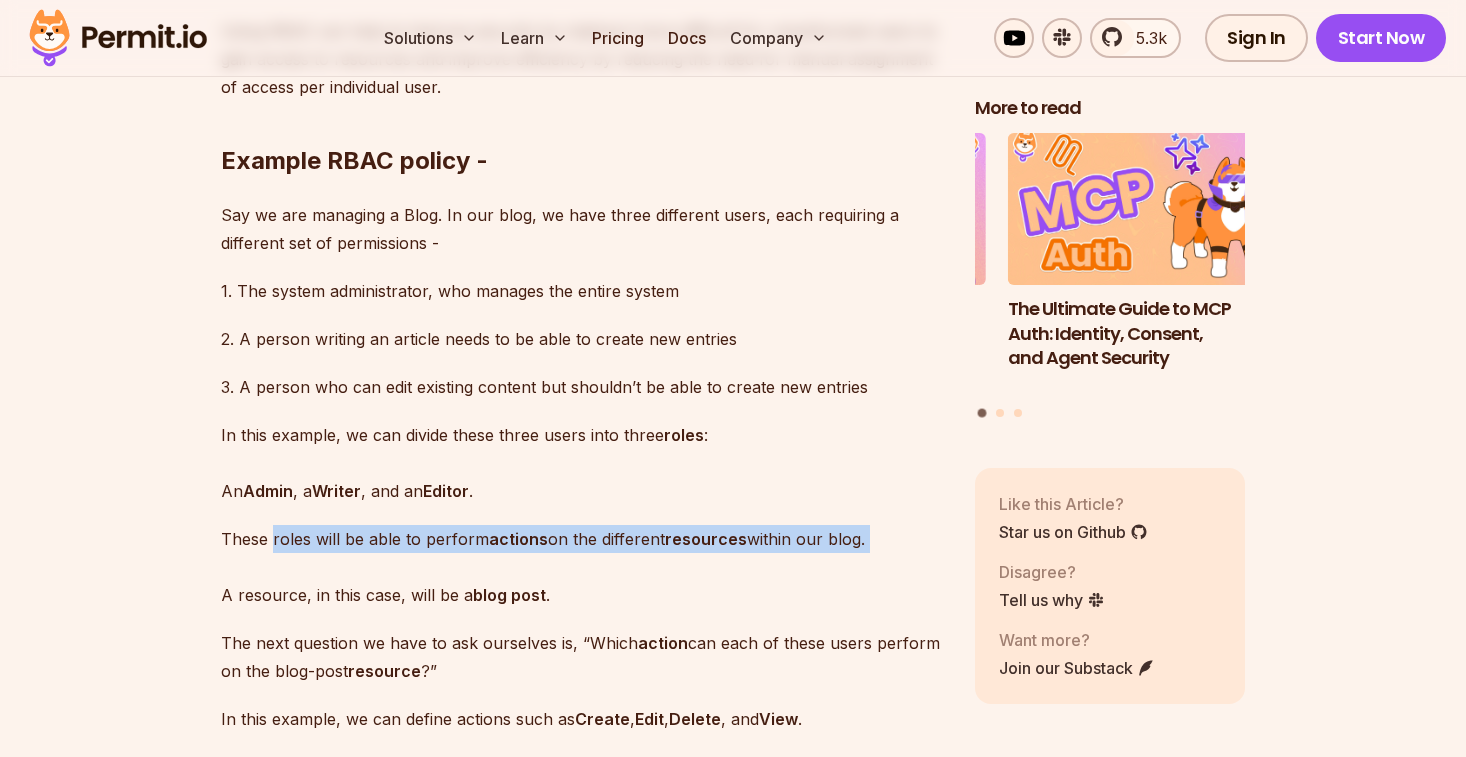 drag, startPoint x: 617, startPoint y: 585, endPoint x: 272, endPoint y: 559, distance: 345.97833 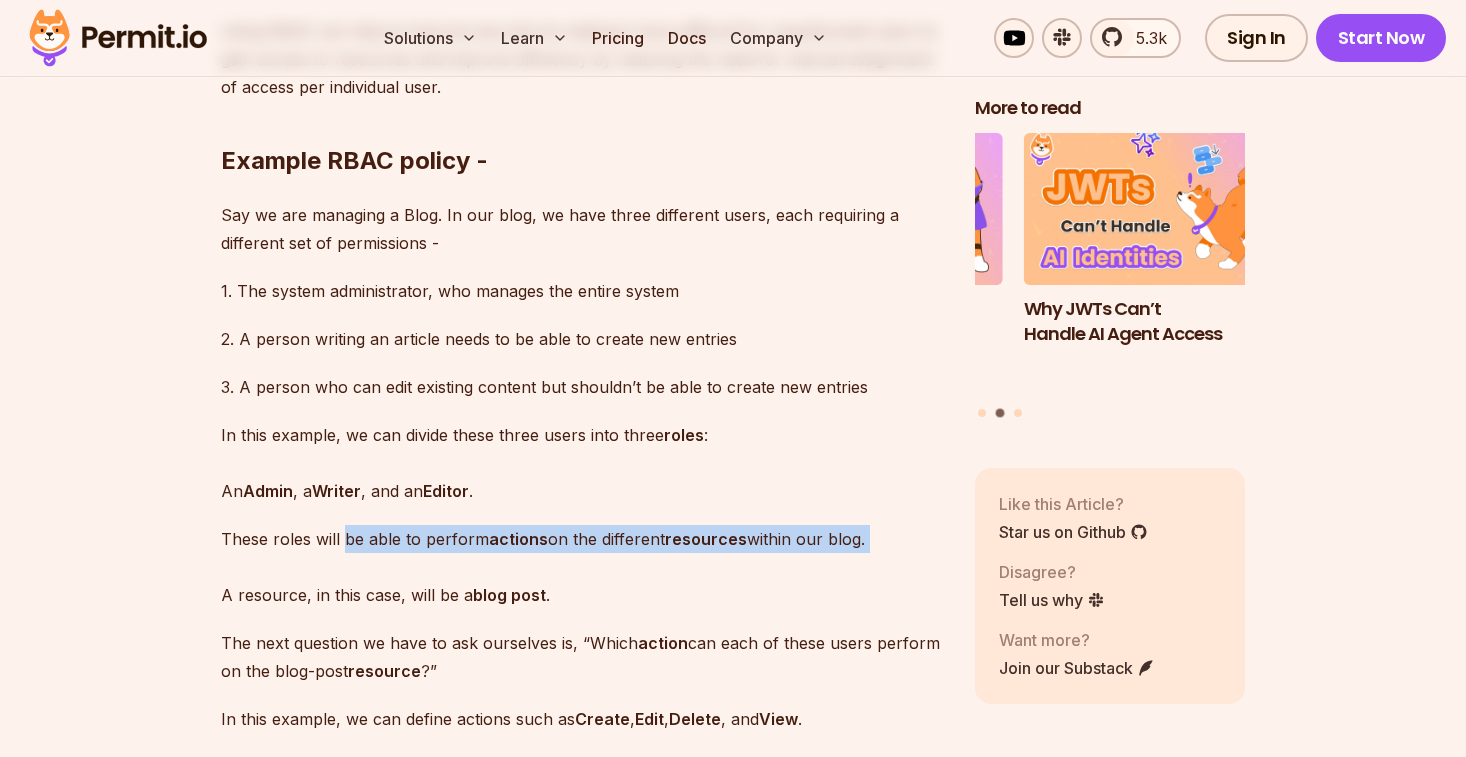 drag, startPoint x: 908, startPoint y: 572, endPoint x: 344, endPoint y: 565, distance: 564.04346 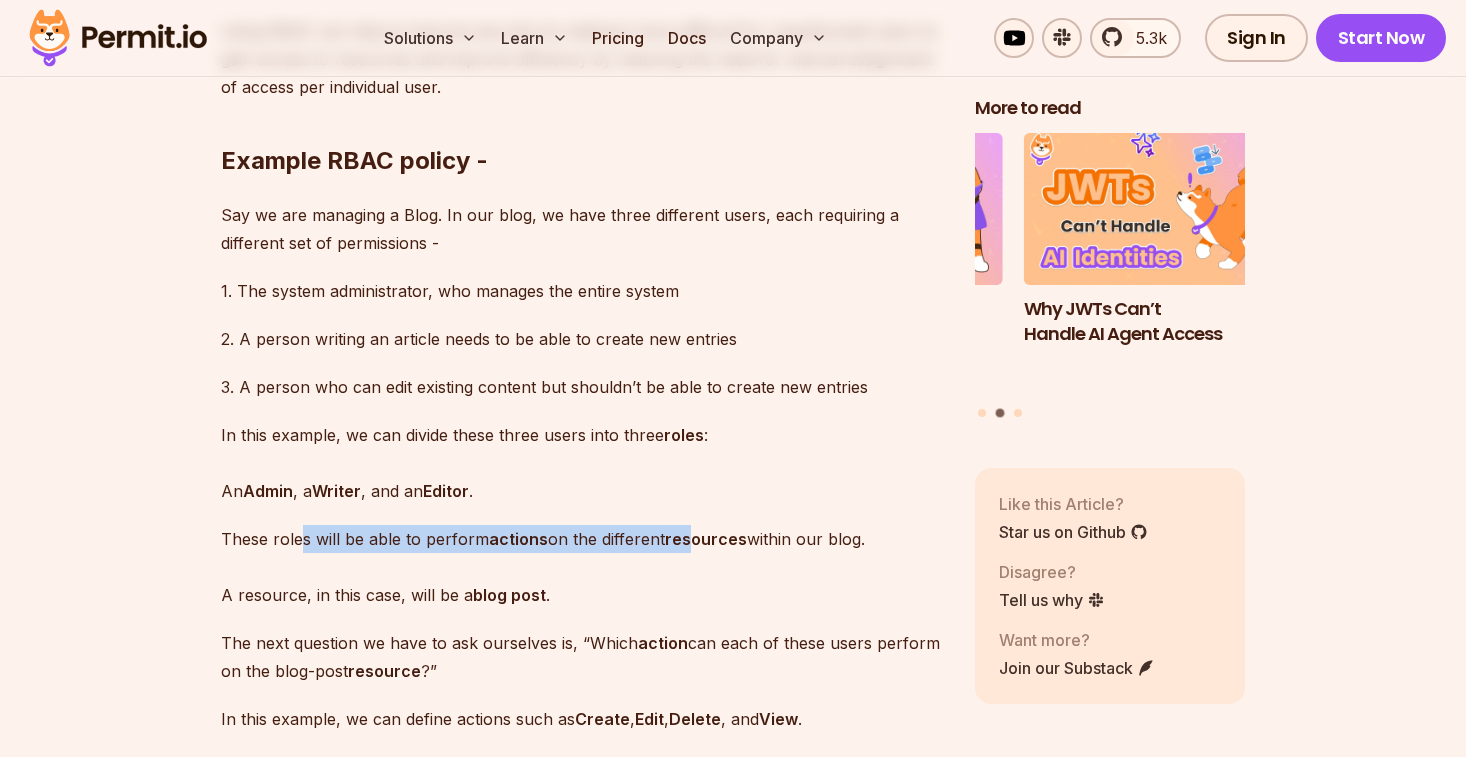 drag, startPoint x: 299, startPoint y: 564, endPoint x: 699, endPoint y: 574, distance: 400.12497 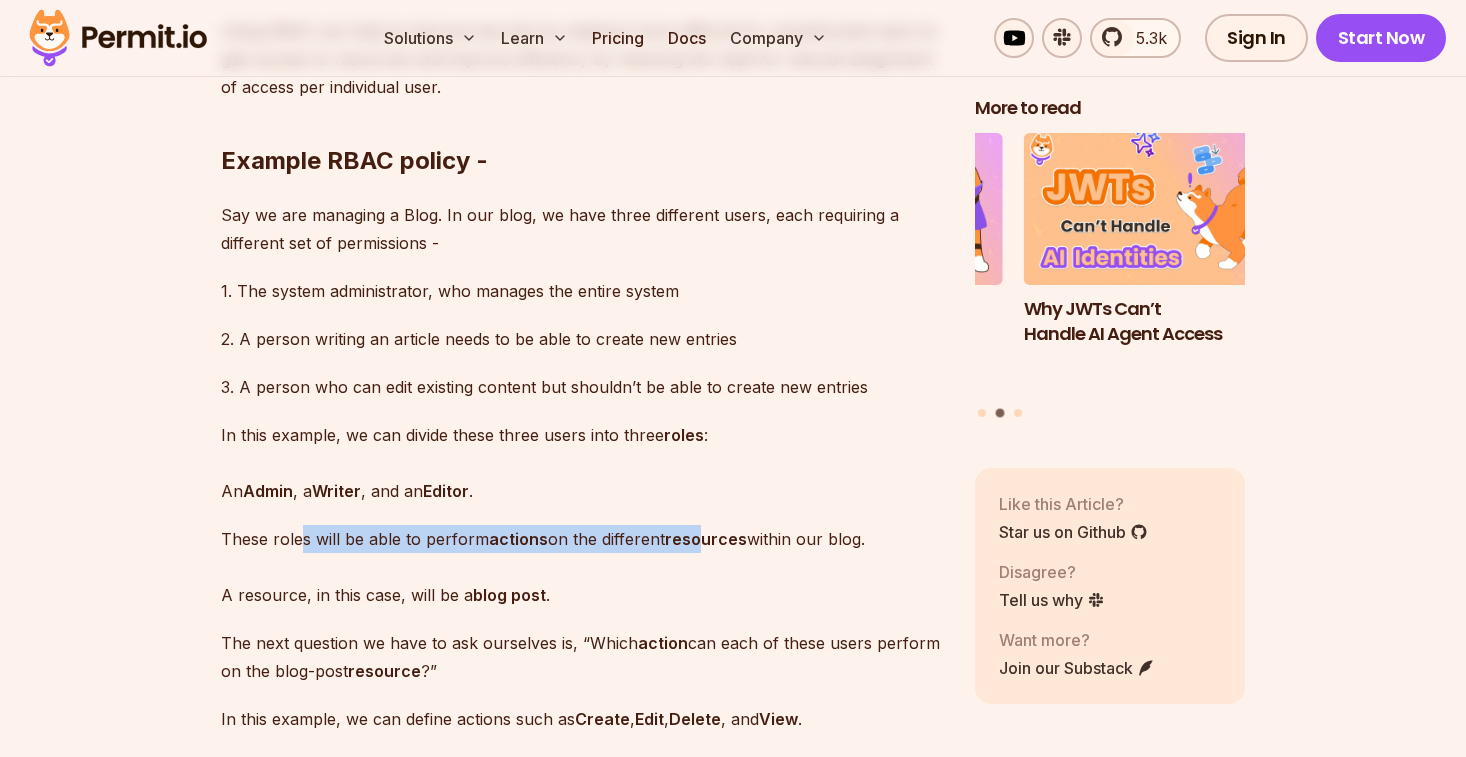 click on "resources" at bounding box center (706, 539) 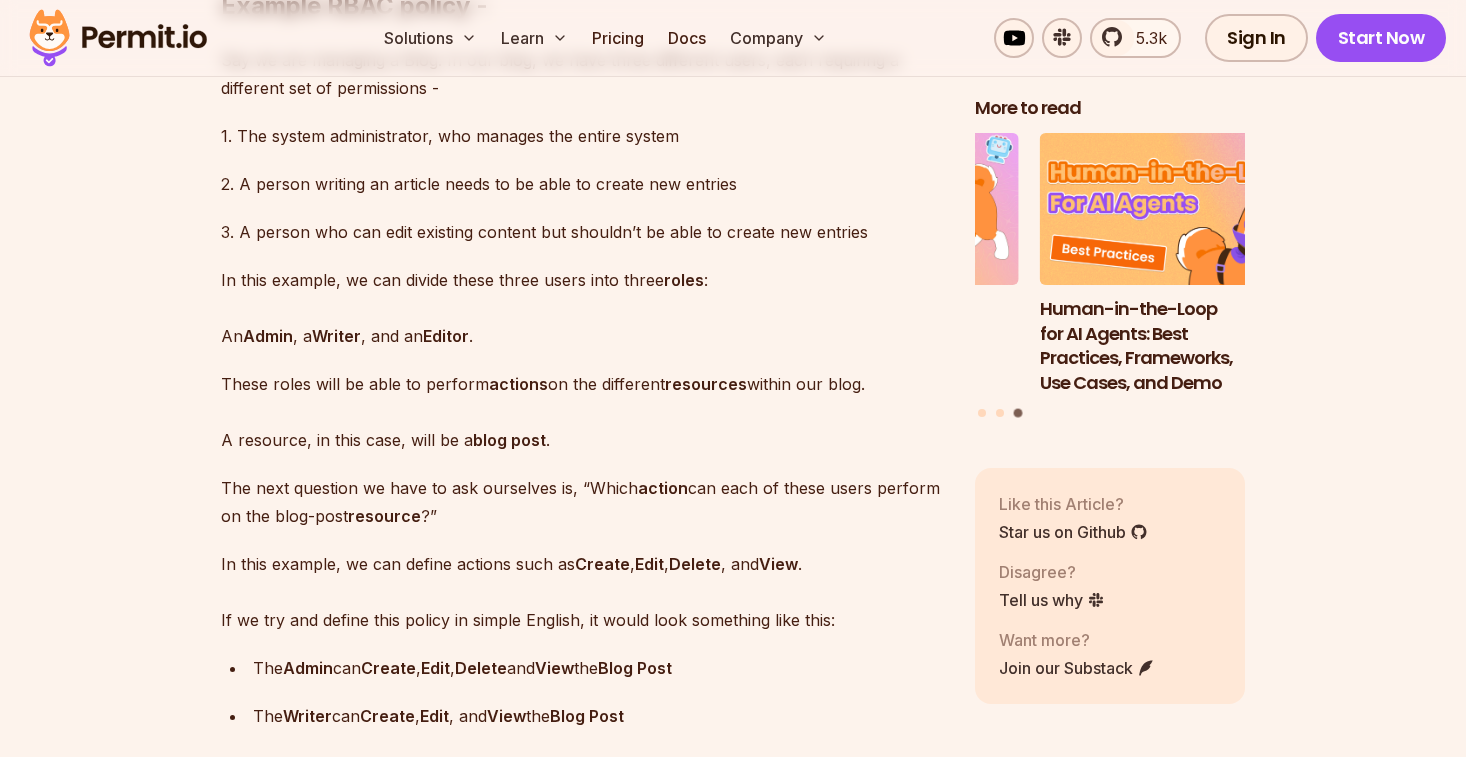 scroll, scrollTop: 2319, scrollLeft: 0, axis: vertical 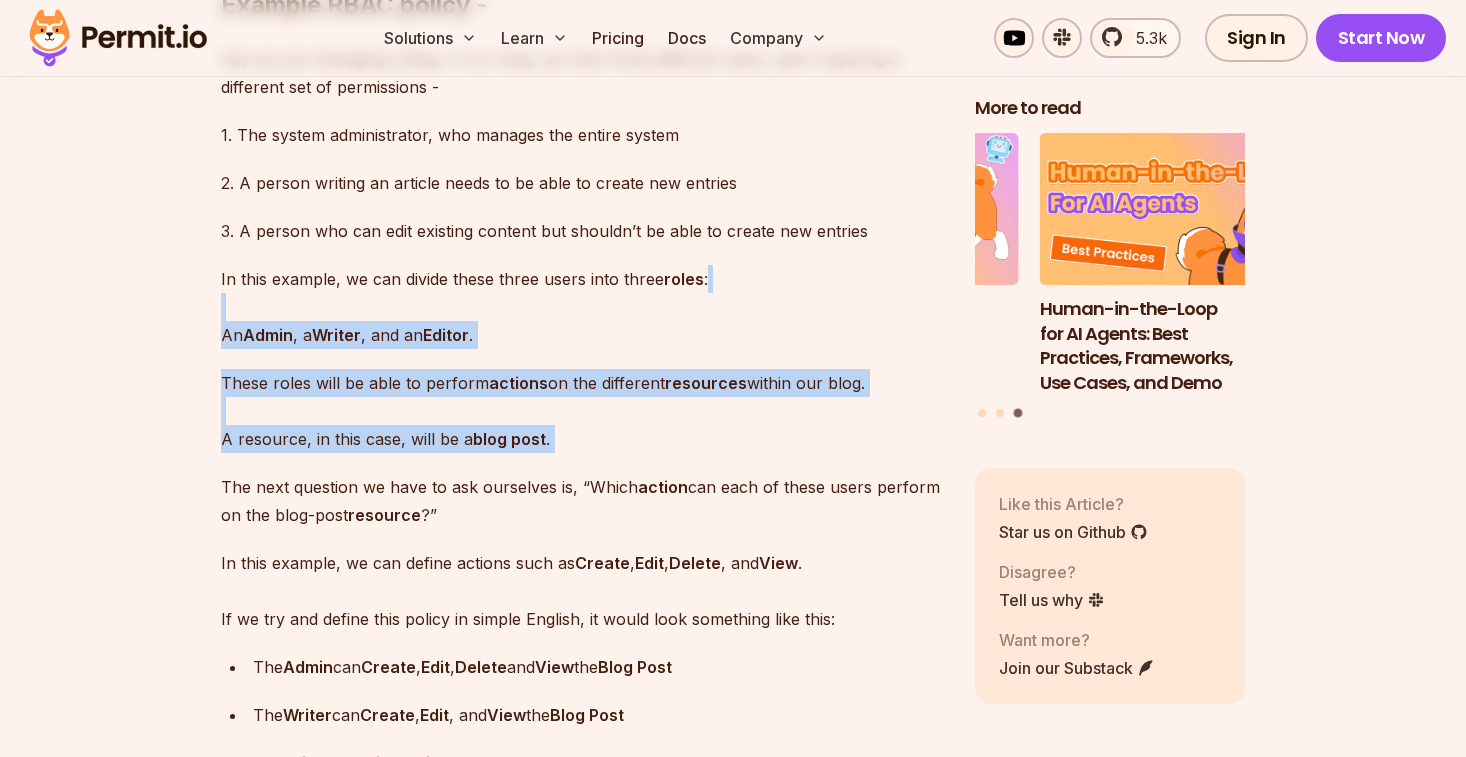 drag, startPoint x: 564, startPoint y: 484, endPoint x: 559, endPoint y: 342, distance: 142.088 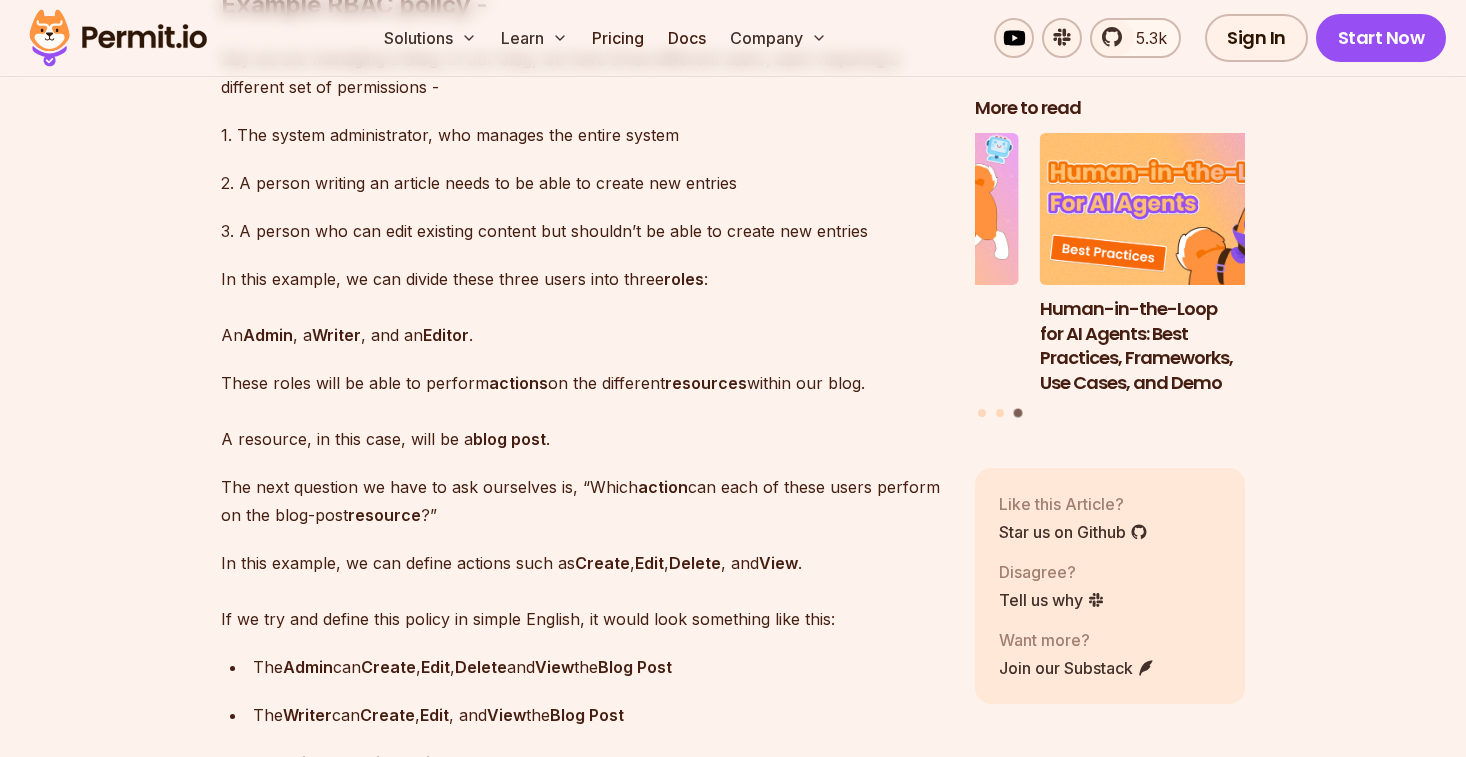 click on "In this example, we can divide these three users into three  roles :  An  Admin , a  Writer , and an  Editor ." at bounding box center (582, 307) 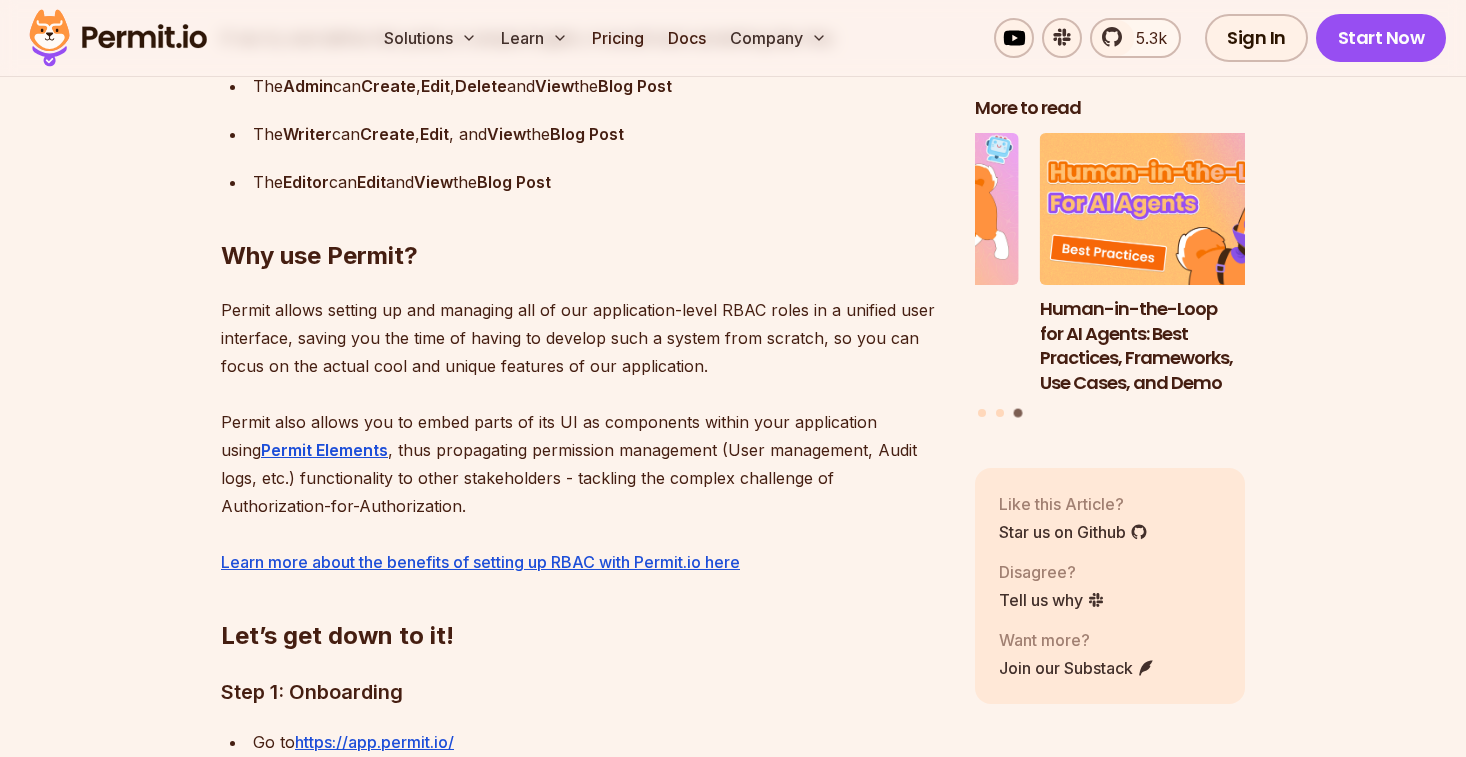 scroll, scrollTop: 2894, scrollLeft: 0, axis: vertical 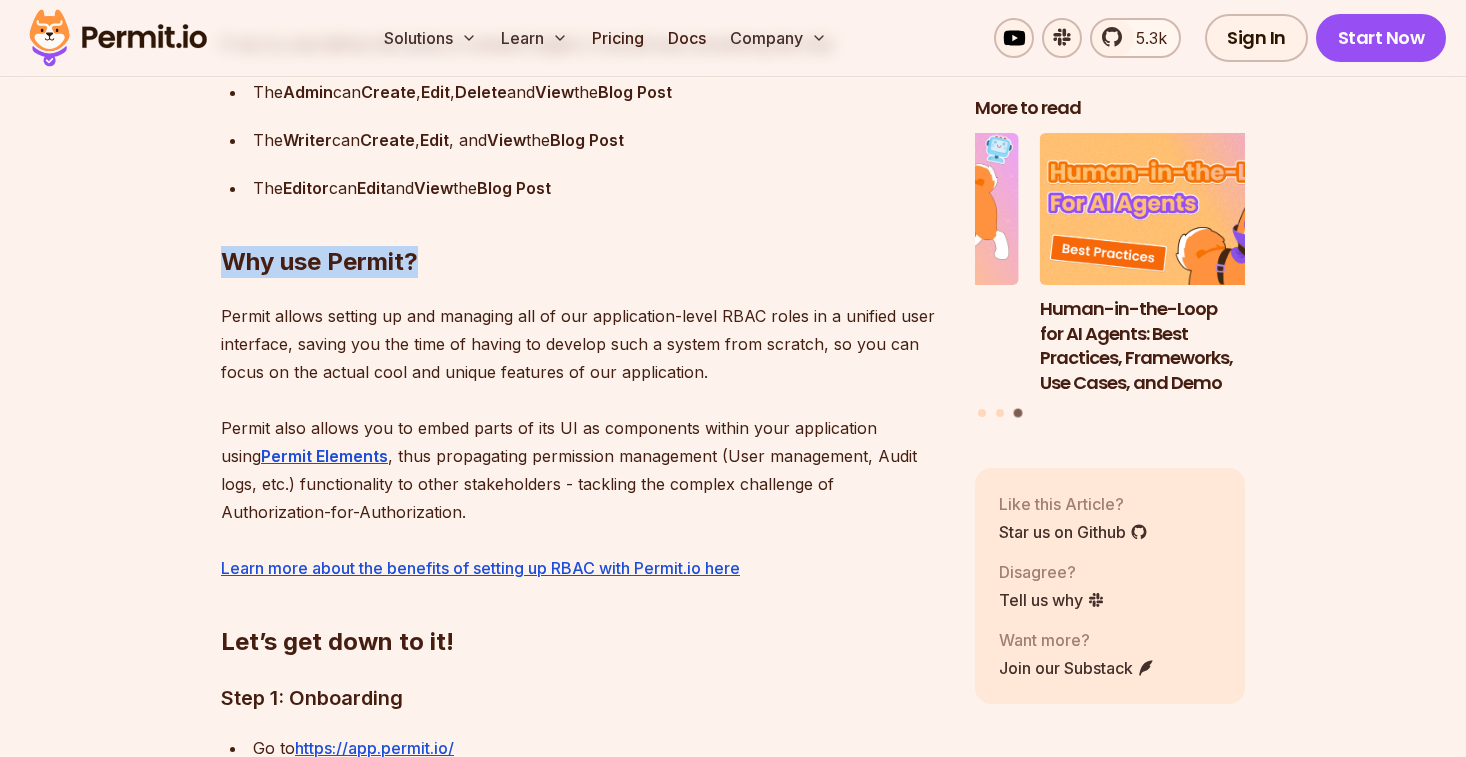 drag, startPoint x: 485, startPoint y: 295, endPoint x: 155, endPoint y: 300, distance: 330.03787 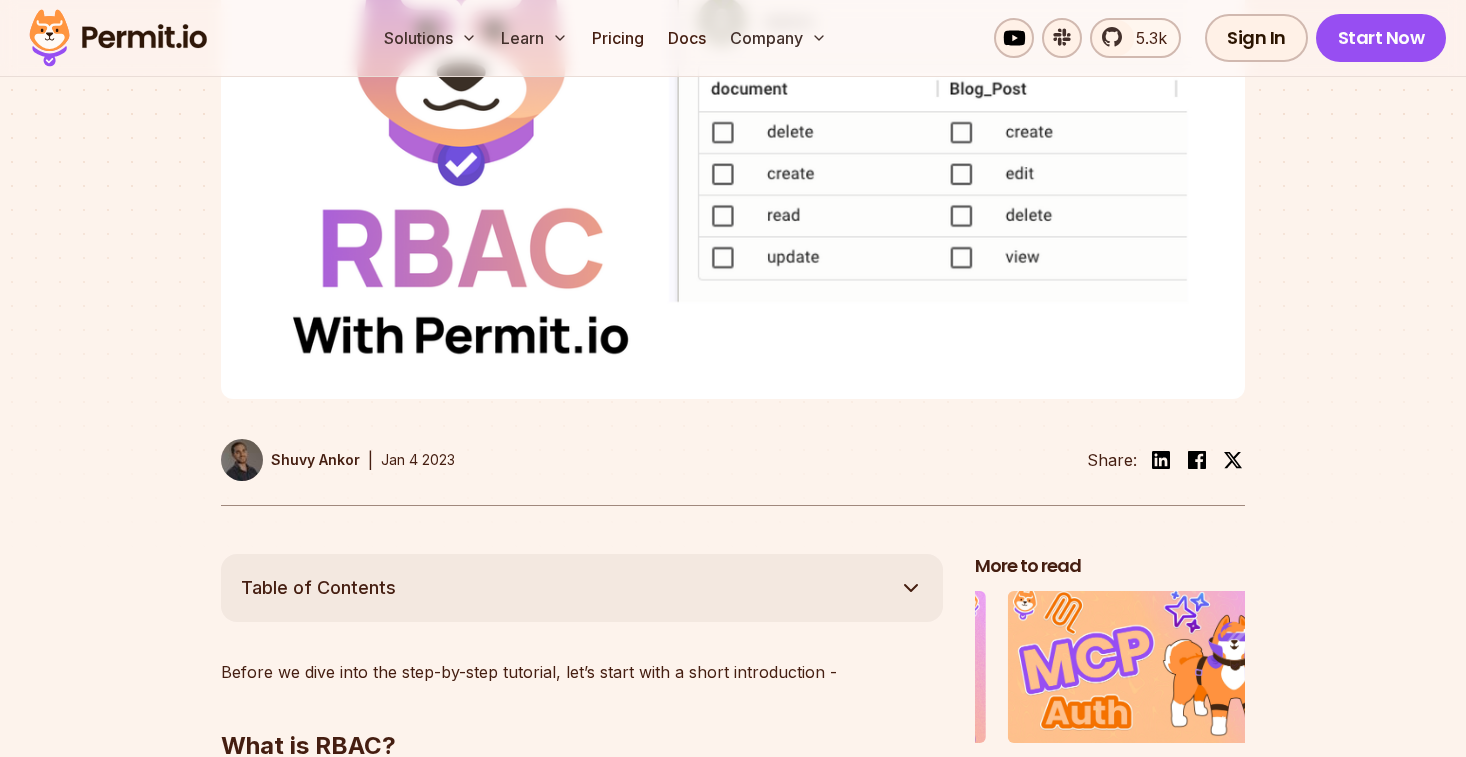 scroll, scrollTop: 0, scrollLeft: 0, axis: both 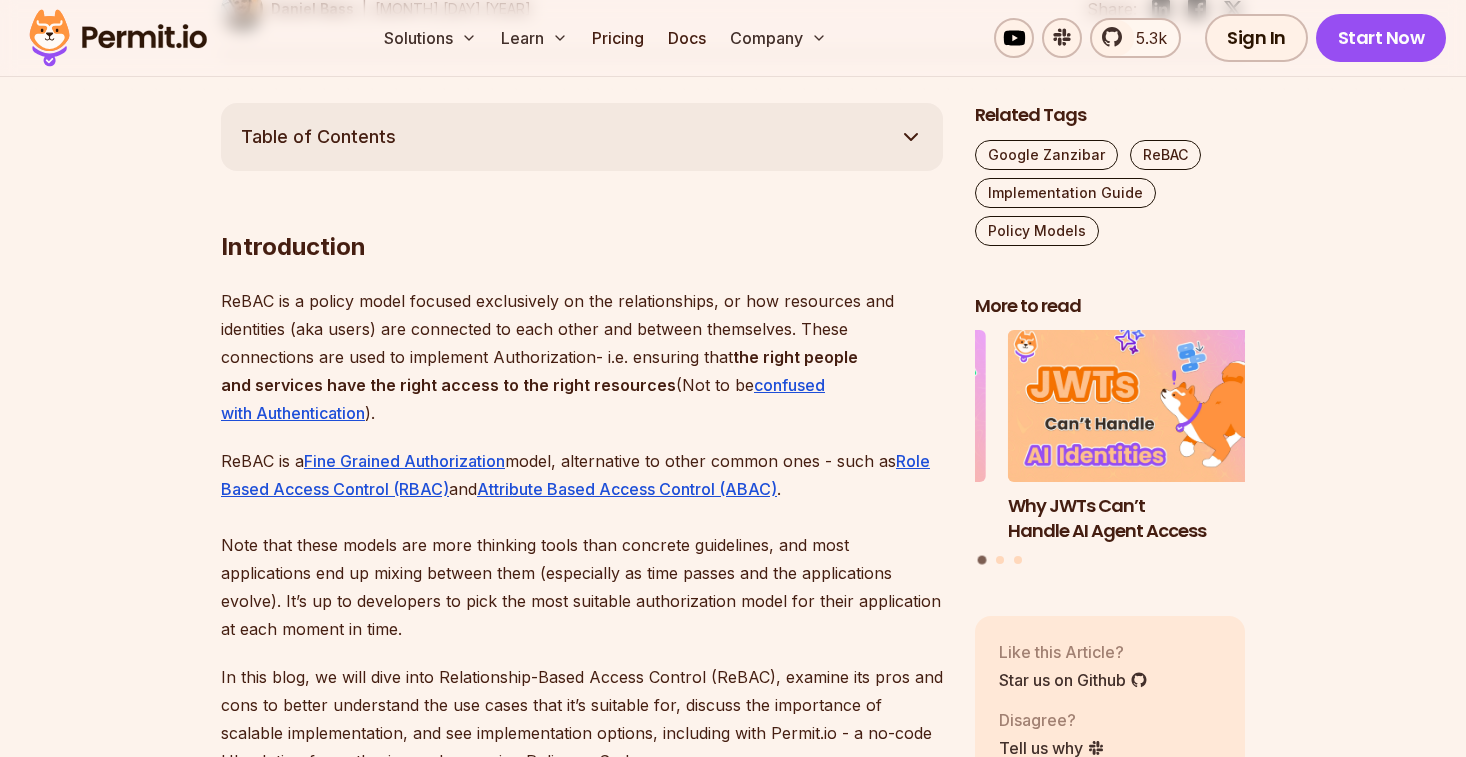 drag, startPoint x: 380, startPoint y: 284, endPoint x: 900, endPoint y: 399, distance: 532.5646 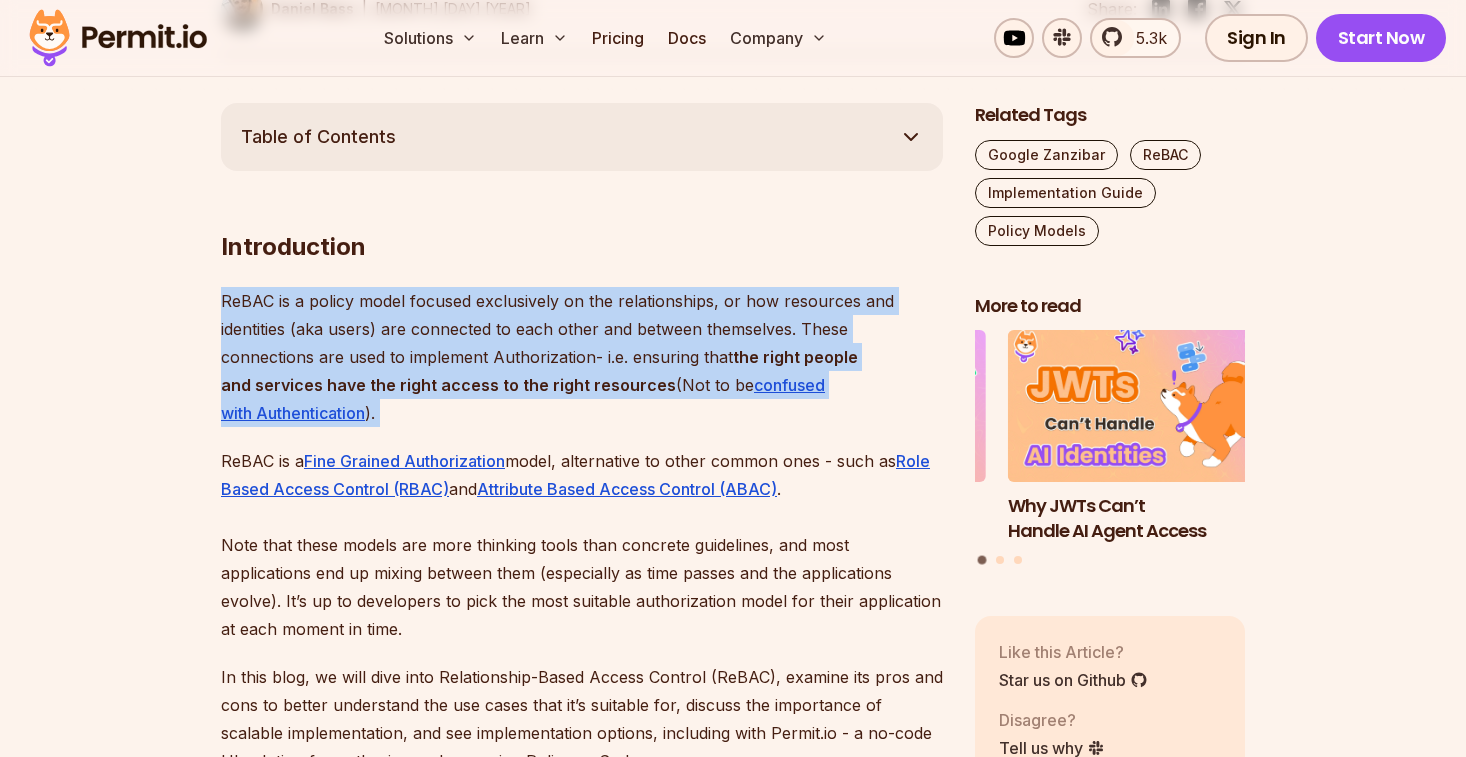 drag, startPoint x: 900, startPoint y: 399, endPoint x: 197, endPoint y: 288, distance: 711.7092 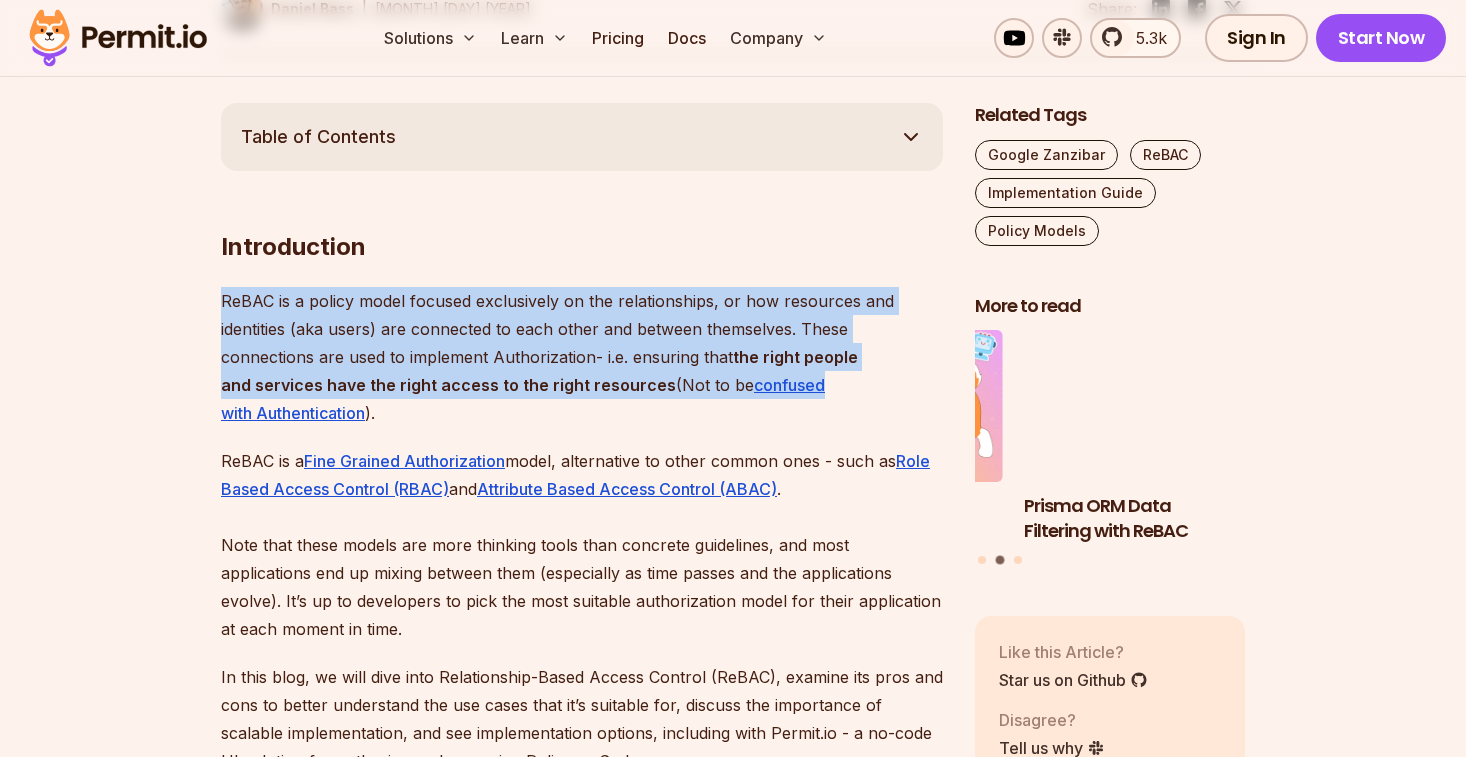 drag, startPoint x: 197, startPoint y: 288, endPoint x: 895, endPoint y: 393, distance: 705.8534 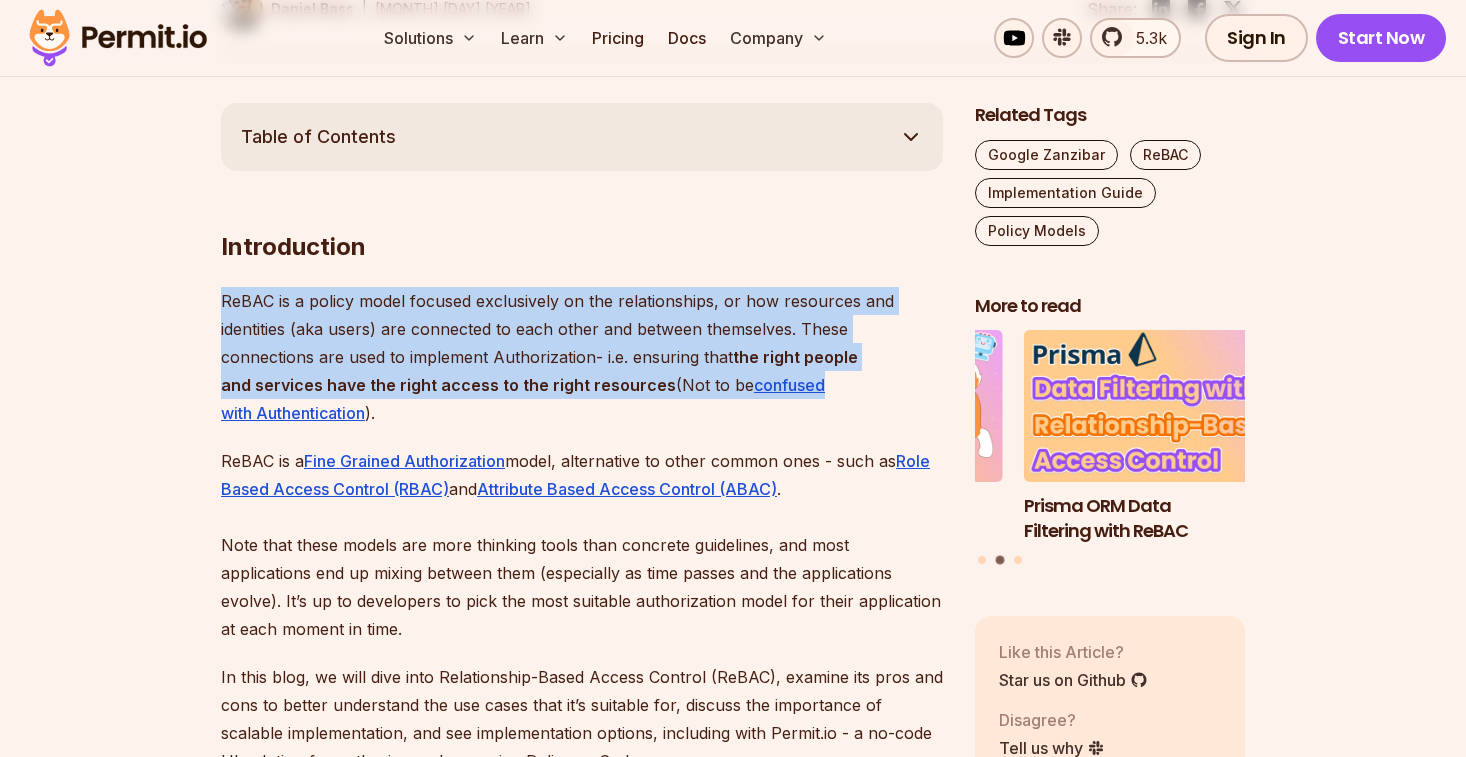 click on "Table of Contents Introduction  ReBAC is a policy model focused exclusively on the relationships, or how resources and identities (aka users) are connected to each other and between themselves. These connections are used to implement Authorization- i.e. ensuring that  the right people and services have the right access to the right resources  (Not to be  confused with Authentication ).  ReBAC is a  Fine Grained Authorization  model, alternative to other common ones - such as  Role Based Access Control (RBAC)  and  Attribute Based Access Control (ABAC) .  Note that these models are more thinking tools than concrete guidelines, and most applications end up mixing between them (especially as time passes and the applications evolve). It’s up to developers to pick the most suitable authorization model for their application at each moment in time.  Policy as a Graph Relationship-Based Access Control (ReBAC) extends RBAC by considering  relationships between identities and resources hierarchical structures" at bounding box center (733, 7479) 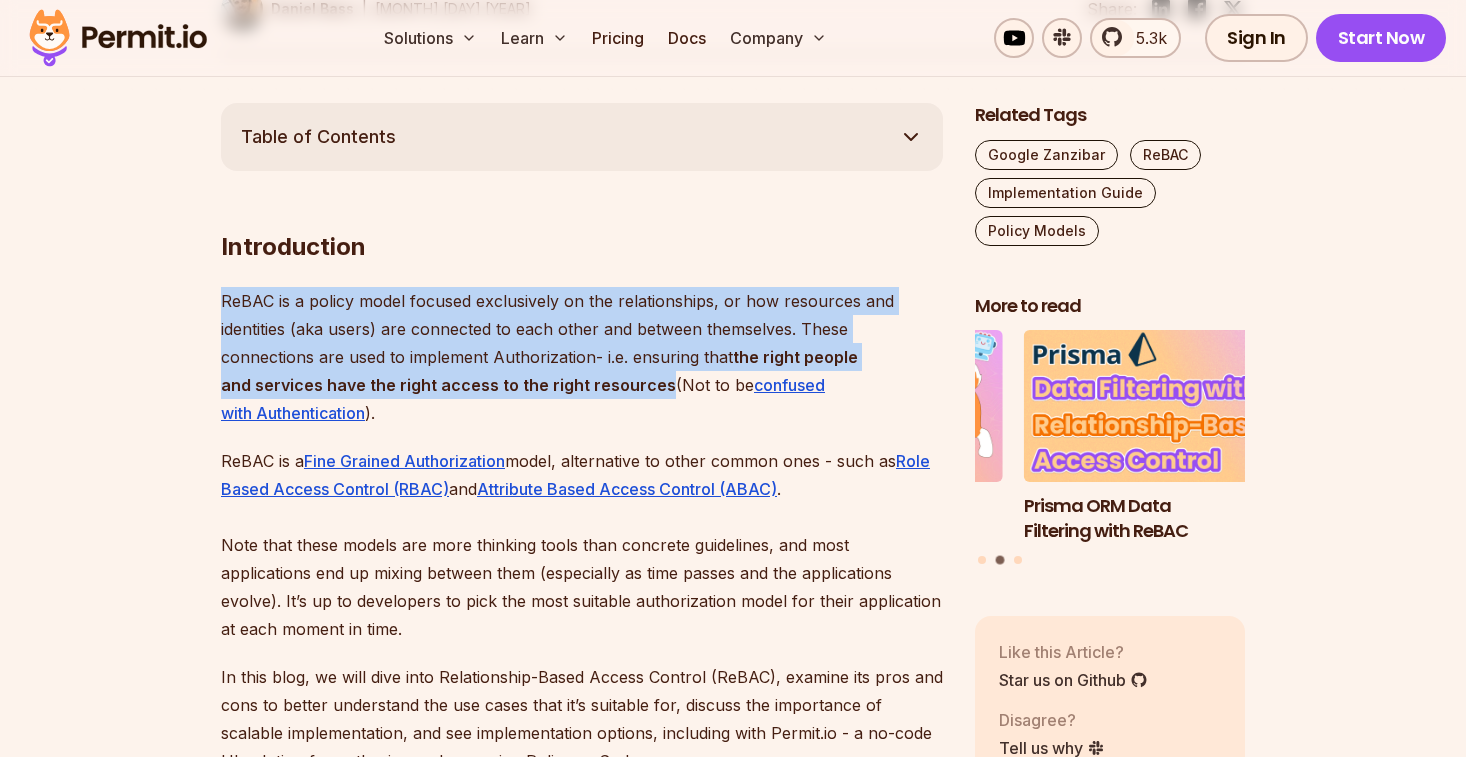 drag, startPoint x: 639, startPoint y: 278, endPoint x: 616, endPoint y: 375, distance: 99.68952 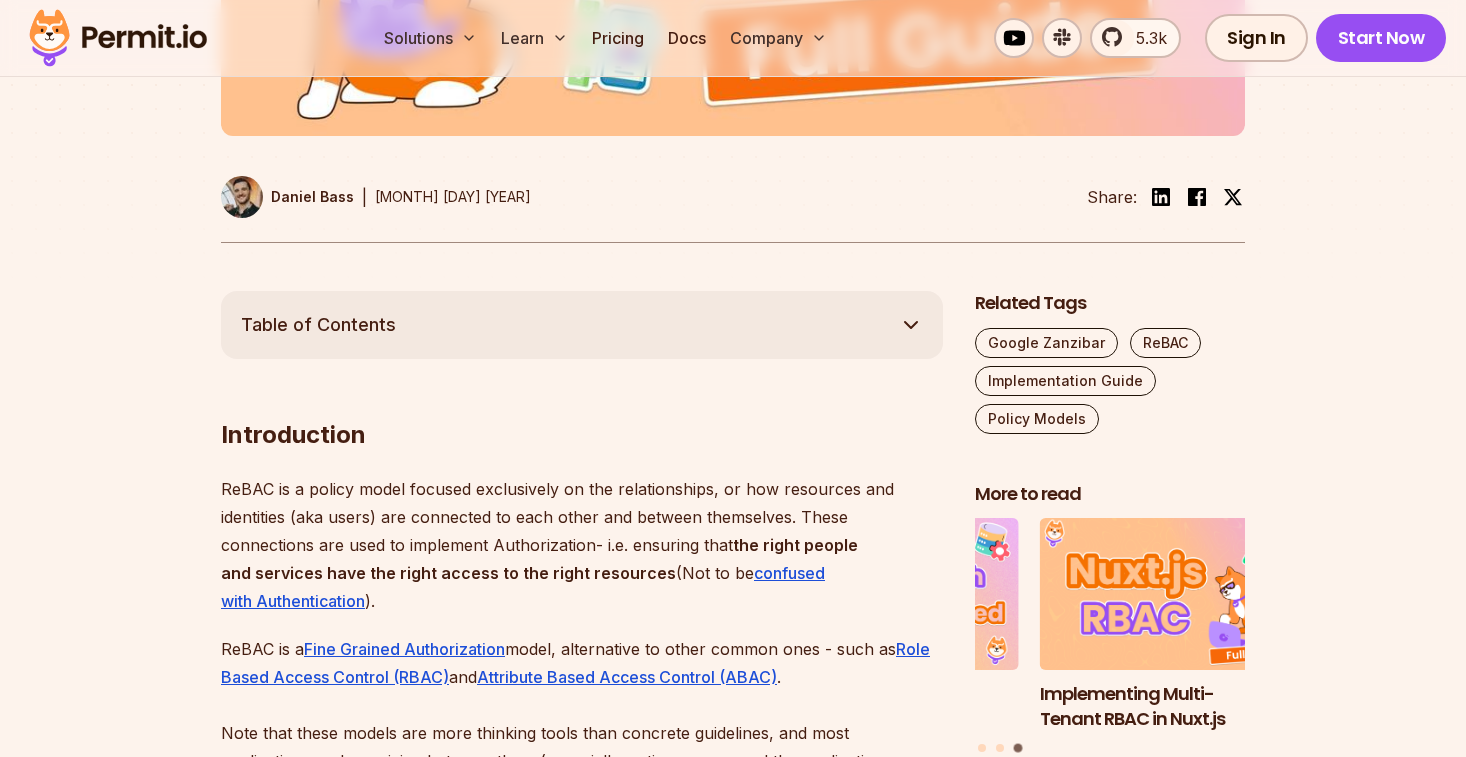 scroll, scrollTop: 1277, scrollLeft: 0, axis: vertical 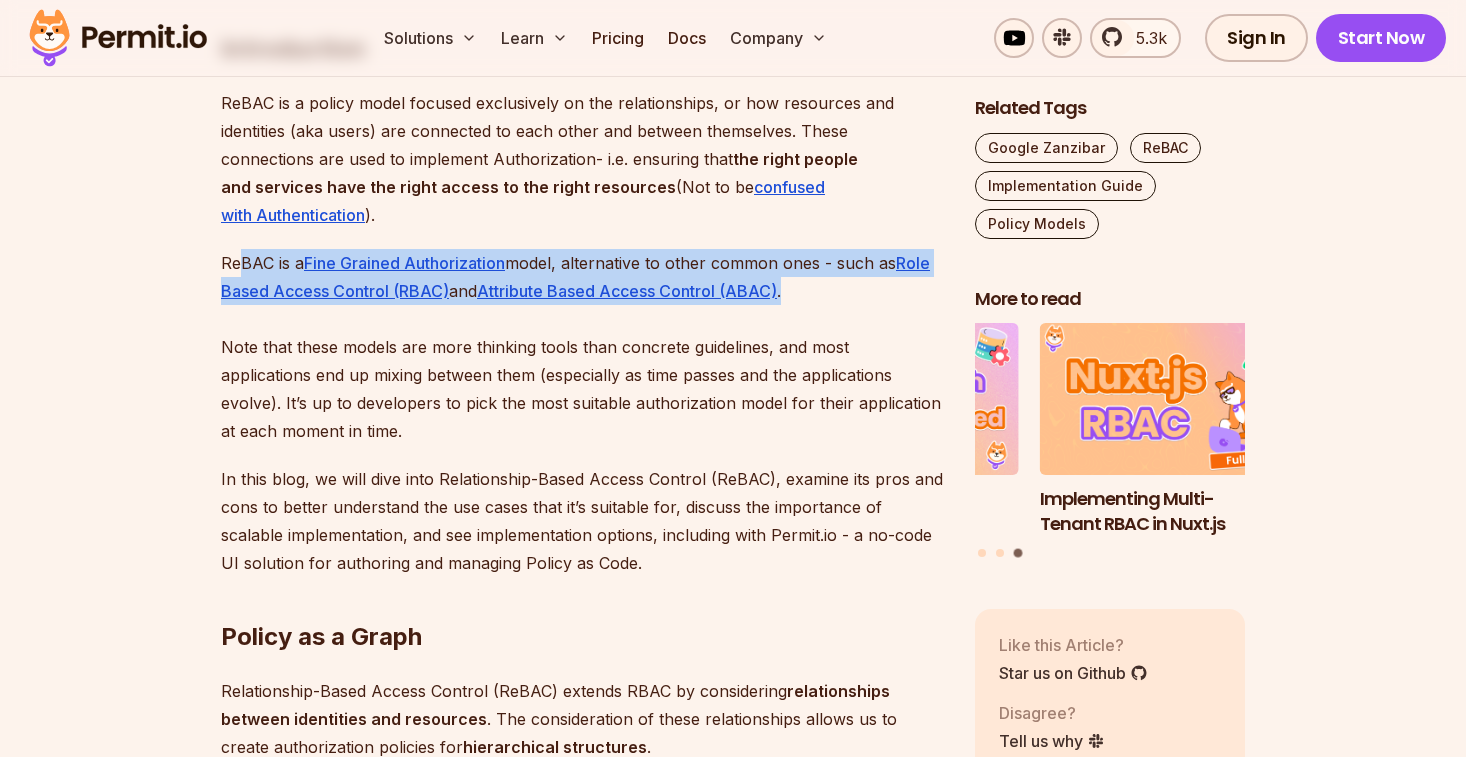 drag, startPoint x: 242, startPoint y: 249, endPoint x: 878, endPoint y: 297, distance: 637.8088 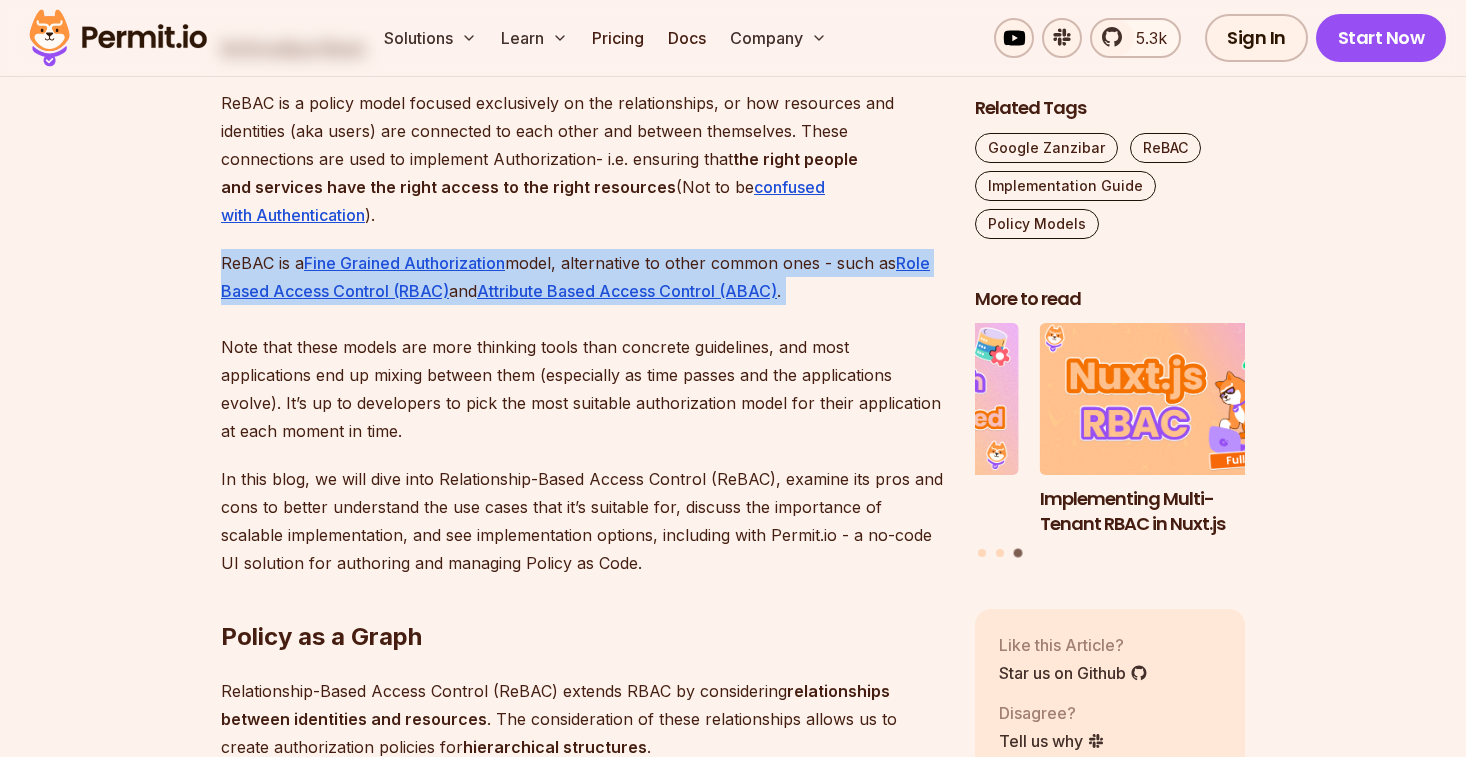 drag, startPoint x: 878, startPoint y: 297, endPoint x: 182, endPoint y: 247, distance: 697.79364 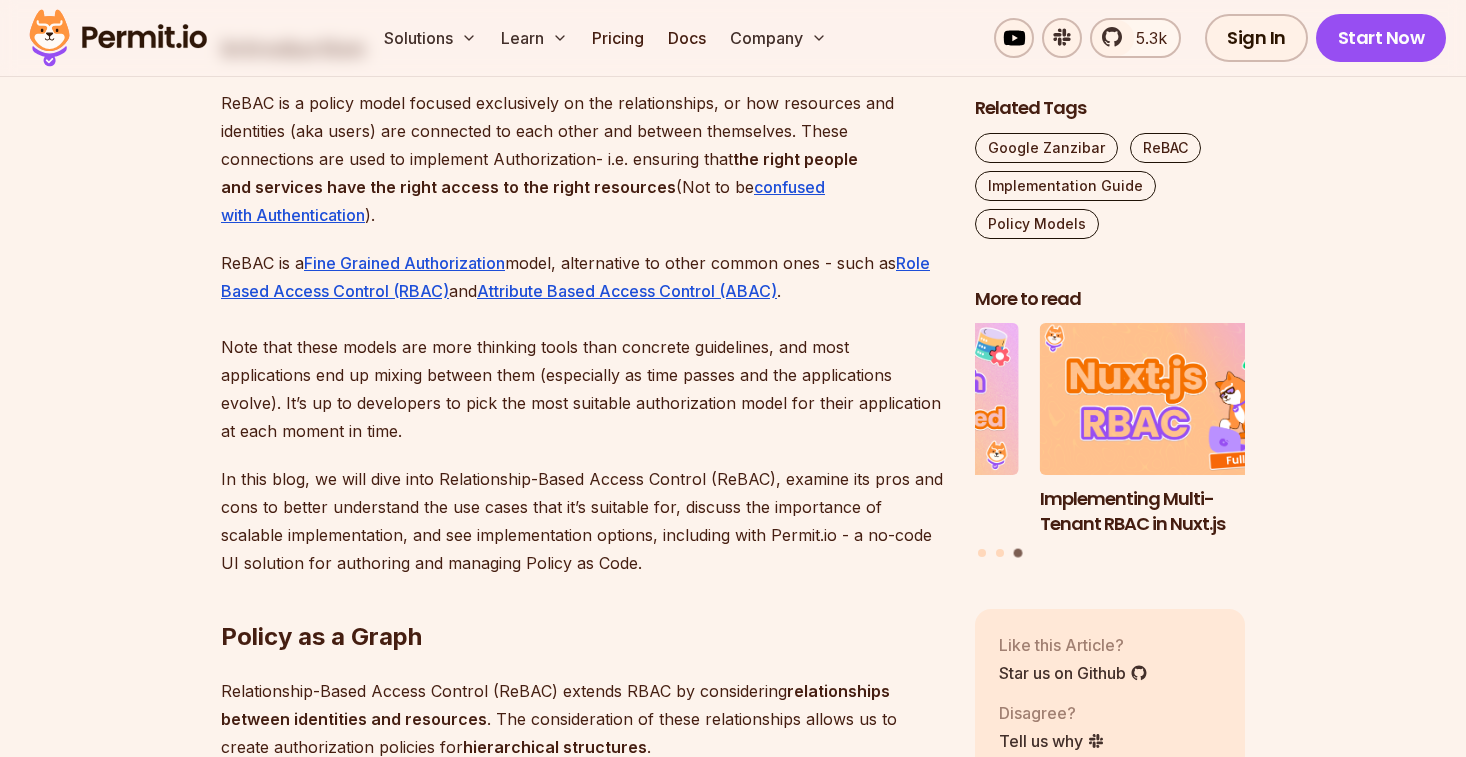 scroll, scrollTop: 1281, scrollLeft: 0, axis: vertical 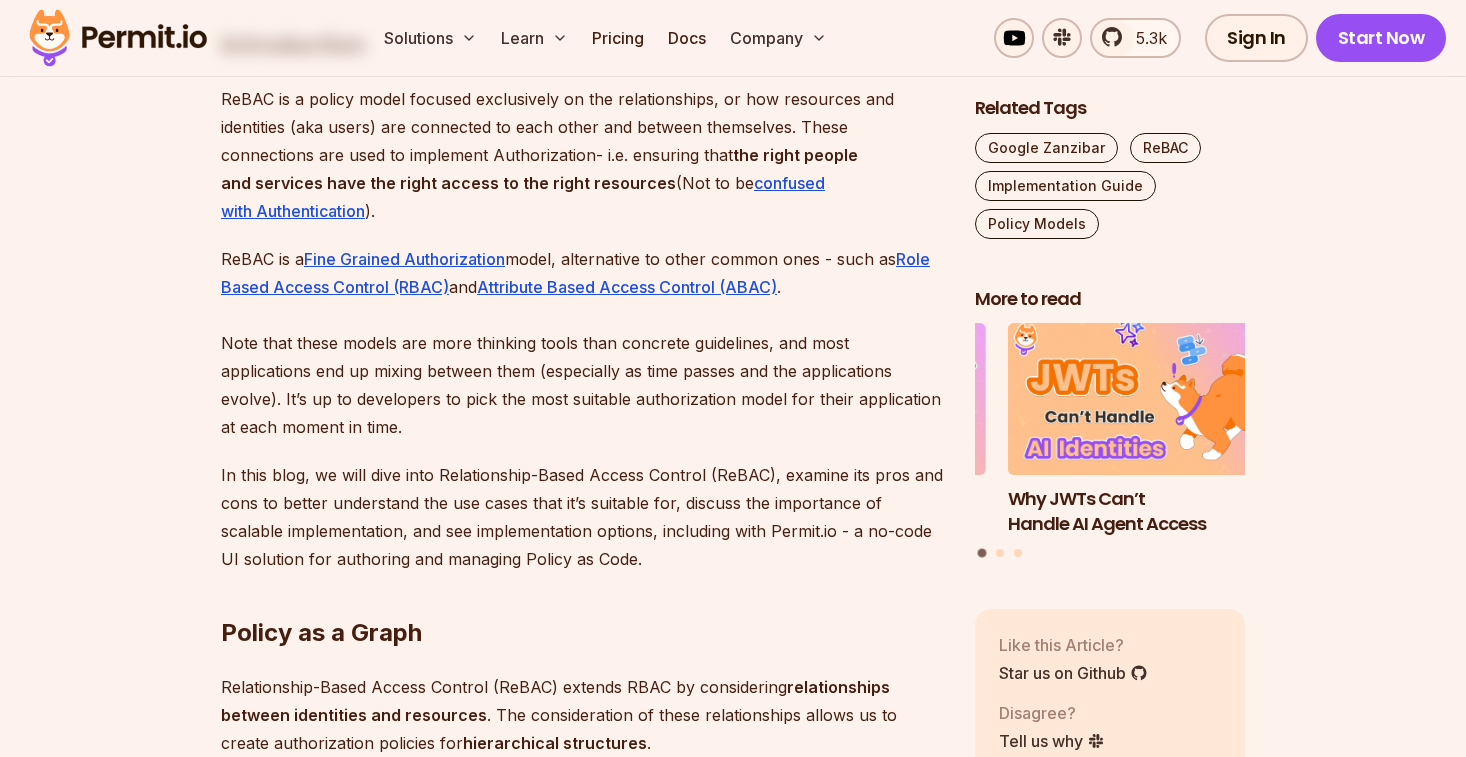drag, startPoint x: 766, startPoint y: 221, endPoint x: 856, endPoint y: 298, distance: 118.44408 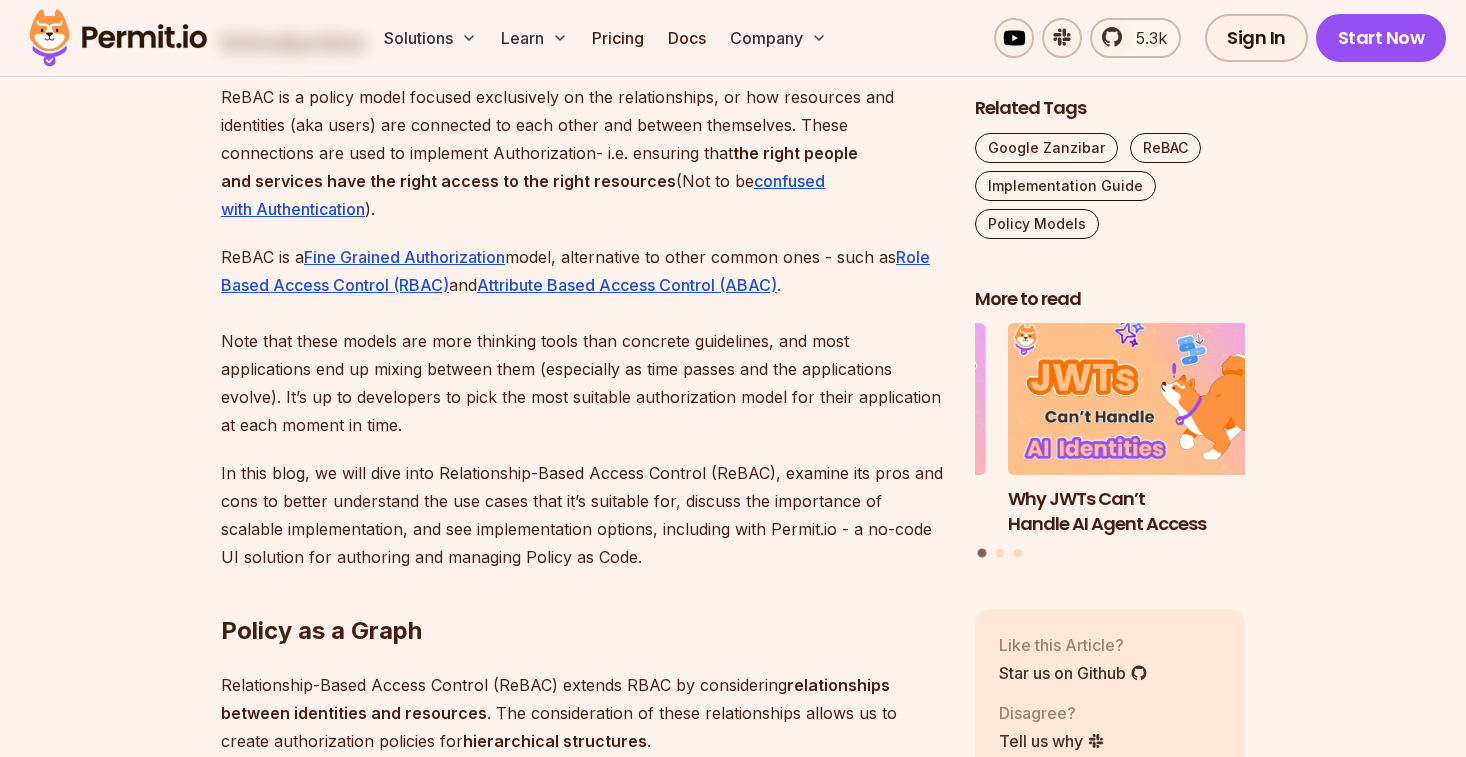 scroll, scrollTop: 1285, scrollLeft: 0, axis: vertical 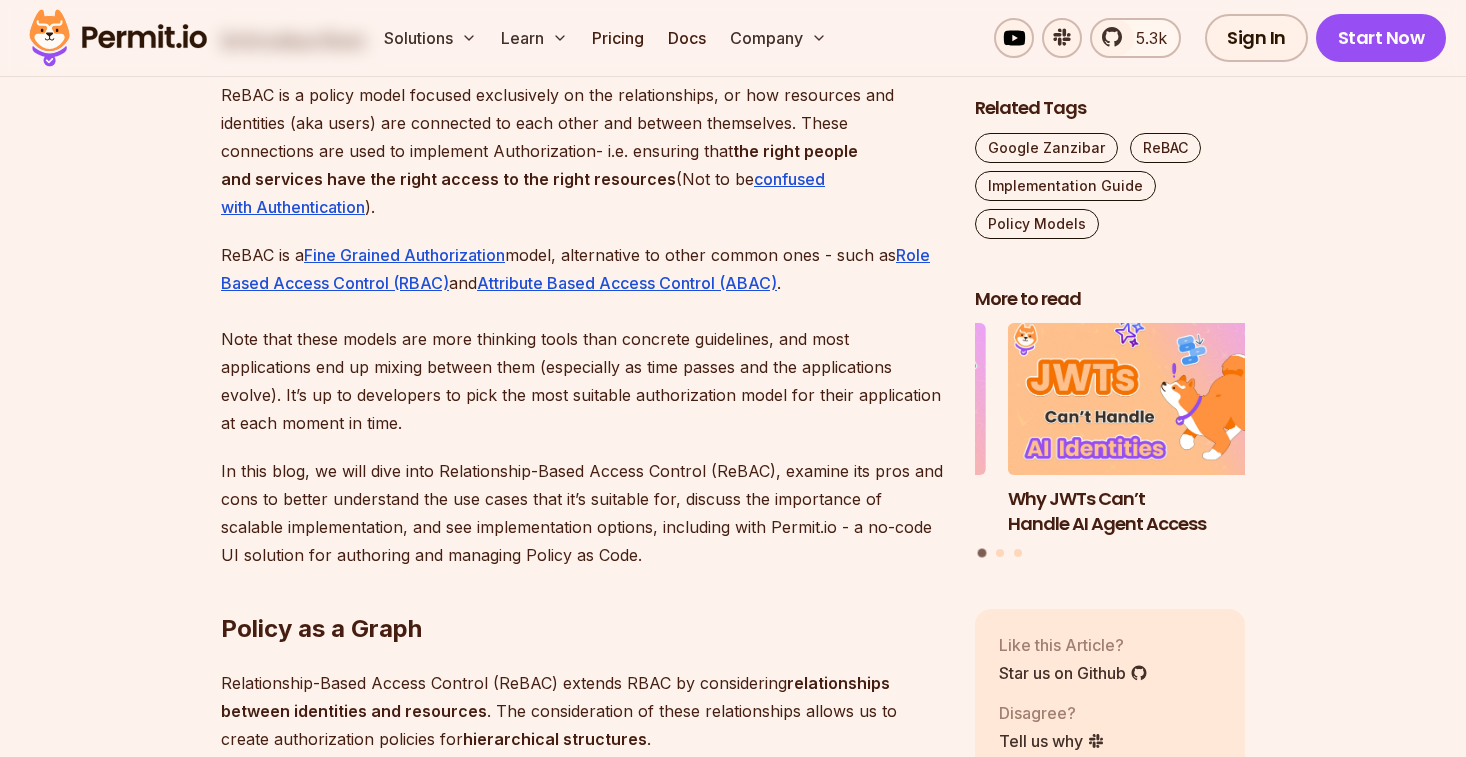 drag, startPoint x: 805, startPoint y: 314, endPoint x: 837, endPoint y: 417, distance: 107.856384 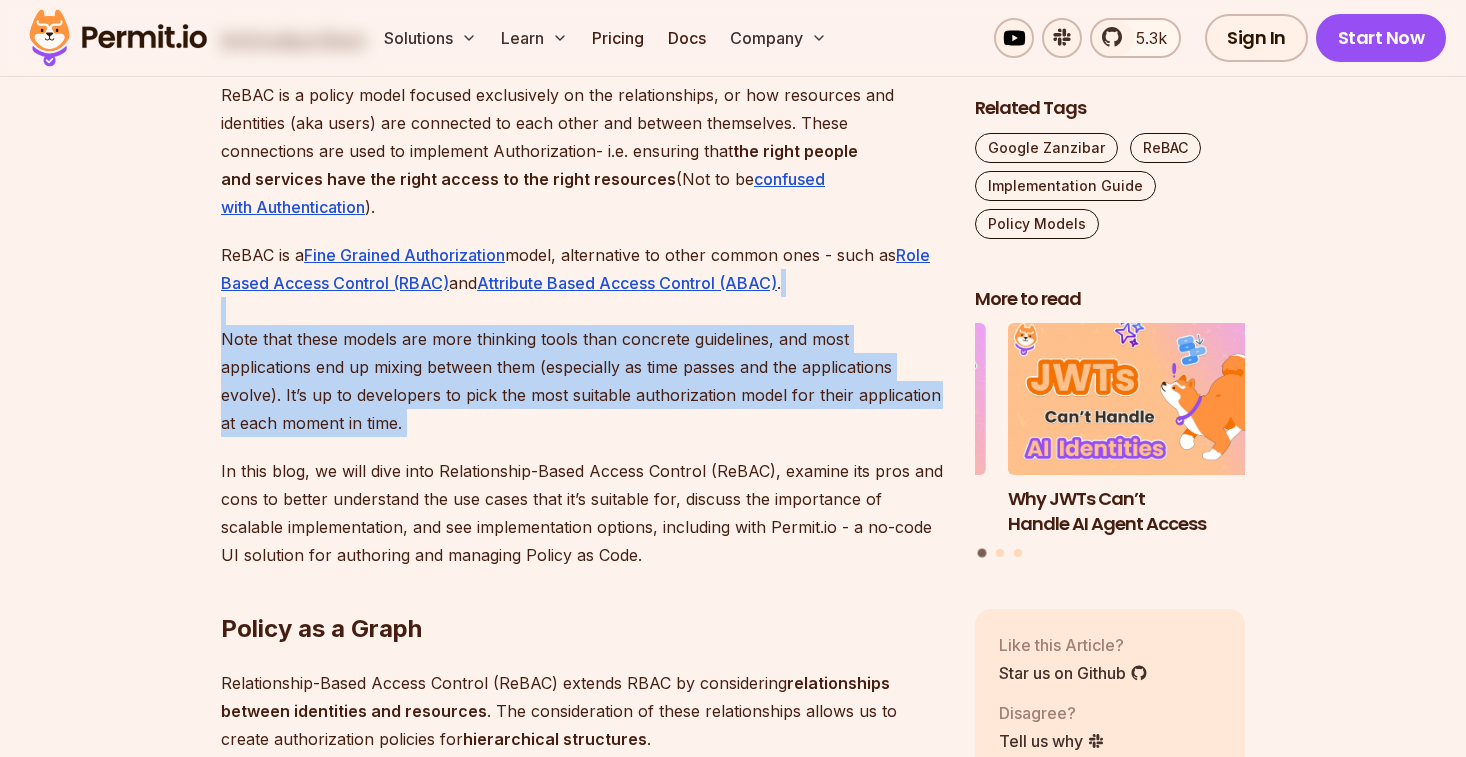 drag, startPoint x: 837, startPoint y: 417, endPoint x: 223, endPoint y: 322, distance: 621.3059 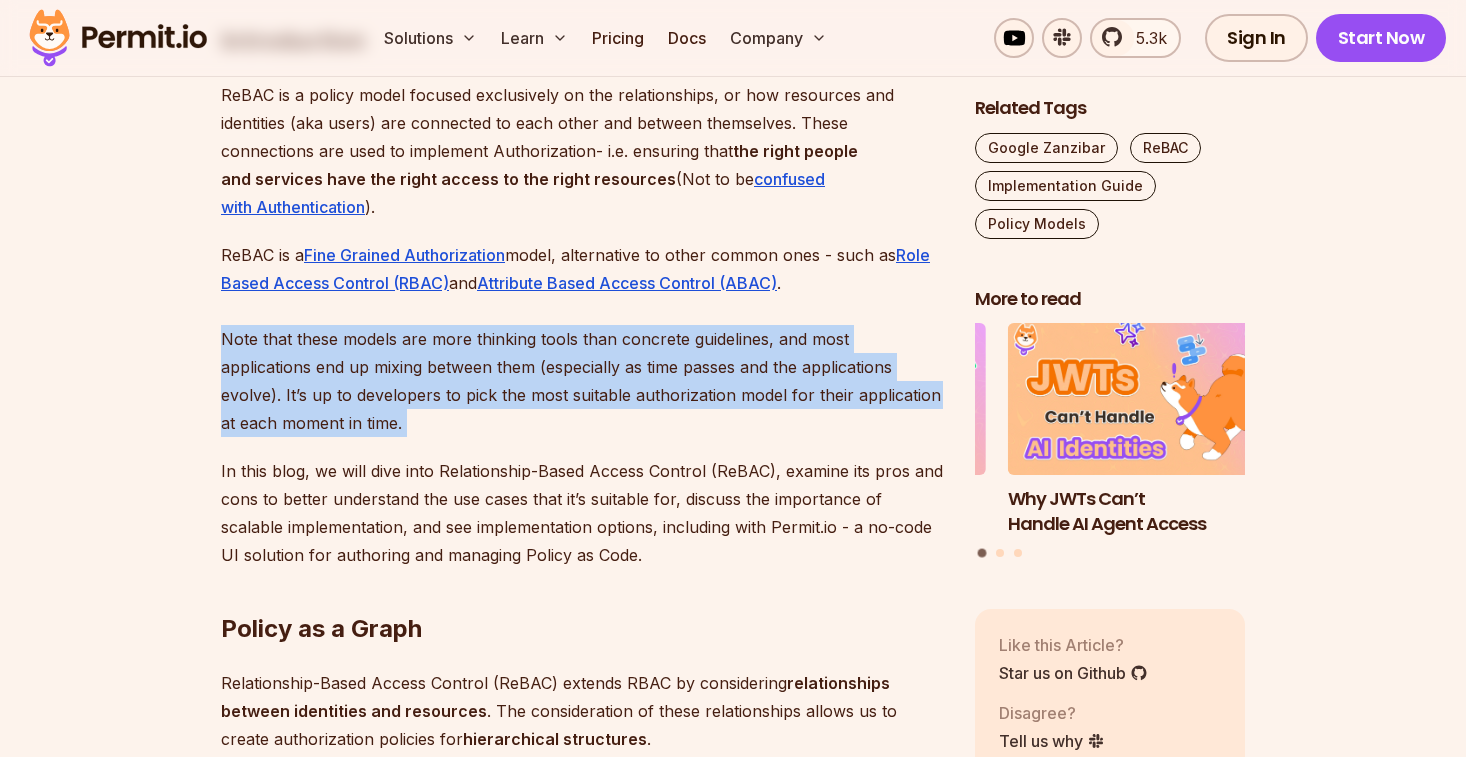 drag, startPoint x: 606, startPoint y: 417, endPoint x: 219, endPoint y: 328, distance: 397.102 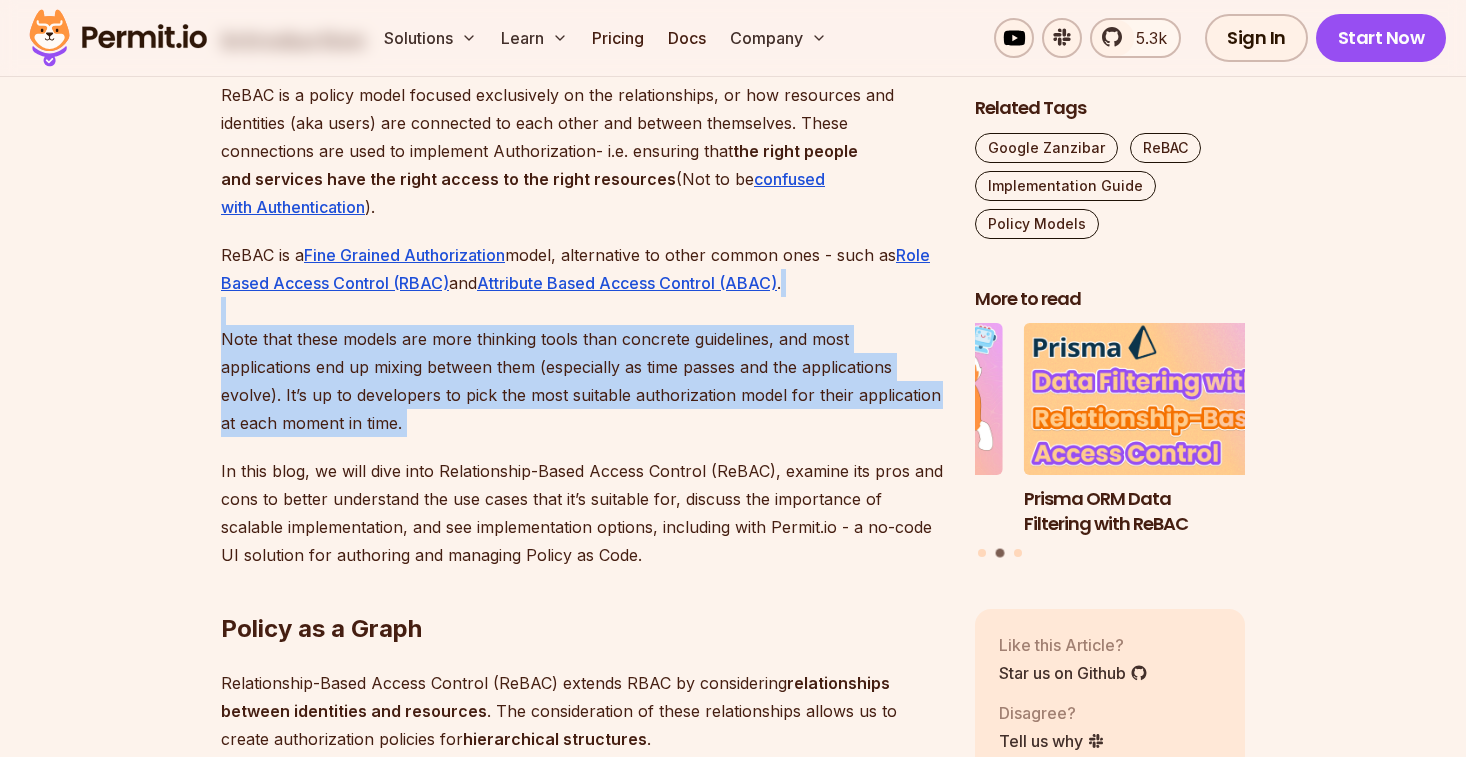 drag, startPoint x: 520, startPoint y: 415, endPoint x: 122, endPoint y: 323, distance: 408.4948 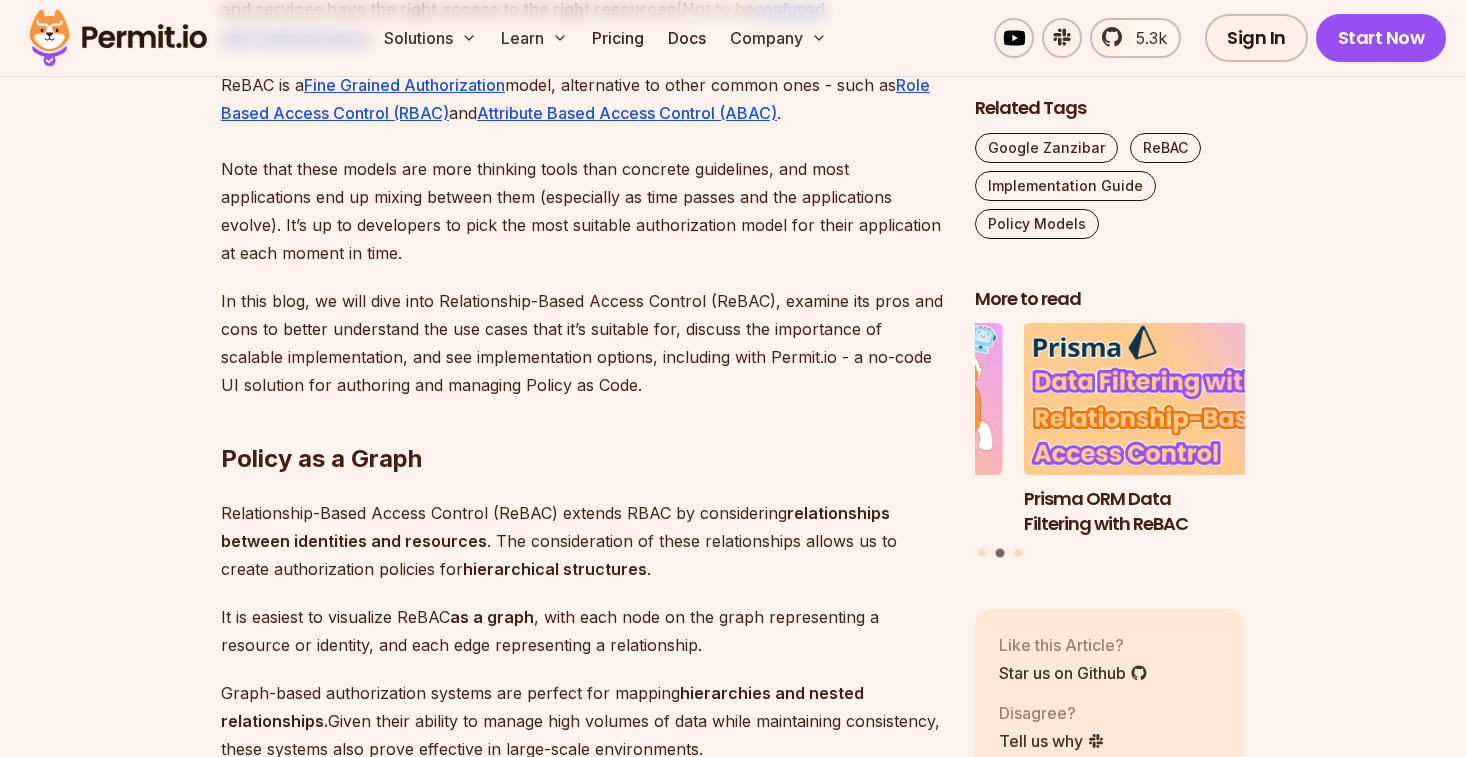 scroll, scrollTop: 1688, scrollLeft: 0, axis: vertical 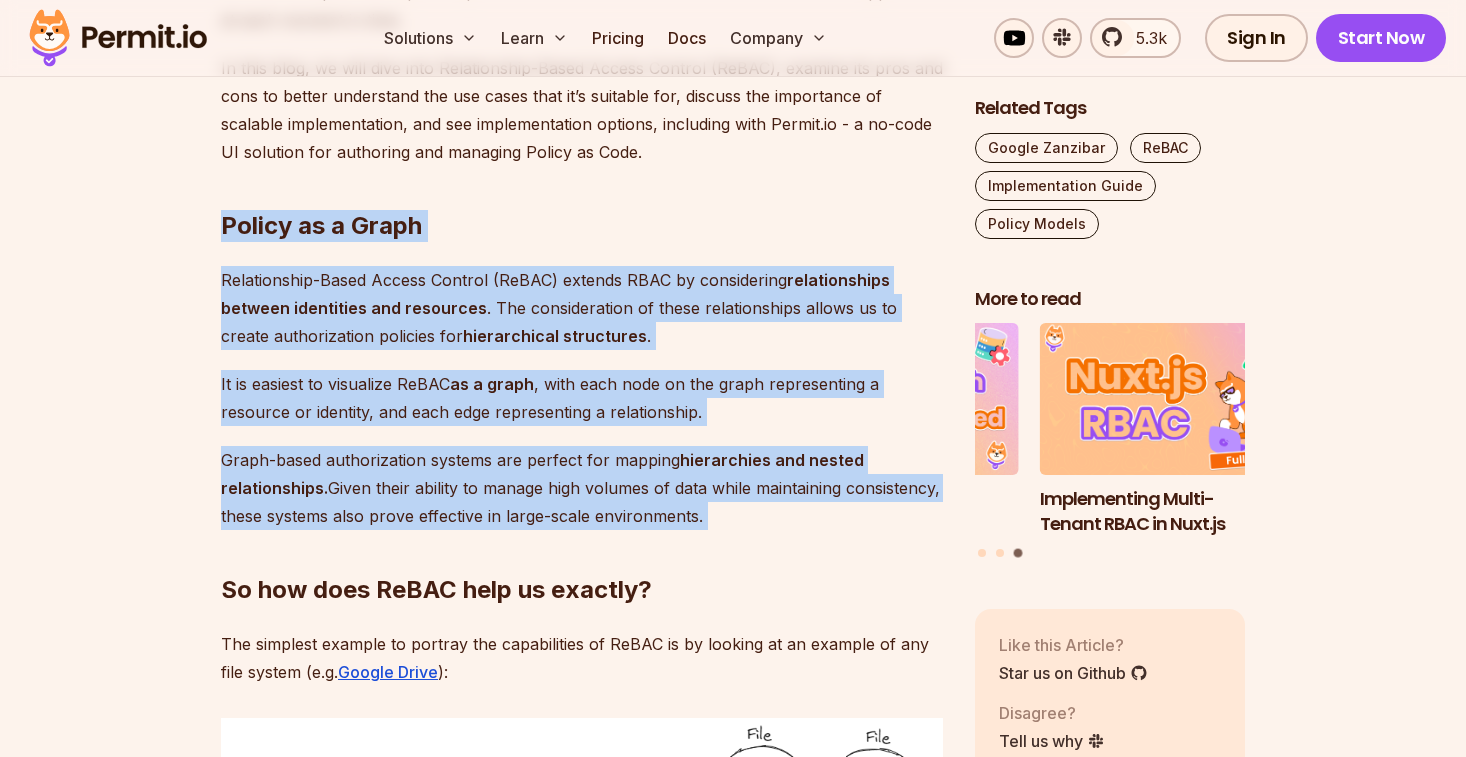 drag, startPoint x: 180, startPoint y: 206, endPoint x: 792, endPoint y: 510, distance: 683.3447 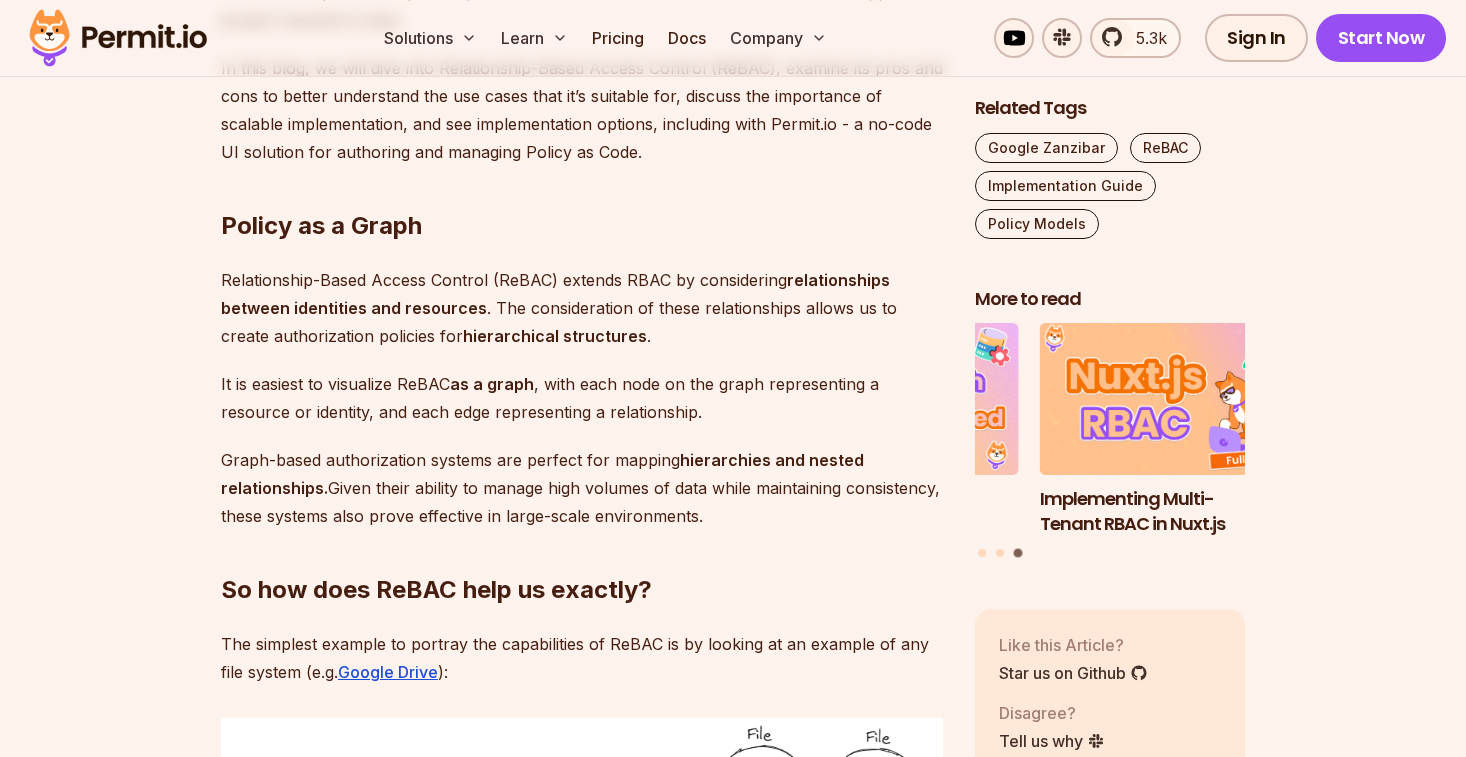 drag, startPoint x: 792, startPoint y: 510, endPoint x: 779, endPoint y: 491, distance: 23.021729 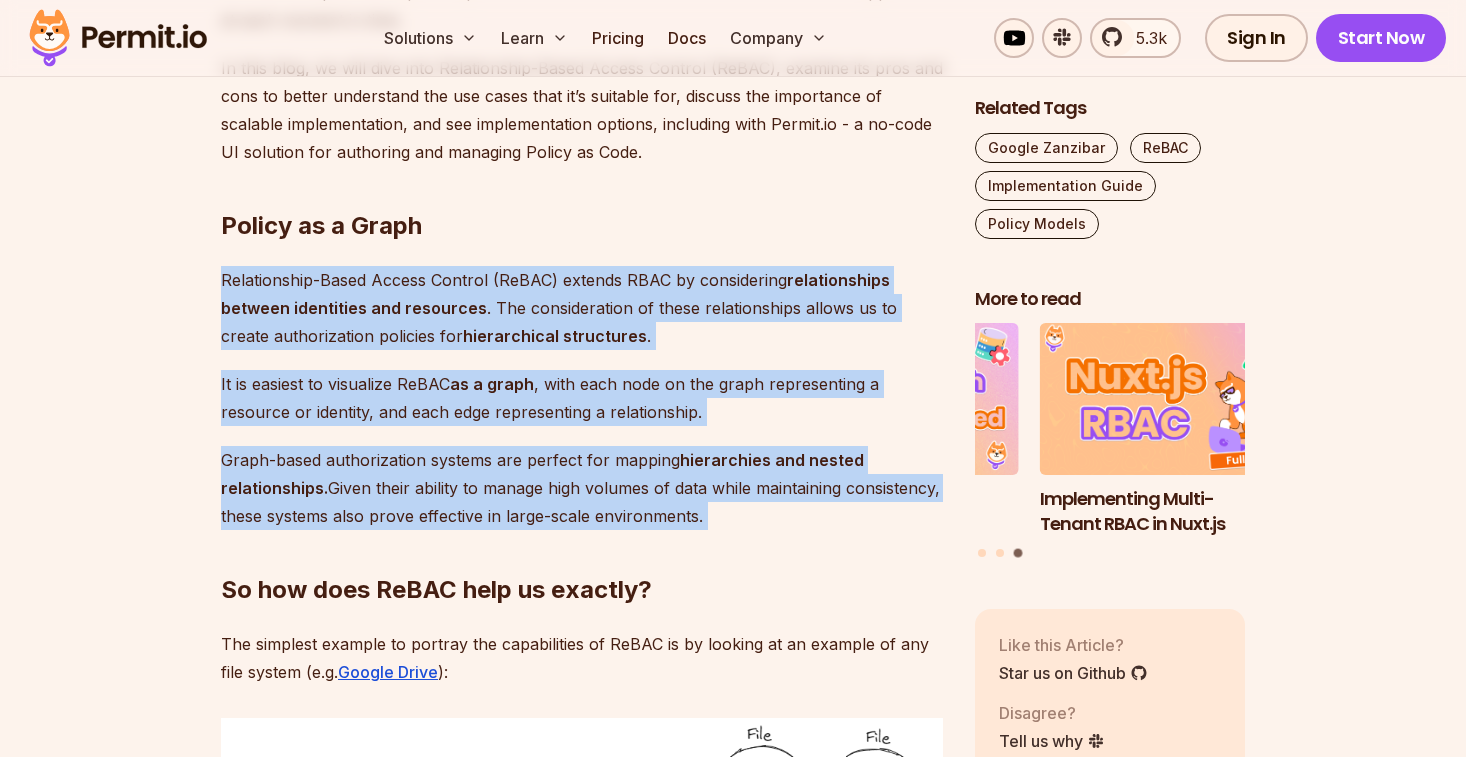 drag, startPoint x: 164, startPoint y: 251, endPoint x: 887, endPoint y: 502, distance: 765.33 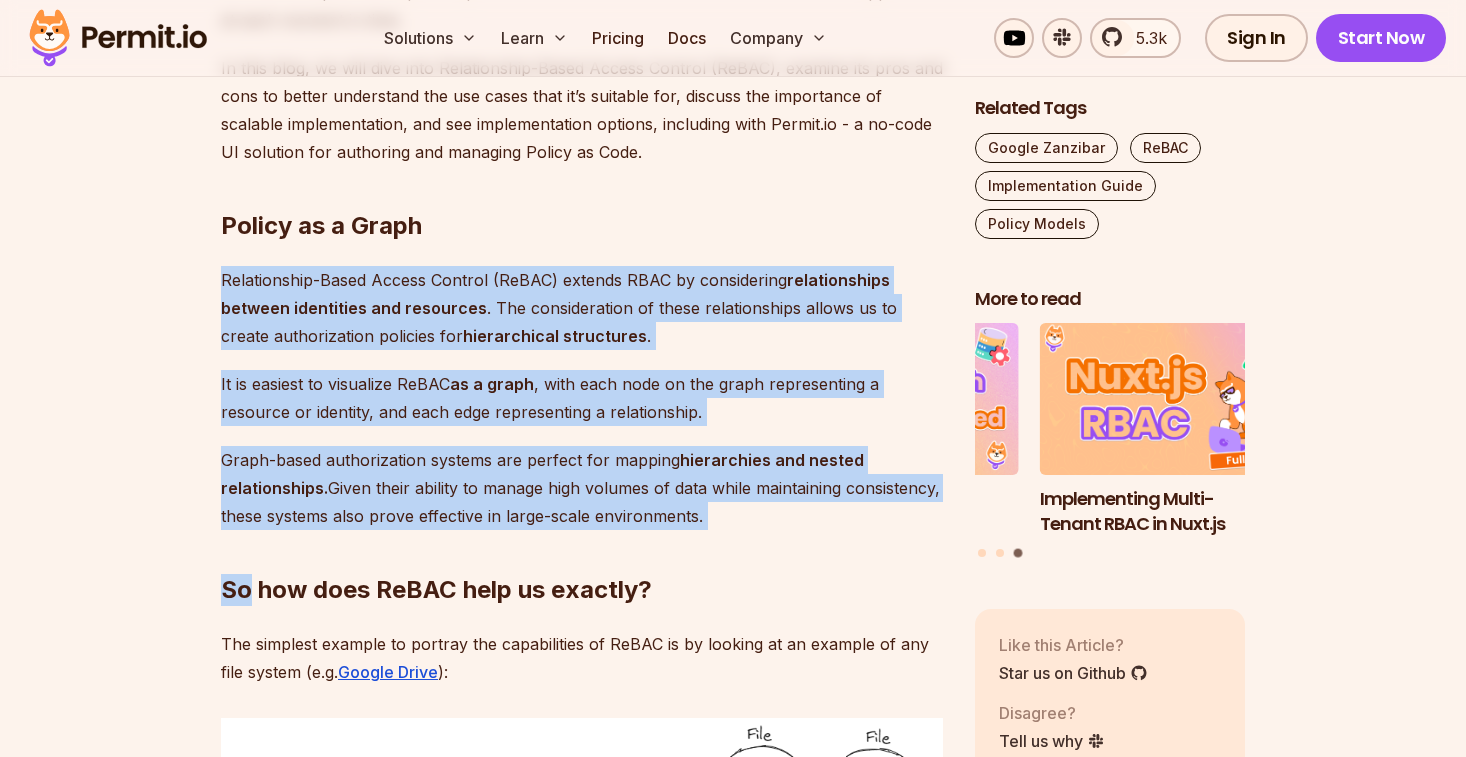 drag, startPoint x: 887, startPoint y: 502, endPoint x: 125, endPoint y: 252, distance: 801.9626 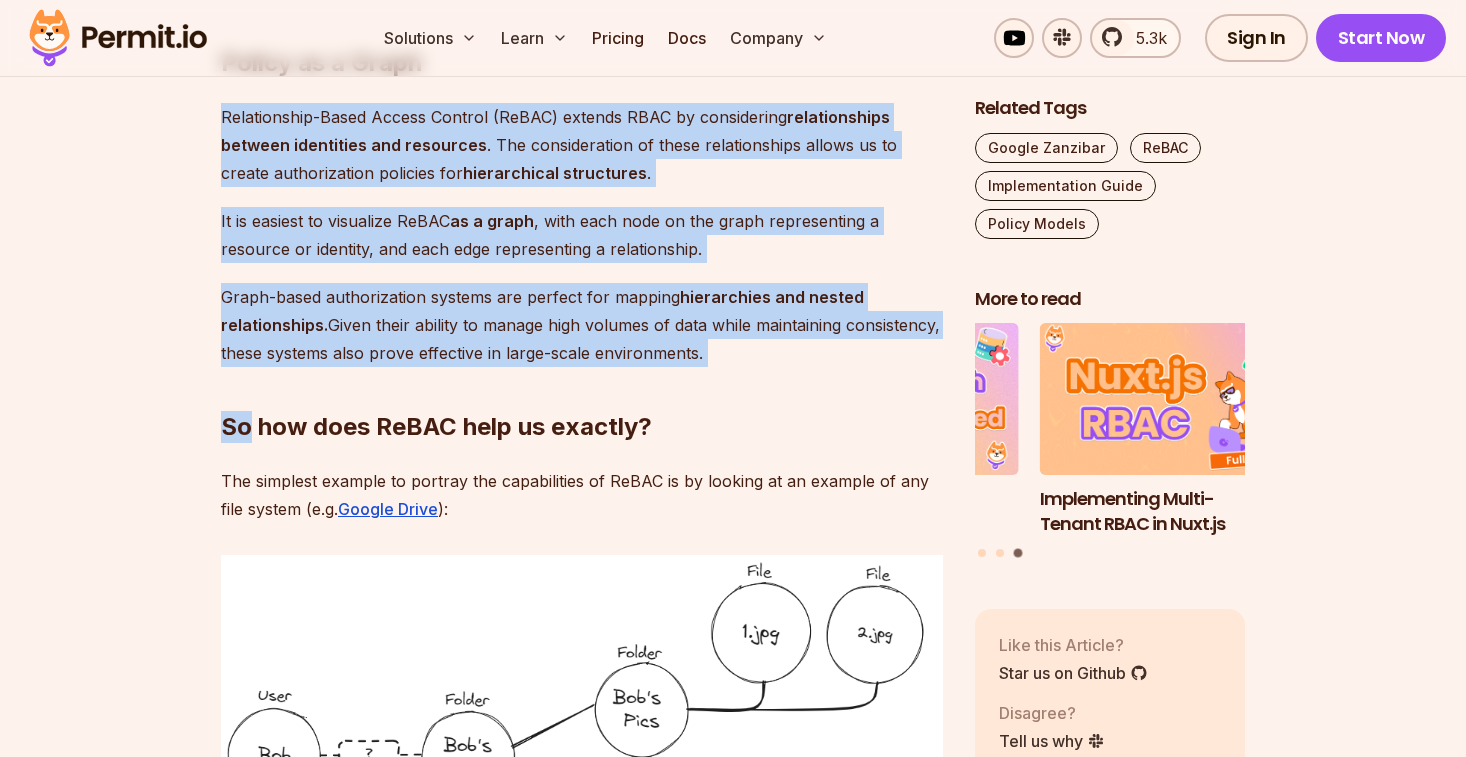 click on "Table of Contents Introduction  ReBAC is a policy model focused exclusively on the relationships, or how resources and identities (aka users) are connected to each other and between themselves. These connections are used to implement Authorization- i.e. ensuring that  the right people and services have the right access to the right resources  (Not to be  confused with Authentication ).  ReBAC is a  Fine Grained Authorization  model, alternative to other common ones - such as  Role Based Access Control (RBAC)  and  Attribute Based Access Control (ABAC) .  Note that these models are more thinking tools than concrete guidelines, and most applications end up mixing between them (especially as time passes and the applications evolve). It’s up to developers to pick the most suitable authorization model for their application at each moment in time.  Policy as a Graph Relationship-Based Access Control (ReBAC) extends RBAC by considering  relationships between identities and resources hierarchical structures" at bounding box center (733, 6707) 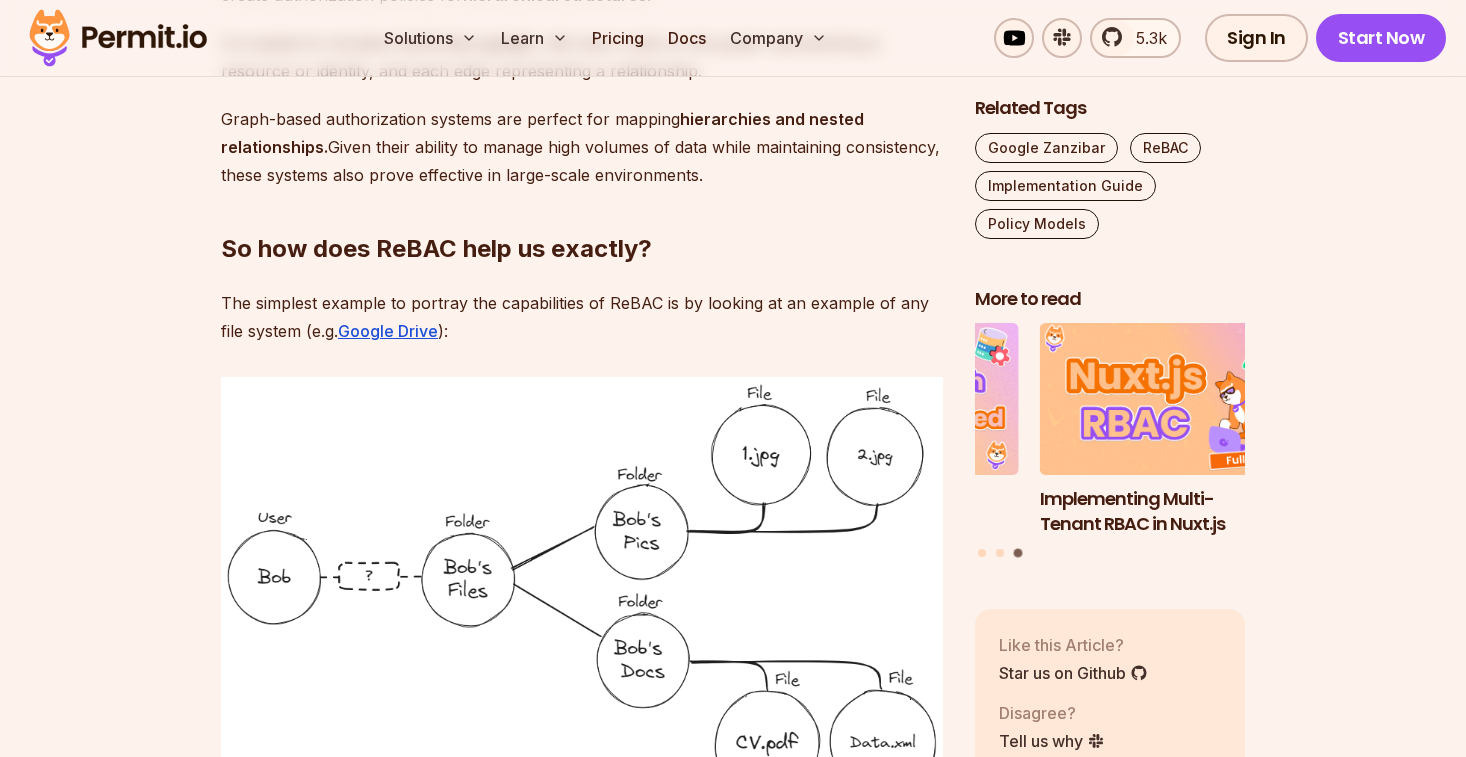 scroll, scrollTop: 2033, scrollLeft: 0, axis: vertical 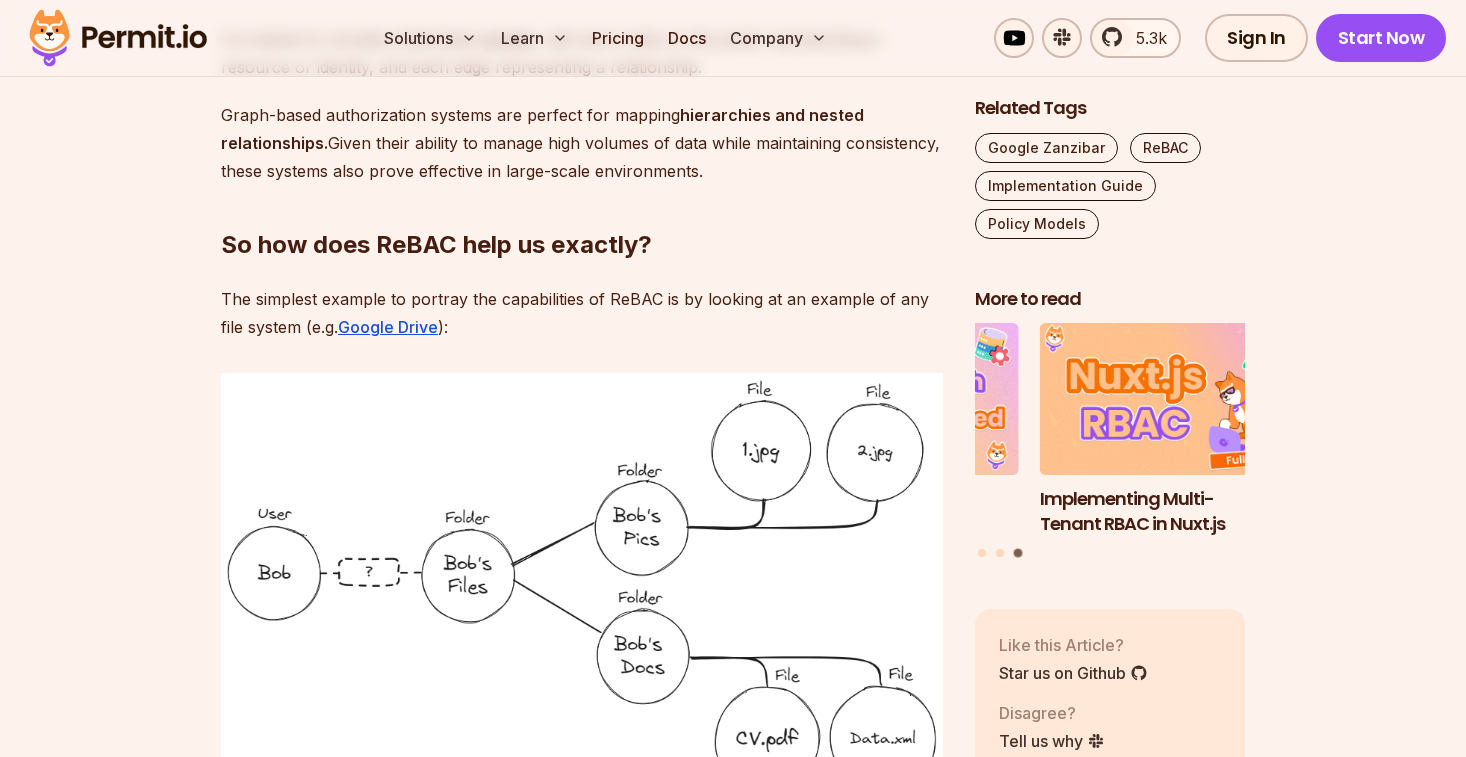 drag, startPoint x: 180, startPoint y: 282, endPoint x: 605, endPoint y: 337, distance: 428.54404 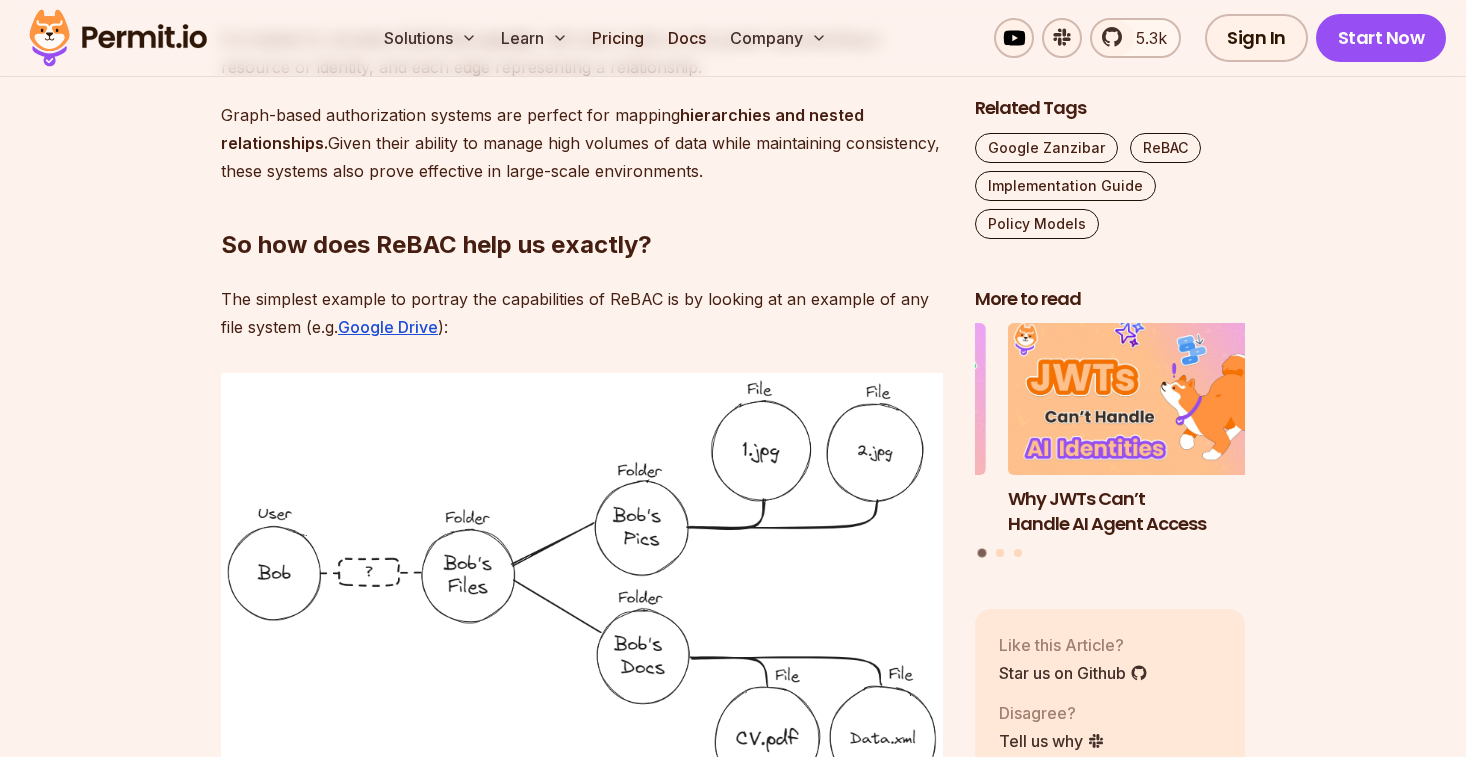 drag, startPoint x: 602, startPoint y: 336, endPoint x: 133, endPoint y: 286, distance: 471.6577 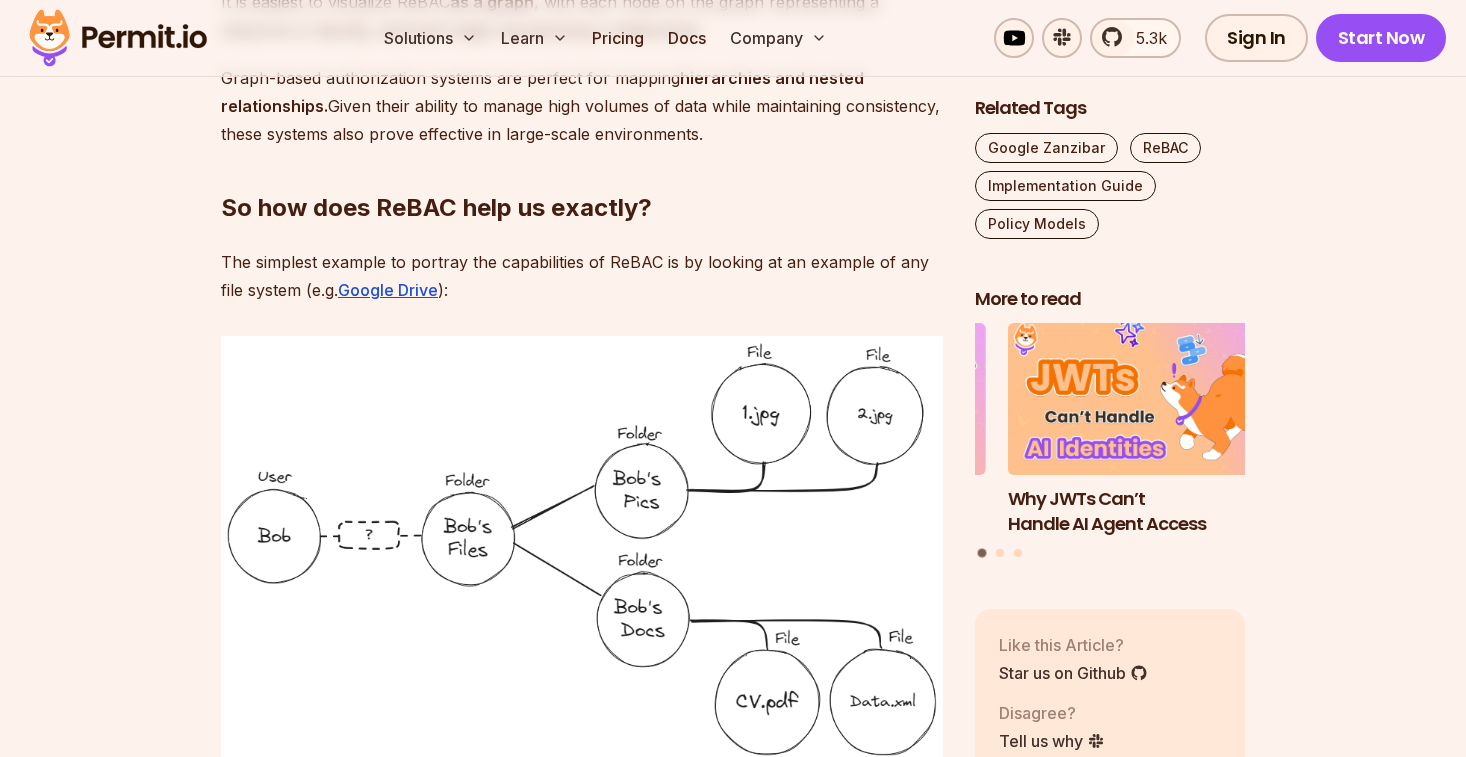 scroll, scrollTop: 2072, scrollLeft: 0, axis: vertical 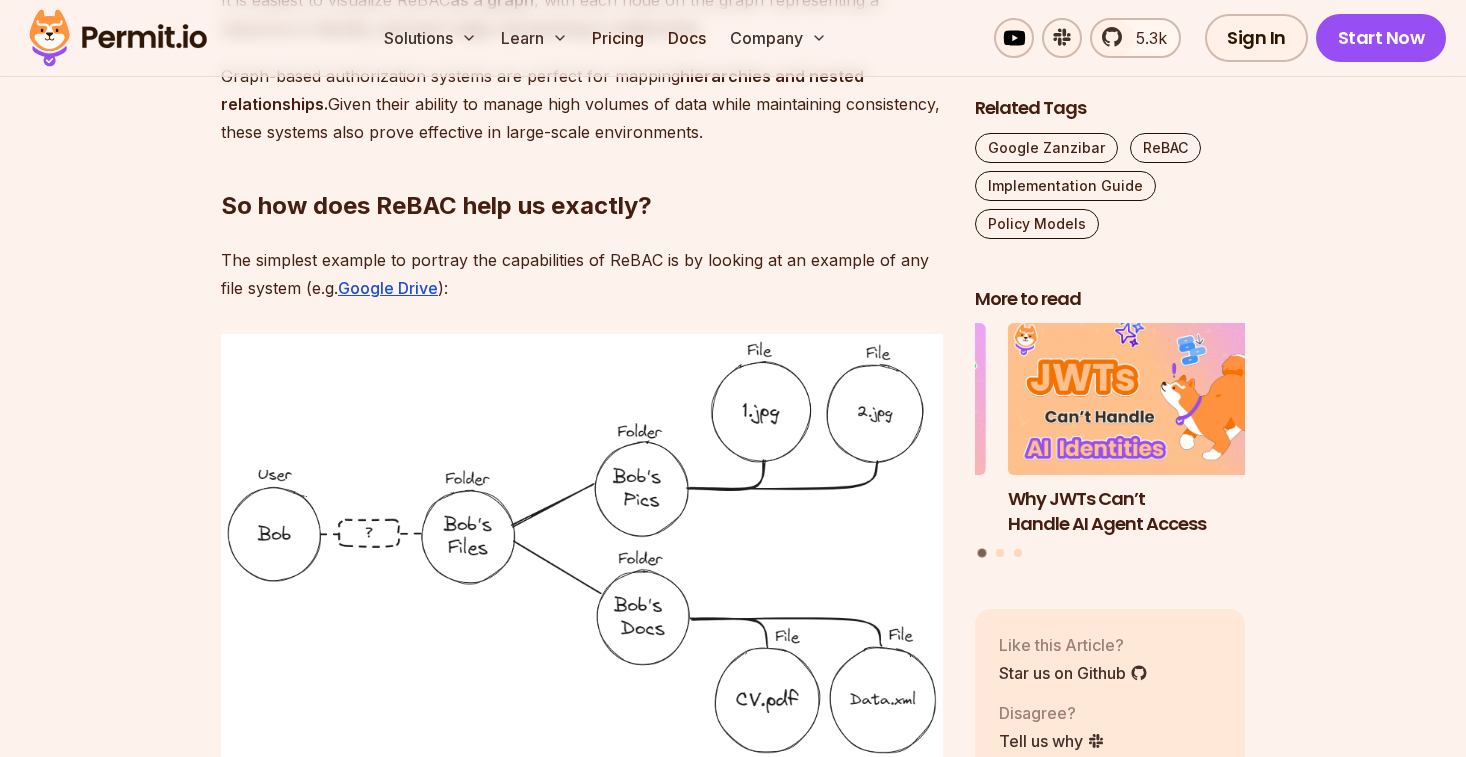 drag, startPoint x: 157, startPoint y: 240, endPoint x: 595, endPoint y: 289, distance: 440.73233 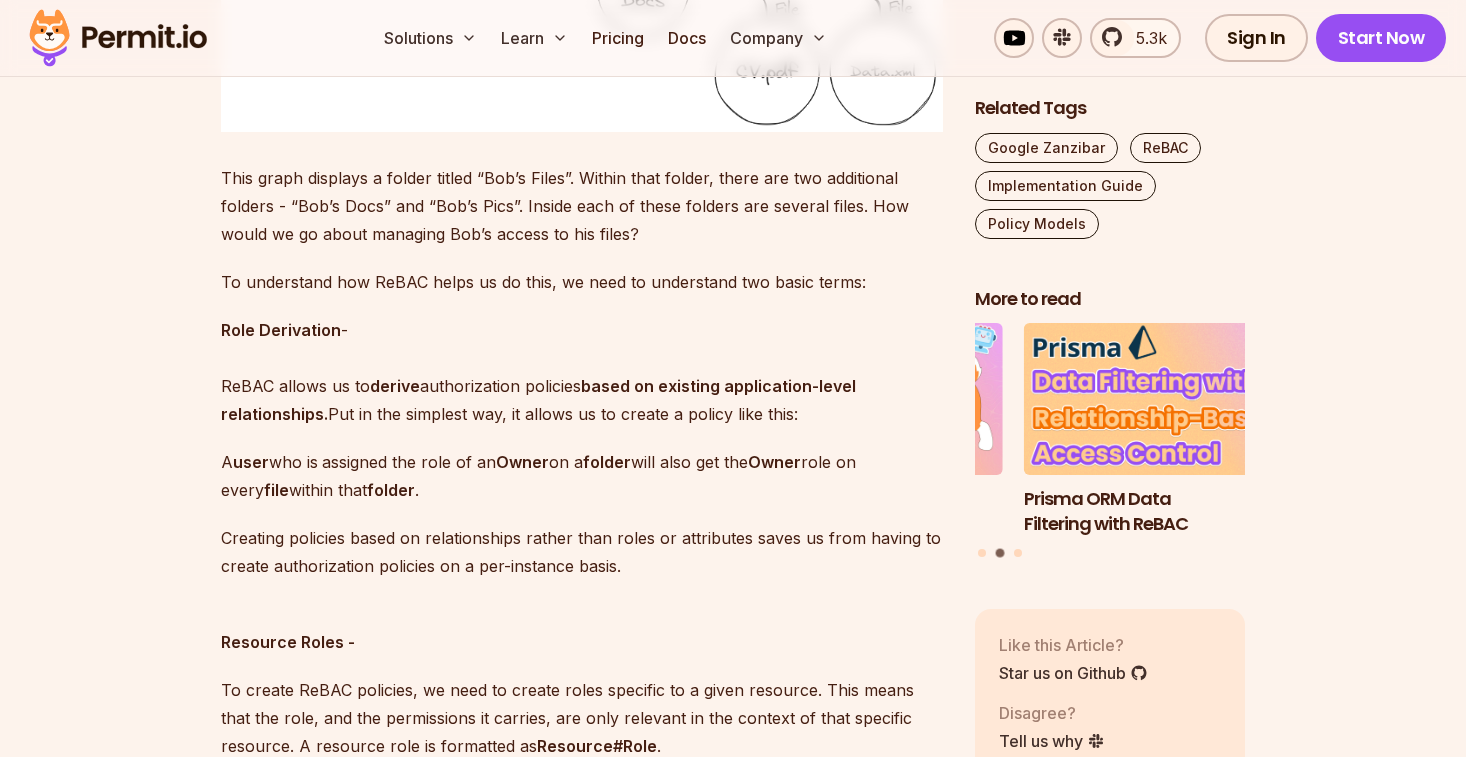 scroll, scrollTop: 2702, scrollLeft: 0, axis: vertical 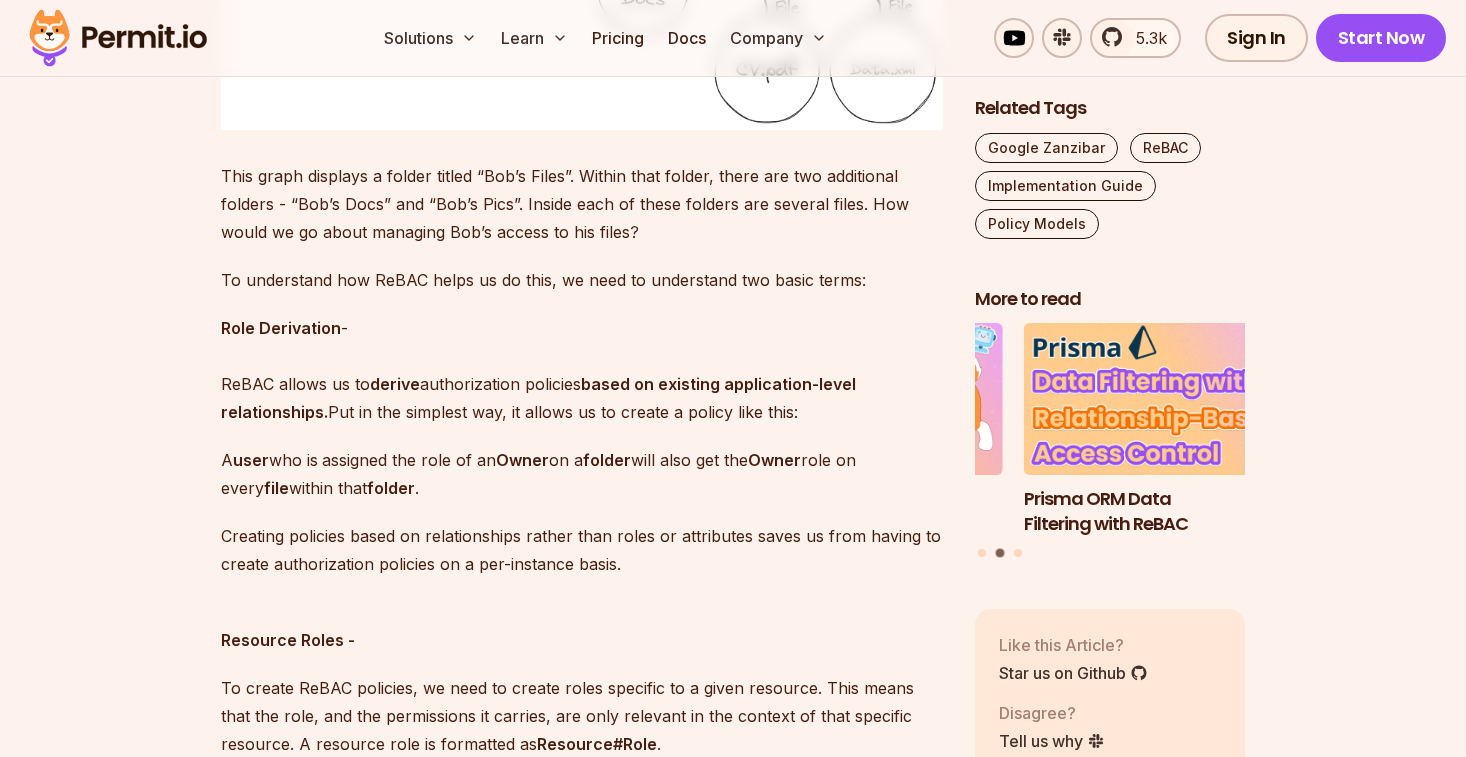 drag, startPoint x: 382, startPoint y: 333, endPoint x: 834, endPoint y: 414, distance: 459.20038 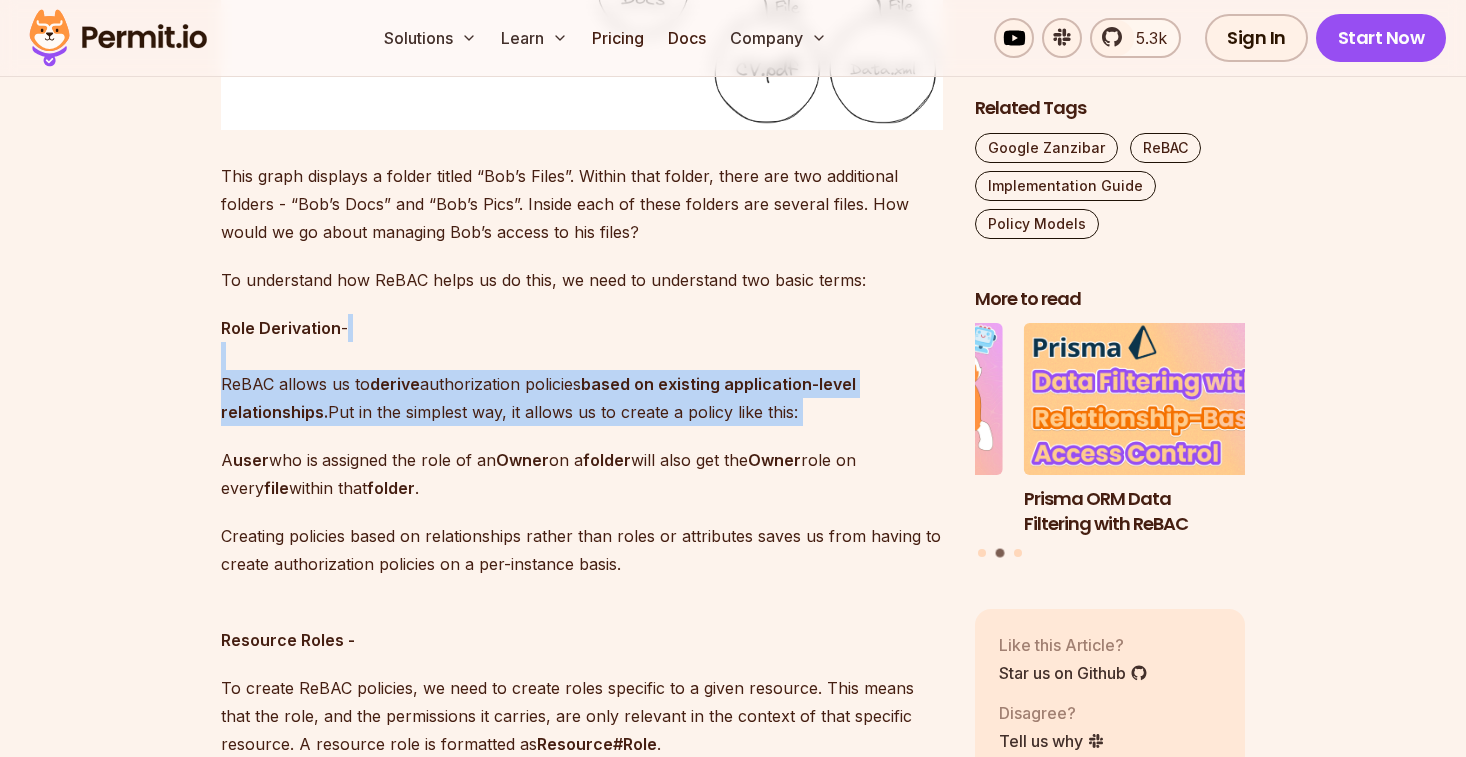 drag, startPoint x: 839, startPoint y: 413, endPoint x: 730, endPoint y: 353, distance: 124.42267 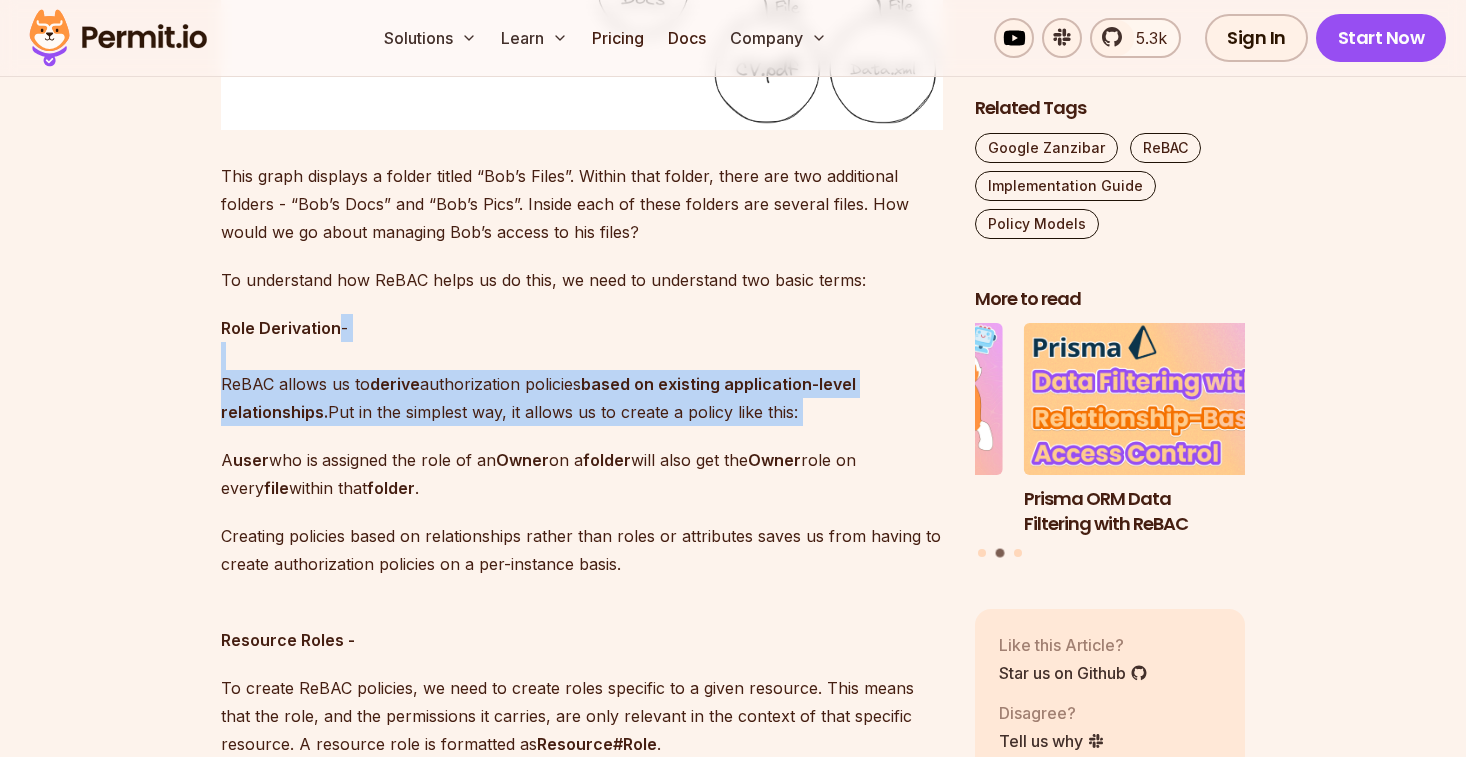 drag, startPoint x: 815, startPoint y: 418, endPoint x: 733, endPoint y: 339, distance: 113.86395 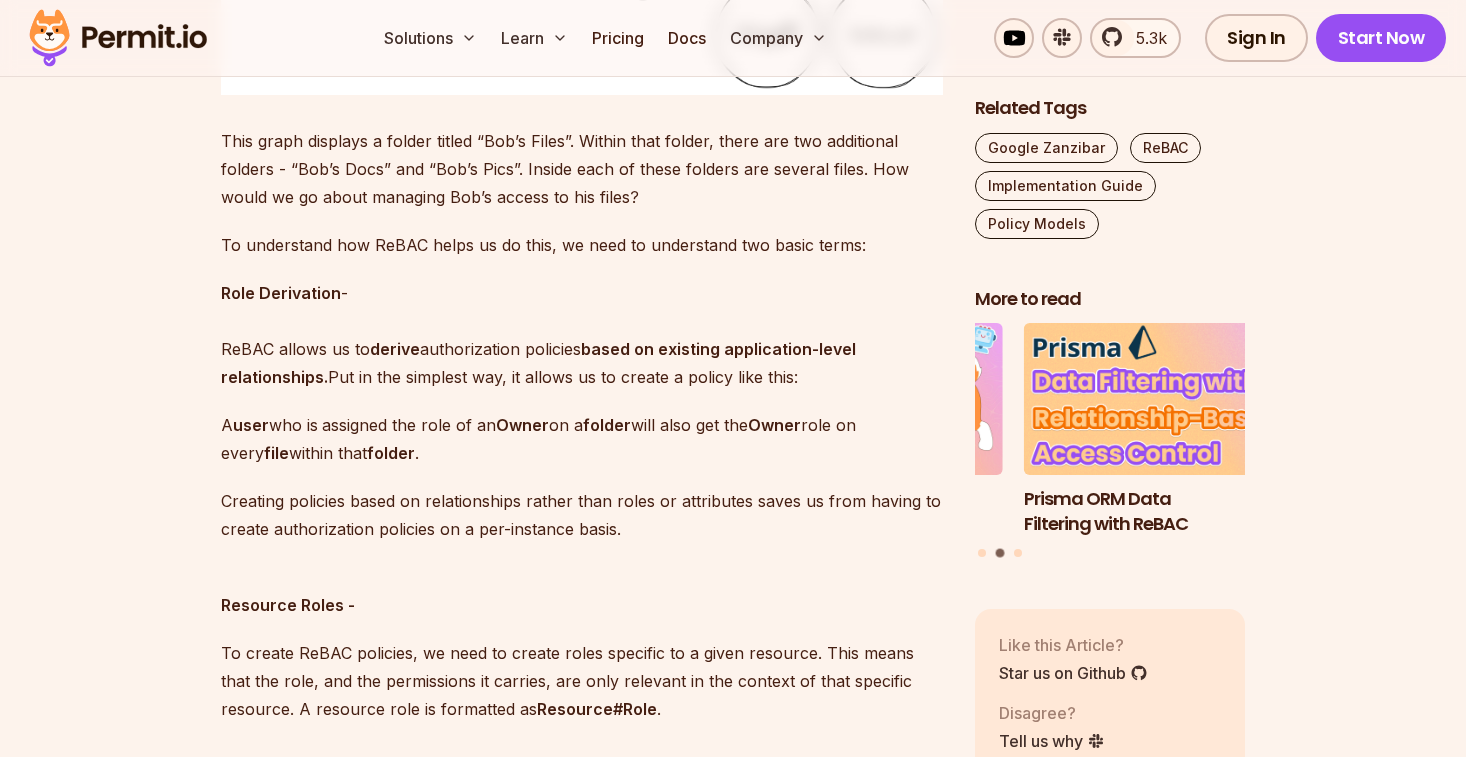scroll, scrollTop: 2741, scrollLeft: 0, axis: vertical 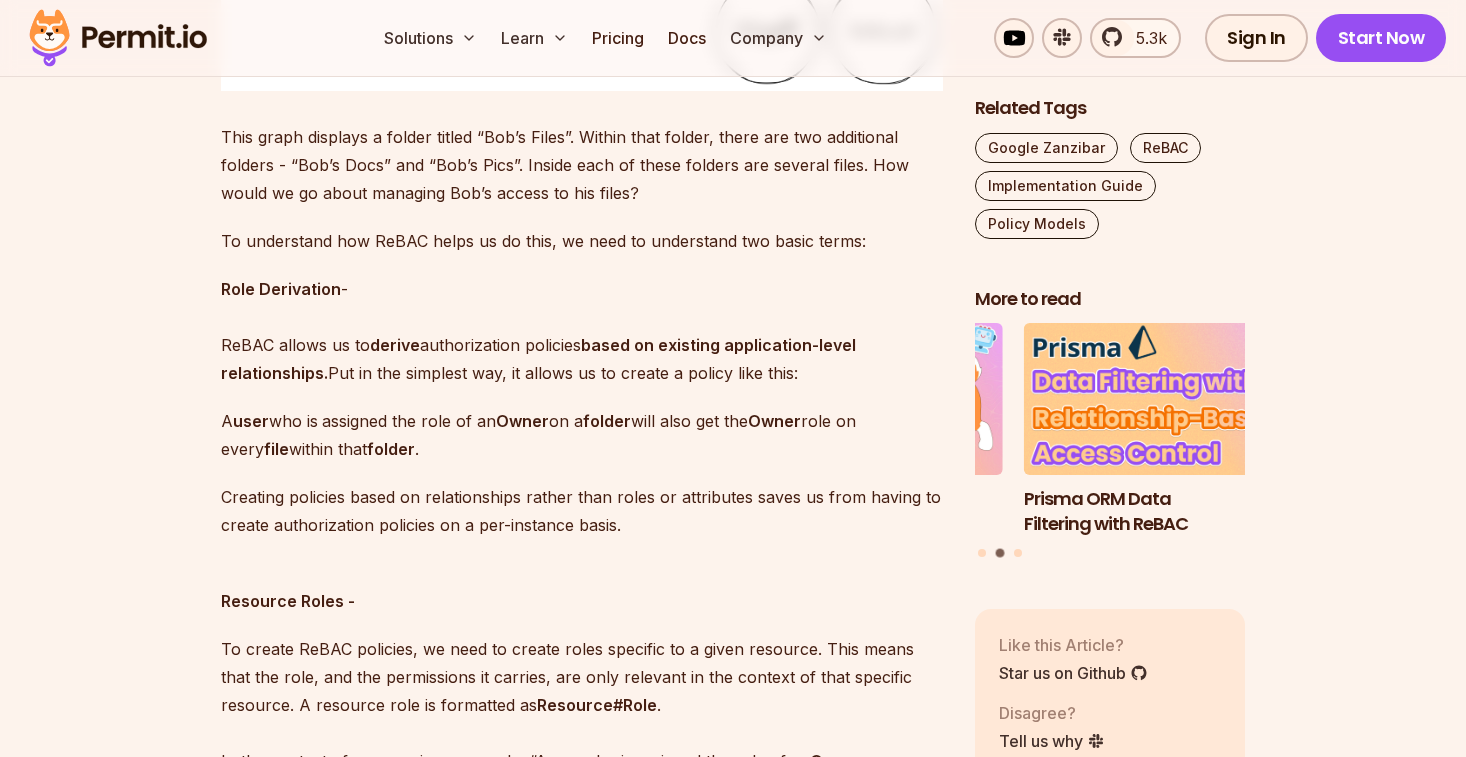 drag, startPoint x: 447, startPoint y: 391, endPoint x: 631, endPoint y: 442, distance: 190.93716 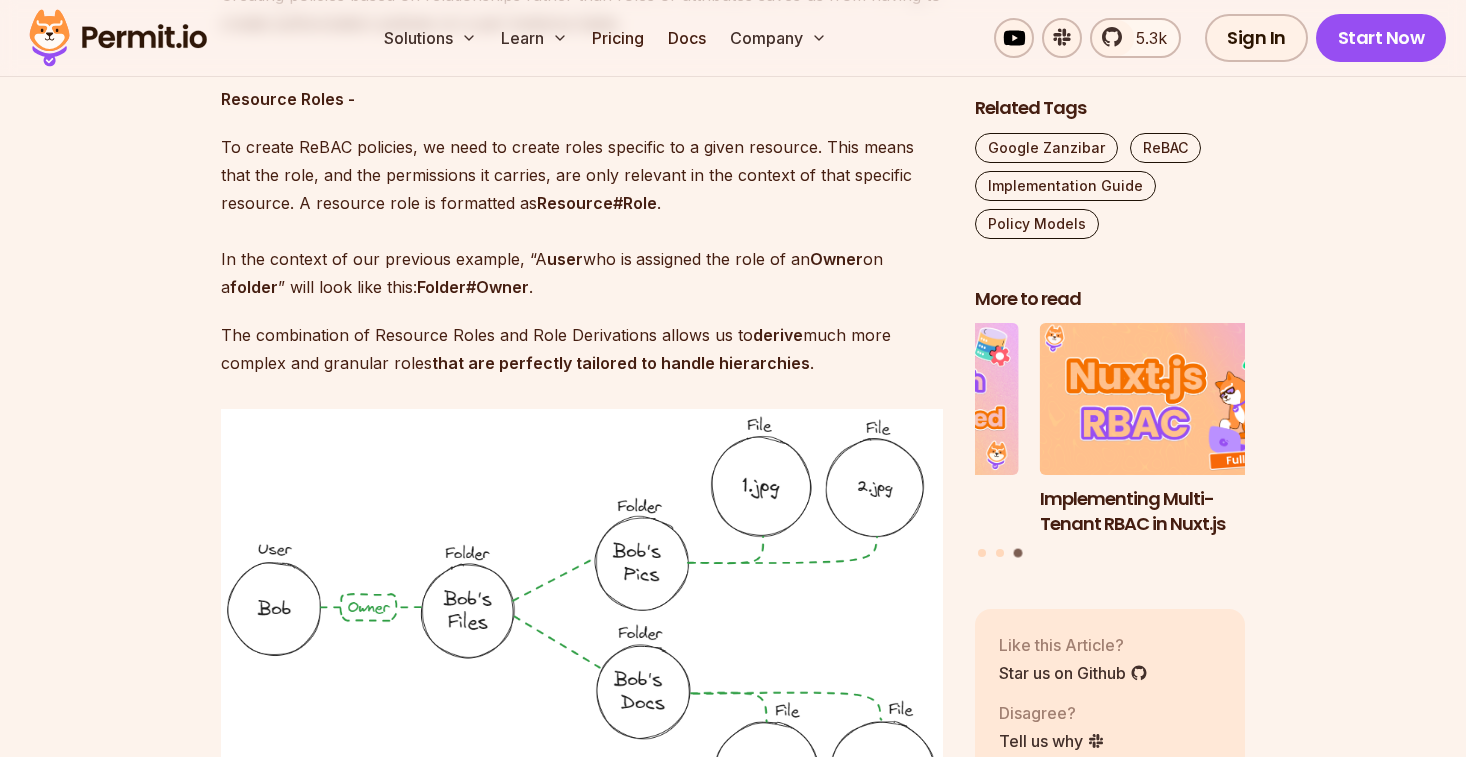 scroll, scrollTop: 3248, scrollLeft: 0, axis: vertical 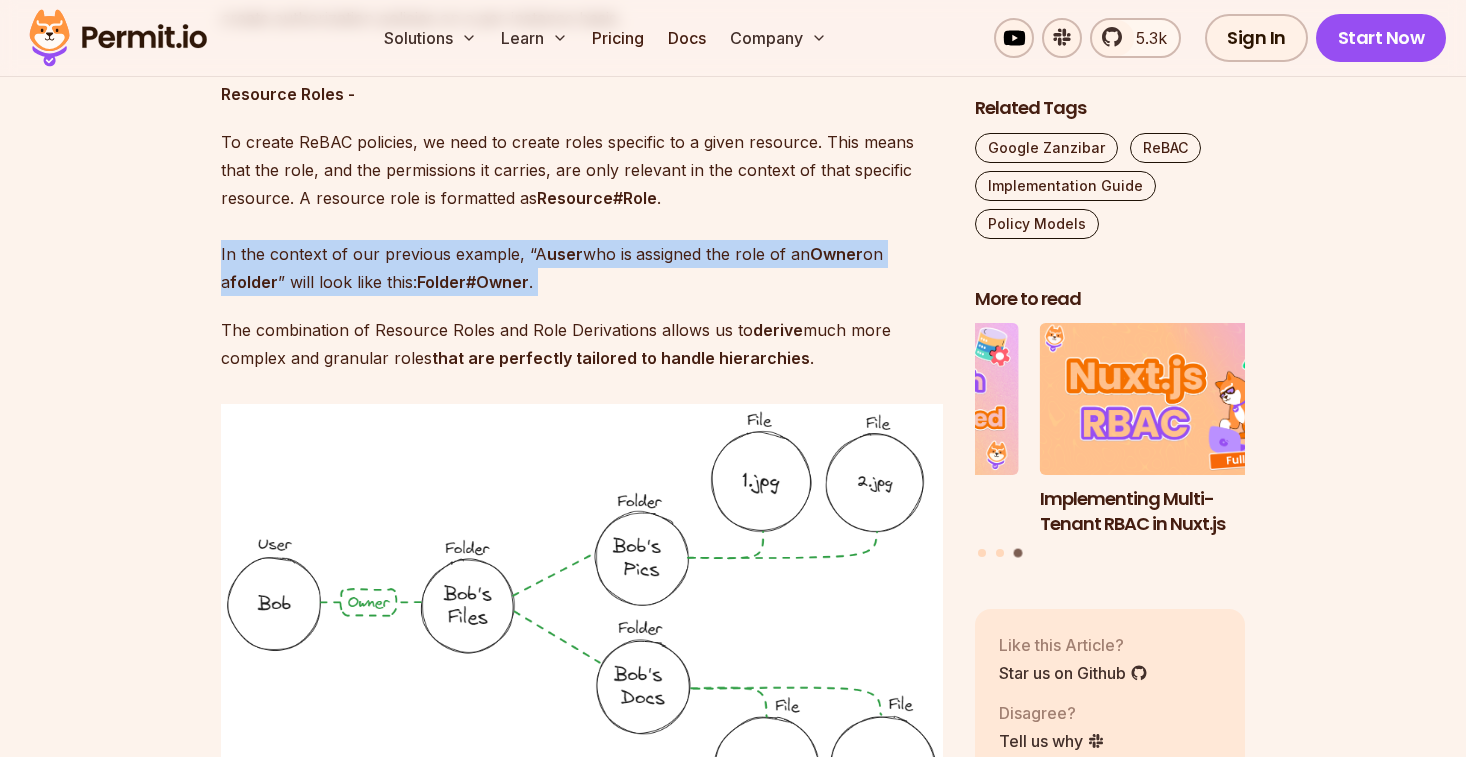 drag, startPoint x: 619, startPoint y: 300, endPoint x: 183, endPoint y: 251, distance: 438.7448 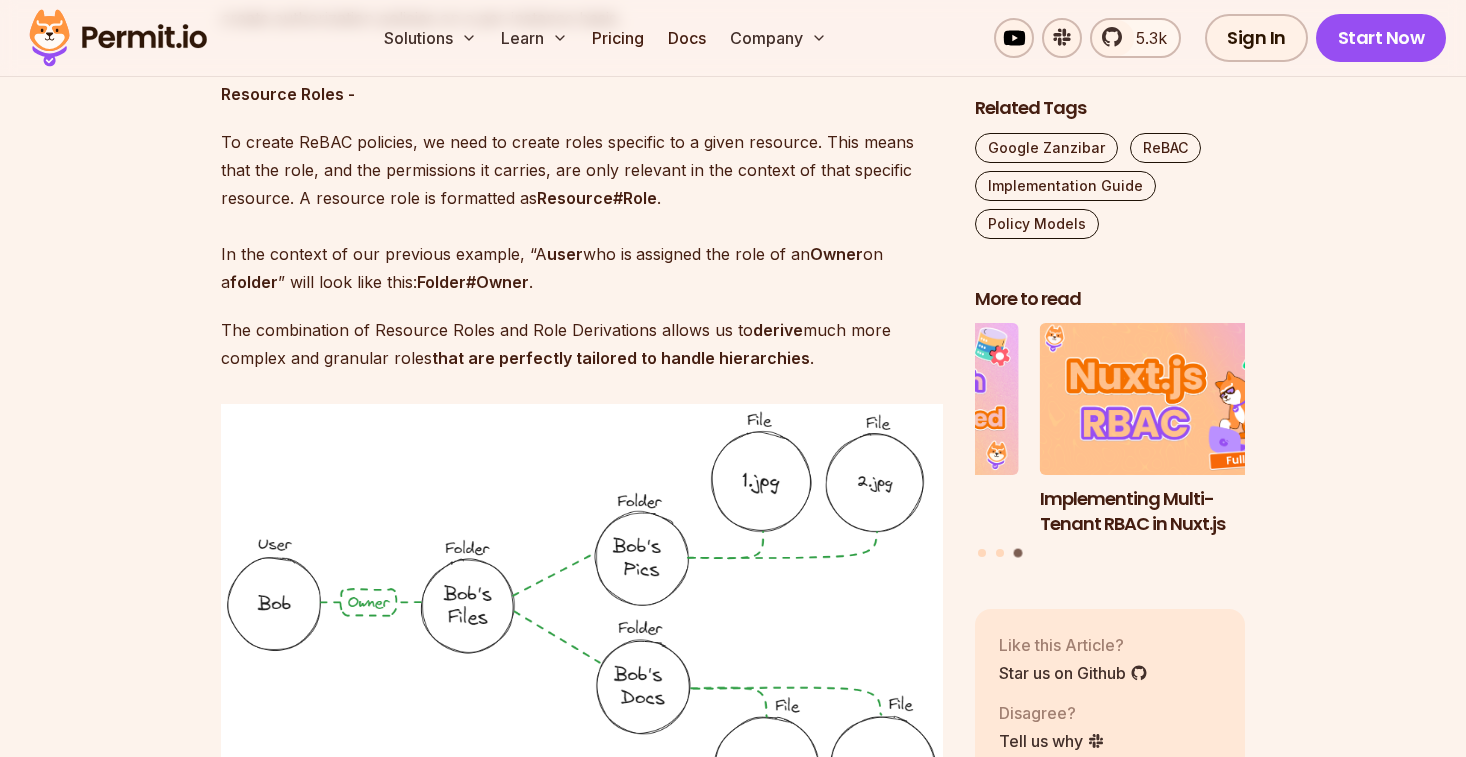 click on "Table of Contents Introduction  ReBAC is a policy model focused exclusively on the relationships, or how resources and identities (aka users) are connected to each other and between themselves. These connections are used to implement Authorization- i.e. ensuring that  the right people and services have the right access to the right resources  (Not to be  confused with Authentication ).  ReBAC is a  Fine Grained Authorization  model, alternative to other common ones - such as  Role Based Access Control (RBAC)  and  Attribute Based Access Control (ABAC) .  Note that these models are more thinking tools than concrete guidelines, and most applications end up mixing between them (especially as time passes and the applications evolve). It’s up to developers to pick the most suitable authorization model for their application at each moment in time.  Policy as a Graph Relationship-Based Access Control (ReBAC) extends RBAC by considering  relationships between identities and resources hierarchical structures" at bounding box center [733, 5310] 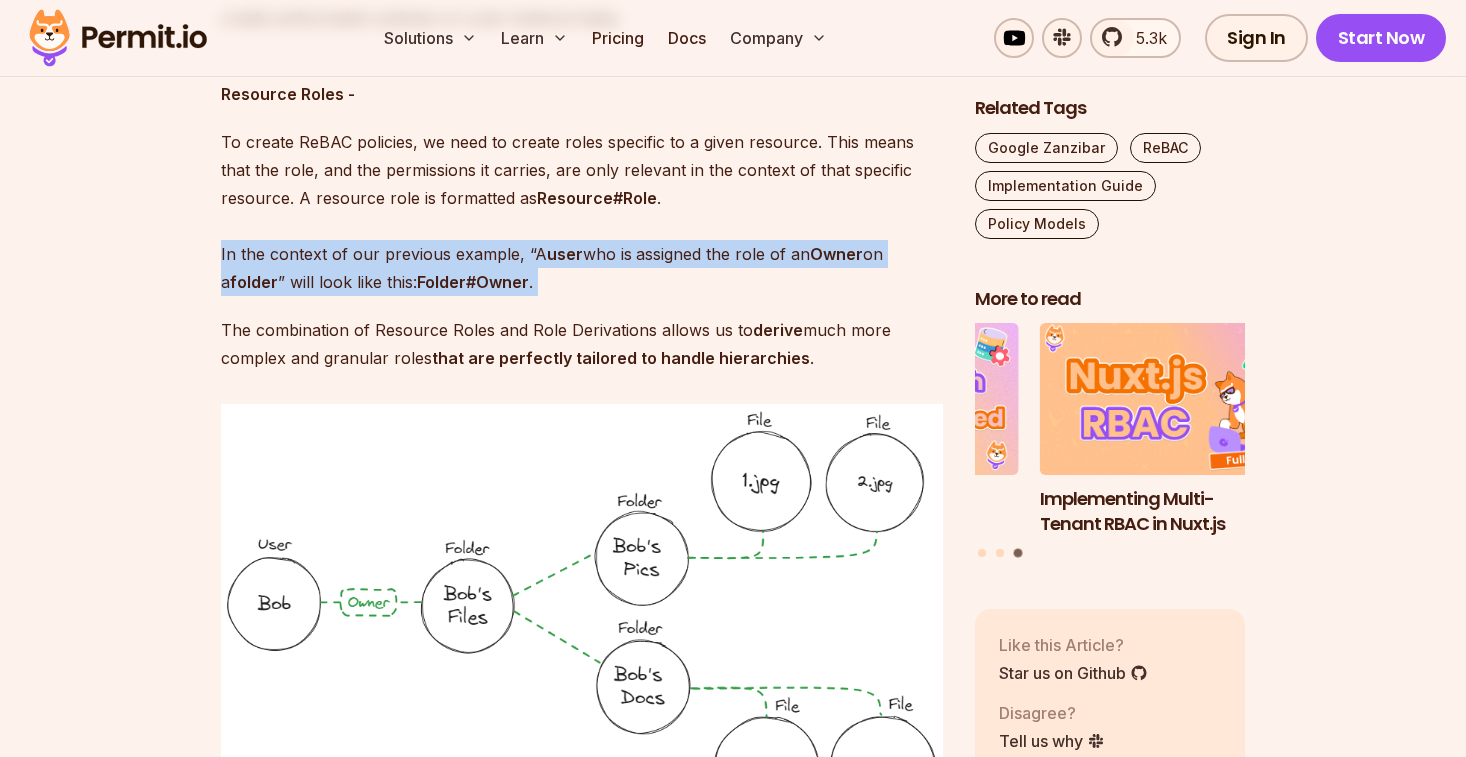drag, startPoint x: 183, startPoint y: 251, endPoint x: 664, endPoint y: 285, distance: 482.20016 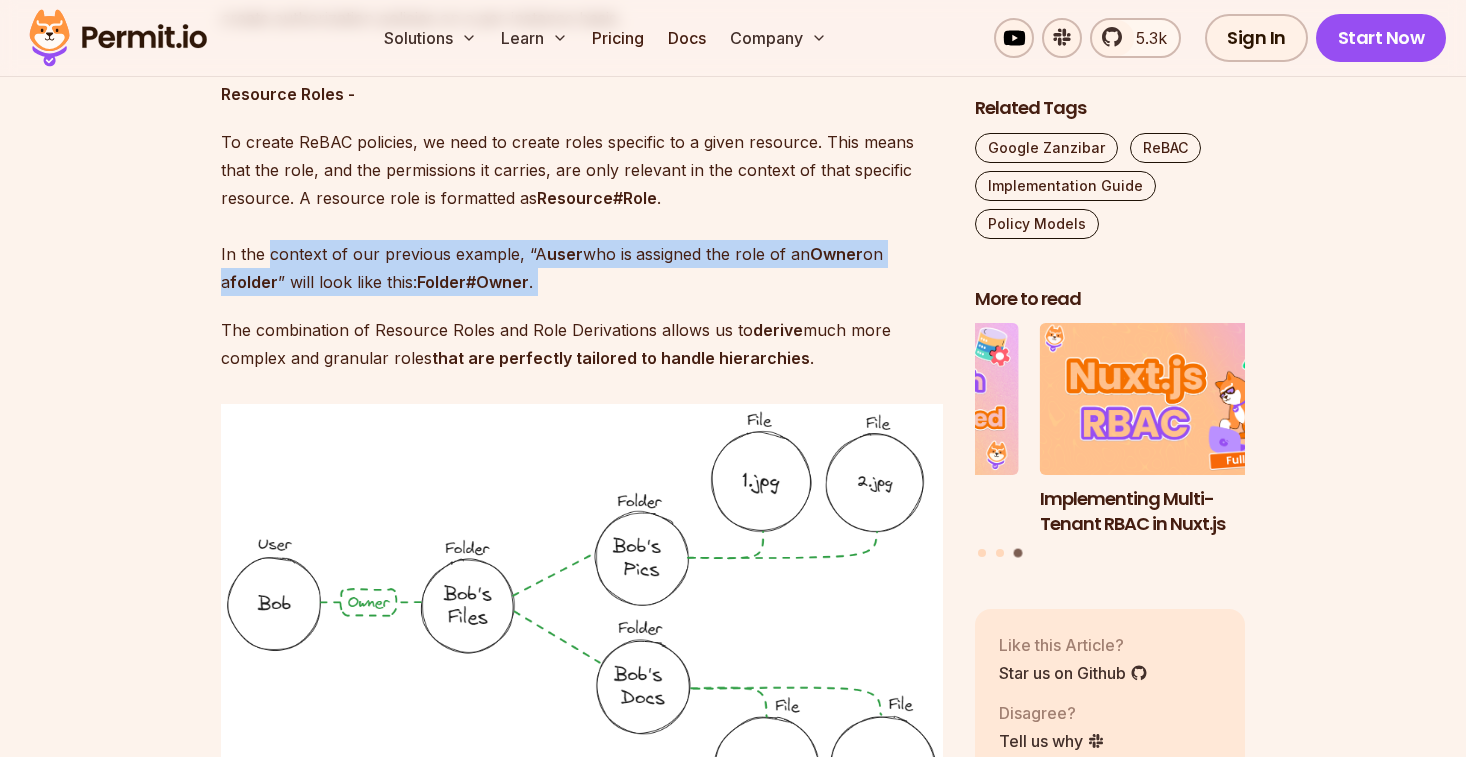 drag, startPoint x: 664, startPoint y: 285, endPoint x: 313, endPoint y: 240, distance: 353.87286 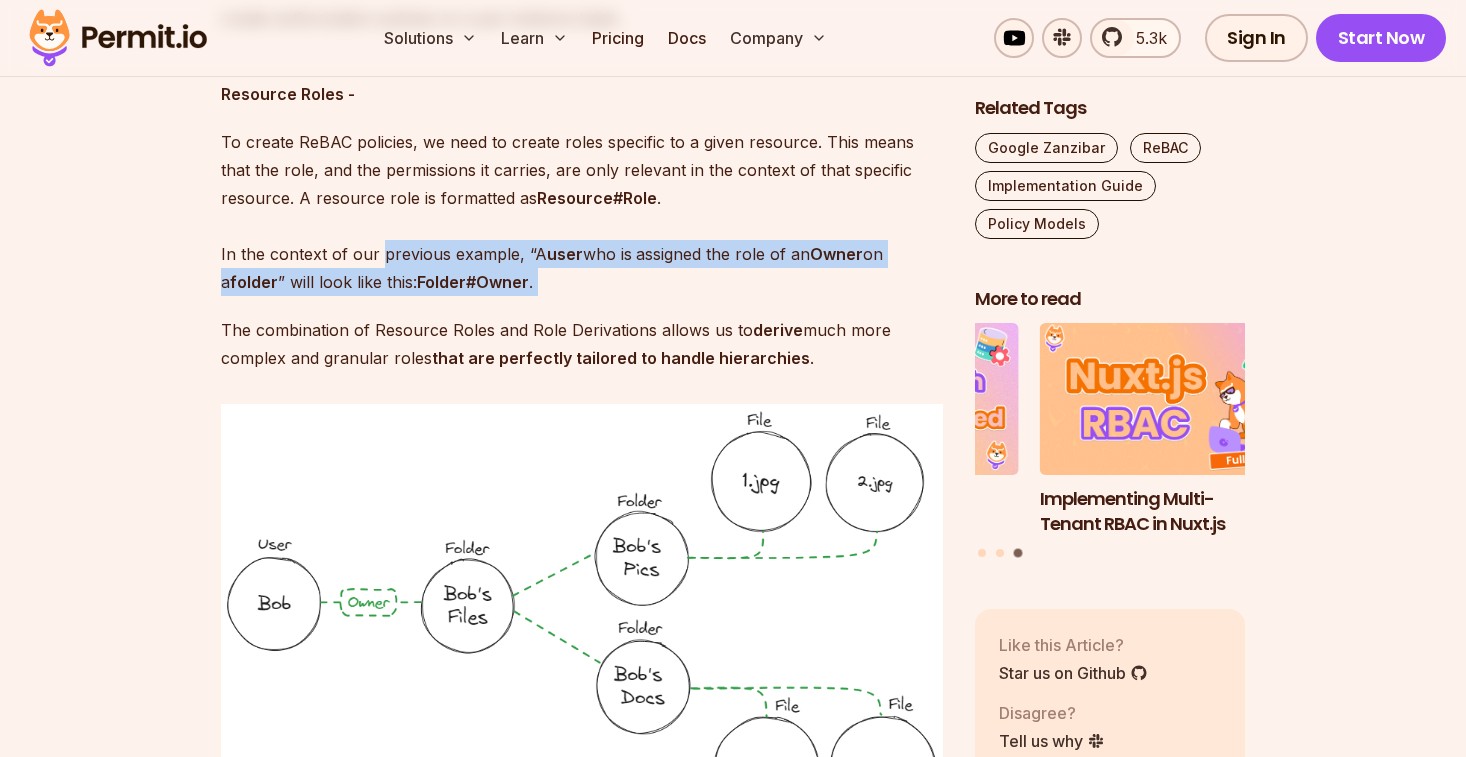 drag, startPoint x: 643, startPoint y: 285, endPoint x: 404, endPoint y: 241, distance: 243.01646 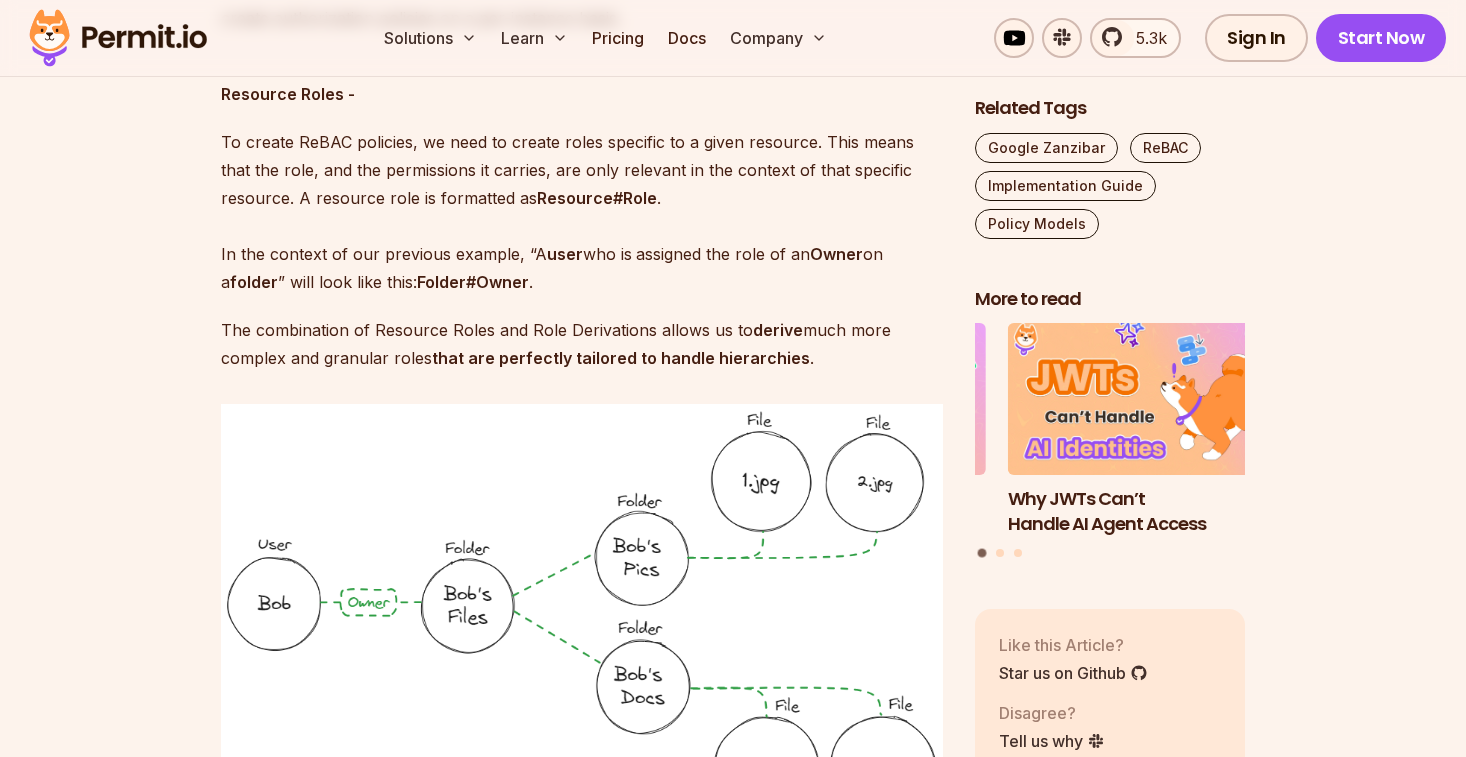 click on "To create ReBAC policies, we need to create roles specific to a given resource. This means that the role, and the permissions it carries, are only relevant in the context of that specific resource. A resource role is formatted as Resource#Role. In the context of our previous example, “A user who is assigned the role of an Owner on a folder” will look like this: Folder#Owner." at bounding box center (582, 212) 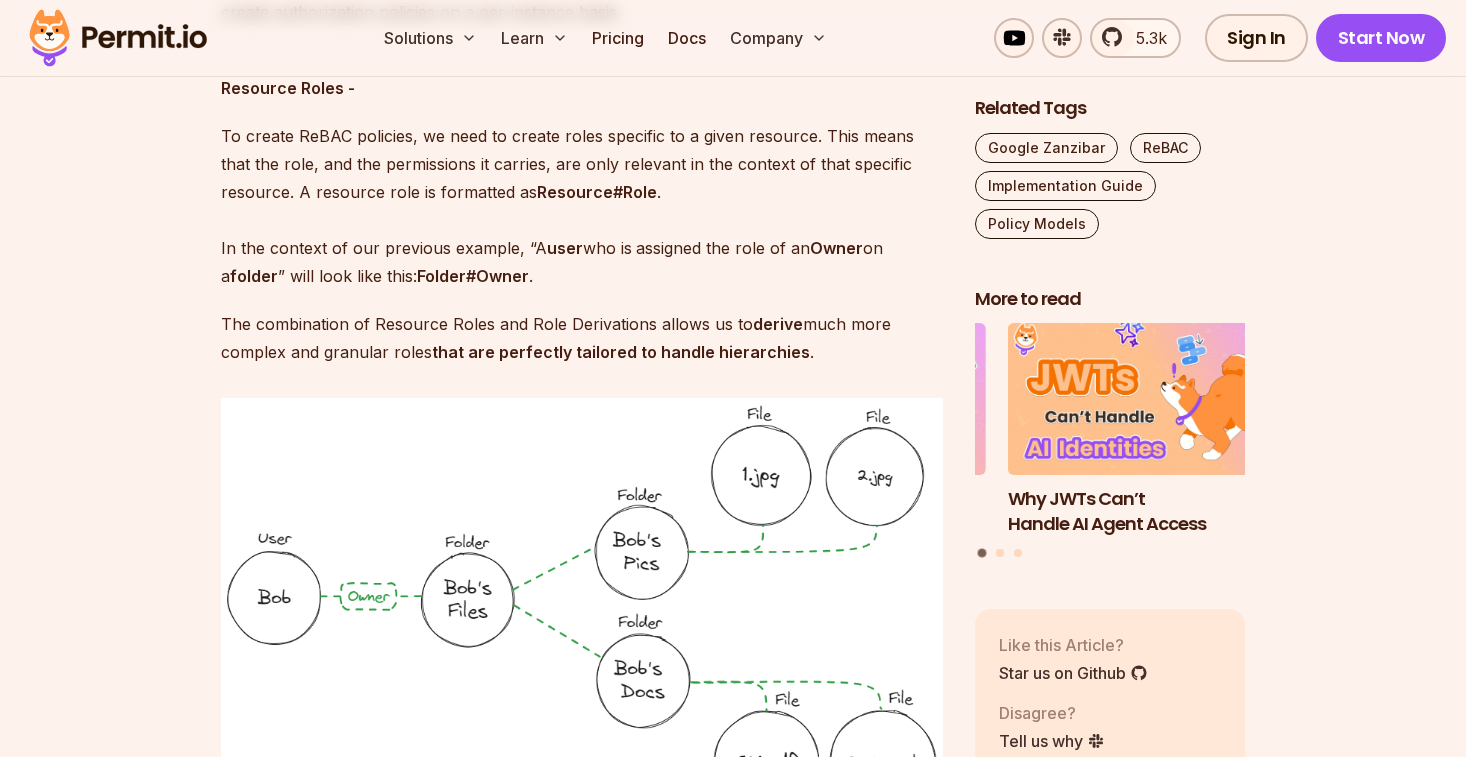 scroll, scrollTop: 3256, scrollLeft: 0, axis: vertical 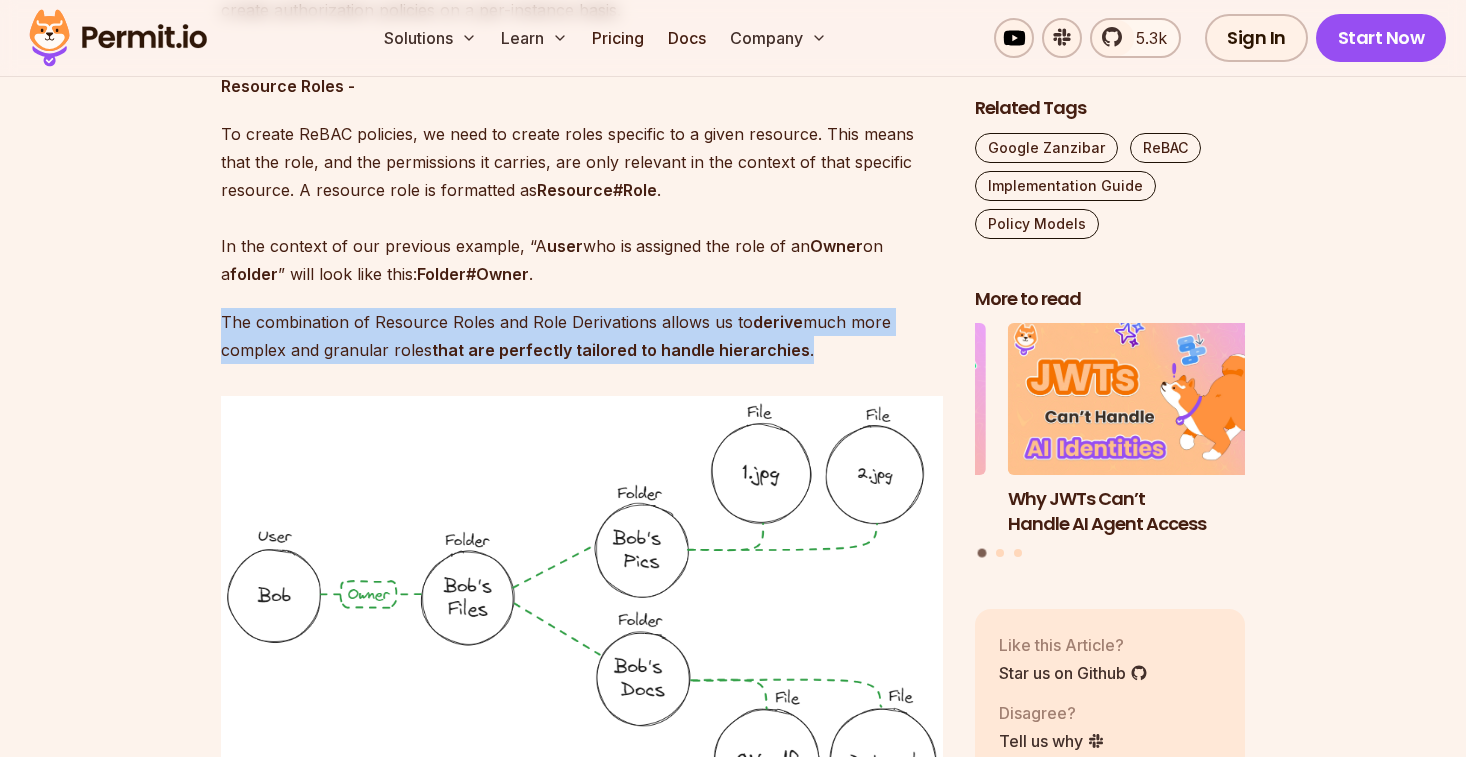 drag, startPoint x: 400, startPoint y: 296, endPoint x: 847, endPoint y: 350, distance: 450.24994 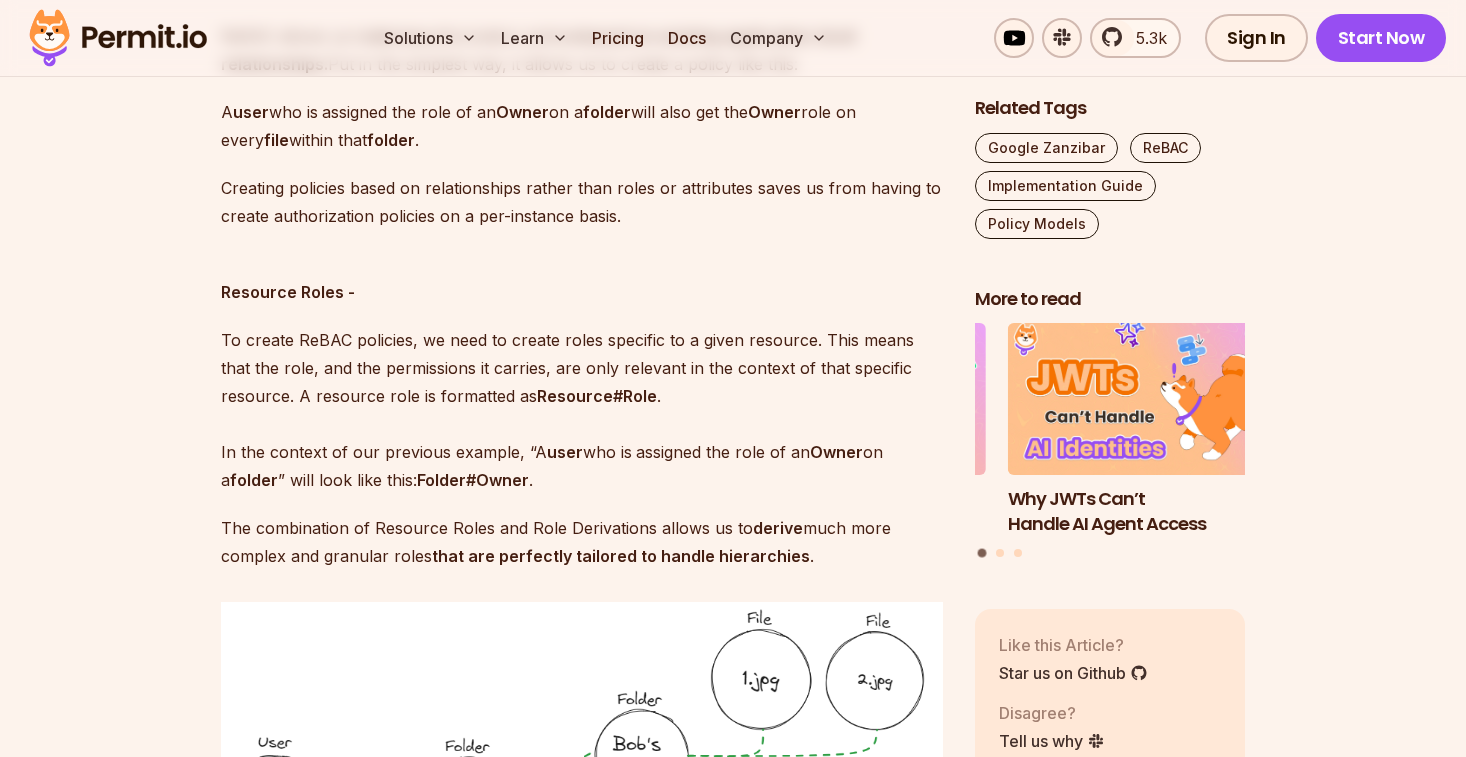 scroll, scrollTop: 3052, scrollLeft: 0, axis: vertical 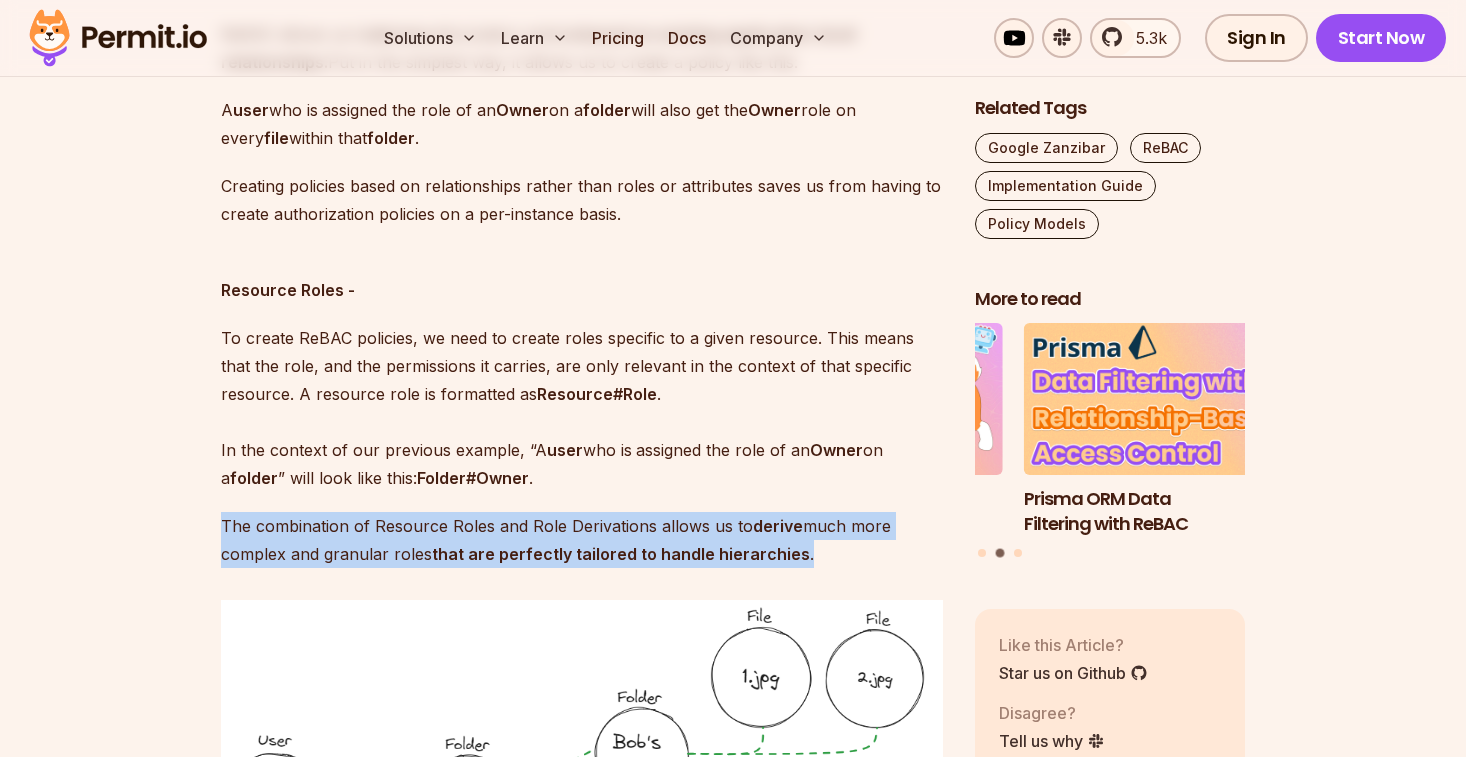 drag, startPoint x: 663, startPoint y: 483, endPoint x: 857, endPoint y: 551, distance: 205.57237 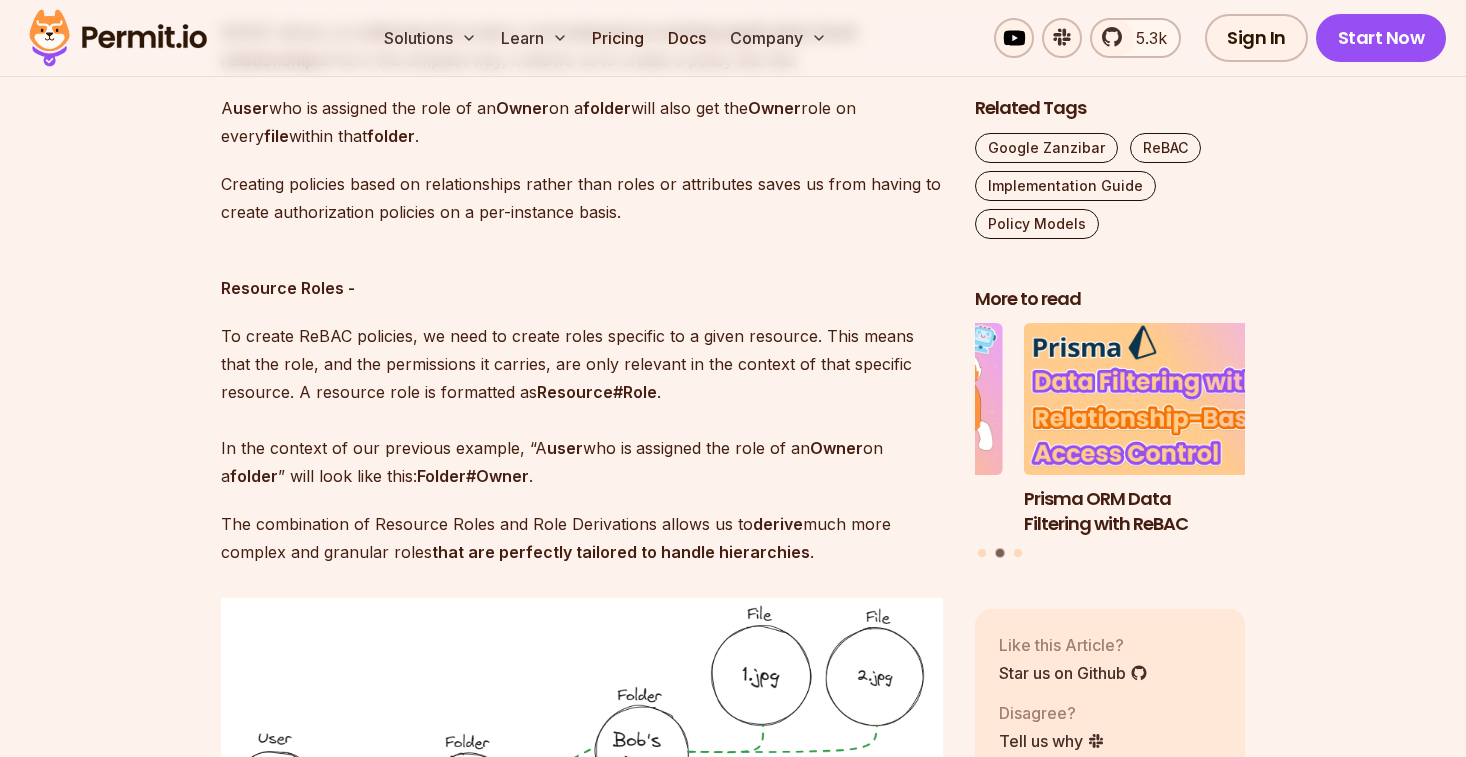 scroll, scrollTop: 3056, scrollLeft: 0, axis: vertical 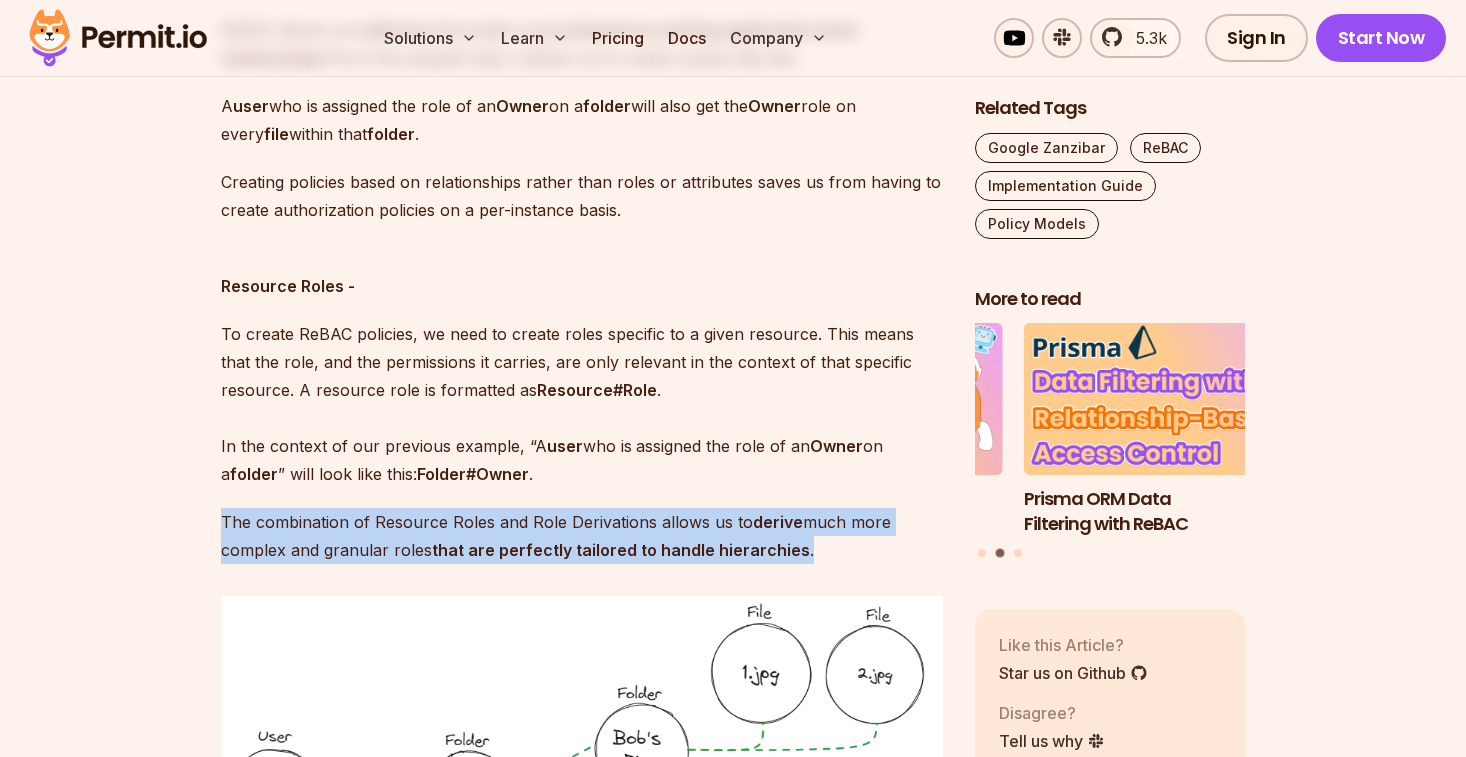 drag, startPoint x: 781, startPoint y: 484, endPoint x: 834, endPoint y: 540, distance: 77.10383 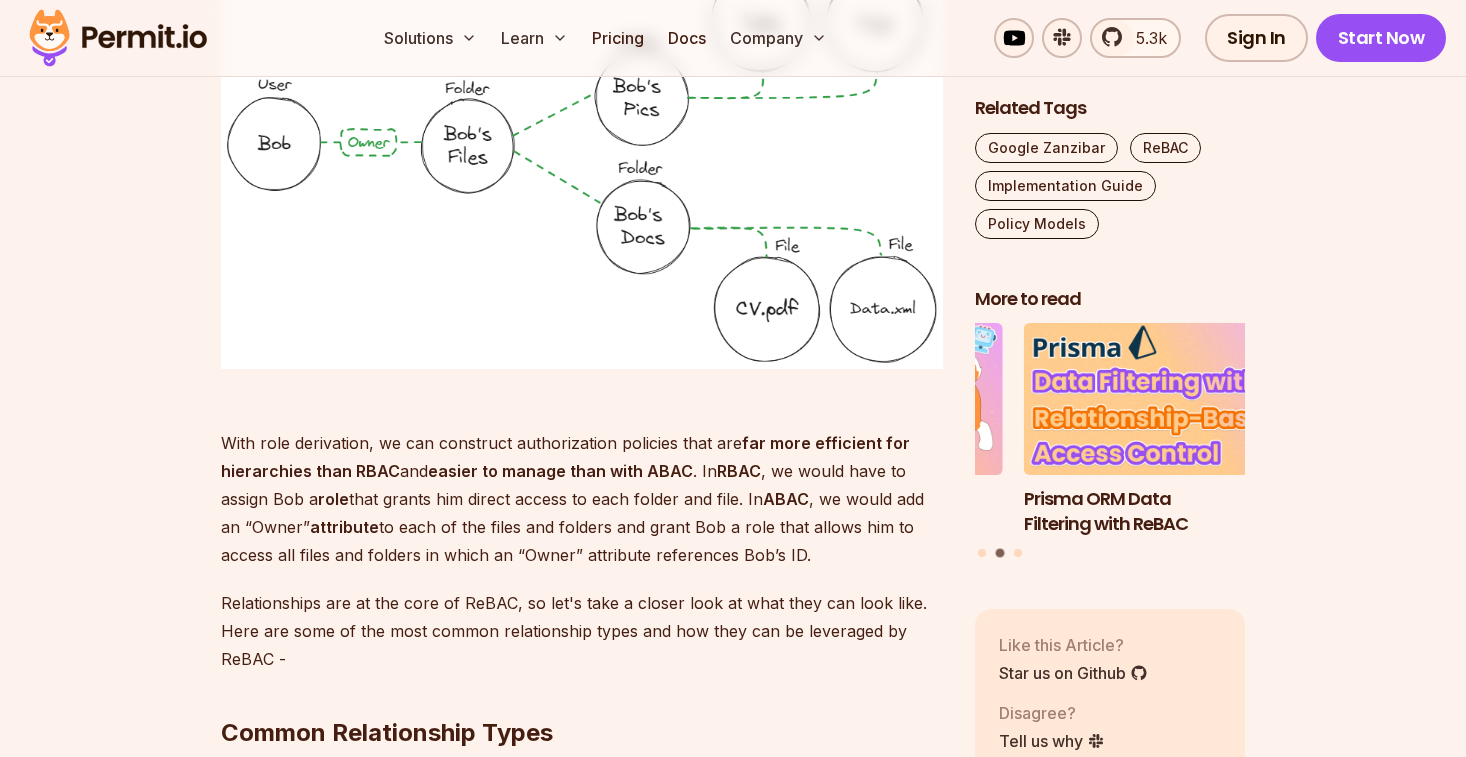 scroll, scrollTop: 3819, scrollLeft: 0, axis: vertical 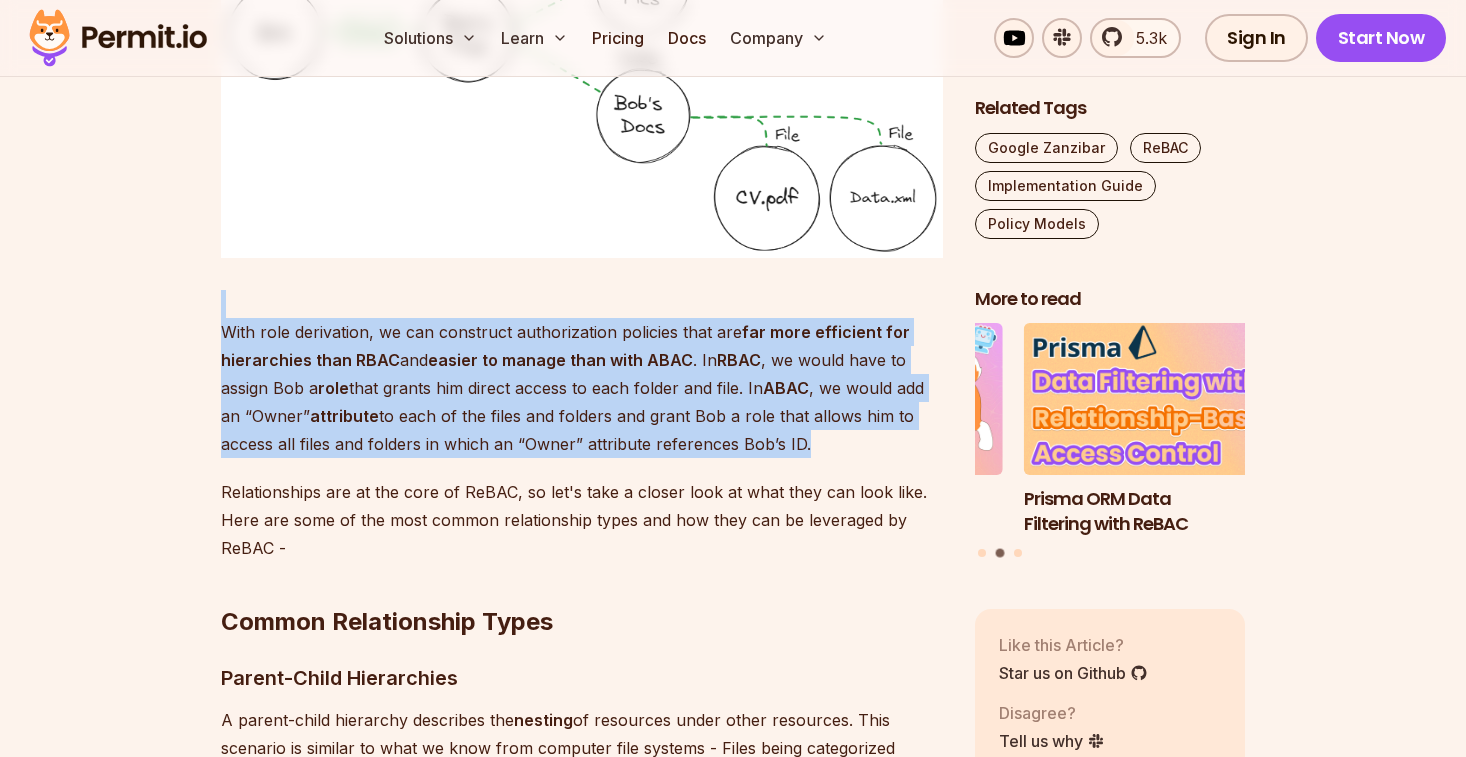 drag, startPoint x: 401, startPoint y: 301, endPoint x: 823, endPoint y: 438, distance: 443.68118 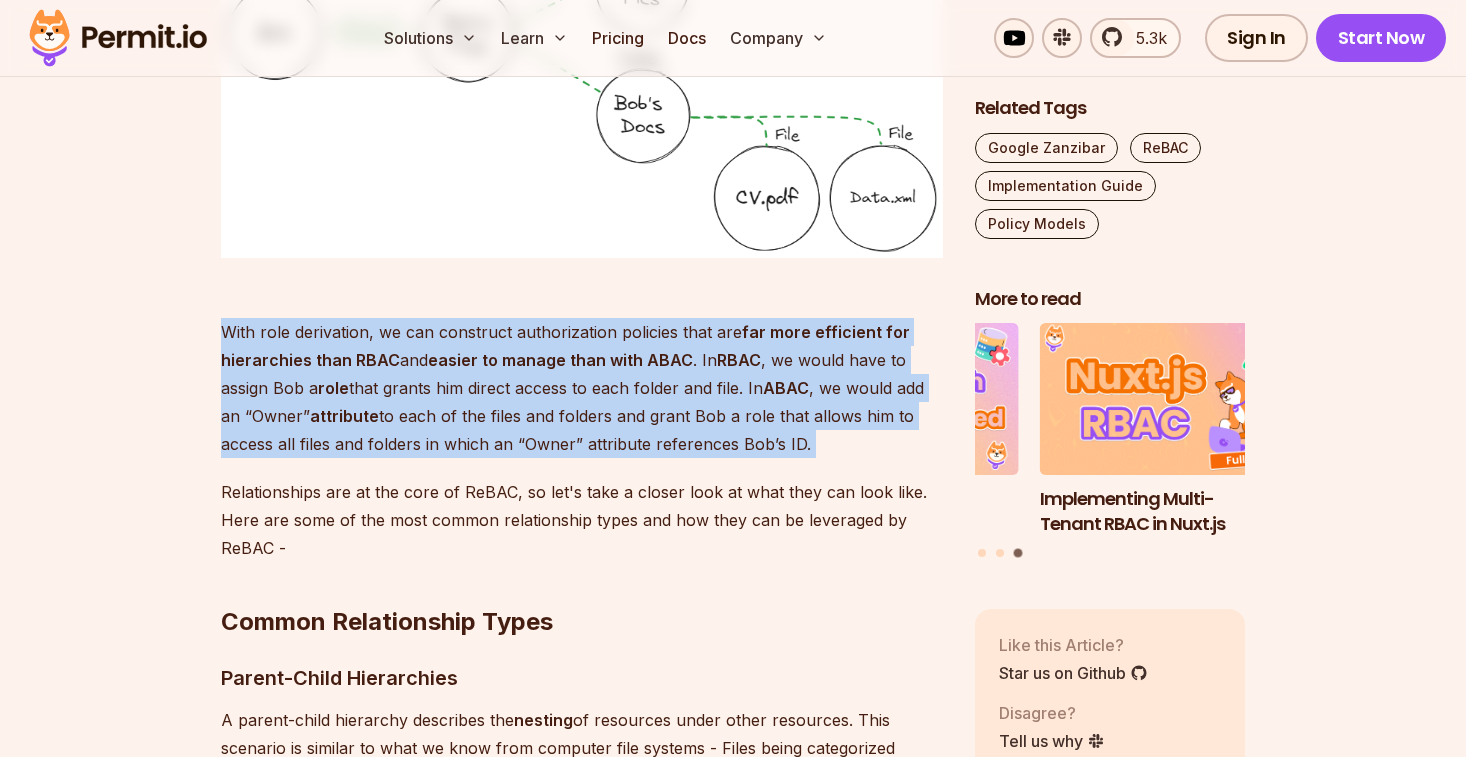 drag, startPoint x: 823, startPoint y: 438, endPoint x: 184, endPoint y: 328, distance: 648.3988 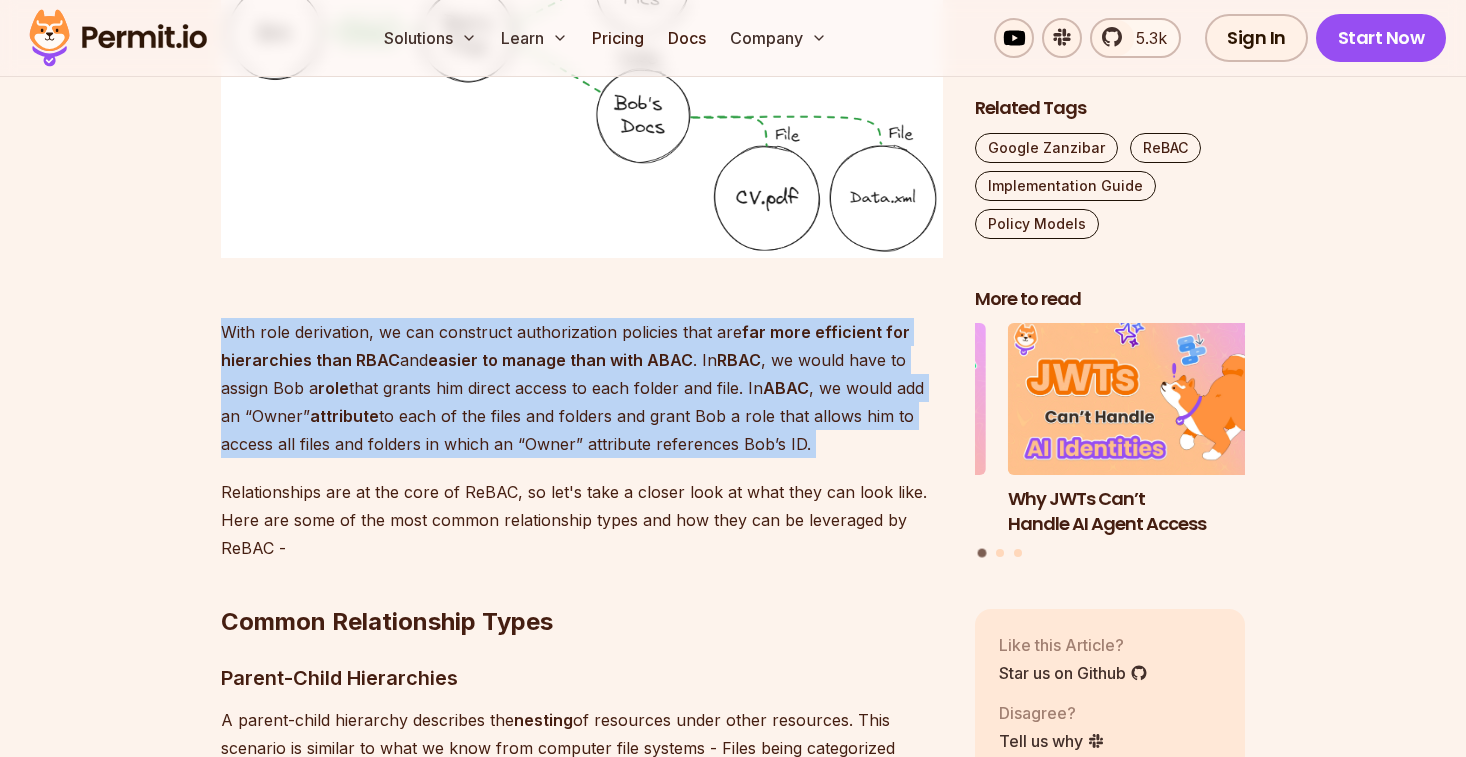 drag, startPoint x: 136, startPoint y: 332, endPoint x: 847, endPoint y: 430, distance: 717.7221 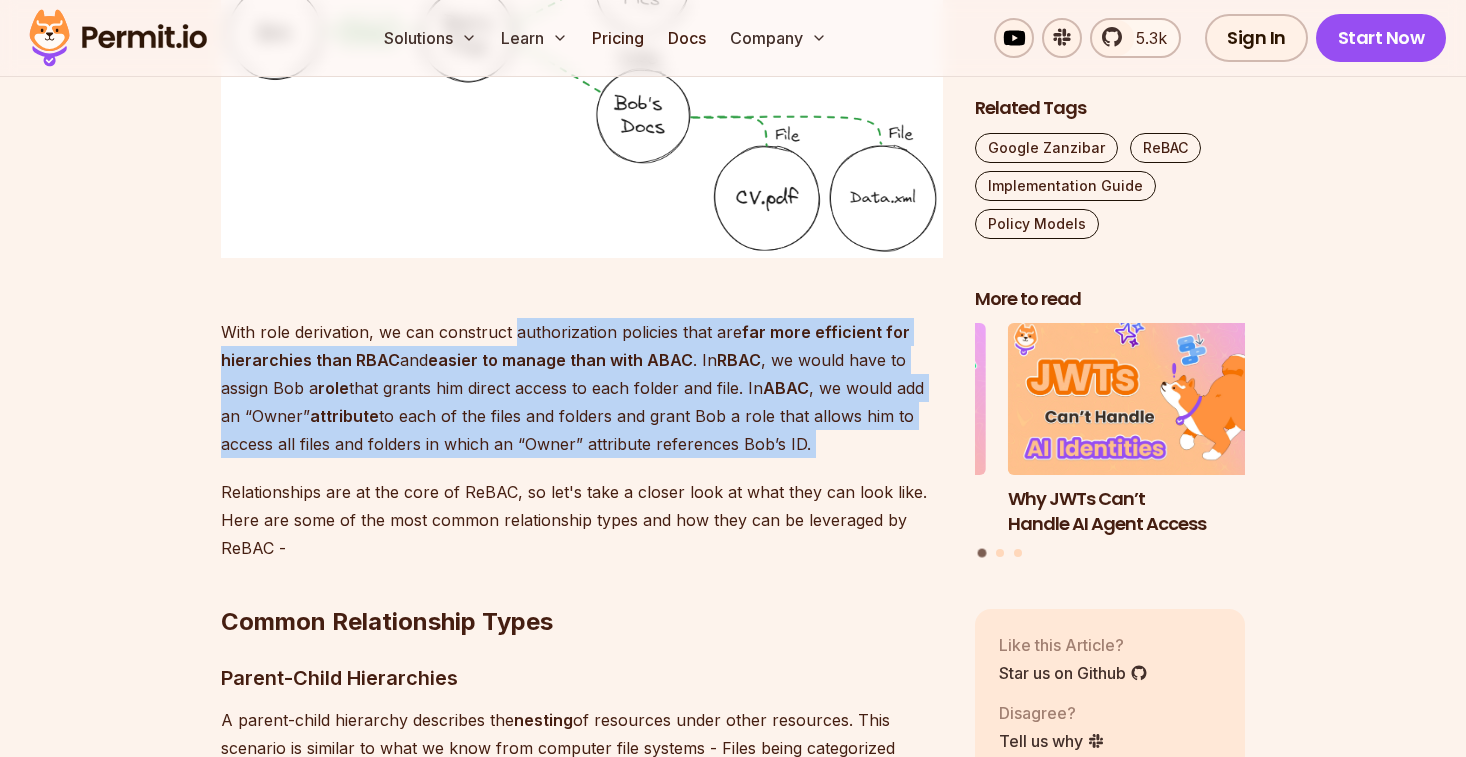 drag, startPoint x: 847, startPoint y: 431, endPoint x: 533, endPoint y: 320, distance: 333.04205 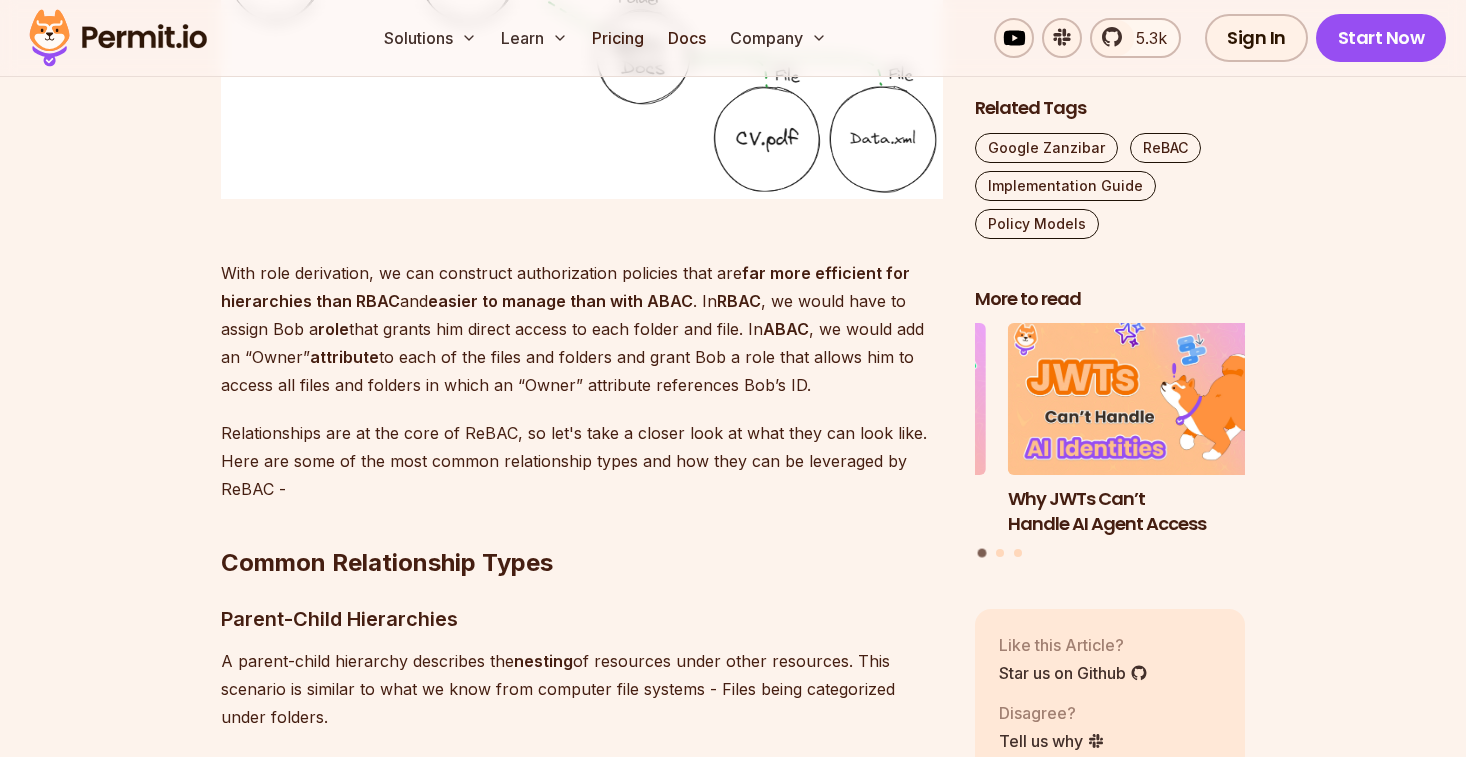 scroll, scrollTop: 3879, scrollLeft: 0, axis: vertical 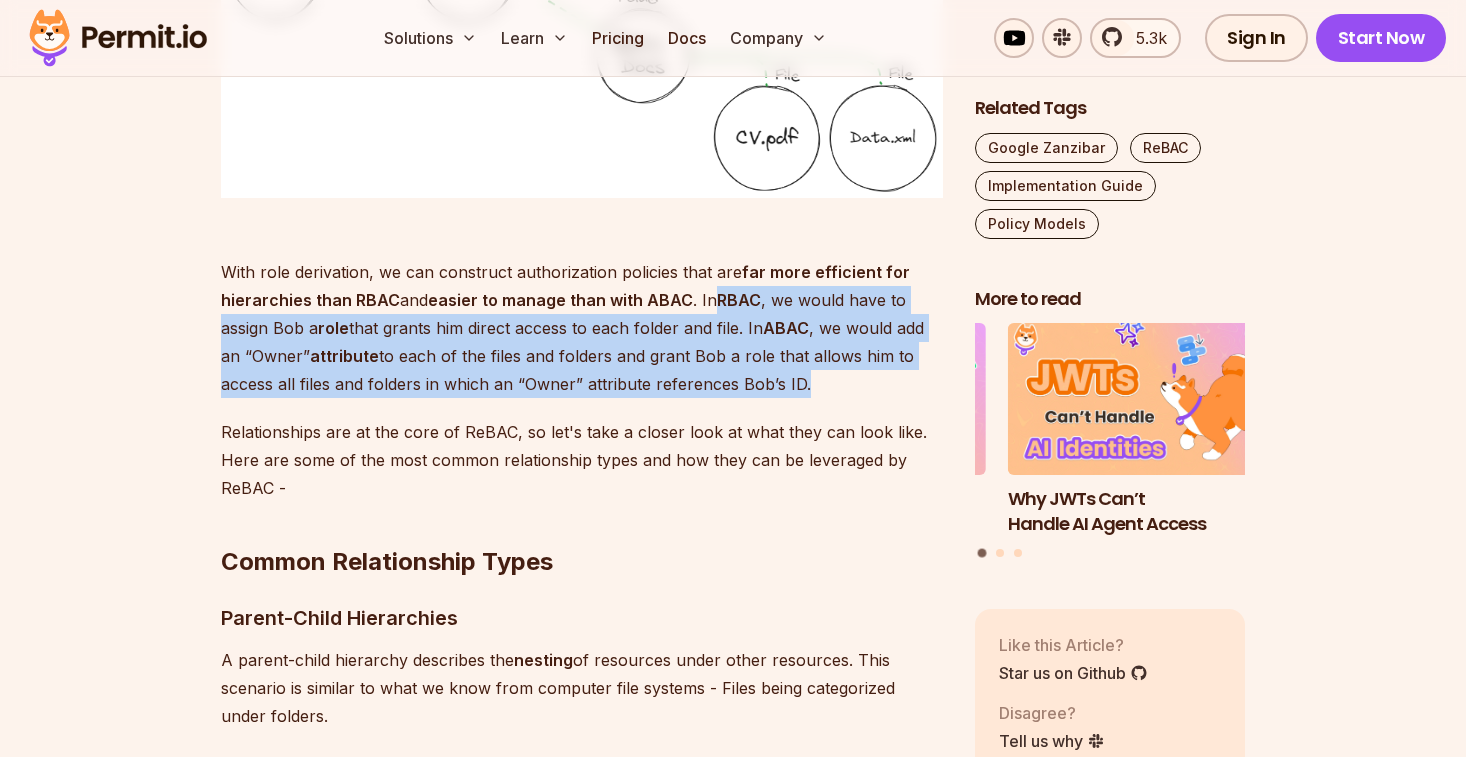 drag, startPoint x: 827, startPoint y: 383, endPoint x: 692, endPoint y: 282, distance: 168.60011 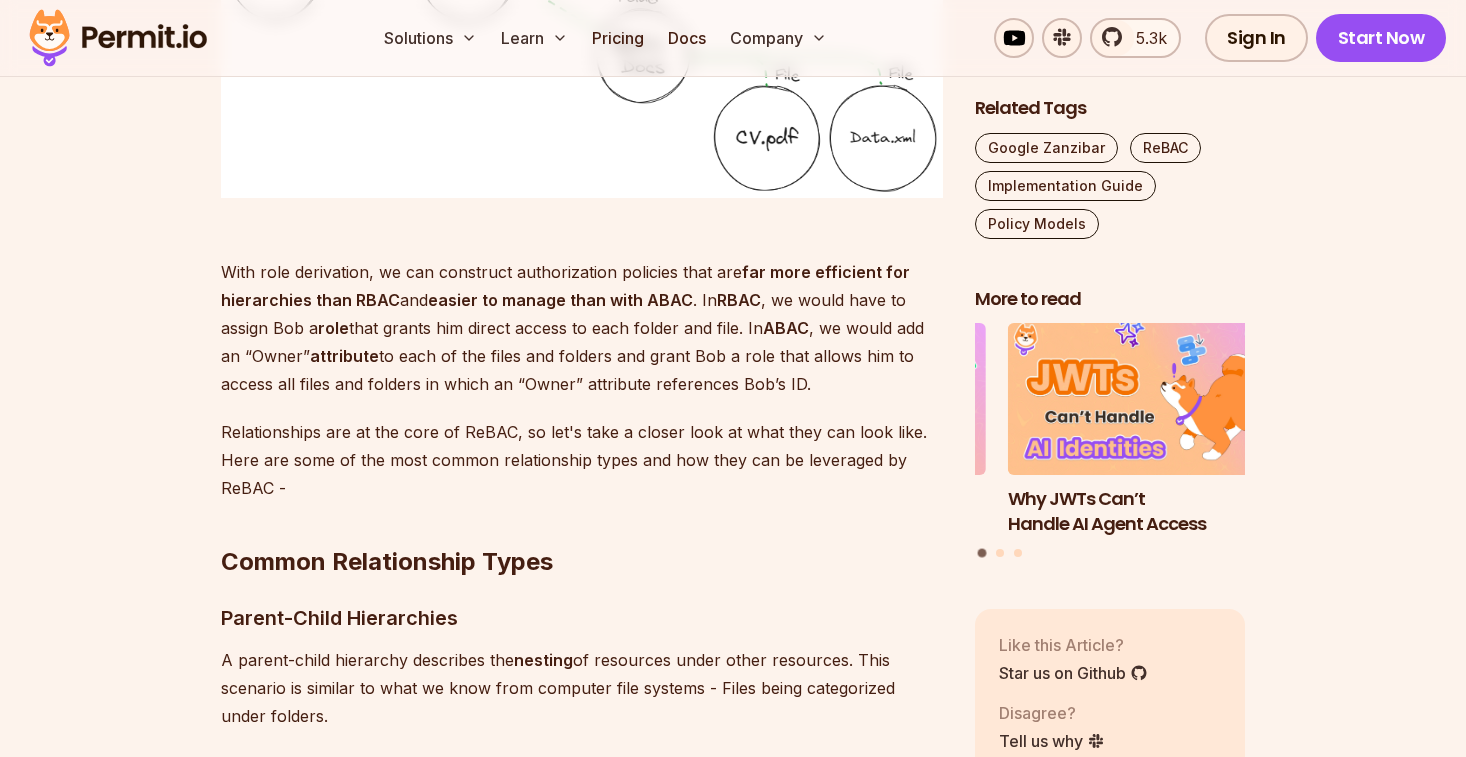 click on "With role derivation, we can construct authorization policies that are far more efficient for hierarchies than RBAC and easier to manage than with ABAC. In RBAC, we would have to assign Bob a role that grants him direct access to each folder and file. In ABAC, we would add an “Owner” attribute to each of the files and folders and grant Bob a role that allows him to access all files and folders in which an “Owner” attribute references Bob’s ID." at bounding box center [582, 314] 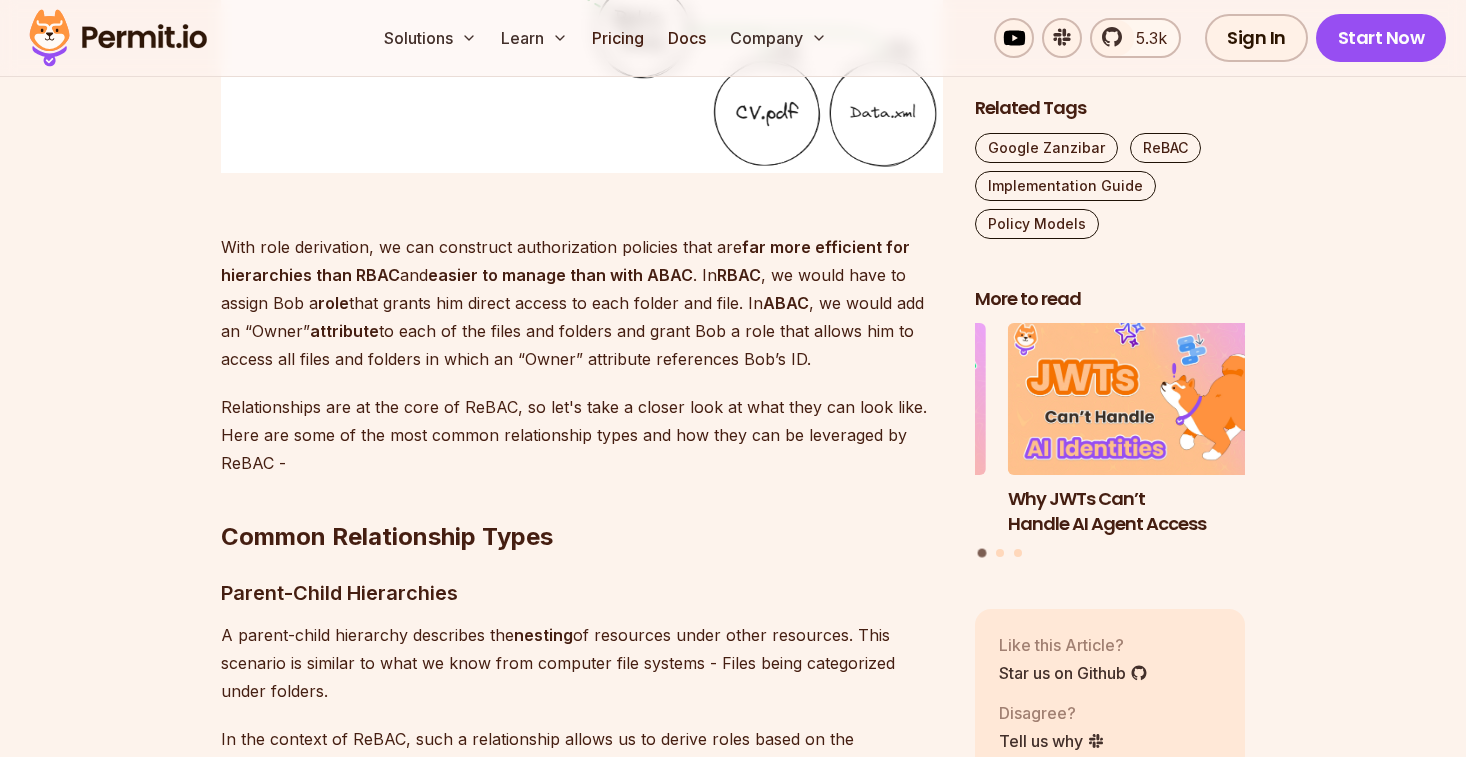 scroll, scrollTop: 3906, scrollLeft: 0, axis: vertical 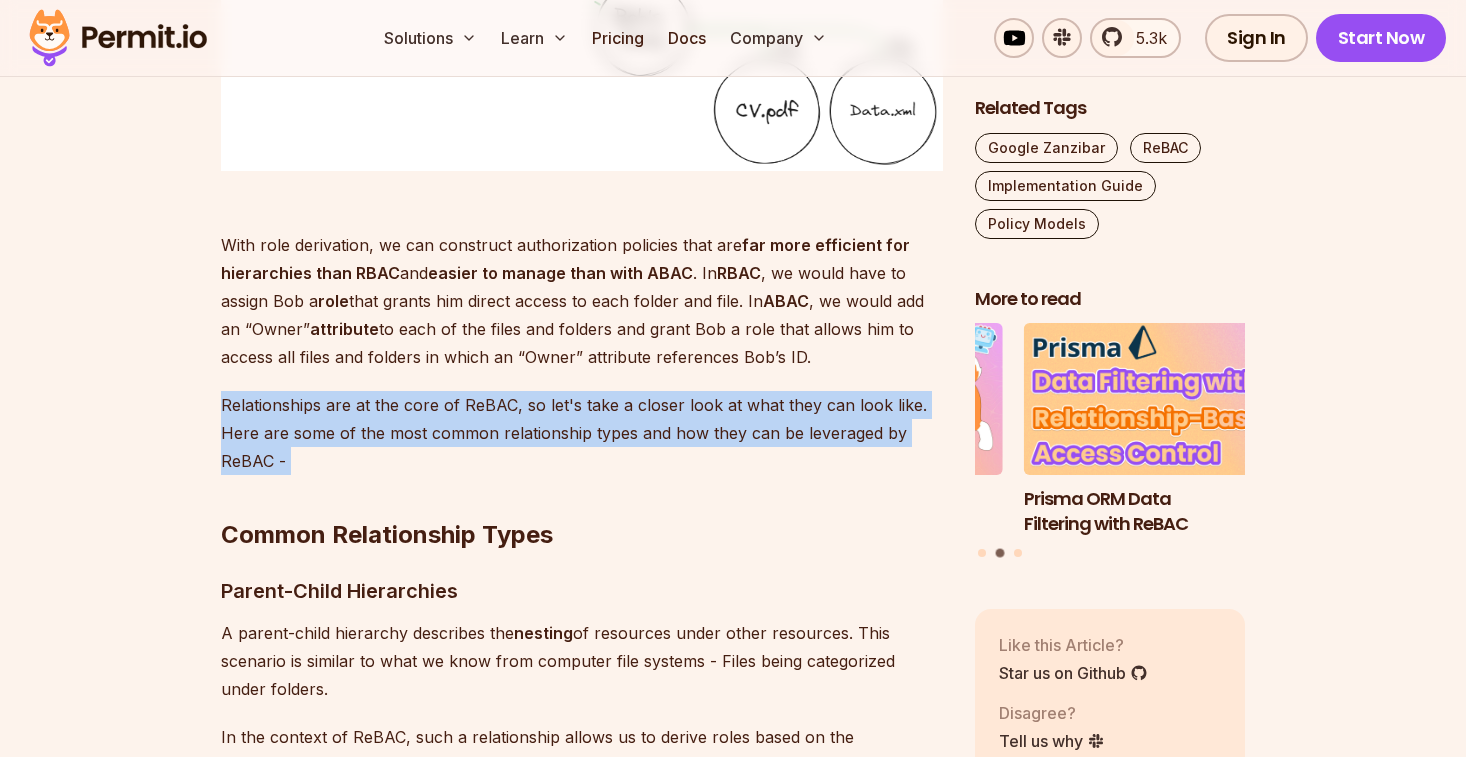 drag, startPoint x: 609, startPoint y: 371, endPoint x: 683, endPoint y: 450, distance: 108.245094 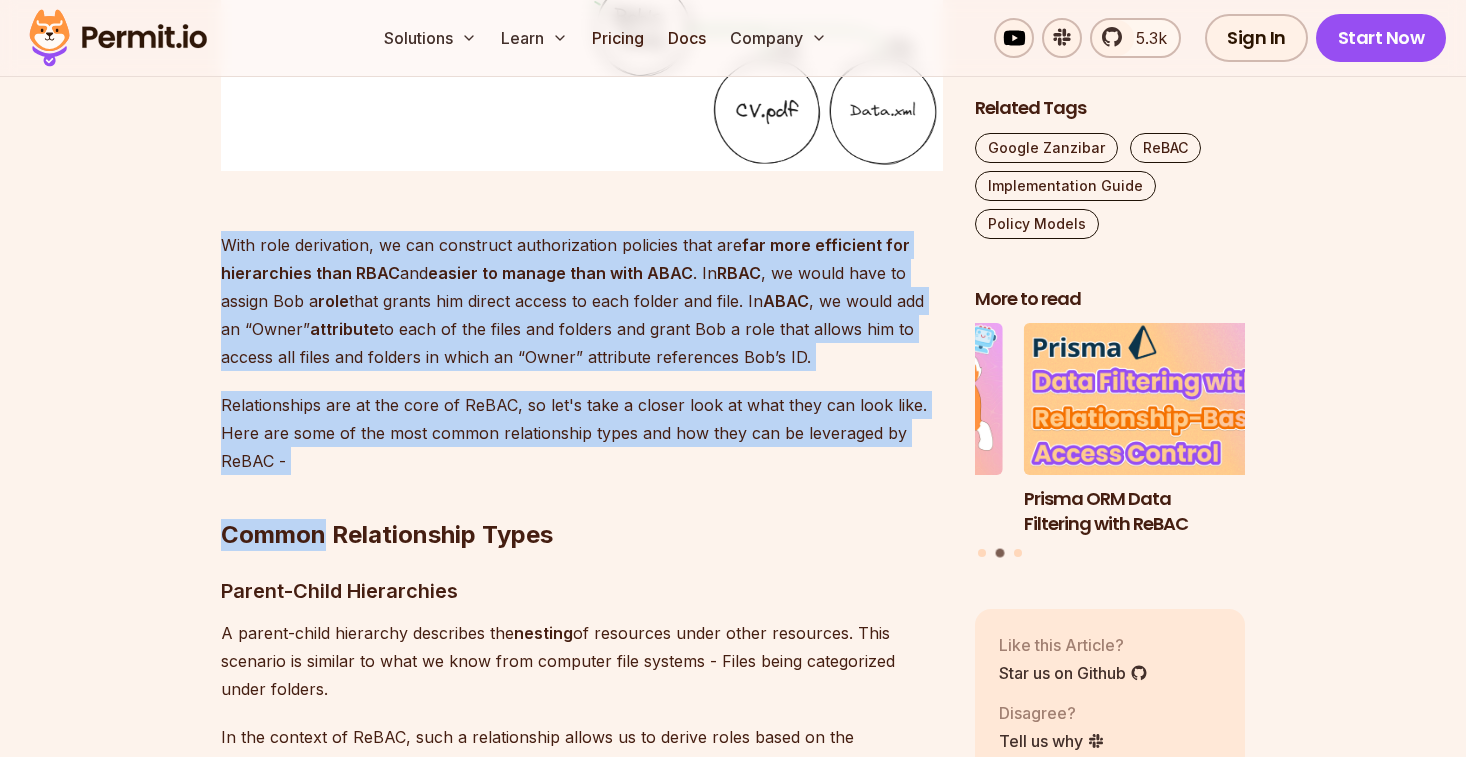 drag, startPoint x: 683, startPoint y: 450, endPoint x: 135, endPoint y: 232, distance: 589.7695 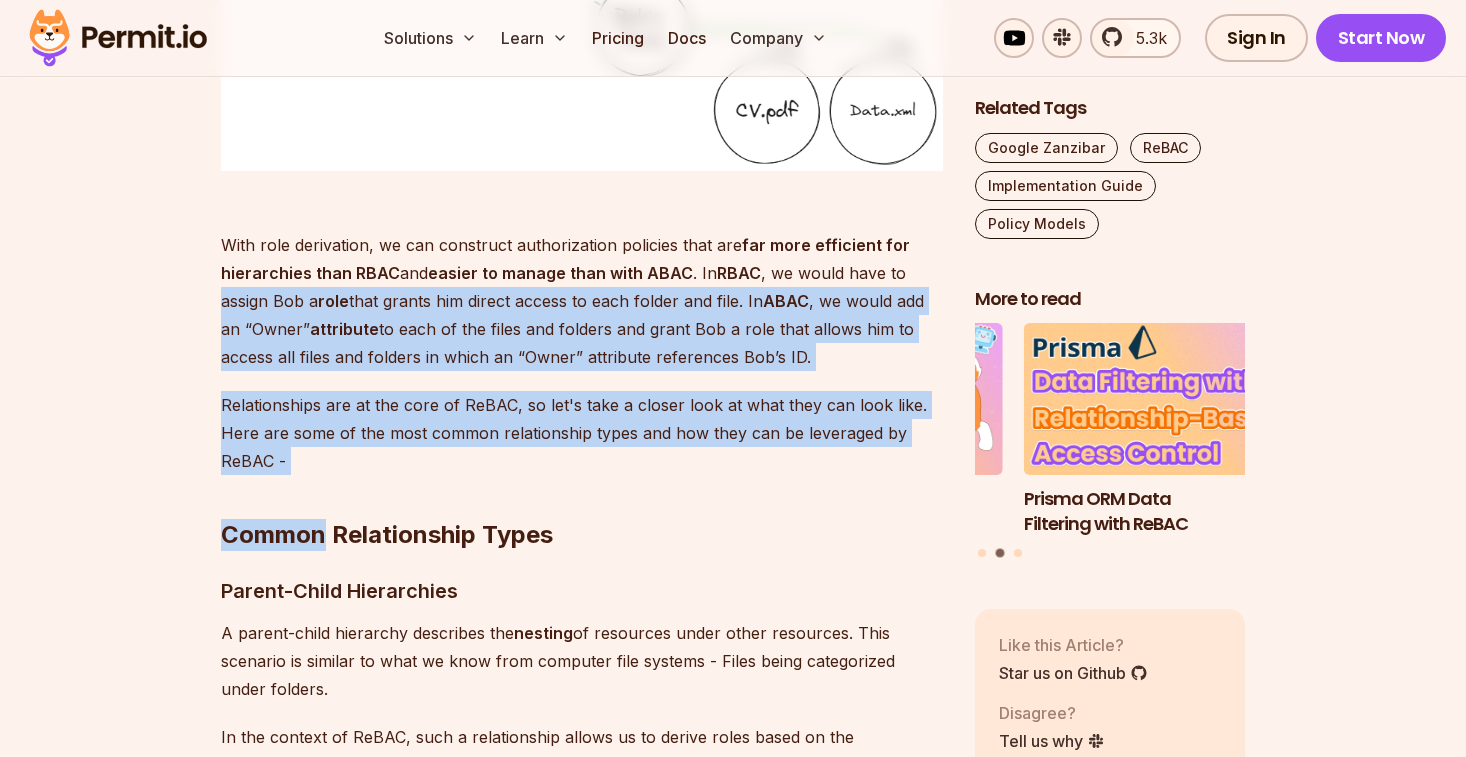 drag, startPoint x: 488, startPoint y: 454, endPoint x: 155, endPoint y: 249, distance: 391.0422 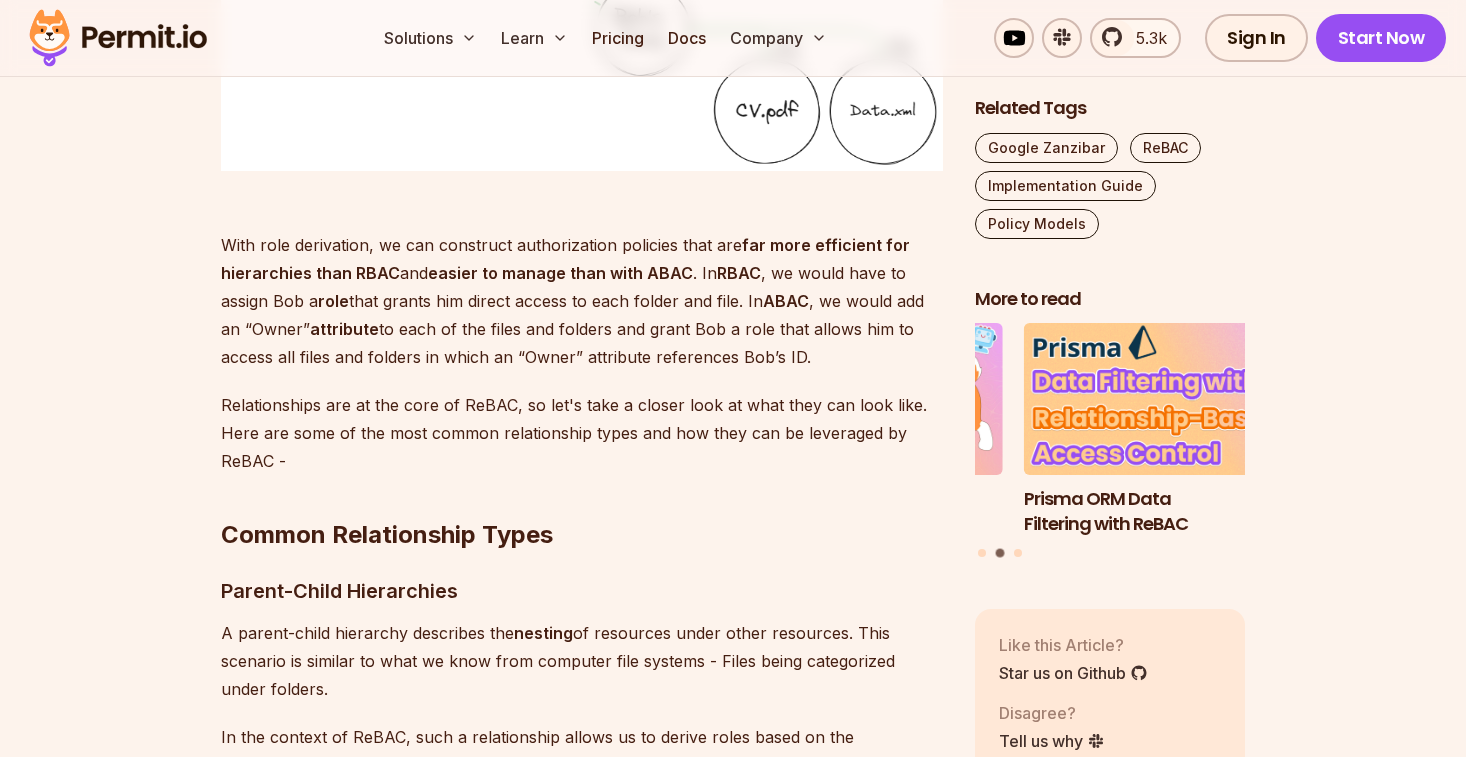 click on "Table of Contents Introduction  ReBAC is a policy model focused exclusively on the relationships, or how resources and identities (aka users) are connected to each other and between themselves. These connections are used to implement Authorization- i.e. ensuring that  the right people and services have the right access to the right resources  (Not to be  confused with Authentication ).  ReBAC is a  Fine Grained Authorization  model, alternative to other common ones - such as  Role Based Access Control (RBAC)  and  Attribute Based Access Control (ABAC) .  Note that these models are more thinking tools than concrete guidelines, and most applications end up mixing between them (especially as time passes and the applications evolve). It’s up to developers to pick the most suitable authorization model for their application at each moment in time.  Policy as a Graph Relationship-Based Access Control (ReBAC) extends RBAC by considering  relationships between identities and resources hierarchical structures" at bounding box center (733, 4652) 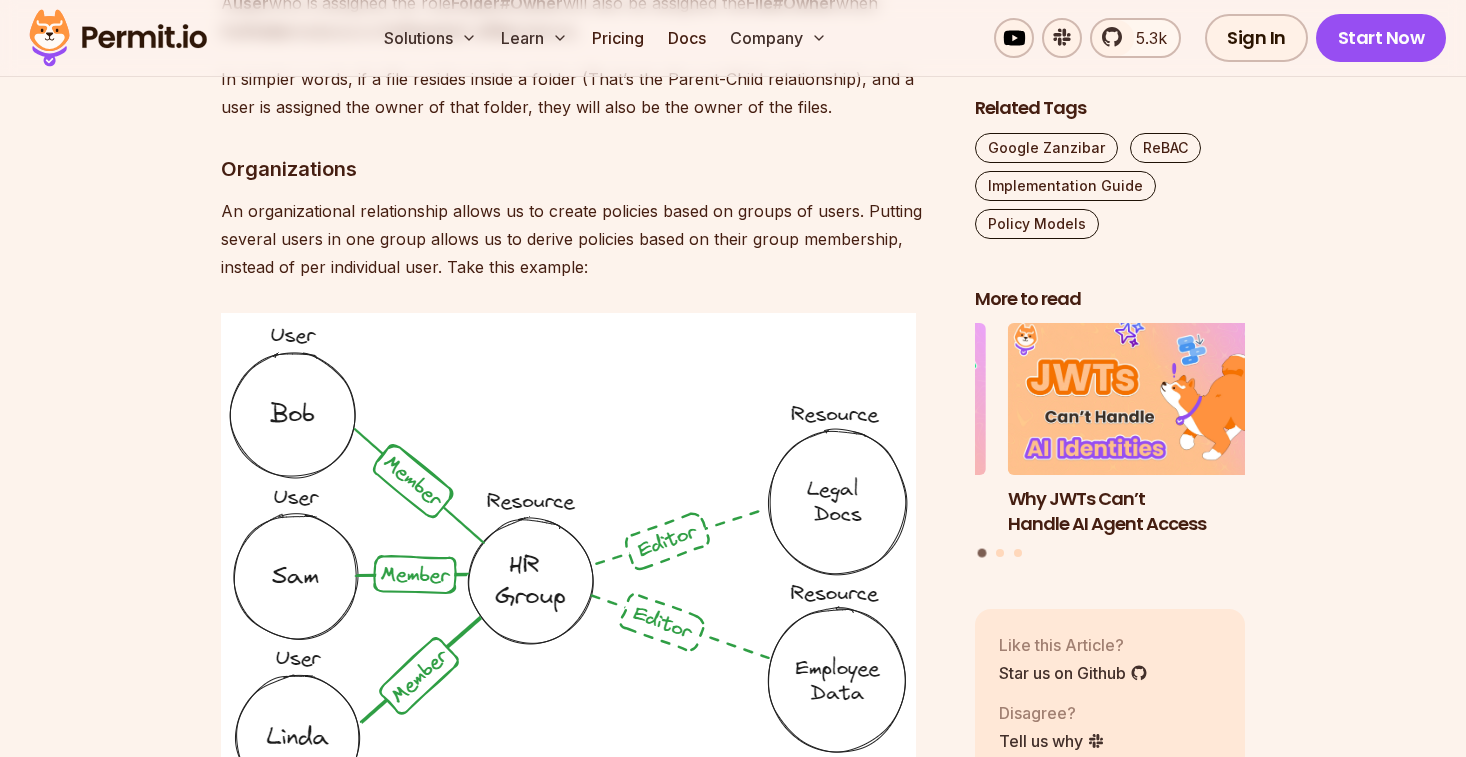 scroll, scrollTop: 5216, scrollLeft: 0, axis: vertical 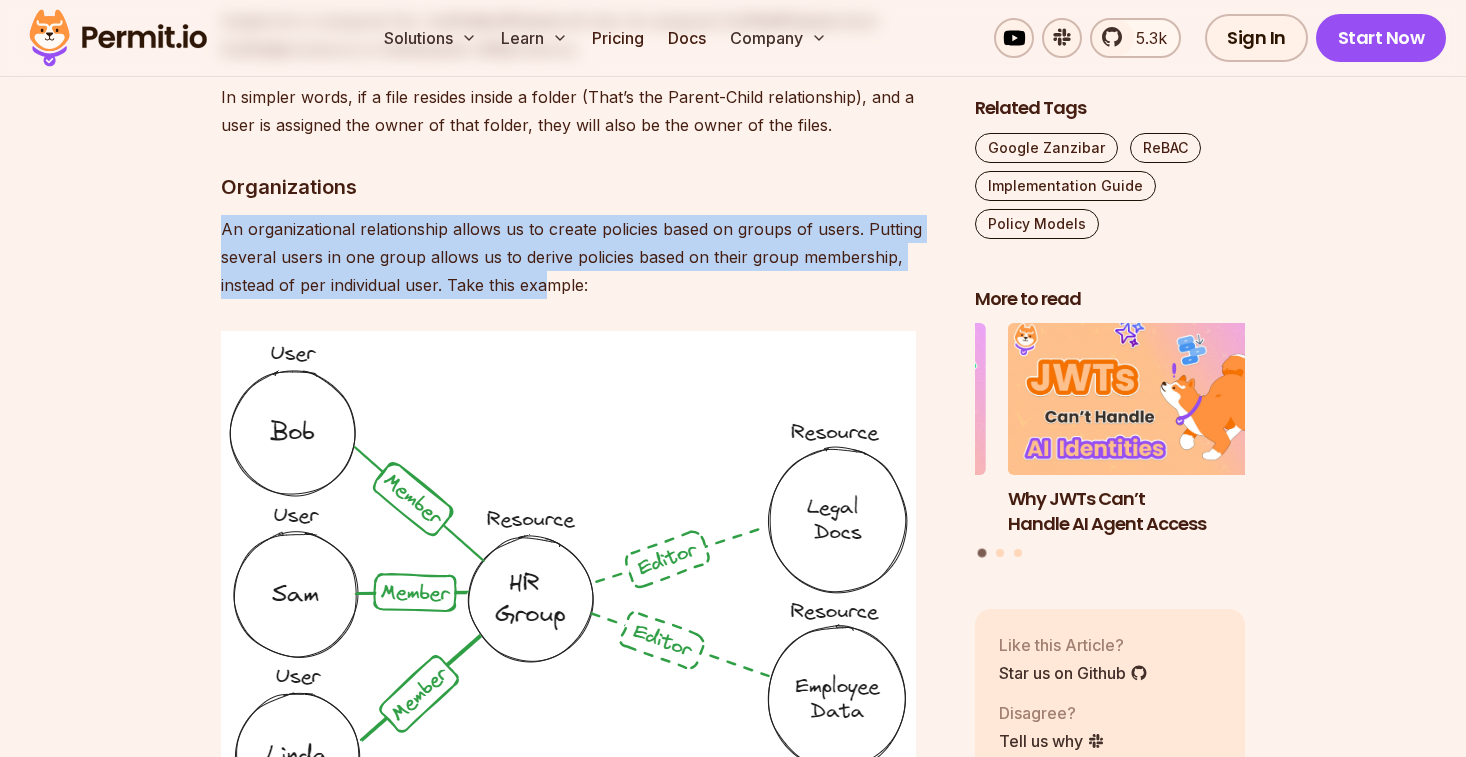 drag, startPoint x: 224, startPoint y: 221, endPoint x: 546, endPoint y: 293, distance: 329.9515 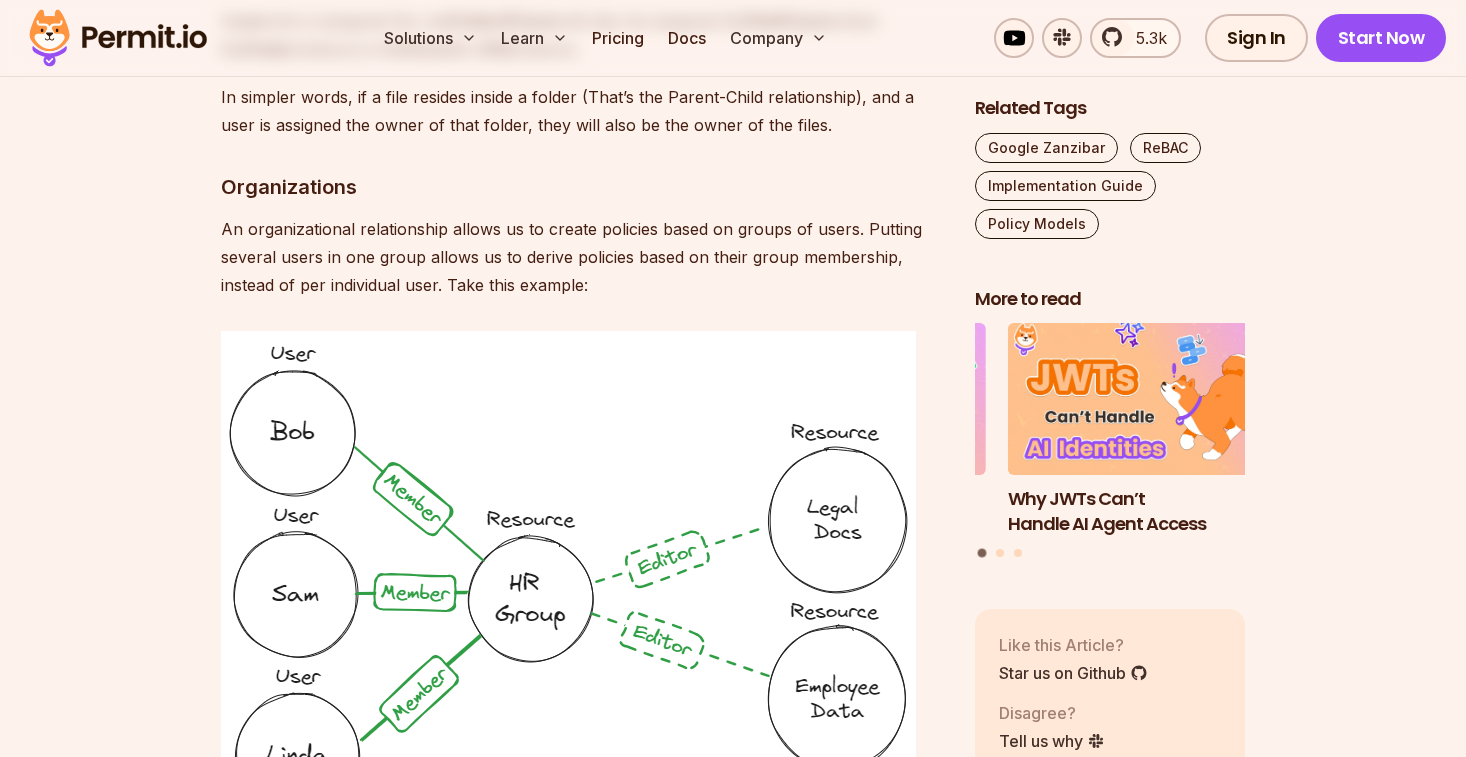 click on "Introduction  ReBAC is a policy model focused exclusively on the relationships, or how resources and identities (aka users) are connected to each other and between themselves. These connections are used to implement Authorization- i.e. ensuring that  the right people and services have the right access to the right resources  (Not to be  confused with Authentication ).  ReBAC is a  Fine Grained Authorization  model, alternative to other common ones - such as  Role Based Access Control (RBAC)  and  Attribute Based Access Control (ABAC) .  Note that these models are more thinking tools than concrete guidelines, and most applications end up mixing between them (especially as time passes and the applications evolve). It’s up to developers to pick the most suitable authorization model for their application at each moment in time.  Policy as a Graph Relationship-Based Access Control (ReBAC) extends RBAC by considering  relationships between identities and resources hierarchical structures . as a graph ):" at bounding box center (582, 3188) 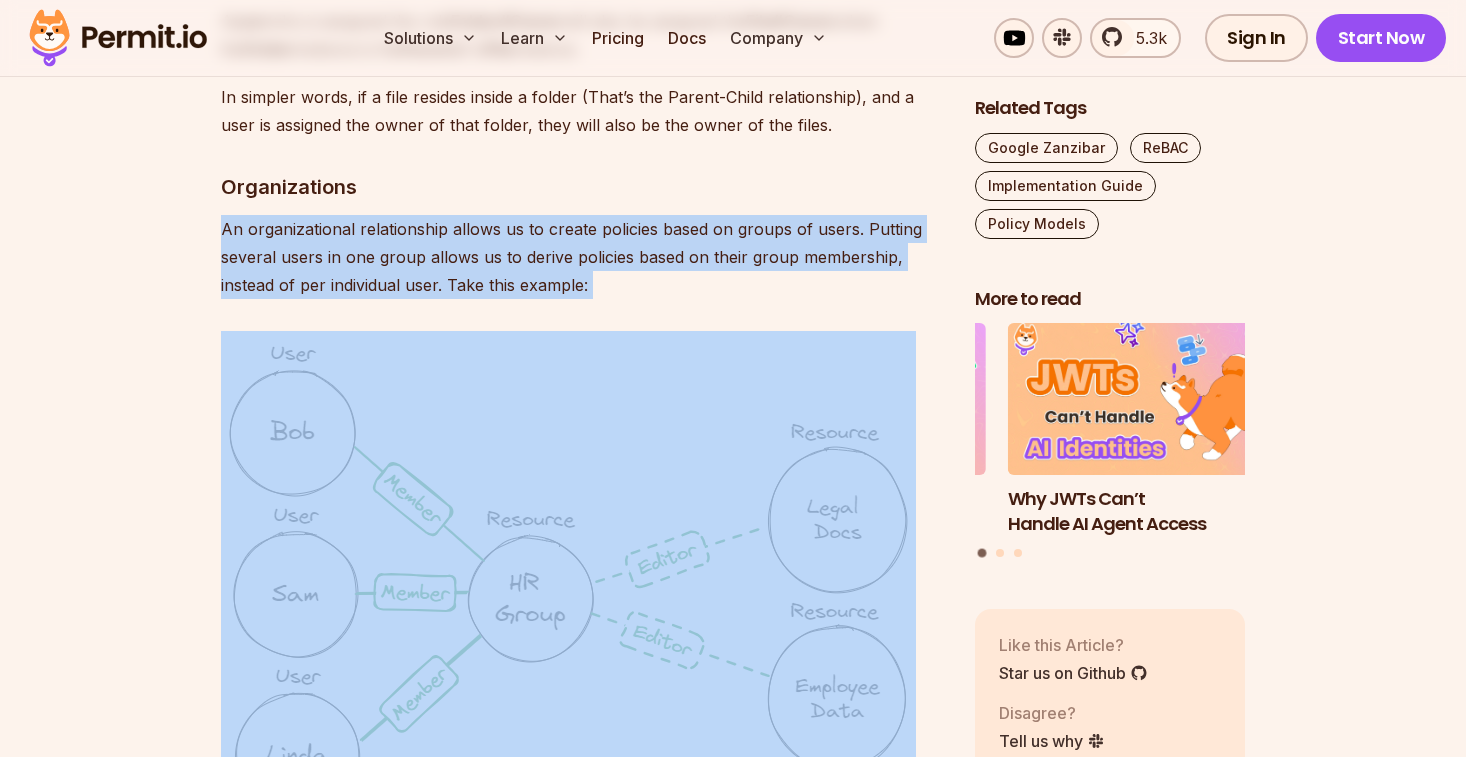 drag, startPoint x: 618, startPoint y: 302, endPoint x: 216, endPoint y: 217, distance: 410.88806 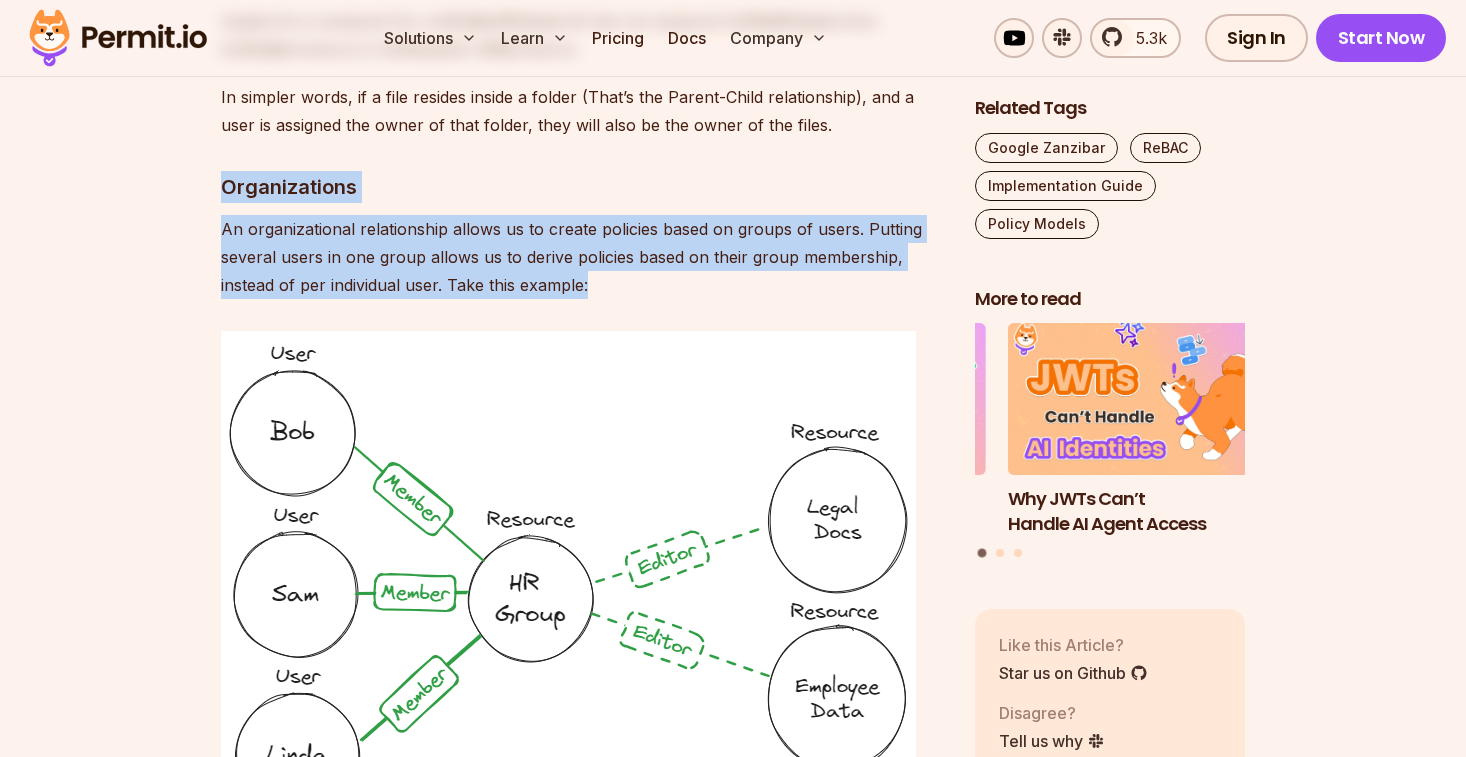 drag, startPoint x: 652, startPoint y: 297, endPoint x: 206, endPoint y: 201, distance: 456.21487 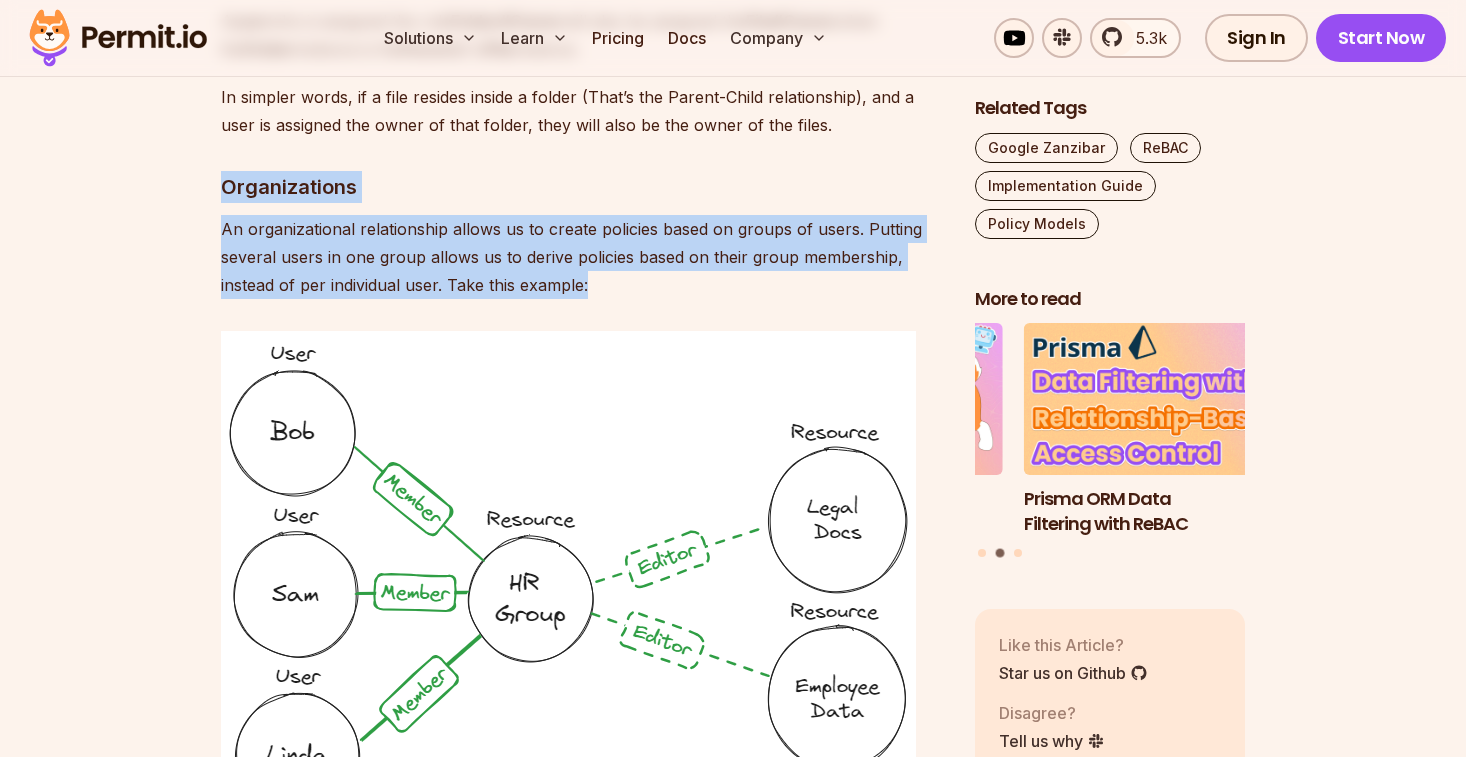 drag, startPoint x: 225, startPoint y: 214, endPoint x: 613, endPoint y: 285, distance: 394.44266 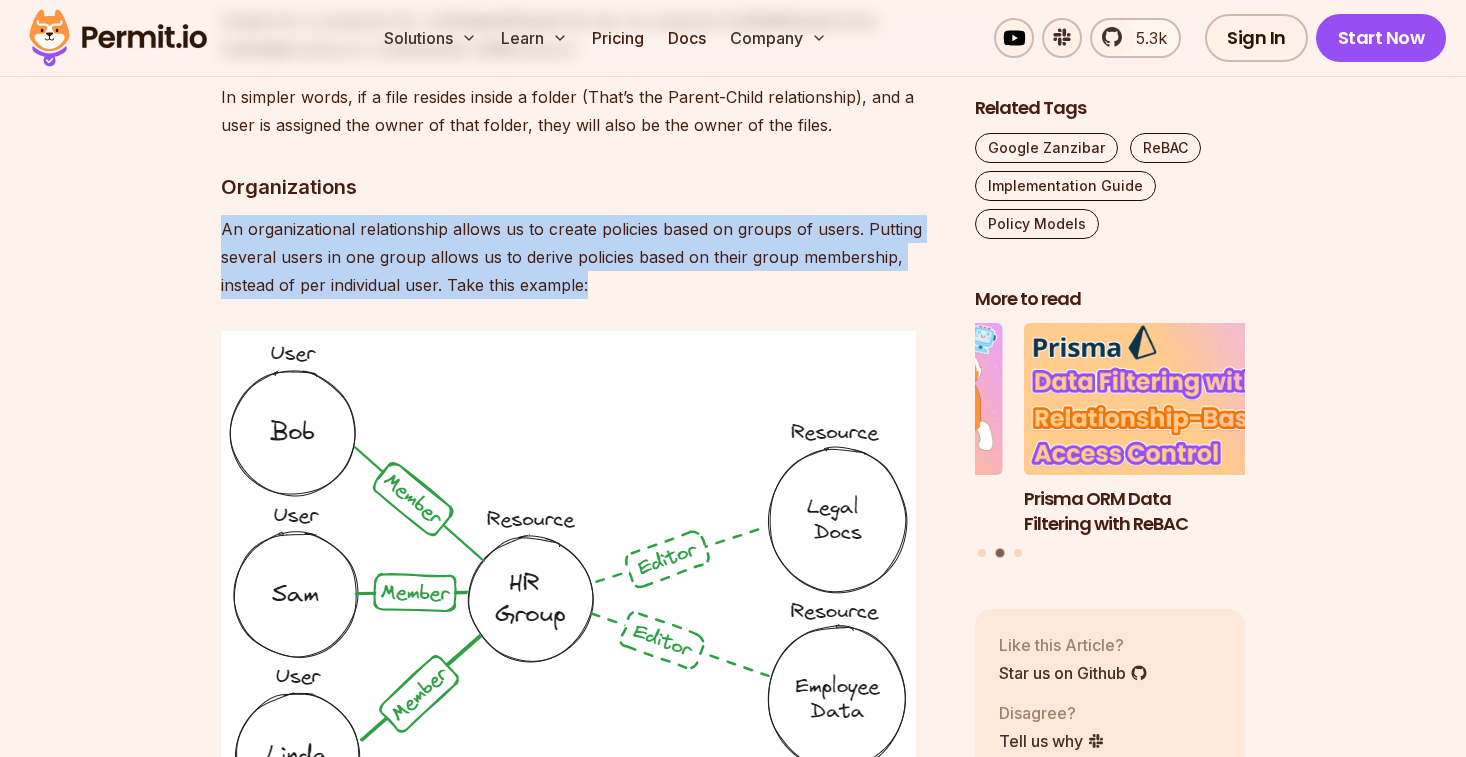 drag, startPoint x: 613, startPoint y: 285, endPoint x: 227, endPoint y: 222, distance: 391.1074 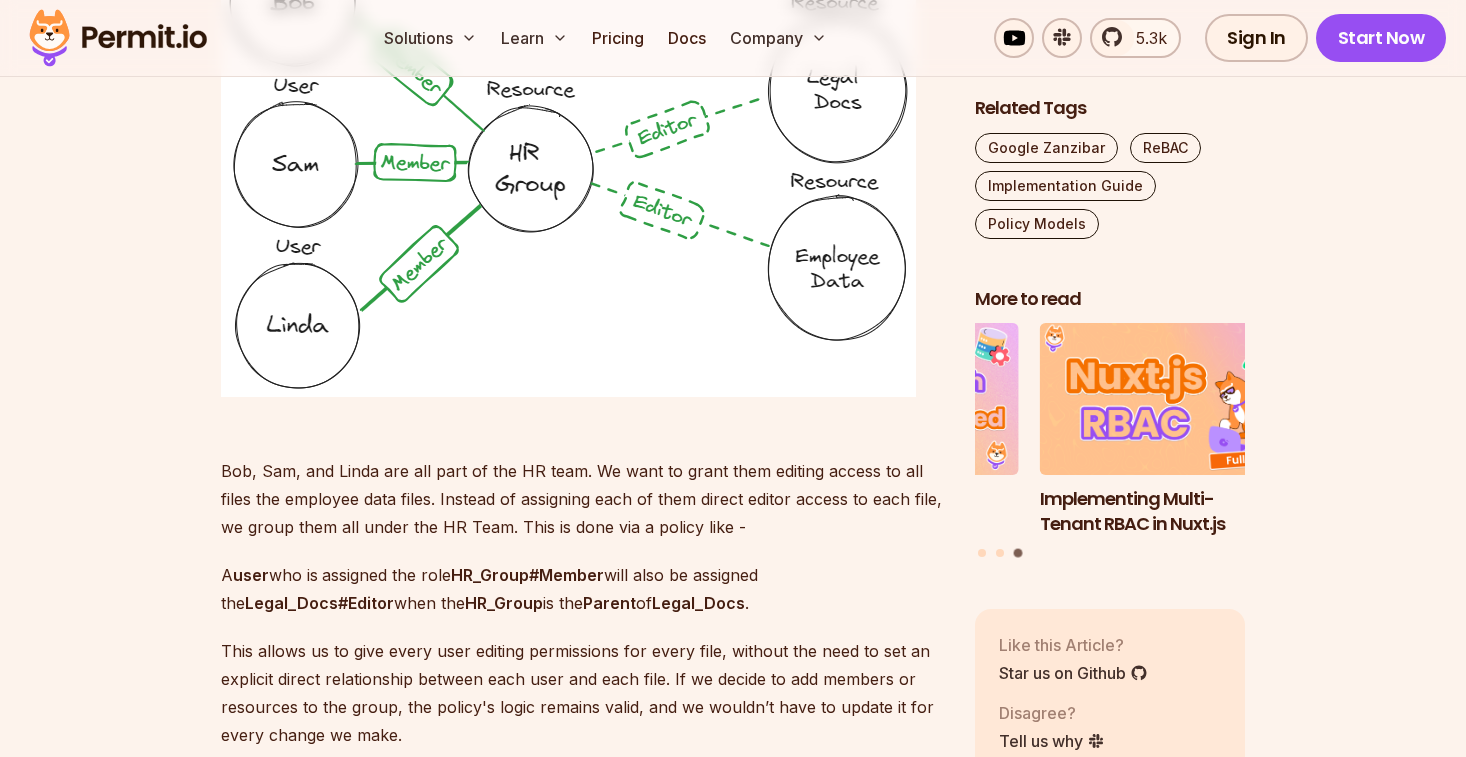 scroll, scrollTop: 5671, scrollLeft: 0, axis: vertical 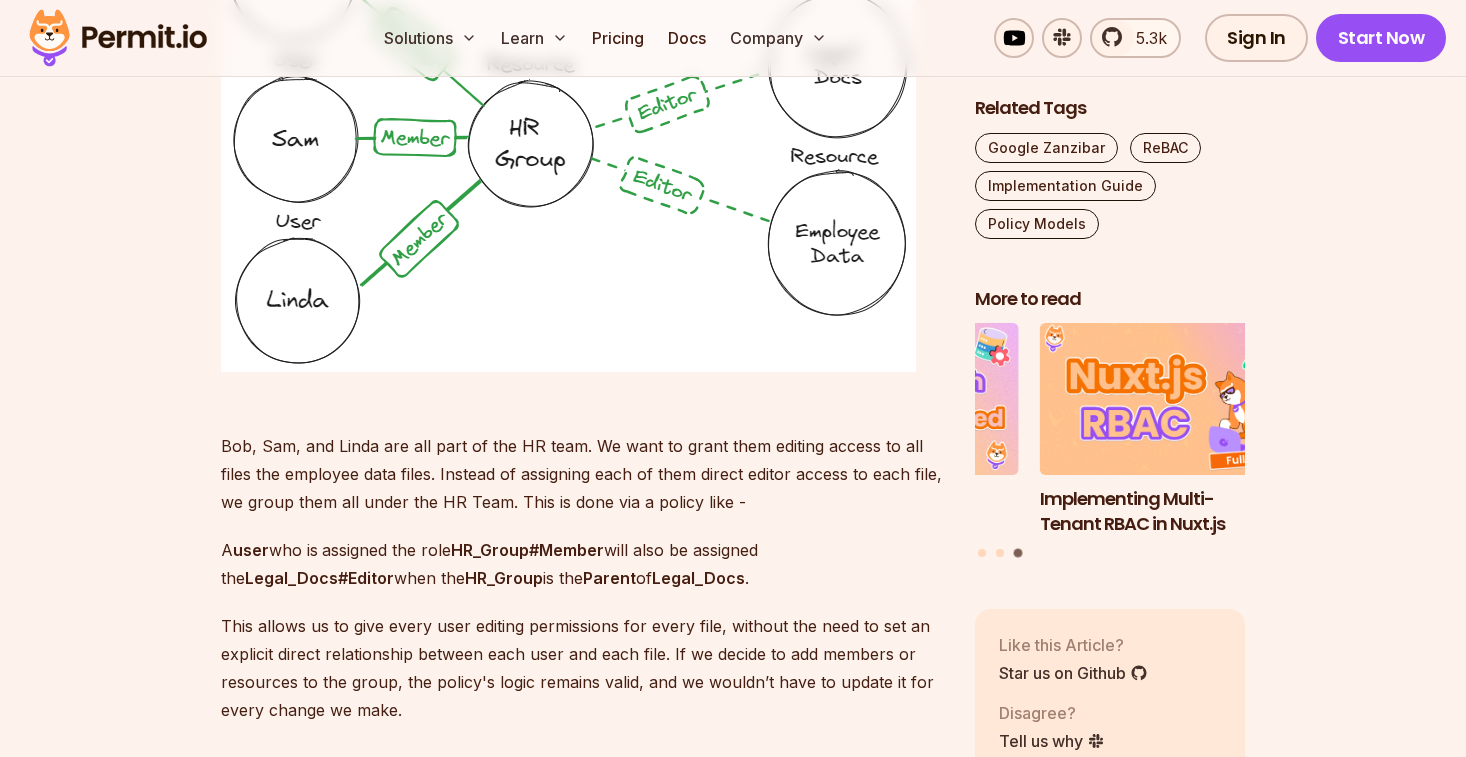 drag, startPoint x: 186, startPoint y: 407, endPoint x: 785, endPoint y: 503, distance: 606.64404 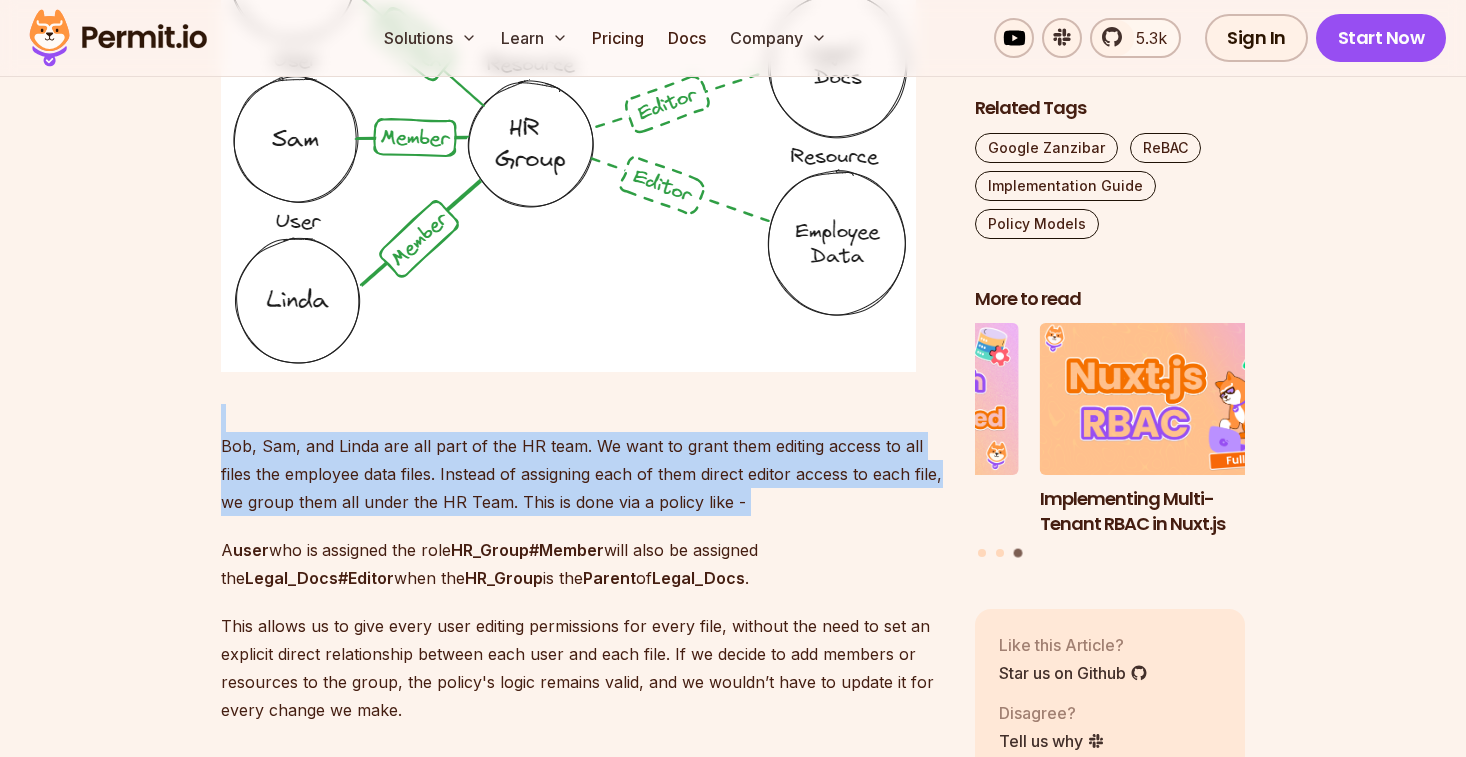 drag, startPoint x: 785, startPoint y: 502, endPoint x: 164, endPoint y: 410, distance: 627.77783 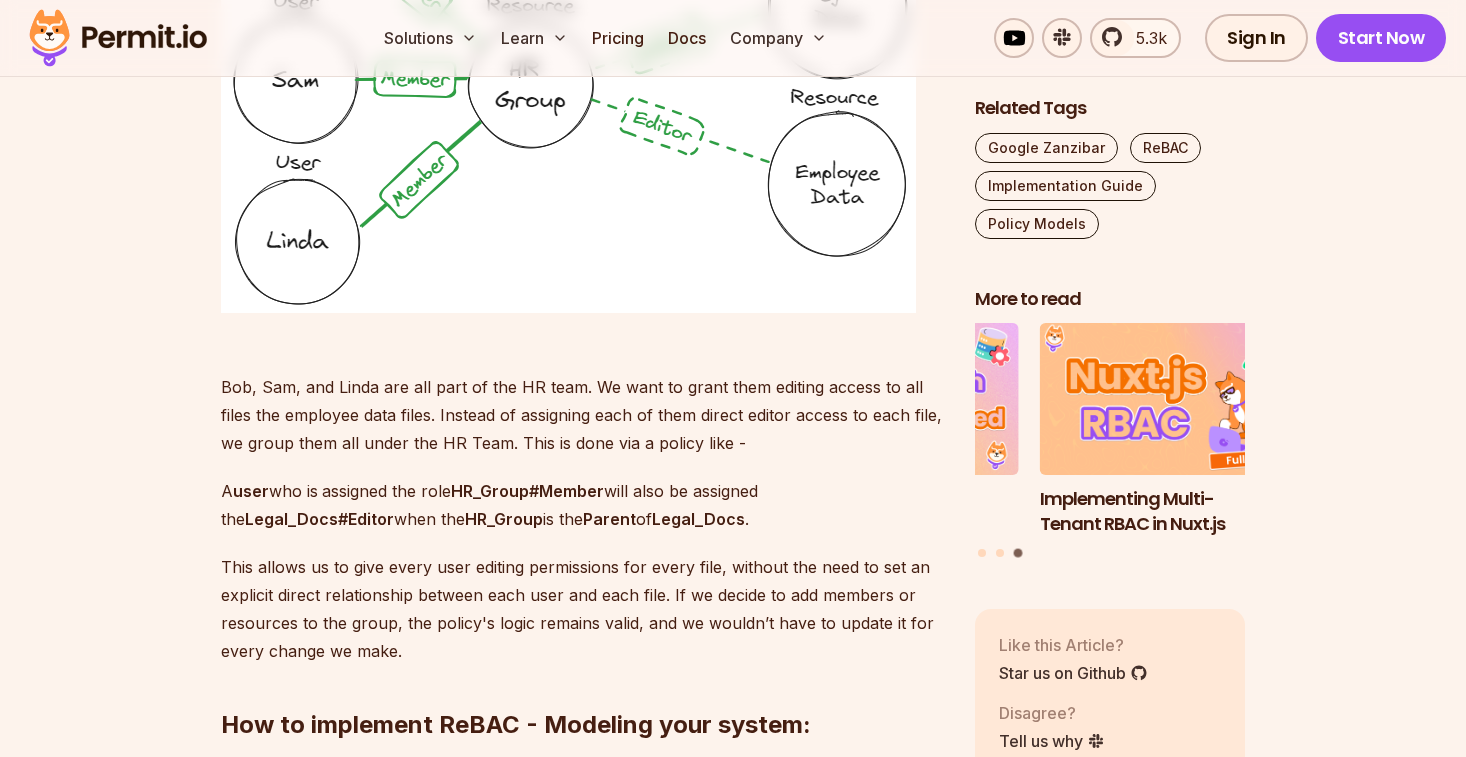 scroll, scrollTop: 5731, scrollLeft: 0, axis: vertical 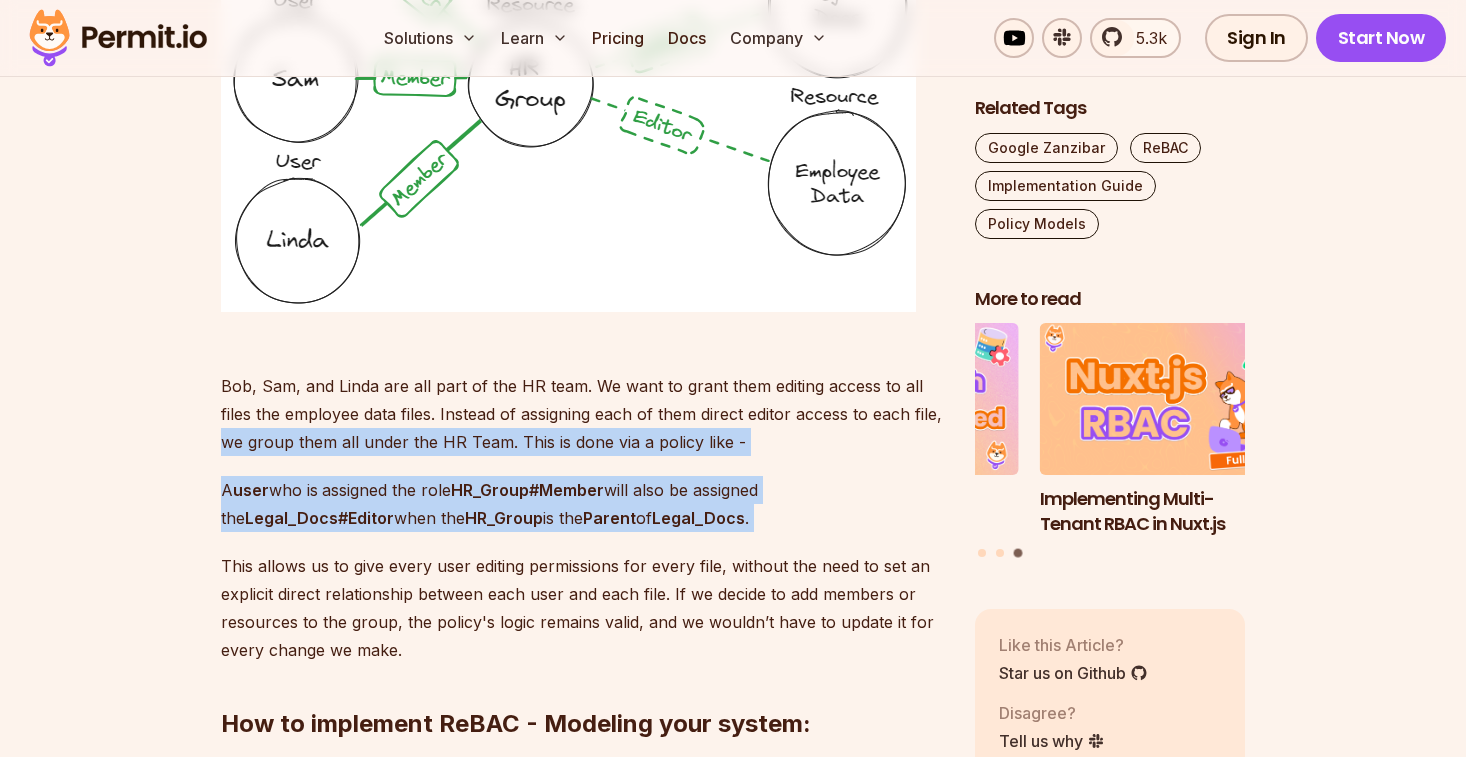 drag, startPoint x: 345, startPoint y: 449, endPoint x: 849, endPoint y: 530, distance: 510.46744 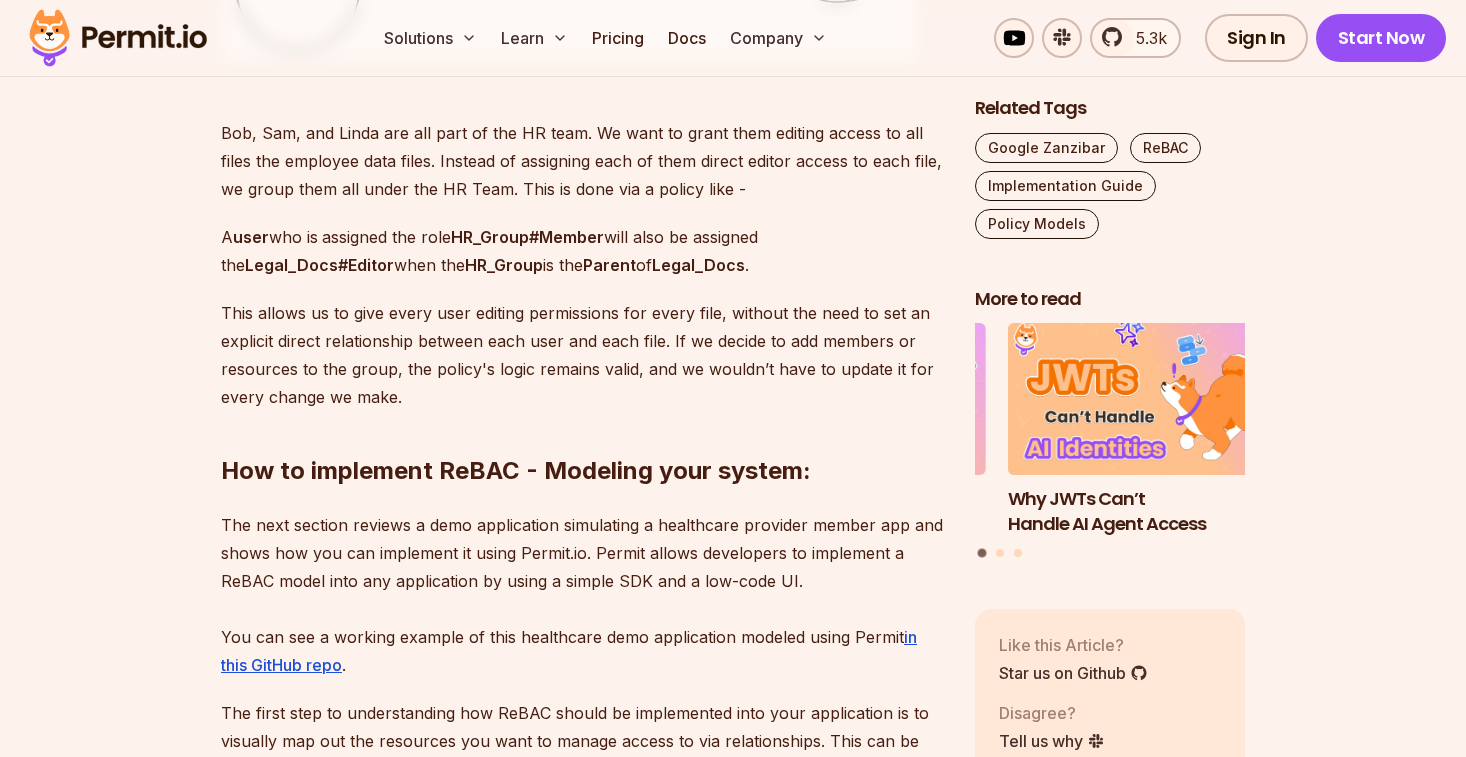 scroll, scrollTop: 5986, scrollLeft: 0, axis: vertical 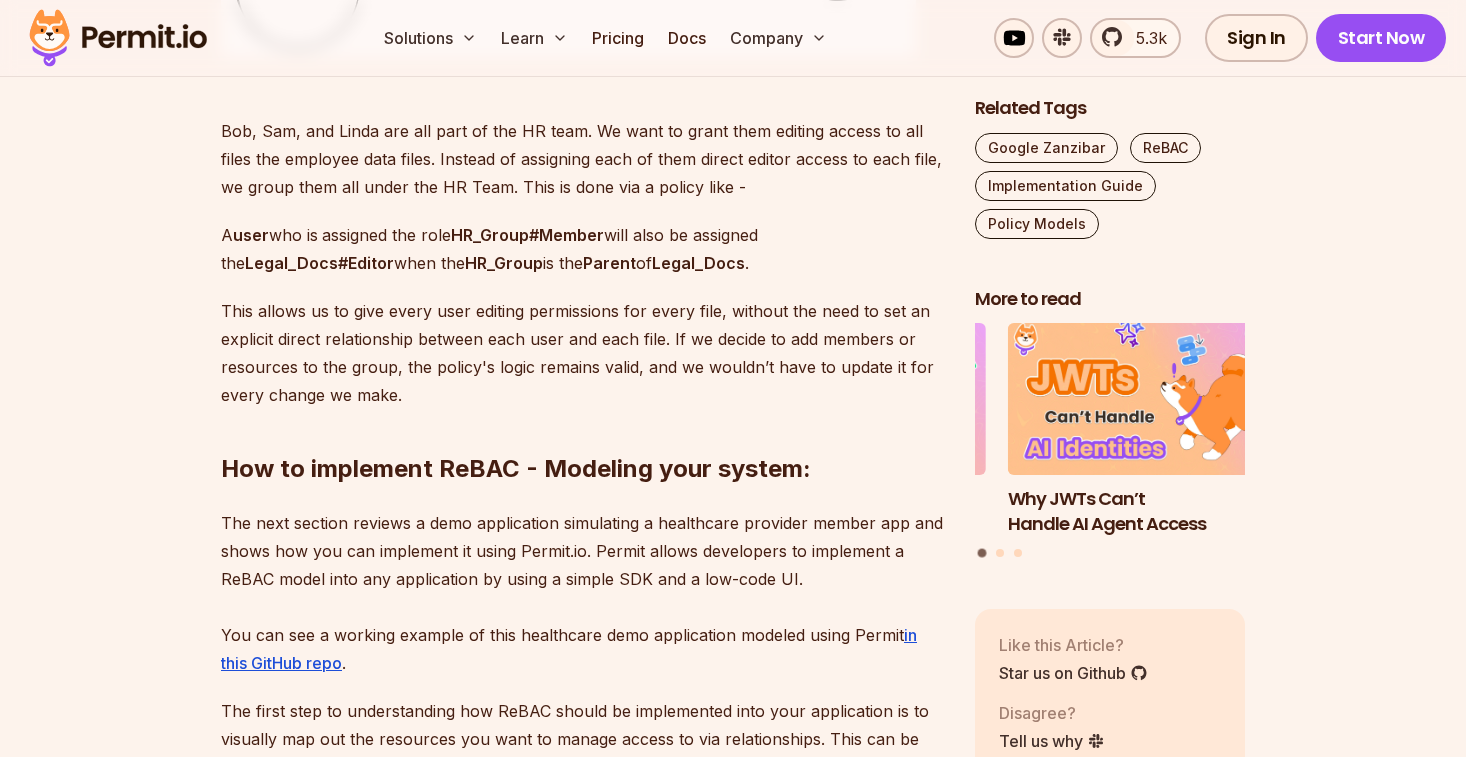 drag, startPoint x: 798, startPoint y: 190, endPoint x: 217, endPoint y: 129, distance: 584.1935 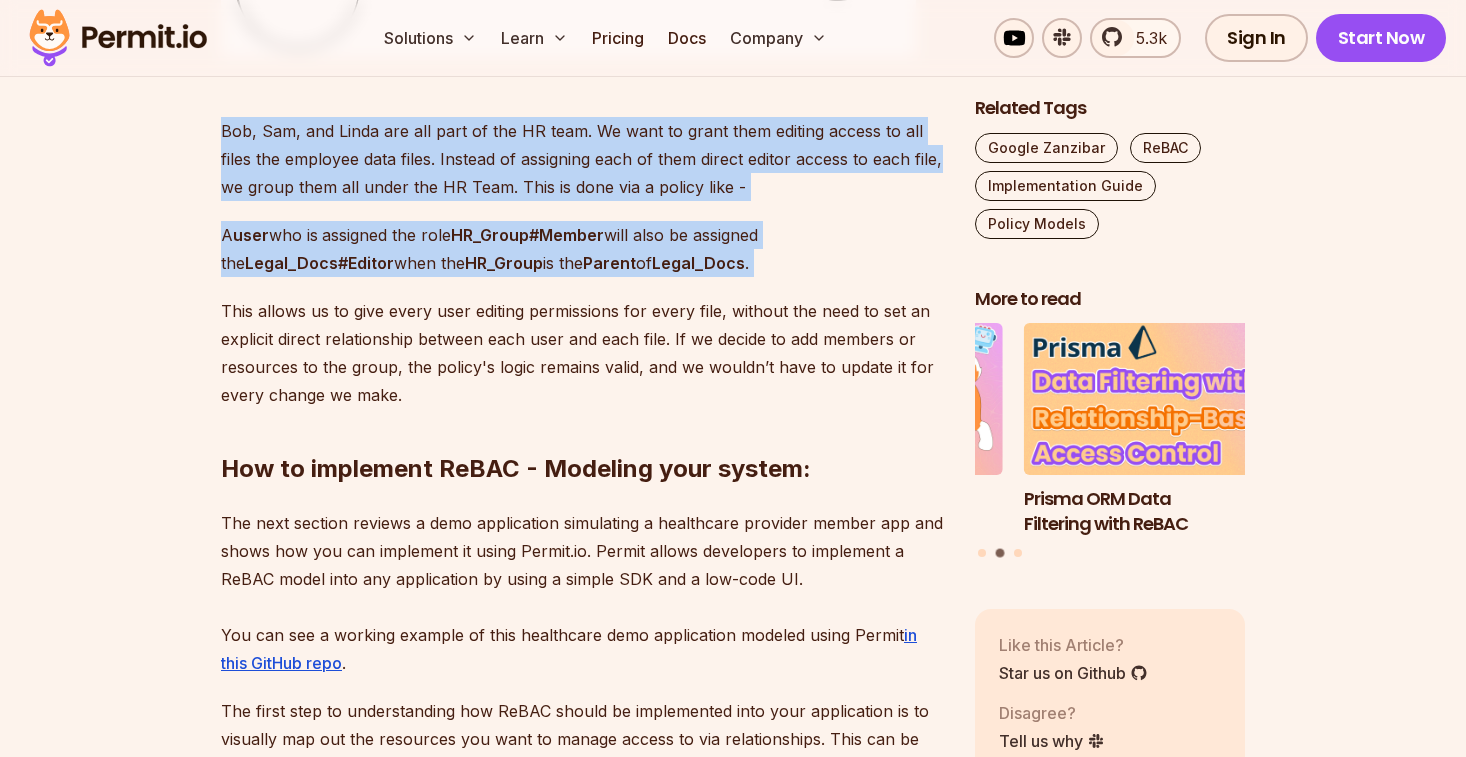 drag, startPoint x: 217, startPoint y: 129, endPoint x: 810, endPoint y: 263, distance: 607.9515 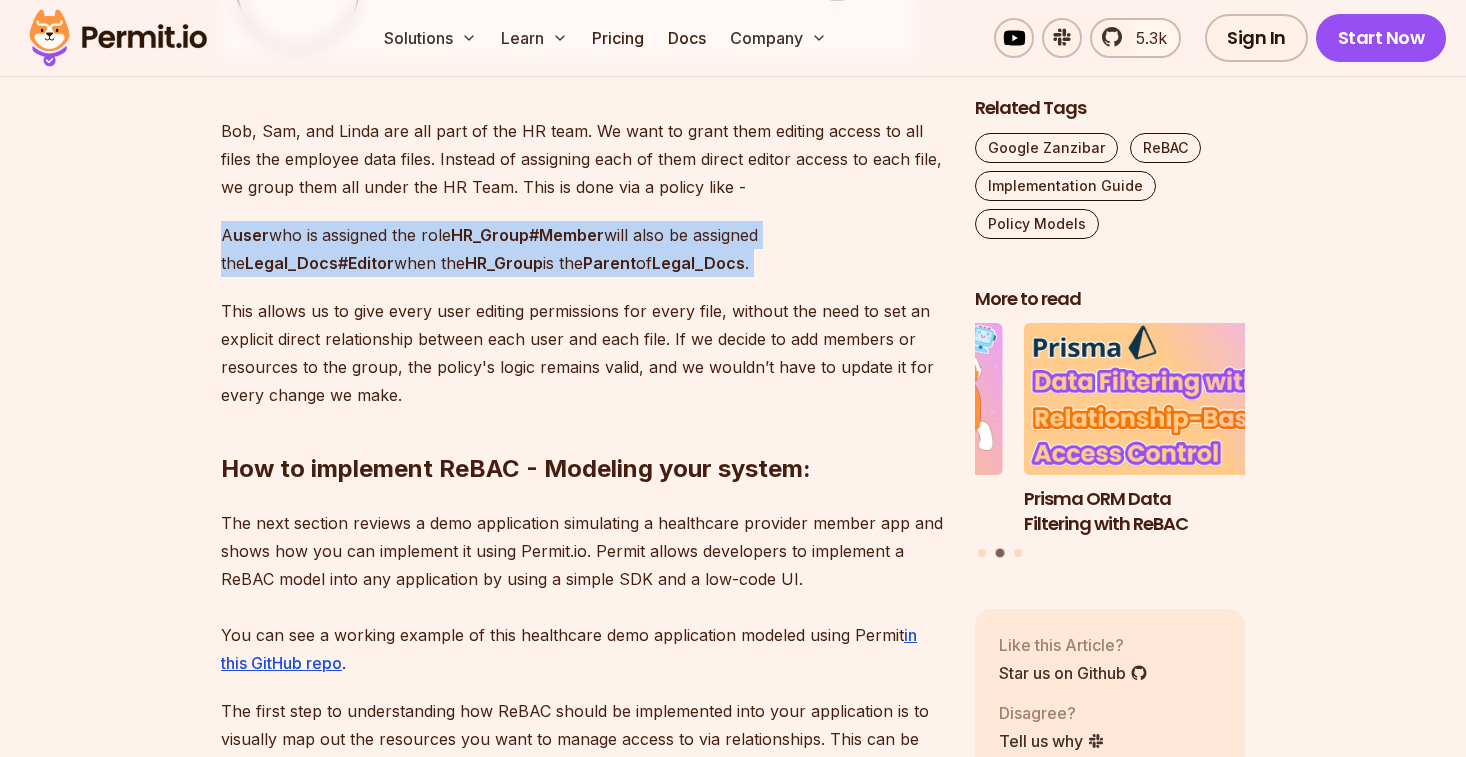 drag, startPoint x: 810, startPoint y: 263, endPoint x: 271, endPoint y: 212, distance: 541.4074 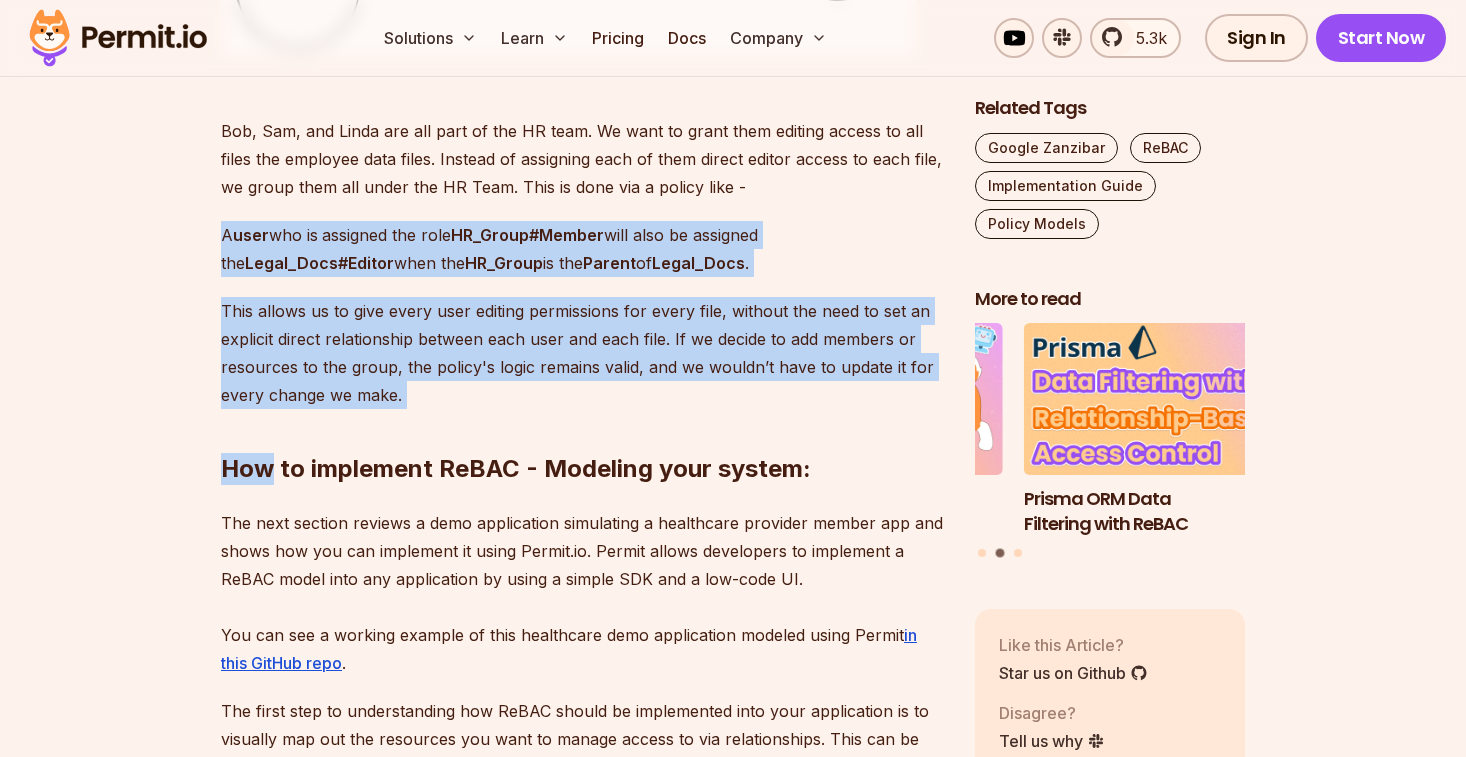 drag, startPoint x: 271, startPoint y: 212, endPoint x: 643, endPoint y: 390, distance: 412.393 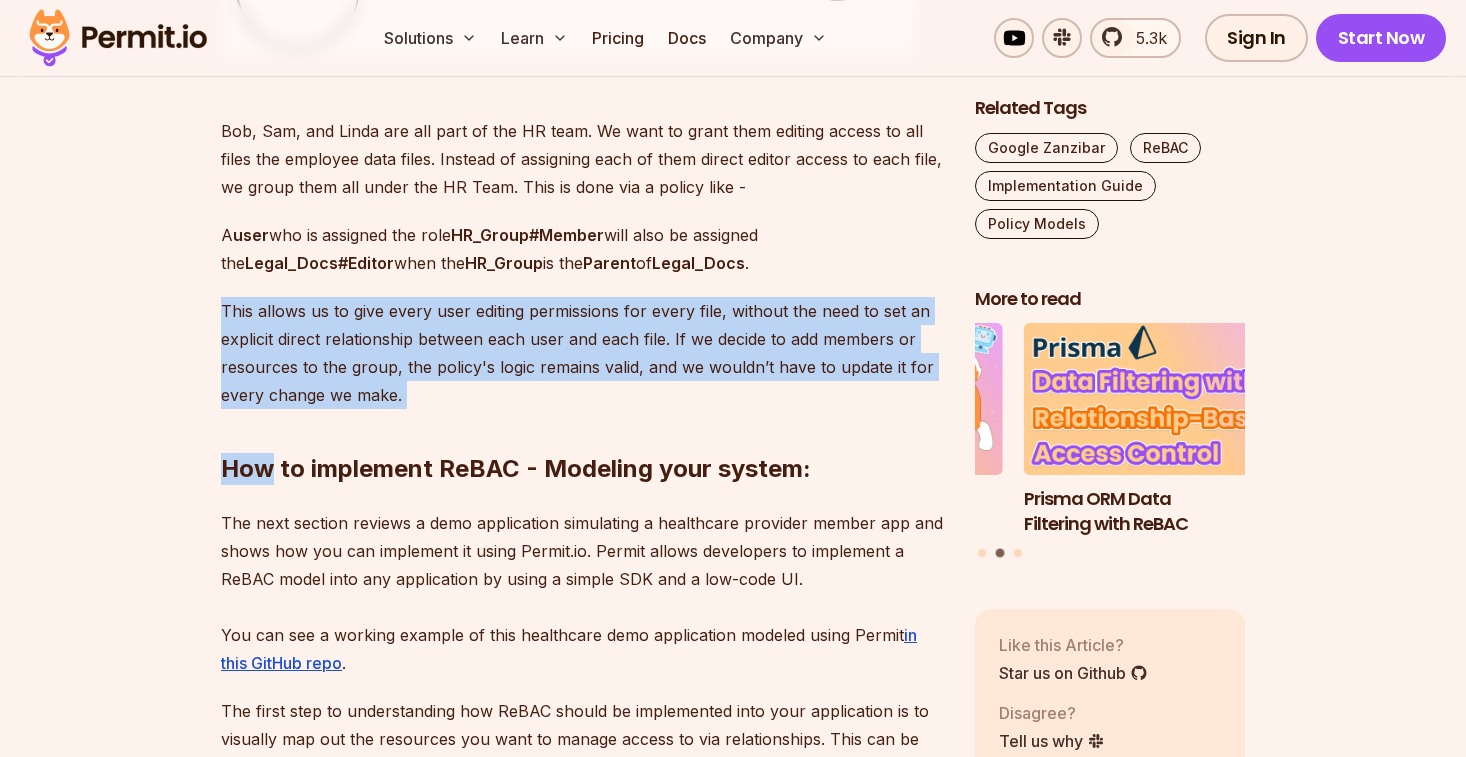 drag, startPoint x: 643, startPoint y: 390, endPoint x: 258, endPoint y: 285, distance: 399.0614 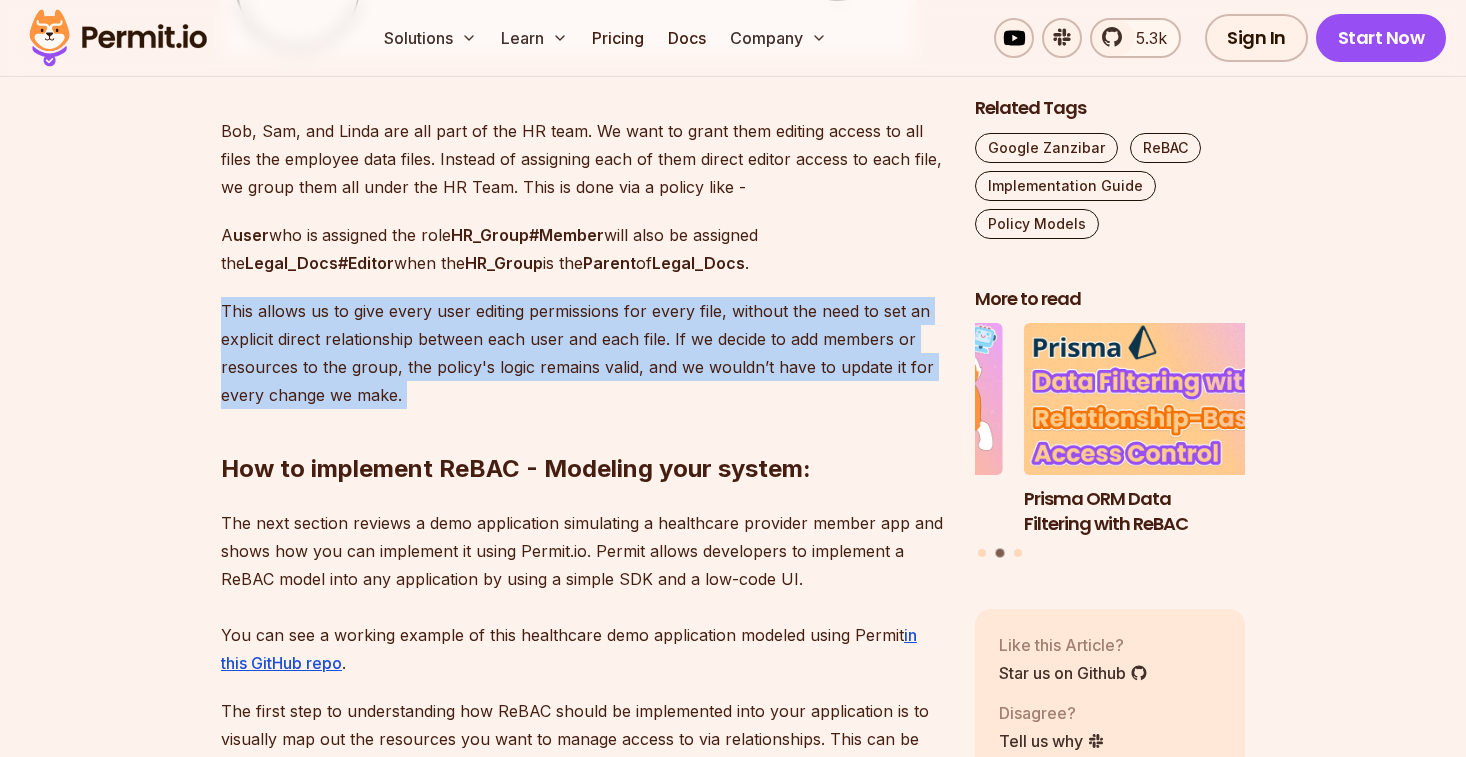 drag, startPoint x: 235, startPoint y: 283, endPoint x: 542, endPoint y: 396, distance: 327.13605 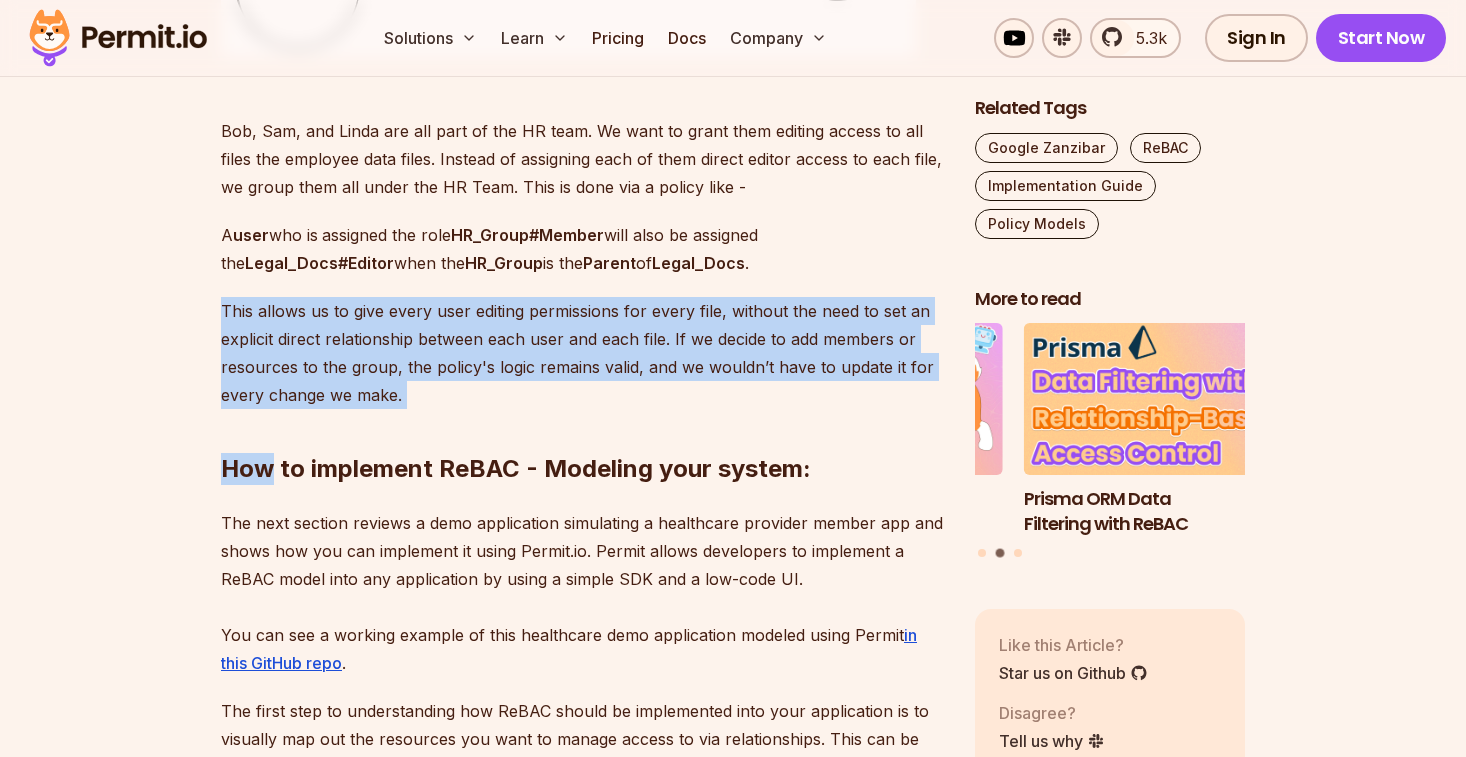 drag, startPoint x: 542, startPoint y: 396, endPoint x: 236, endPoint y: 292, distance: 323.19034 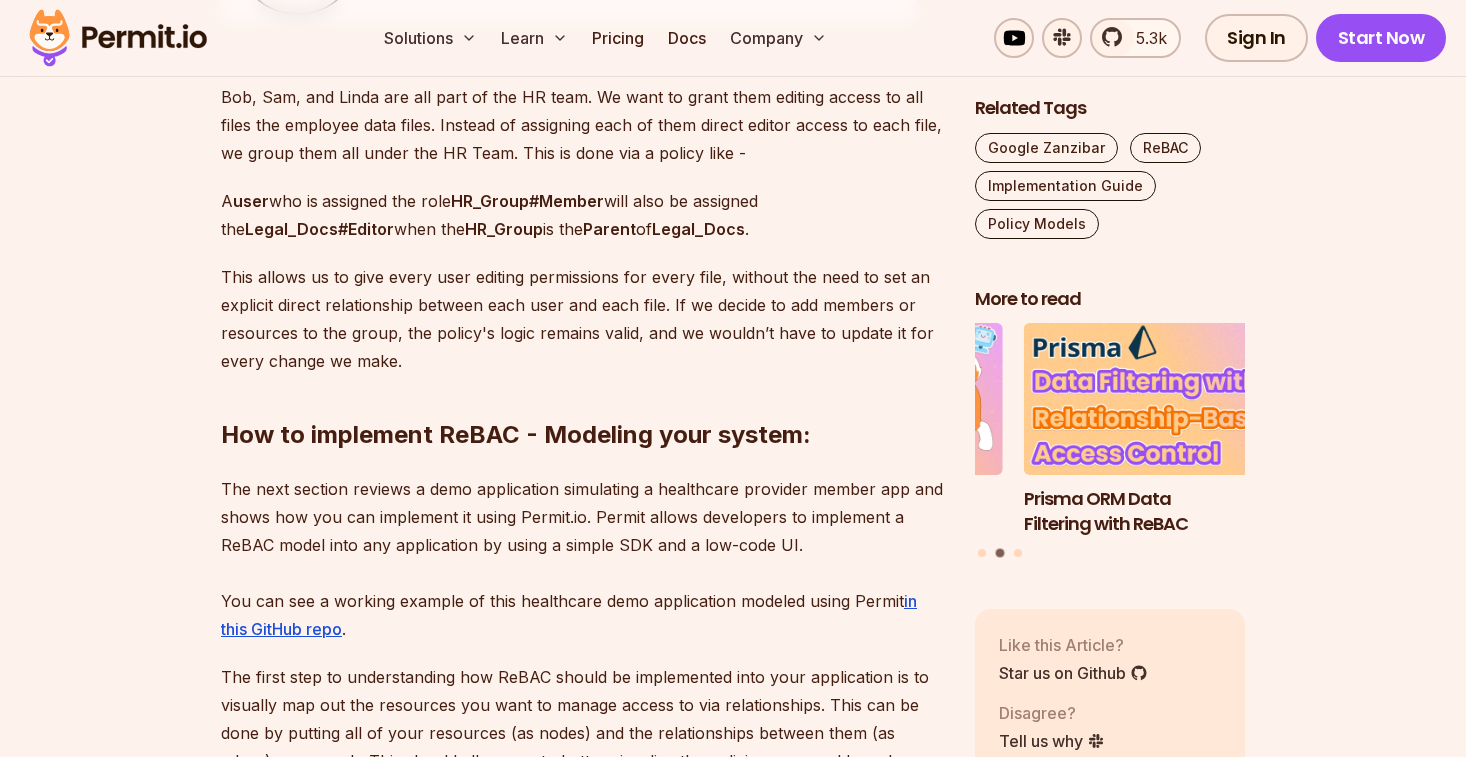scroll, scrollTop: 6021, scrollLeft: 0, axis: vertical 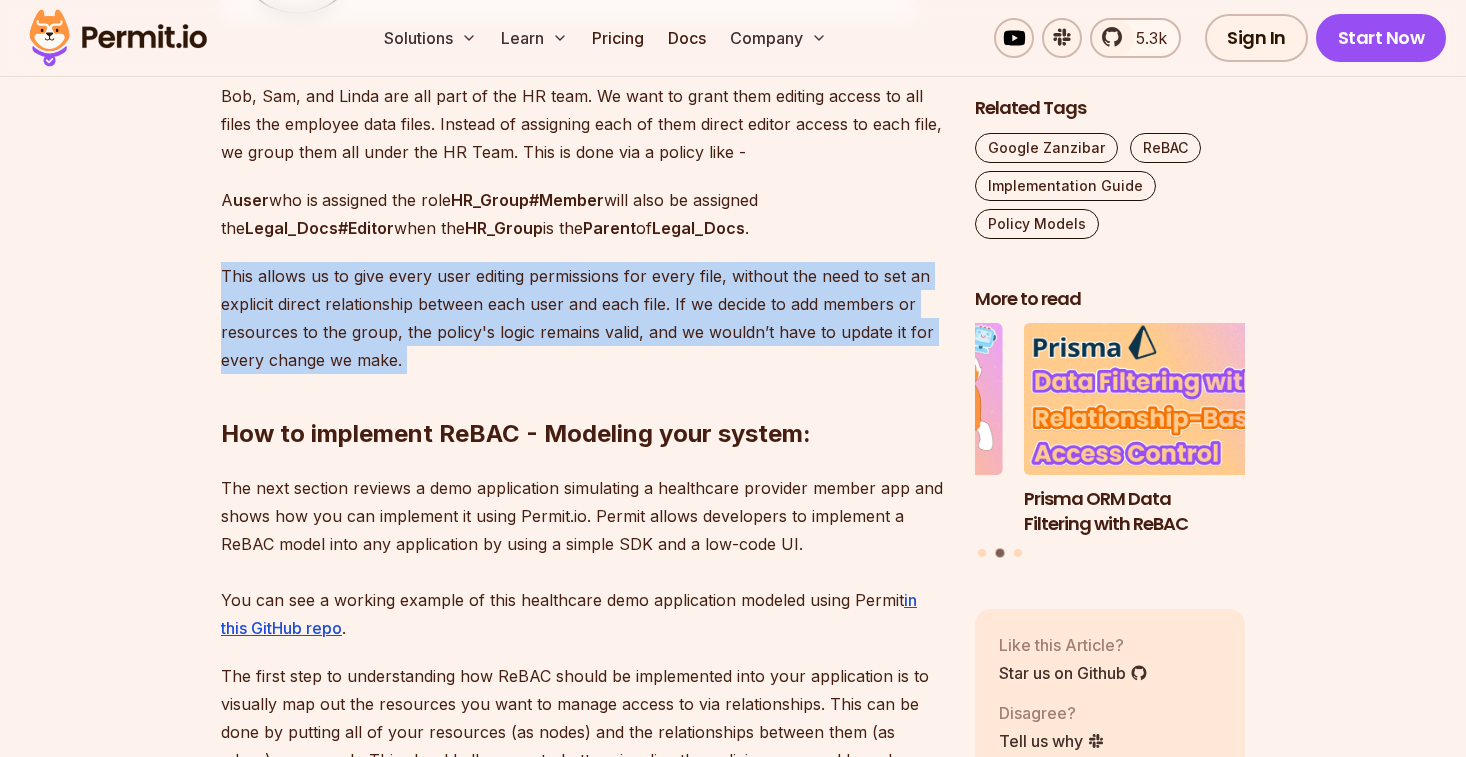 drag, startPoint x: 472, startPoint y: 359, endPoint x: 217, endPoint y: 265, distance: 271.7738 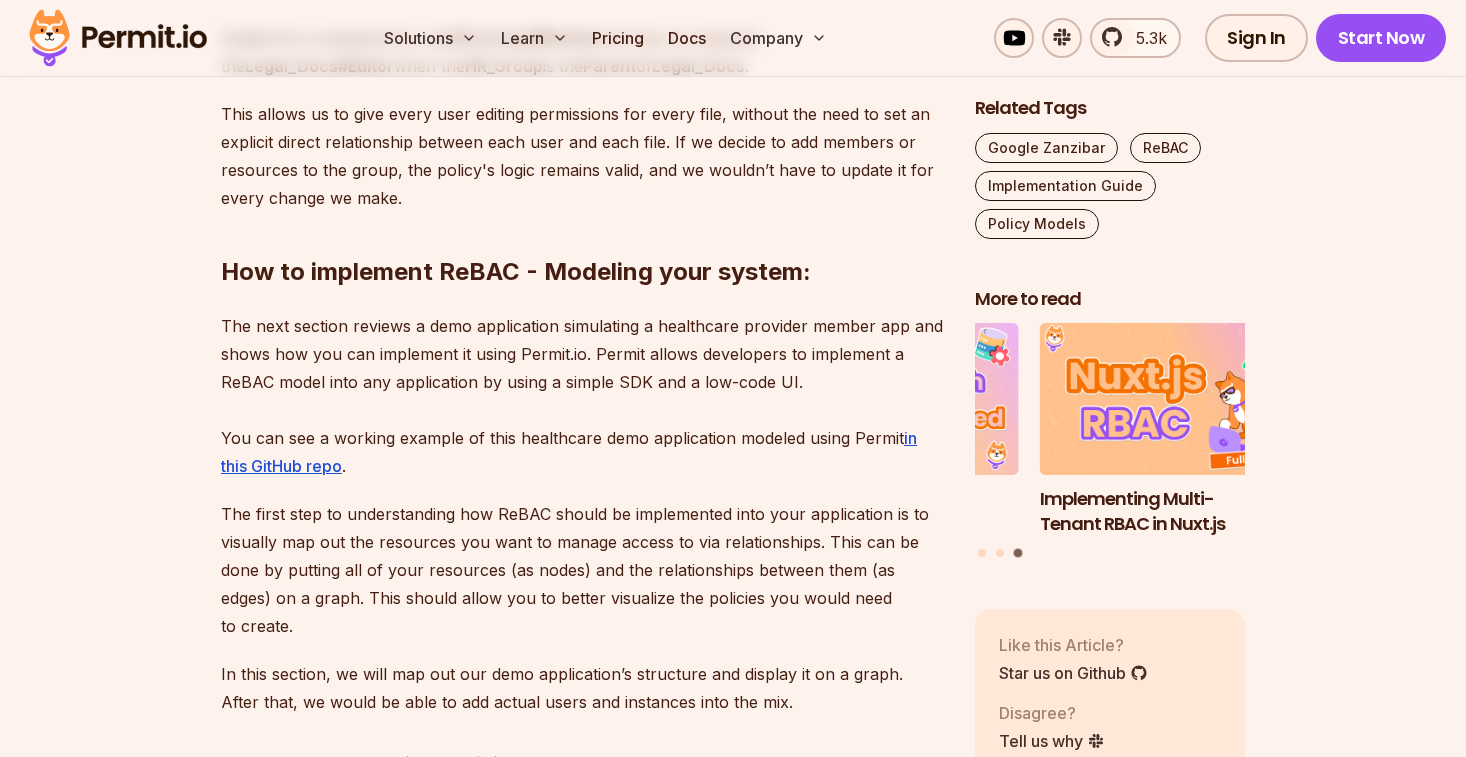scroll, scrollTop: 6187, scrollLeft: 0, axis: vertical 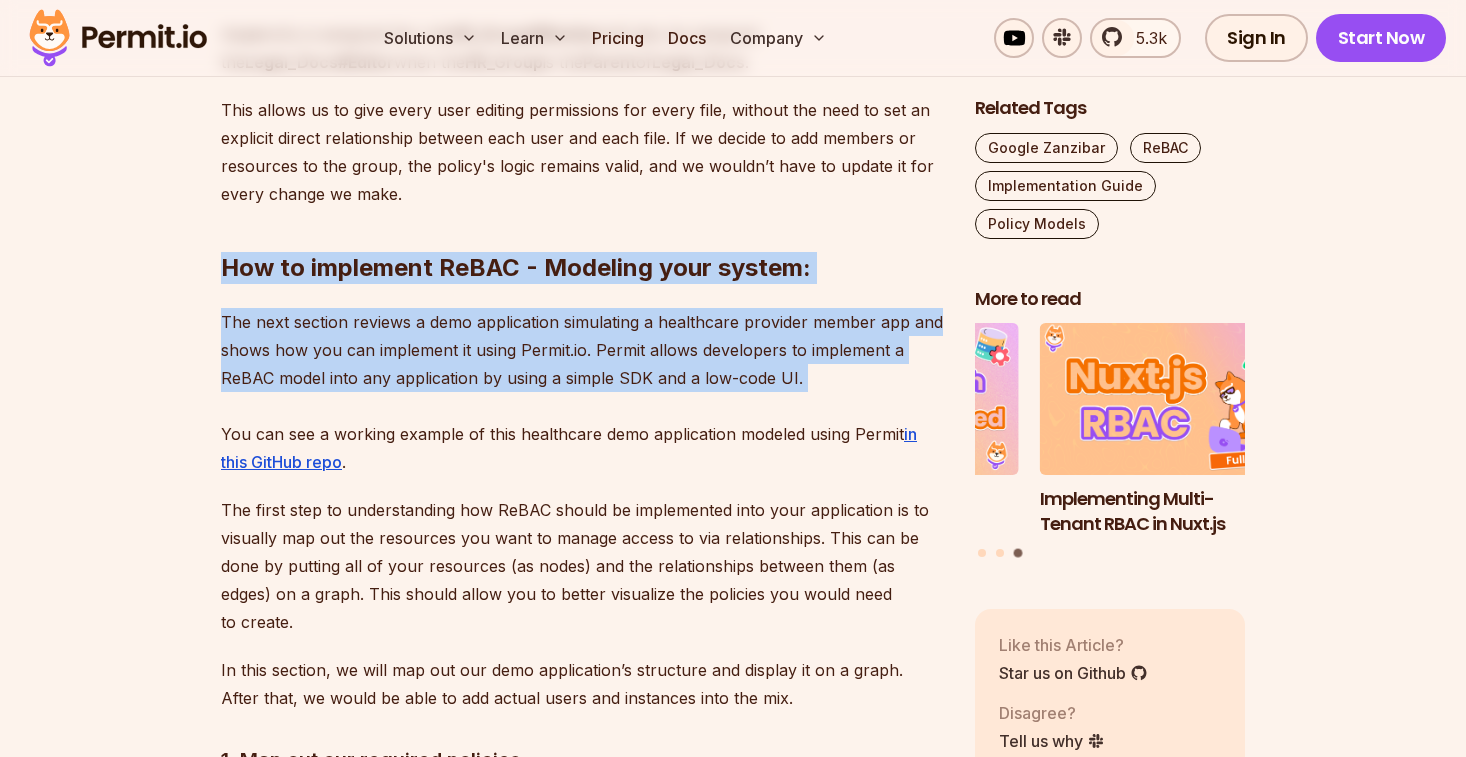 drag, startPoint x: 190, startPoint y: 259, endPoint x: 878, endPoint y: 403, distance: 702.90826 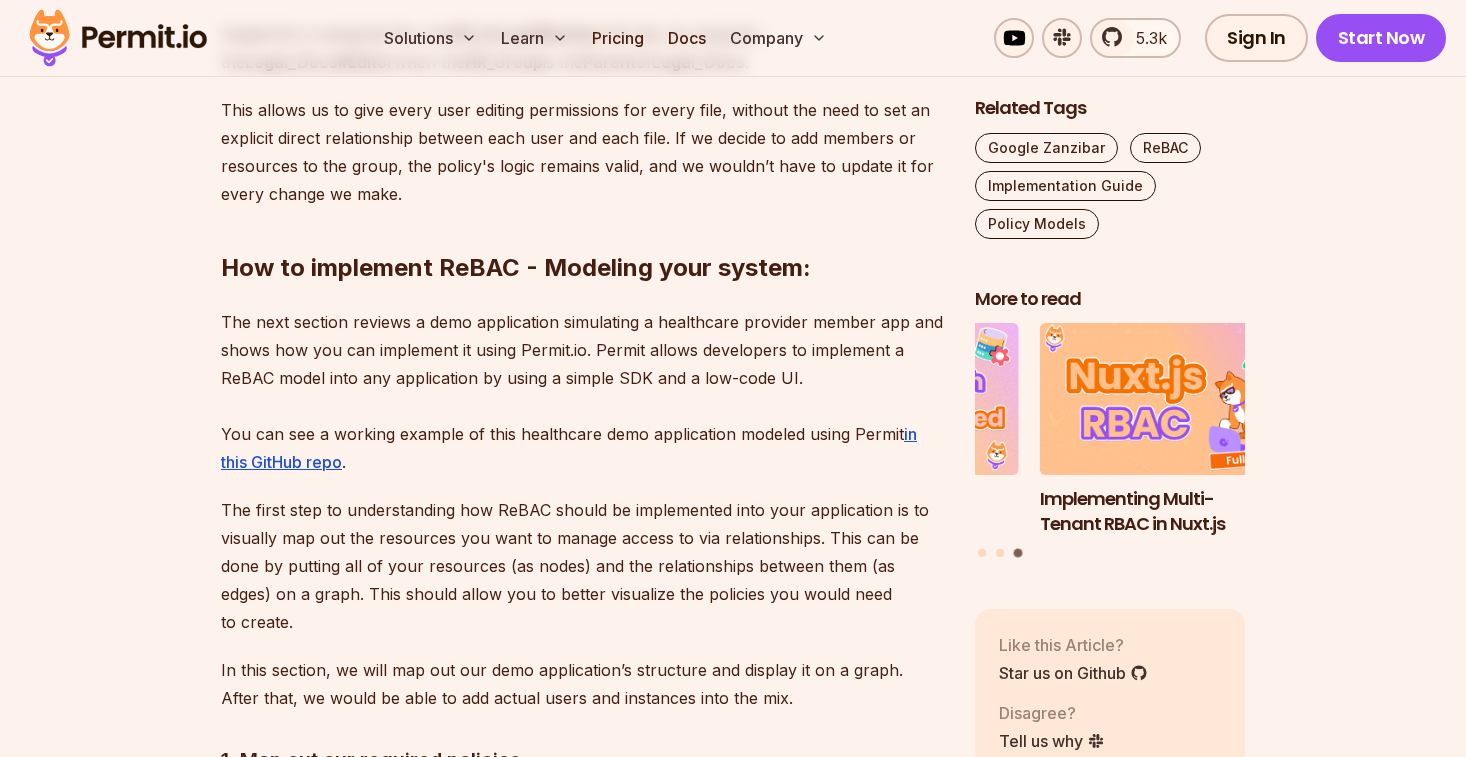 click on "The next section reviews a demo application simulating a healthcare provider member app and shows how you can implement it using Permit.io. Permit allows developers to implement a ReBAC model into any application by using a simple SDK and a low-code UI. You can see a working example of this healthcare demo application modeled using Permit  in this GitHub repo ." at bounding box center [582, 392] 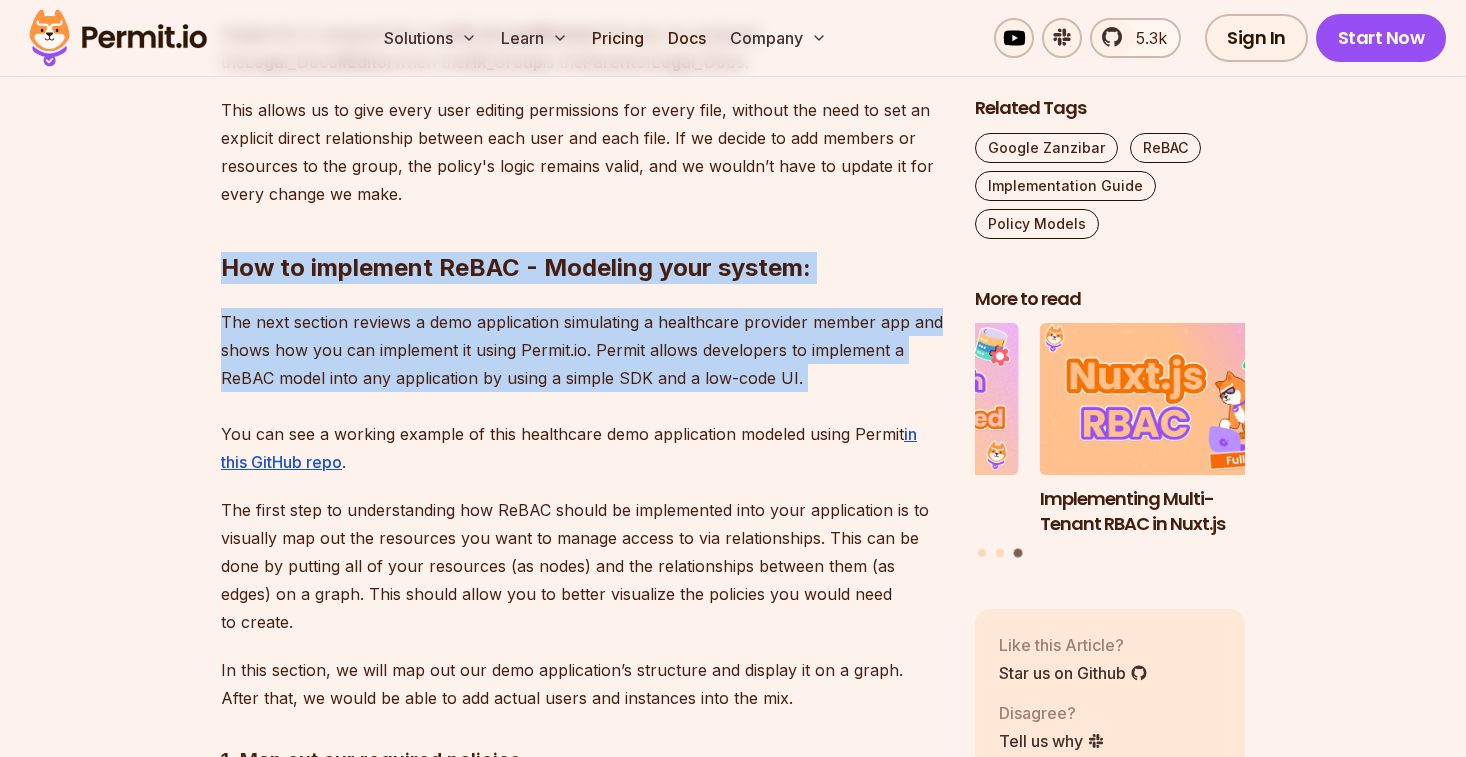 drag, startPoint x: 874, startPoint y: 402, endPoint x: 245, endPoint y: 236, distance: 650.53595 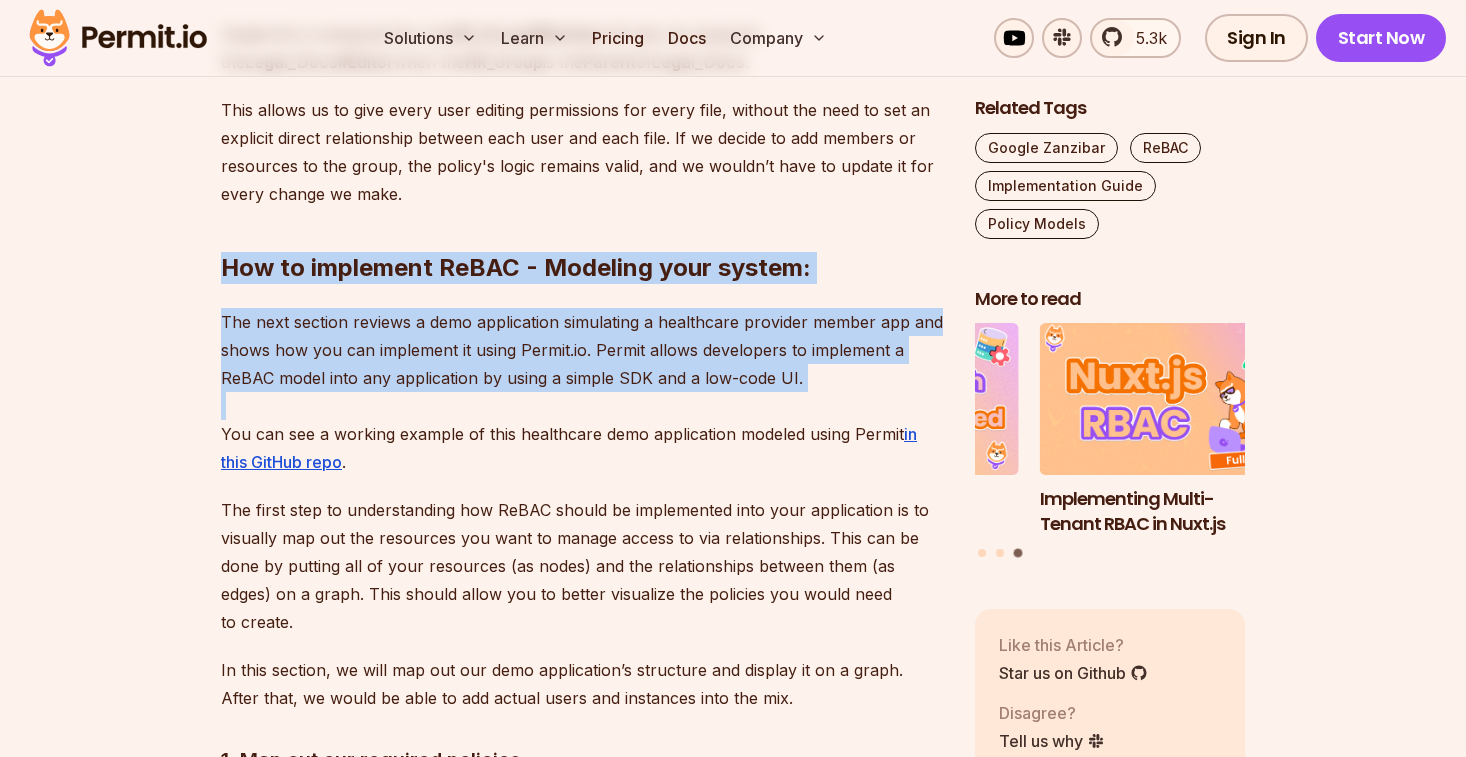 drag, startPoint x: 787, startPoint y: 386, endPoint x: 130, endPoint y: 223, distance: 676.918 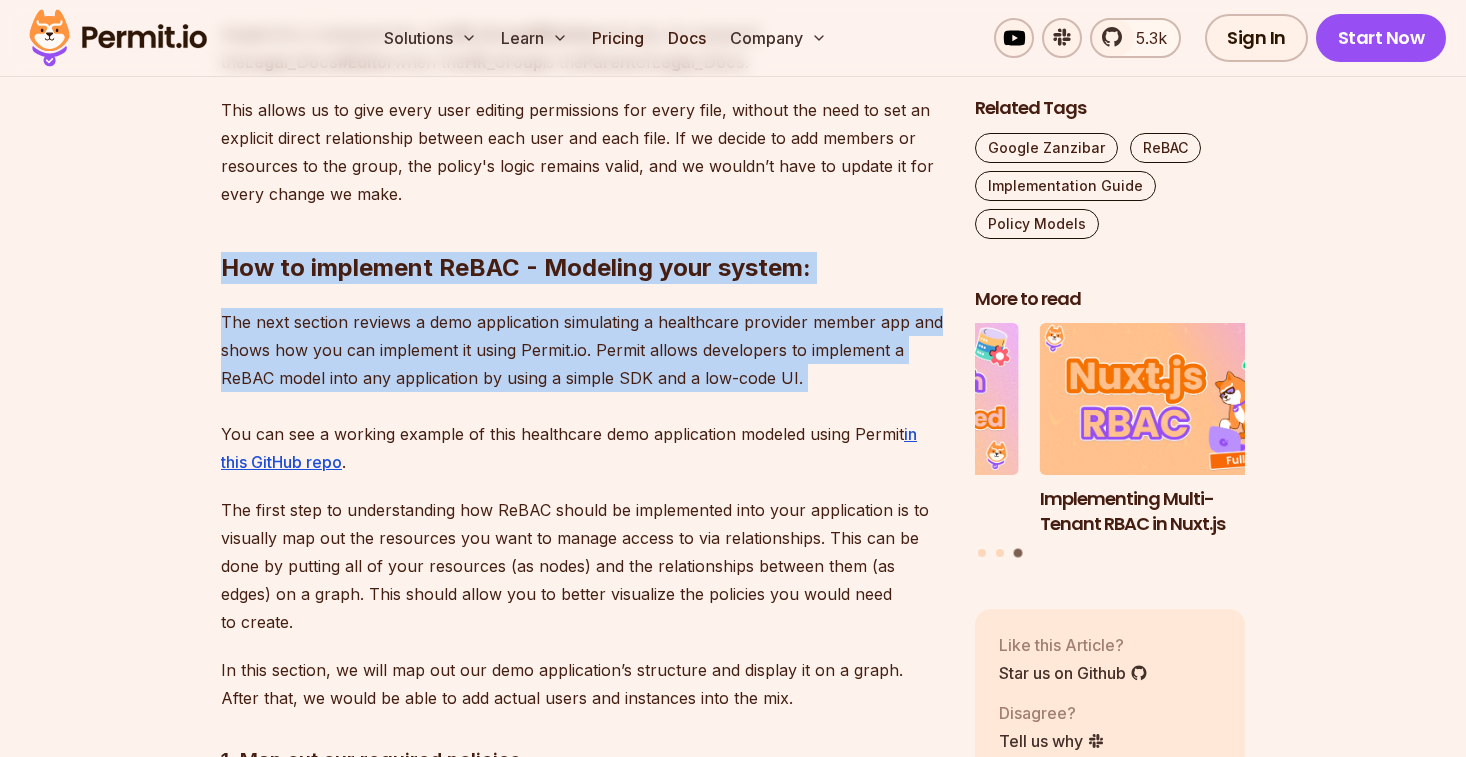 drag, startPoint x: 142, startPoint y: 229, endPoint x: 849, endPoint y: 394, distance: 725.9986 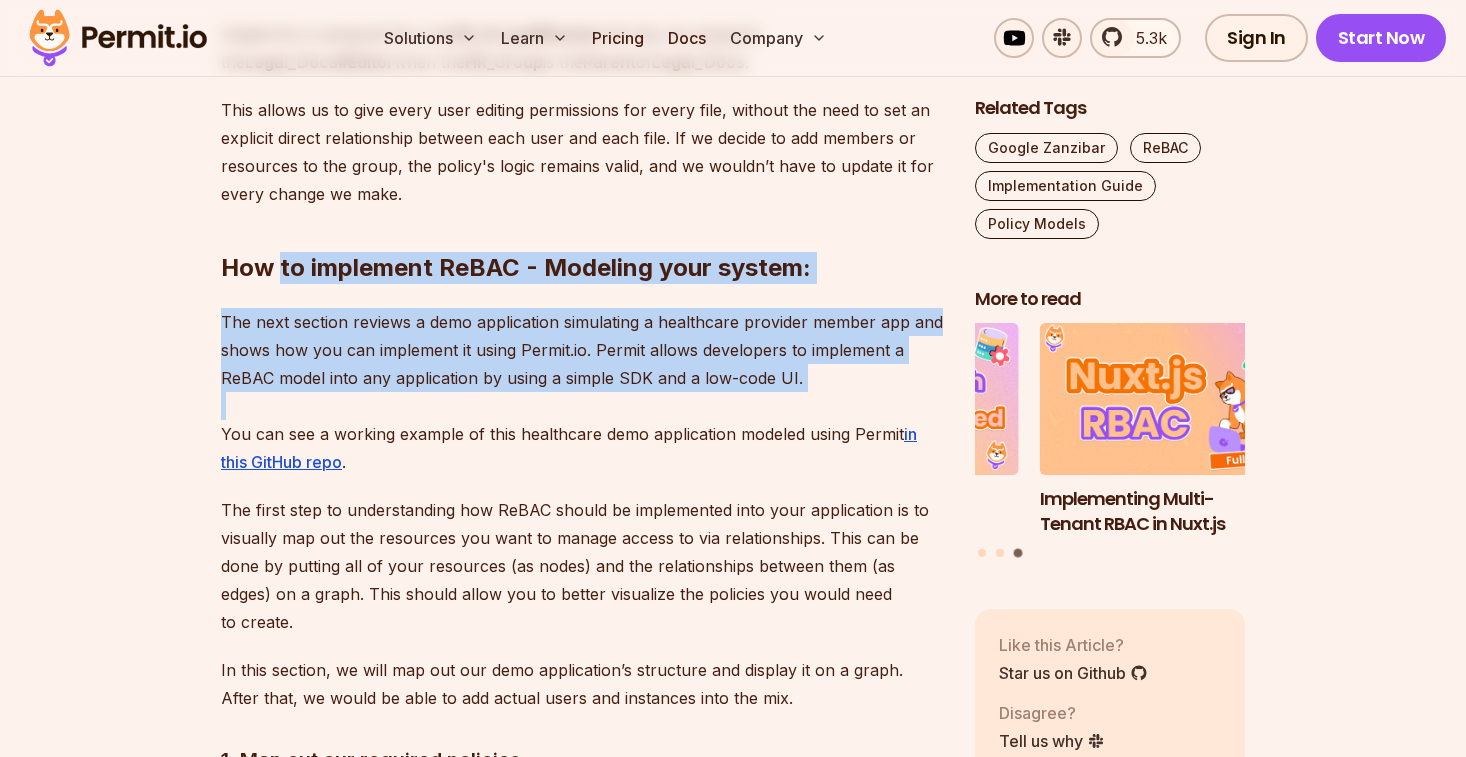 drag, startPoint x: 824, startPoint y: 390, endPoint x: 293, endPoint y: 282, distance: 541.87177 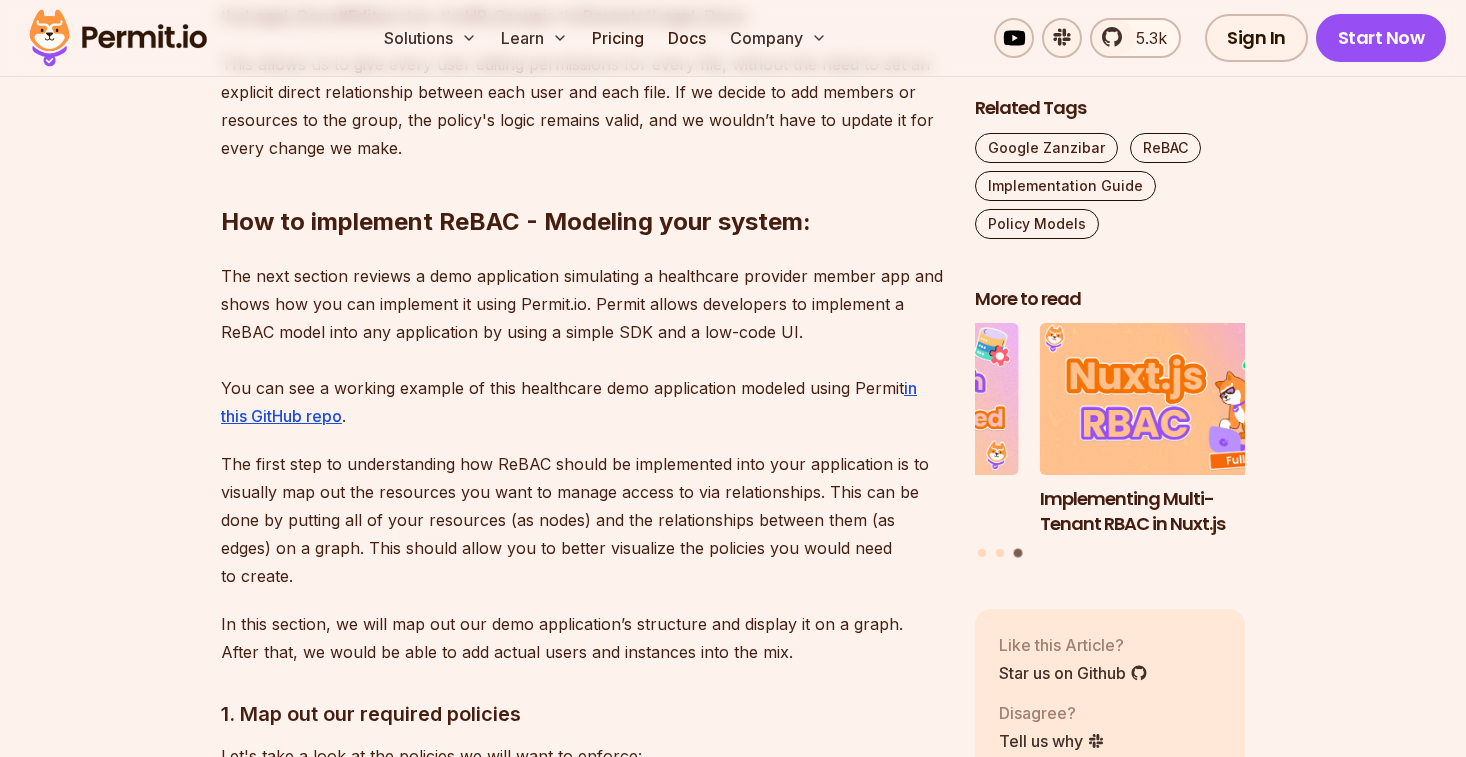scroll, scrollTop: 6246, scrollLeft: 0, axis: vertical 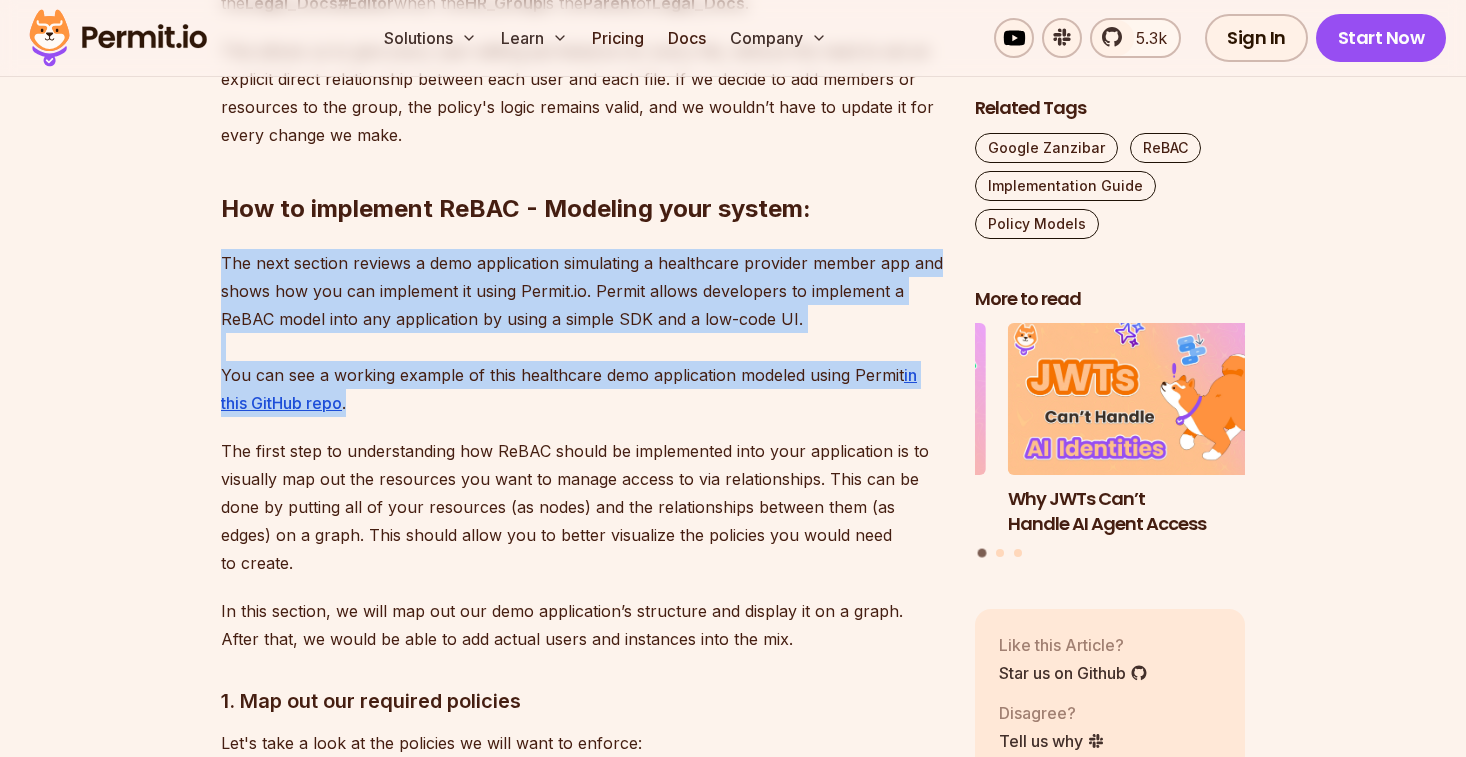 drag, startPoint x: 401, startPoint y: 408, endPoint x: 219, endPoint y: 262, distance: 233.3238 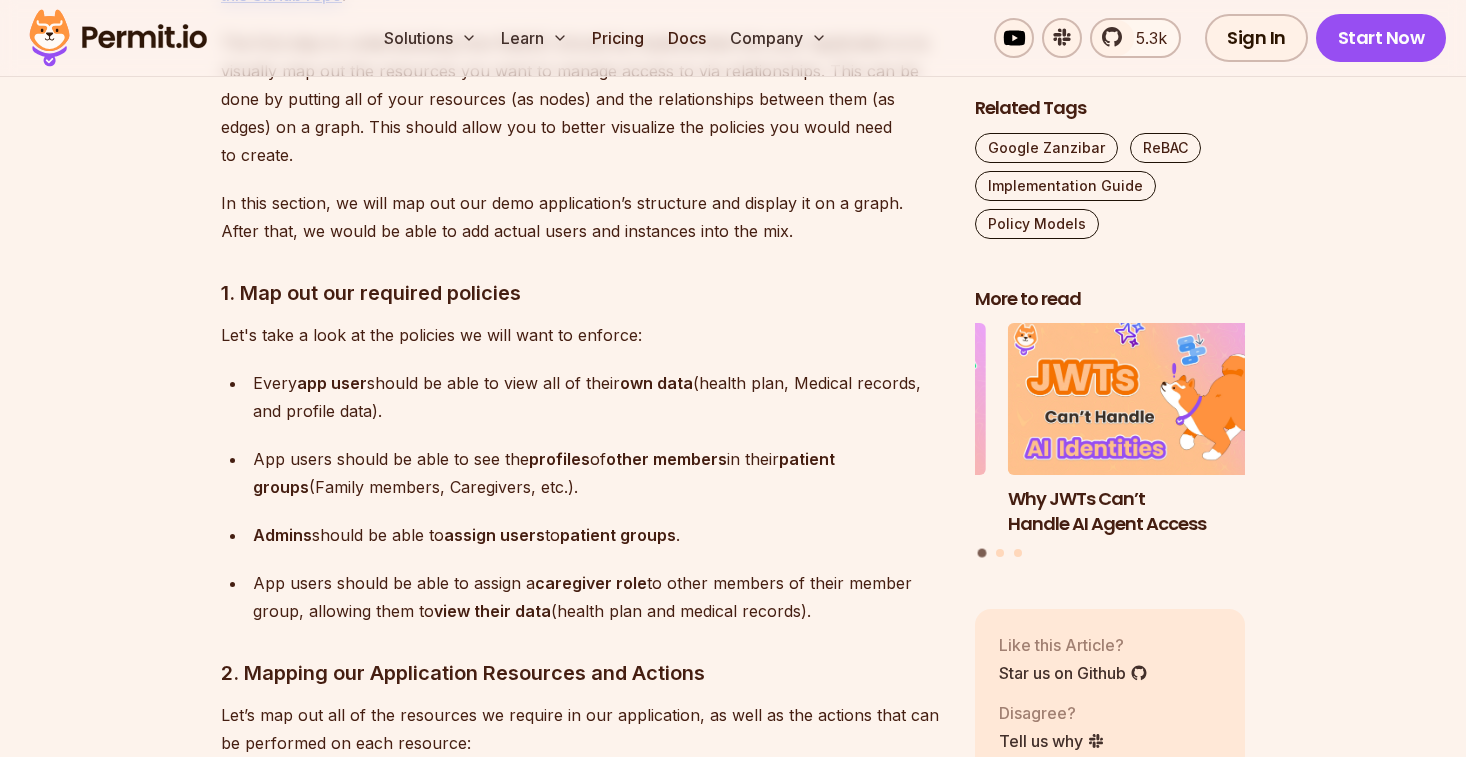 scroll, scrollTop: 6658, scrollLeft: 0, axis: vertical 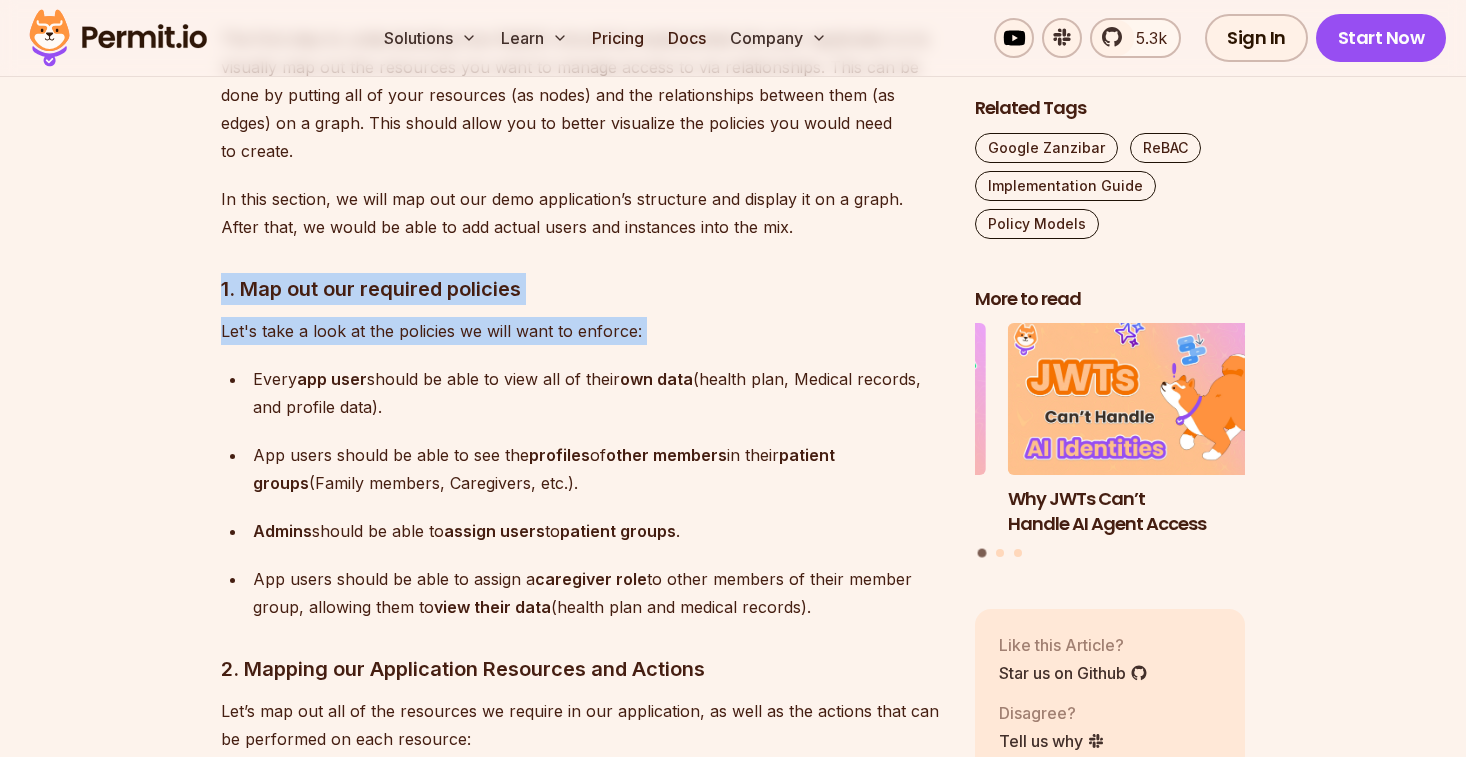 drag, startPoint x: 219, startPoint y: 256, endPoint x: 676, endPoint y: 325, distance: 462.17963 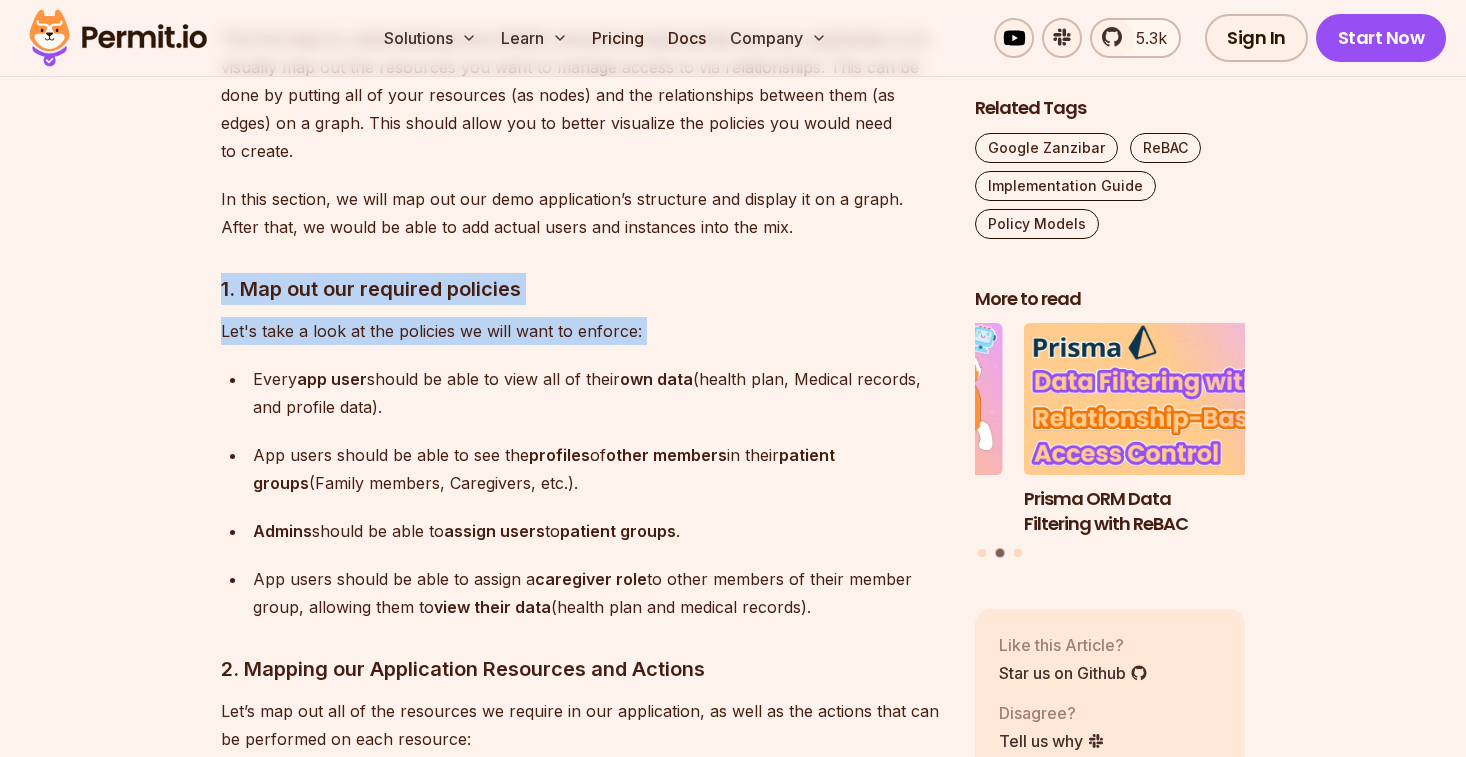 drag, startPoint x: 166, startPoint y: 224, endPoint x: 691, endPoint y: 297, distance: 530.05096 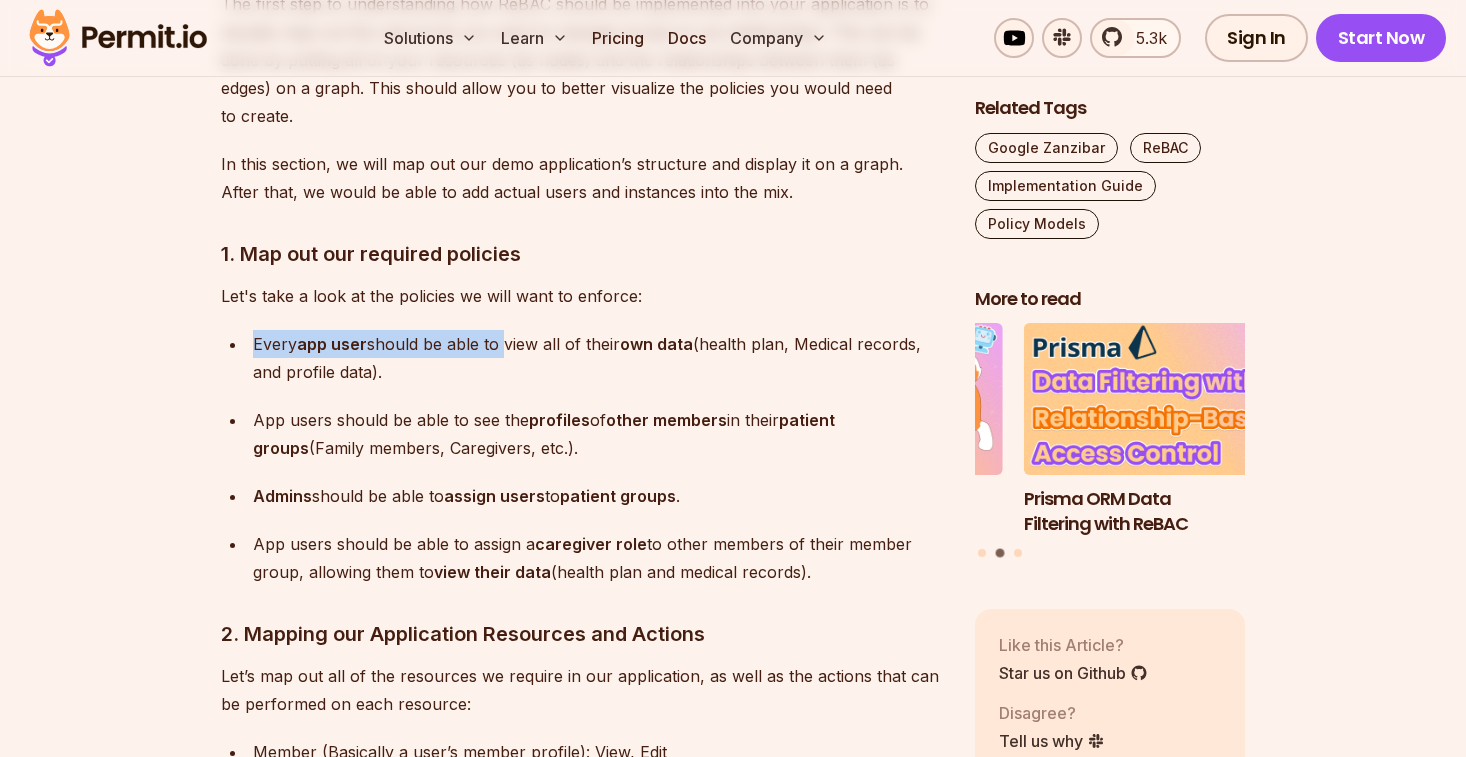 drag 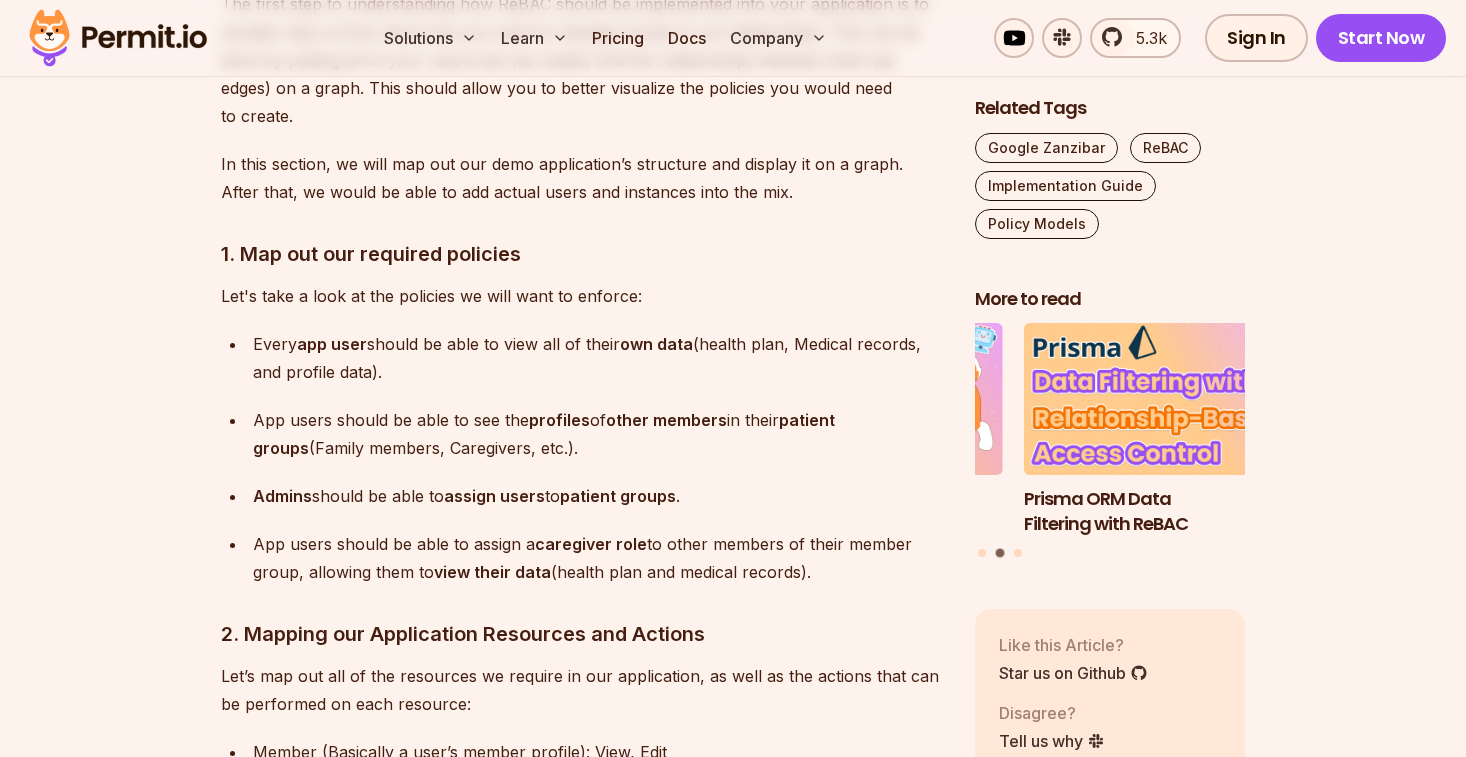 click on "Every app user should be able to view all of their own data (health plan, Medical records, and profile data). App users should be able to see the profiles of other members in their patient groups (Family members, Caregivers, etc.). Admins should be able to assign users to patient groups. App users should be able to assign a caregiver role to other members of their member group, allowing them to view their data (health plan and medical records)." at bounding box center [582, 458] 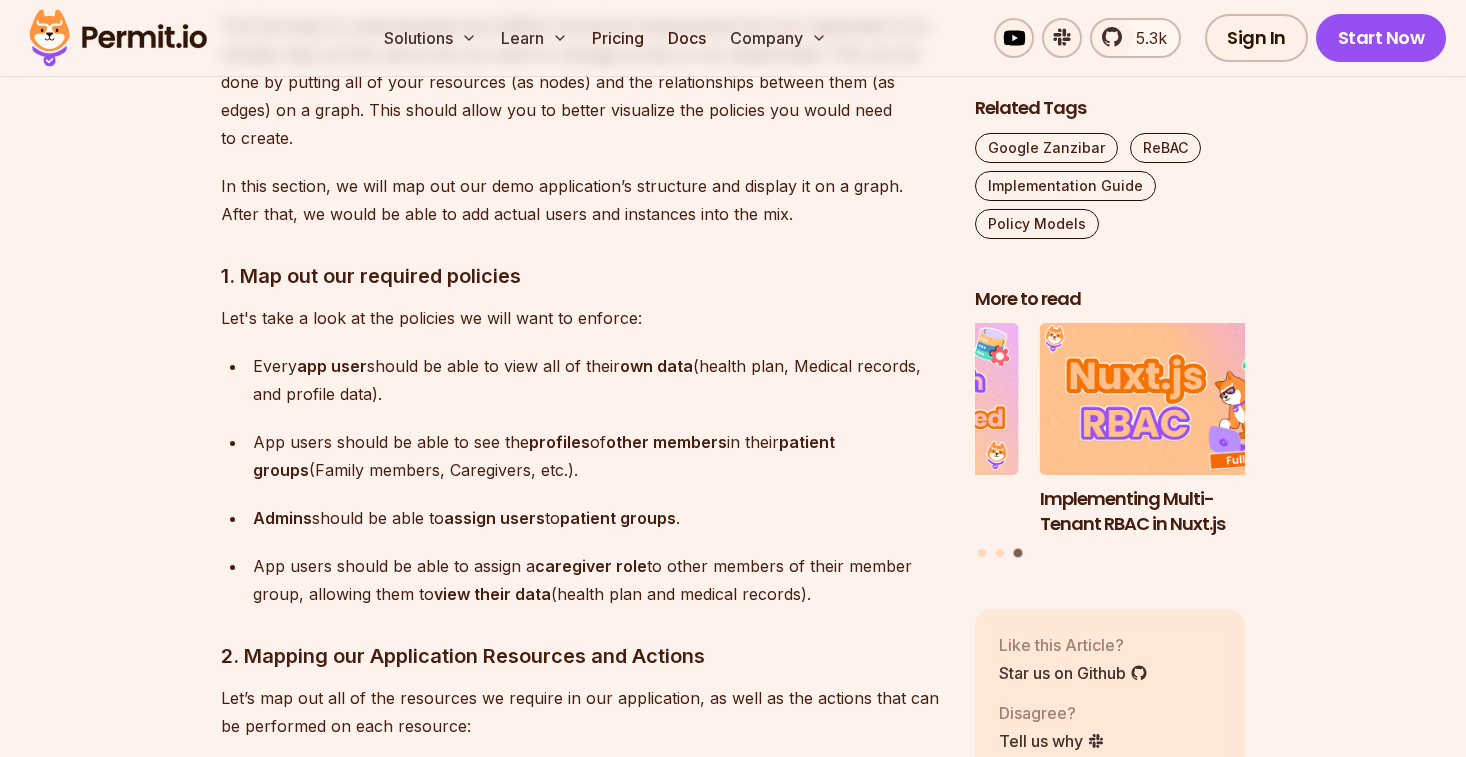 scroll, scrollTop: 6673, scrollLeft: 0, axis: vertical 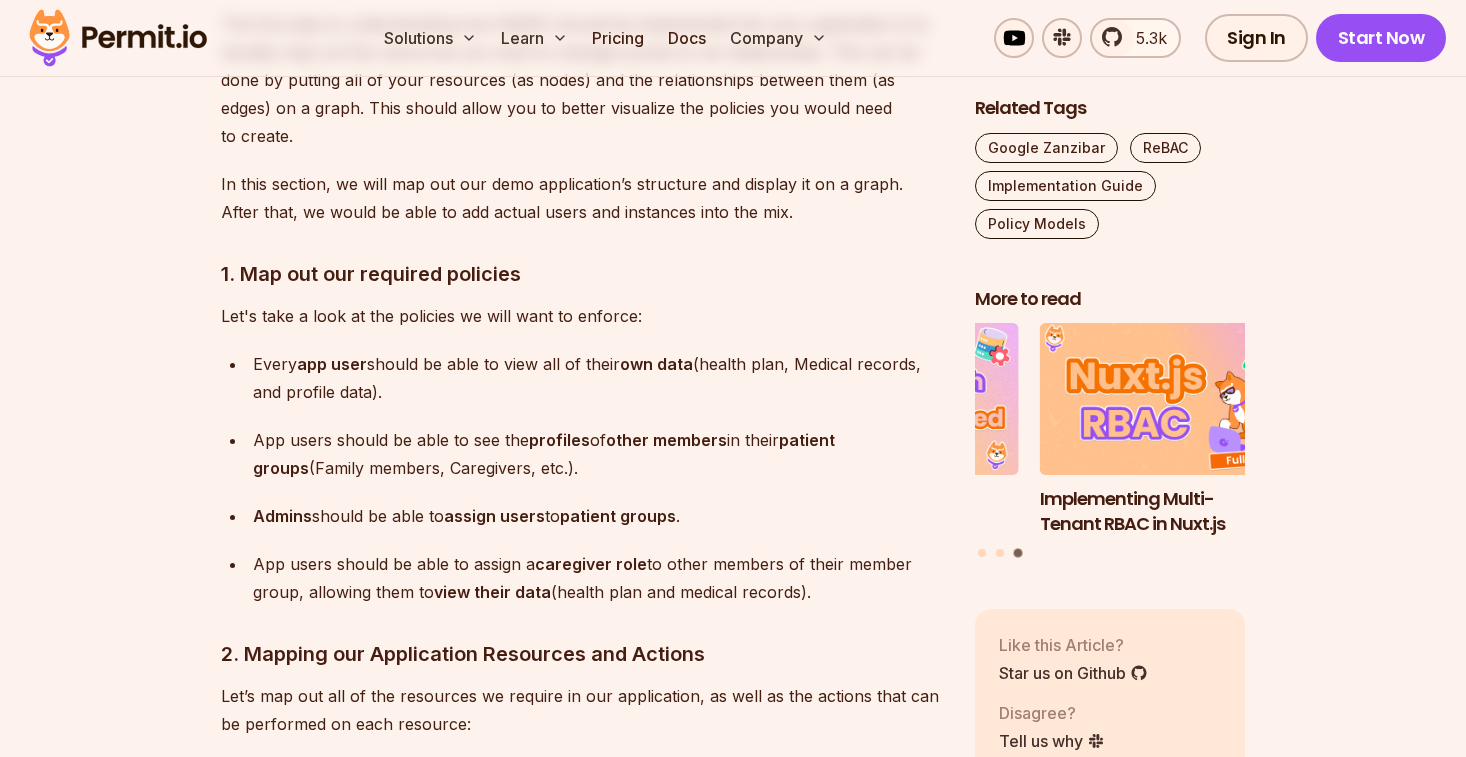 drag, startPoint x: 430, startPoint y: 355, endPoint x: 227, endPoint y: 324, distance: 205.35335 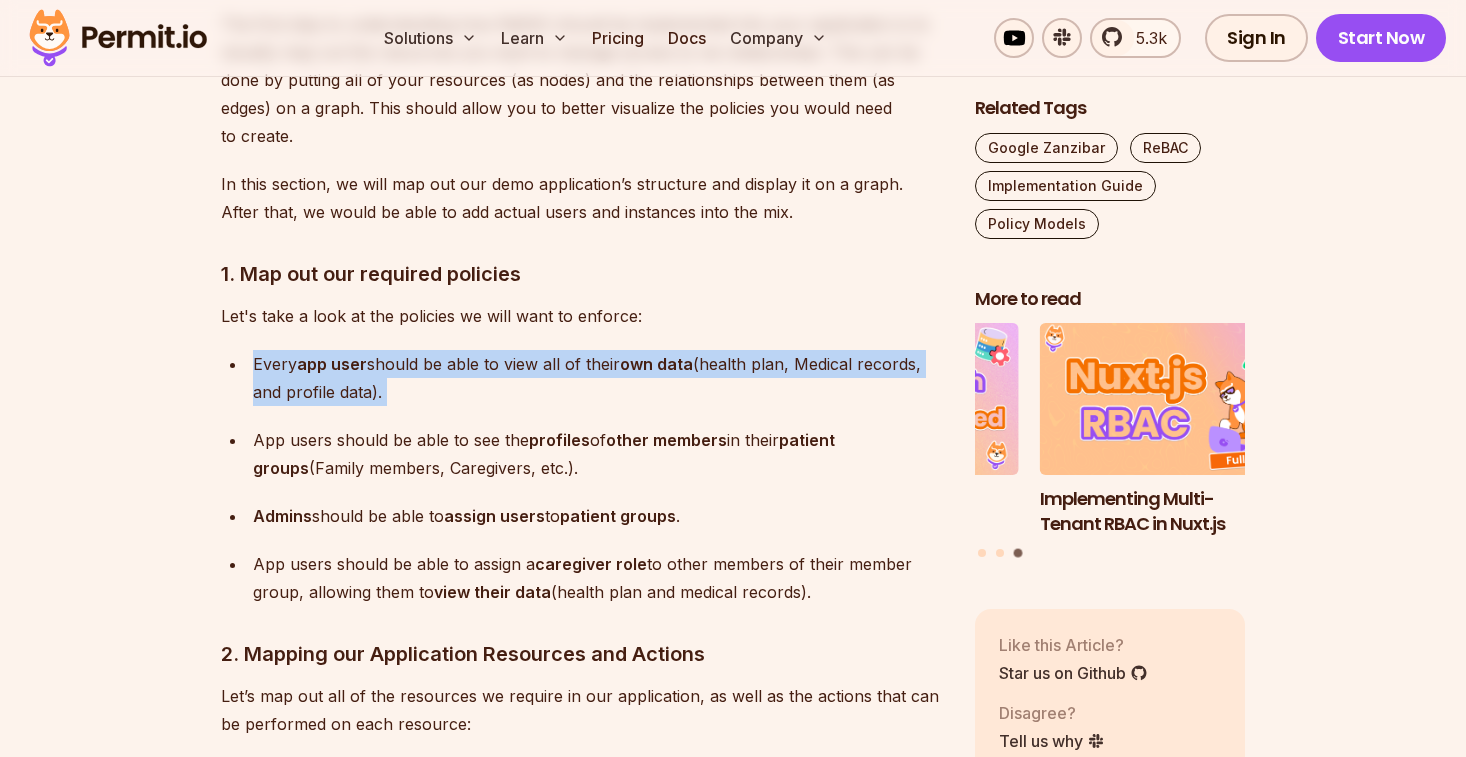 drag, startPoint x: 227, startPoint y: 324, endPoint x: 423, endPoint y: 360, distance: 199.2787 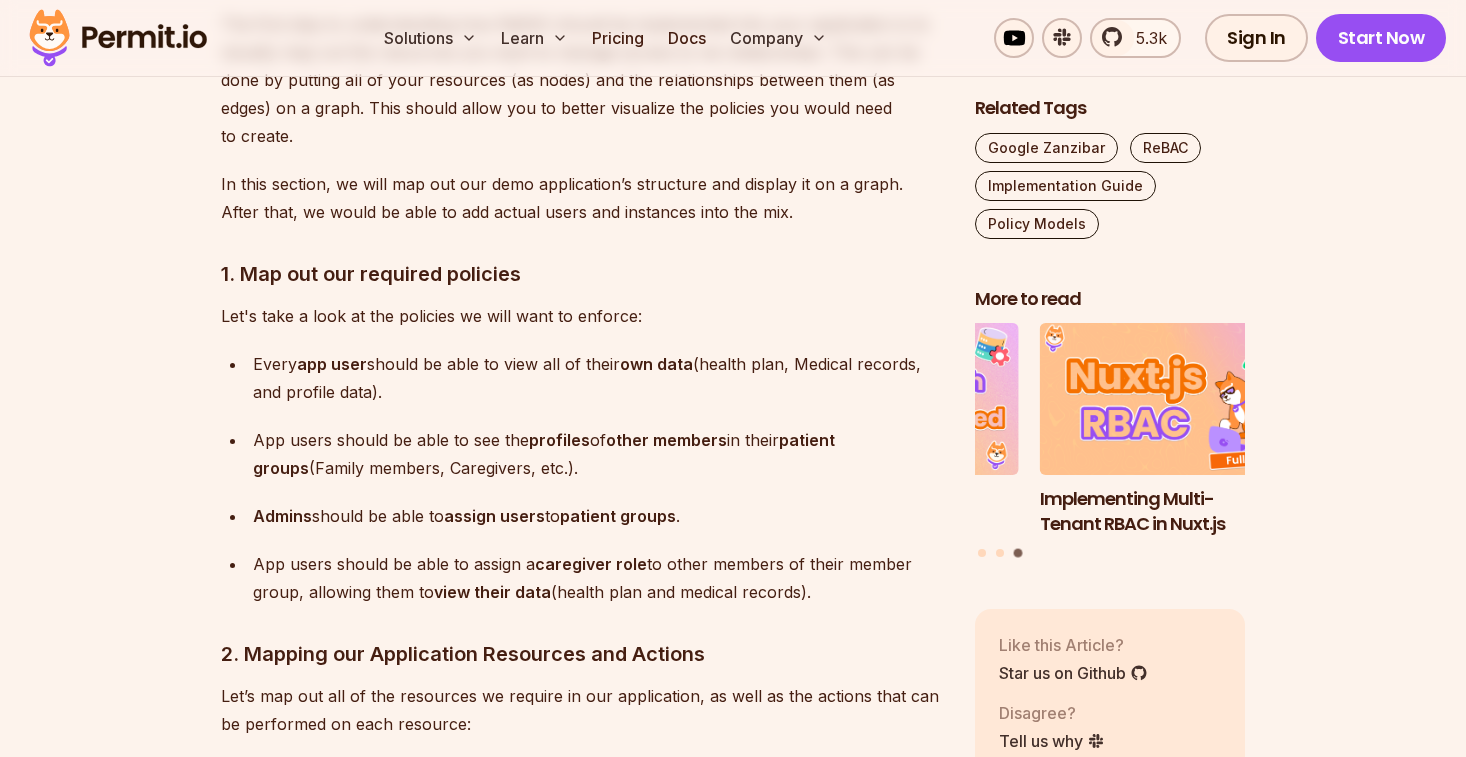 click on "Introduction  ReBAC is a policy model focused exclusively on the relationships, or how resources and identities (aka users) are connected to each other and between themselves. These connections are used to implement Authorization- i.e. ensuring that  the right people and services have the right access to the right resources  (Not to be  confused with Authentication ).  ReBAC is a  Fine Grained Authorization  model, alternative to other common ones - such as  Role Based Access Control (RBAC)  and  Attribute Based Access Control (ABAC) .  Note that these models are more thinking tools than concrete guidelines, and most applications end up mixing between them (especially as time passes and the applications evolve). It’s up to developers to pick the most suitable authorization model for their application at each moment in time.  Policy as a Graph Relationship-Based Access Control (ReBAC) extends RBAC by considering  relationships between identities and resources hierarchical structures . as a graph ):" at bounding box center [582, 1731] 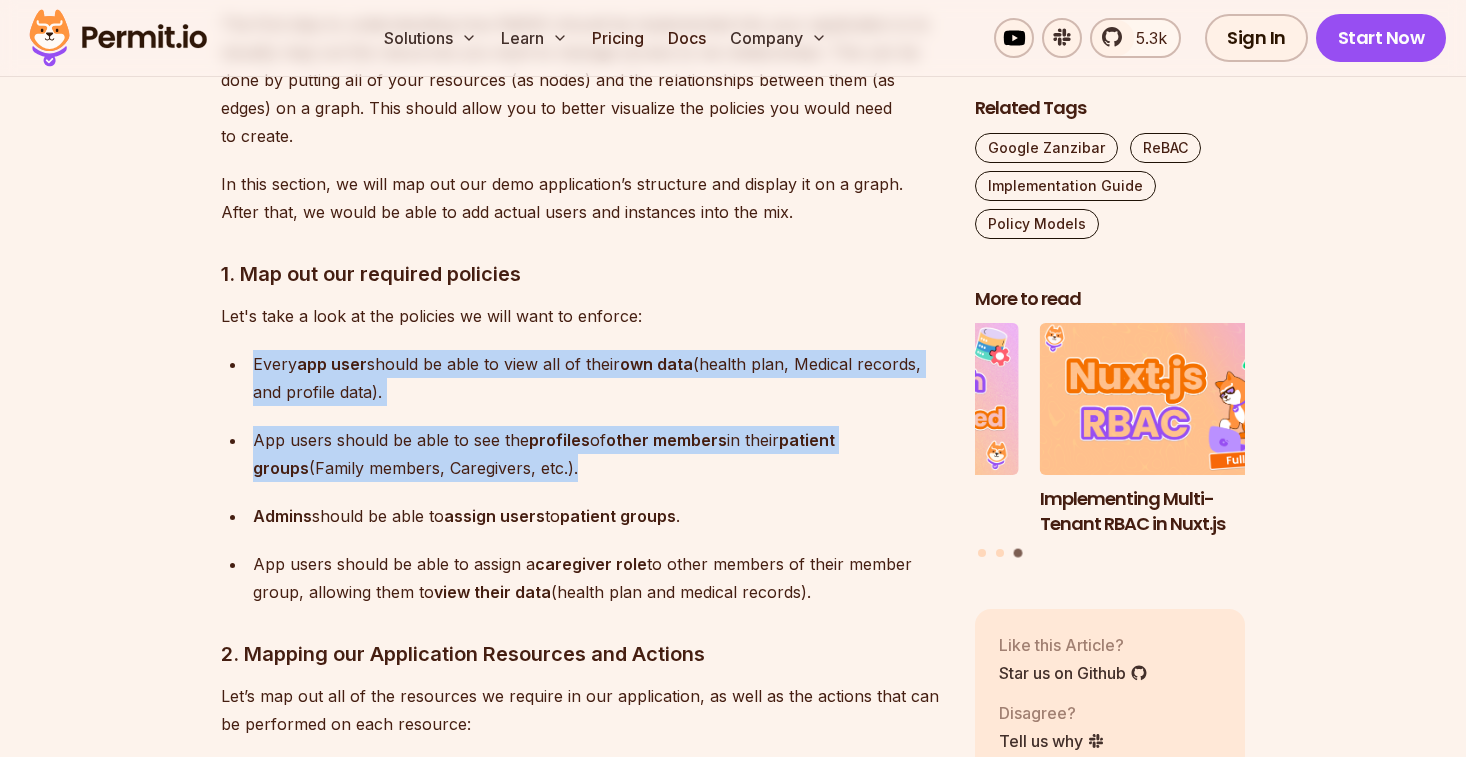 drag, startPoint x: 237, startPoint y: 317, endPoint x: 613, endPoint y: 440, distance: 395.60712 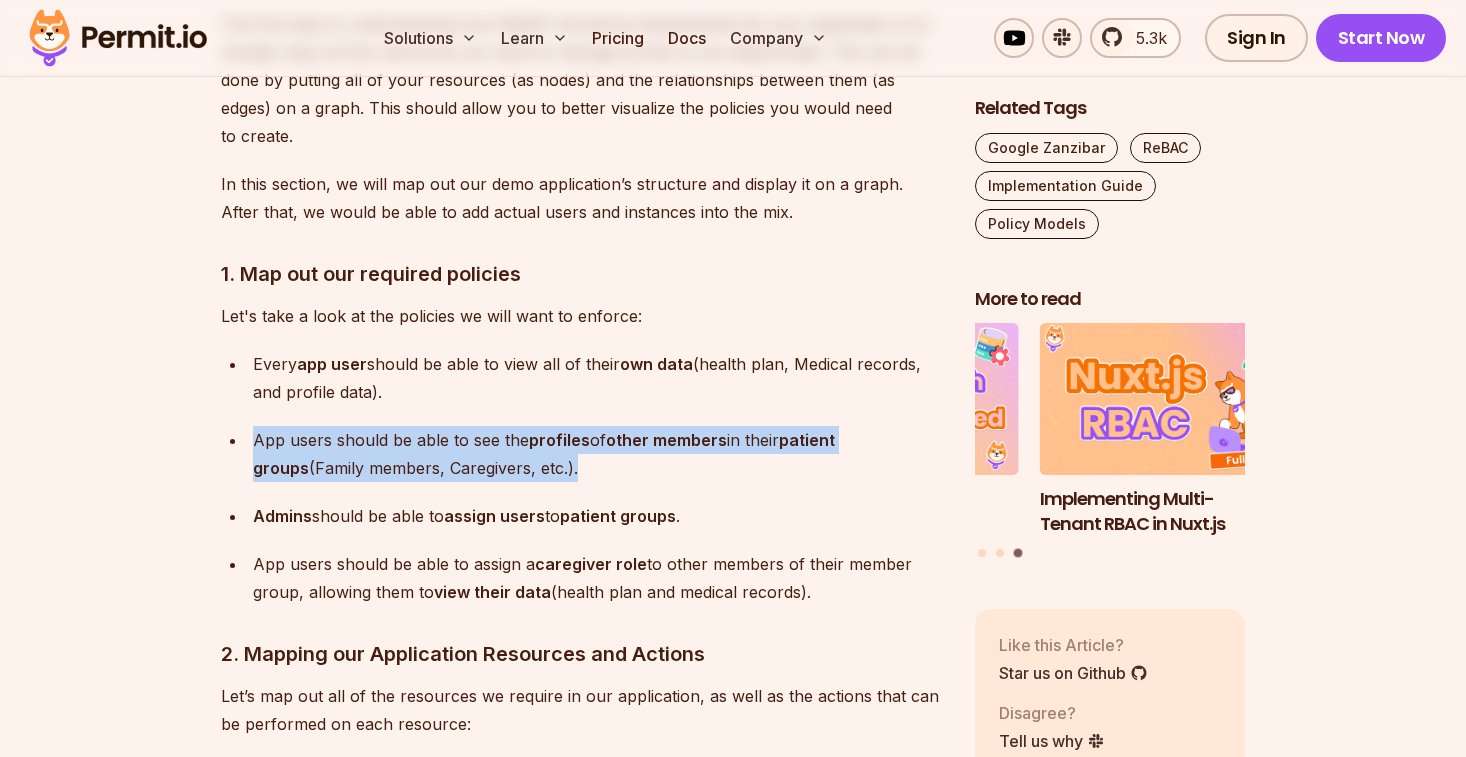 drag, startPoint x: 613, startPoint y: 440, endPoint x: 191, endPoint y: 392, distance: 424.7211 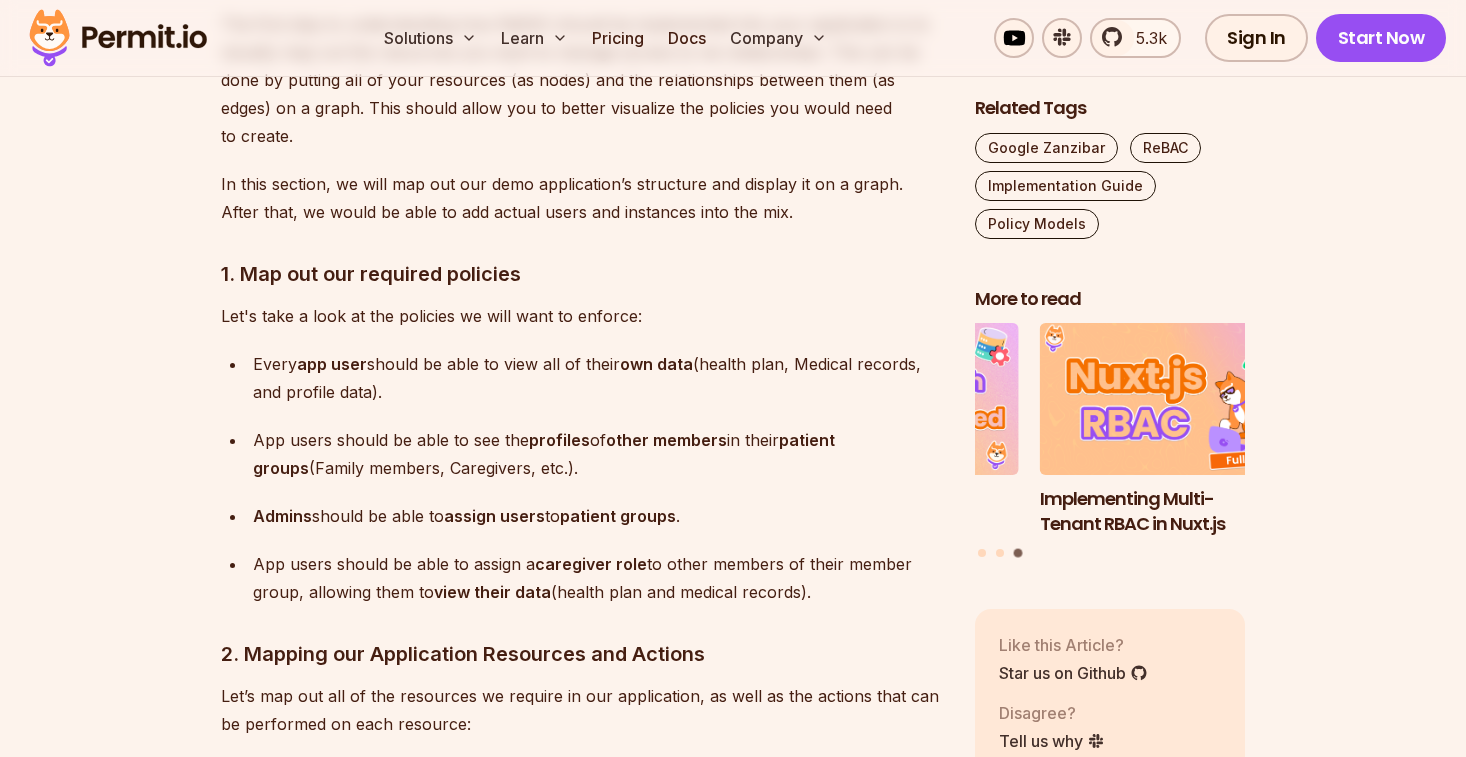click on "Table of Contents Introduction  ReBAC is a policy model focused exclusively on the relationships, or how resources and identities (aka users) are connected to each other and between themselves. These connections are used to implement Authorization- i.e. ensuring that  the right people and services have the right access to the right resources  (Not to be  confused with Authentication ).  ReBAC is a  Fine Grained Authorization  model, alternative to other common ones - such as  Role Based Access Control (RBAC)  and  Attribute Based Access Control (ABAC) .  Note that these models are more thinking tools than concrete guidelines, and most applications end up mixing between them (especially as time passes and the applications evolve). It’s up to developers to pick the most suitable authorization model for their application at each moment in time.  Policy as a Graph Relationship-Based Access Control (ReBAC) extends RBAC by considering  relationships between identities and resources hierarchical structures" at bounding box center (733, 1885) 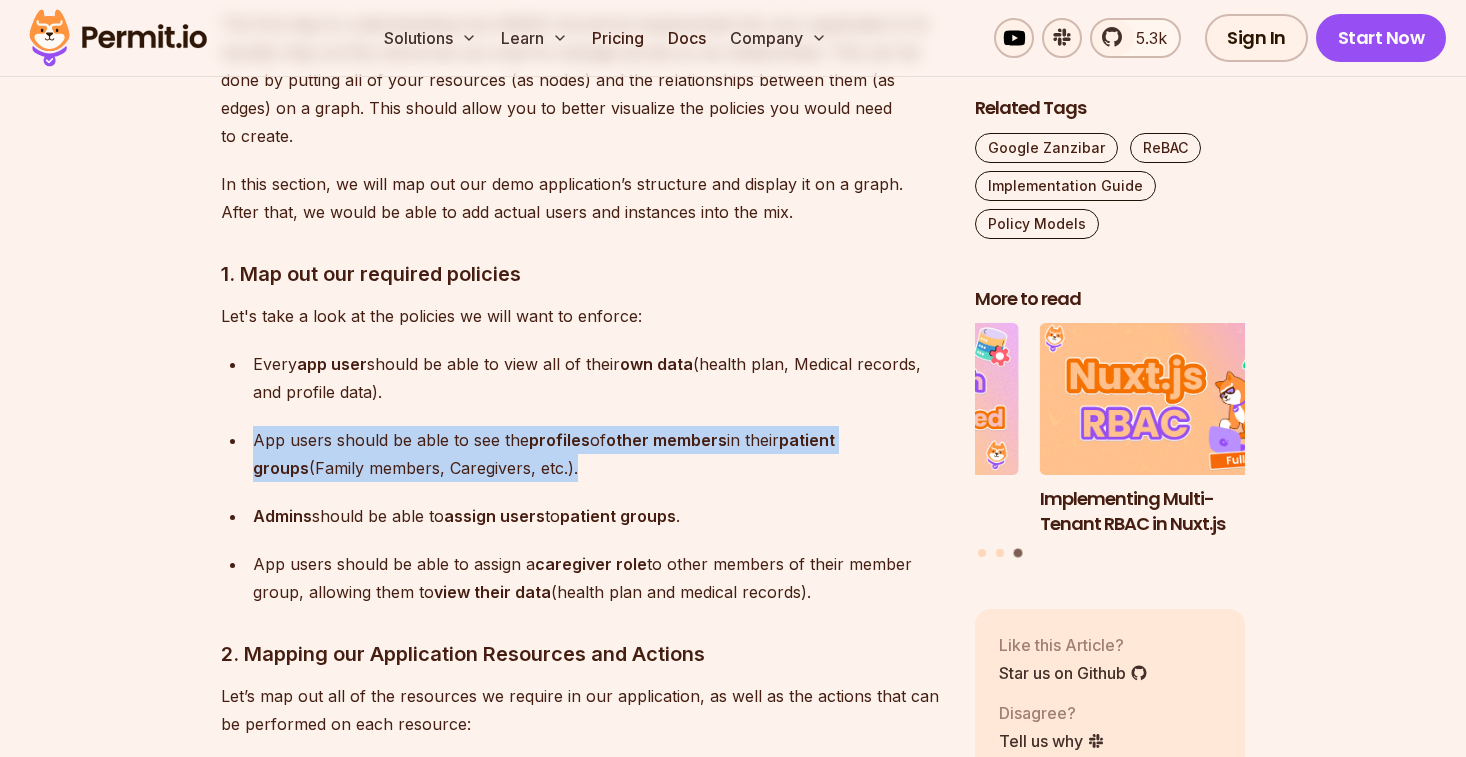 drag, startPoint x: 694, startPoint y: 428, endPoint x: 674, endPoint y: 386, distance: 46.518814 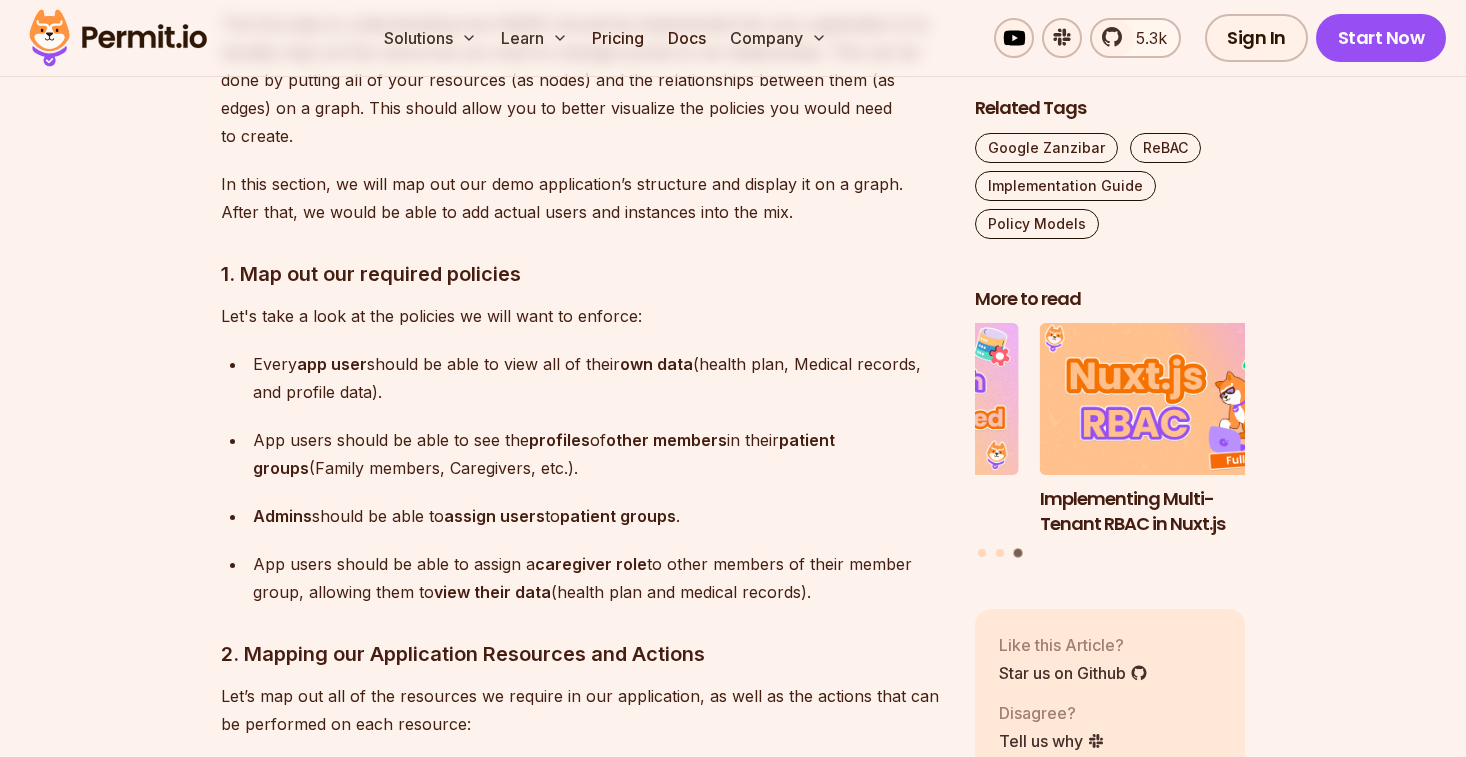 click on "Every app user should be able to view all of their own data (health plan, Medical records, and profile data). App users should be able to see the profiles of other members in their patient groups (Family members, Caregivers, etc.). Admins should be able to assign users to patient groups. App users should be able to assign a caregiver role to other members of their member group, allowing them to view their data (health plan and medical records)." at bounding box center [582, 478] 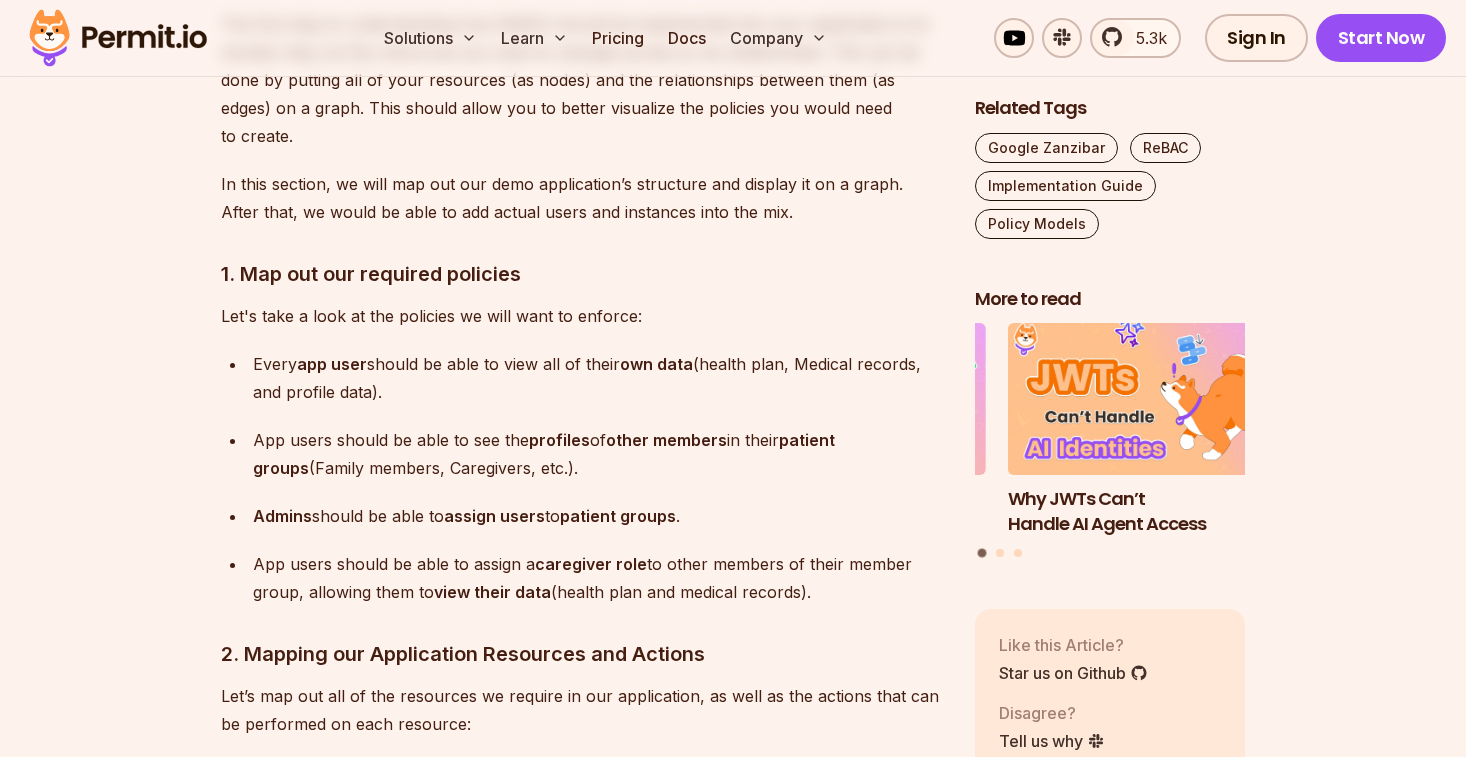 click on "Every app user should be able to view all of their own data (health plan, Medical records, and profile data). App users should be able to see the profiles of other members in their patient groups (Family members, Caregivers, etc.). Admins should be able to assign users to patient groups. App users should be able to assign a caregiver role to other members of their member group, allowing them to view their data (health plan and medical records)." at bounding box center (582, 478) 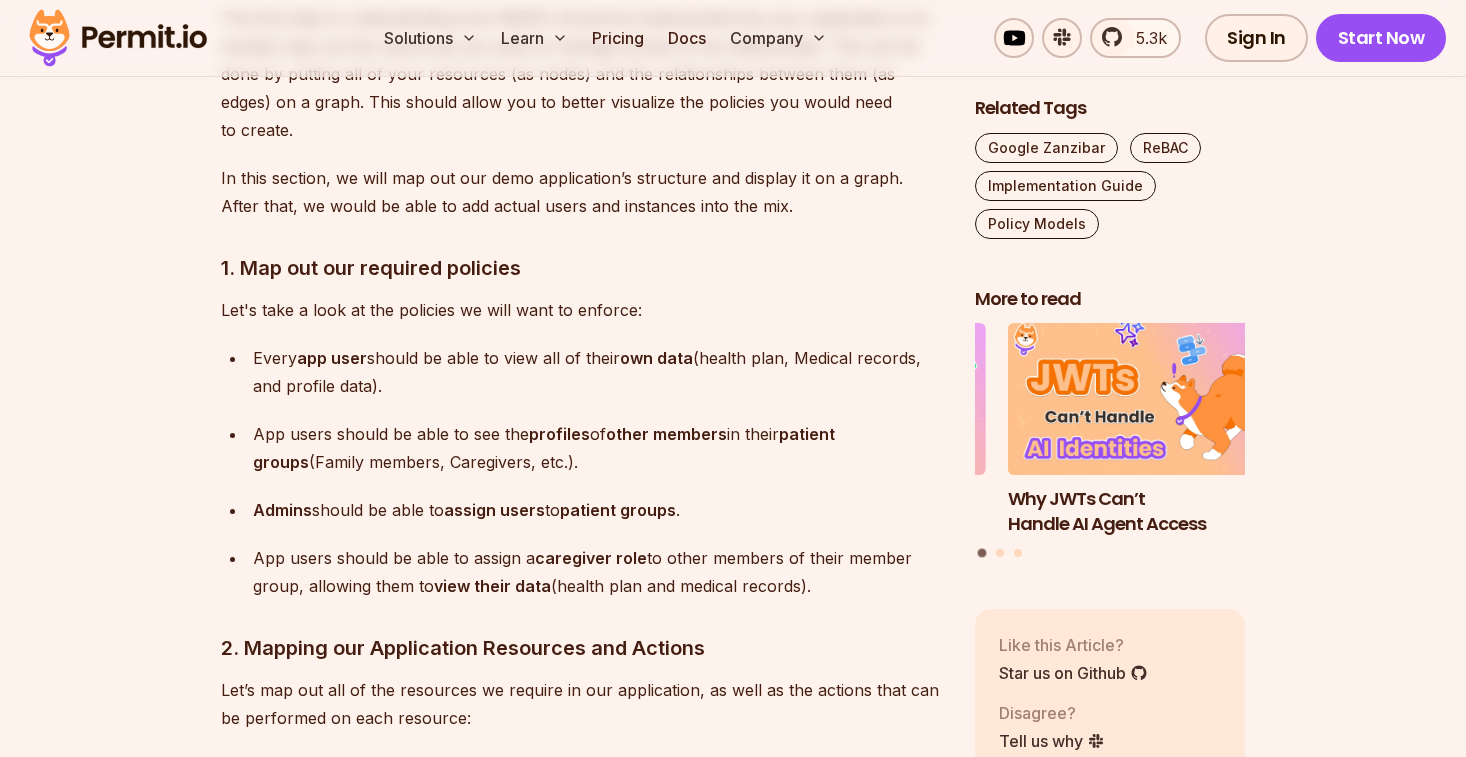 scroll, scrollTop: 6683, scrollLeft: 0, axis: vertical 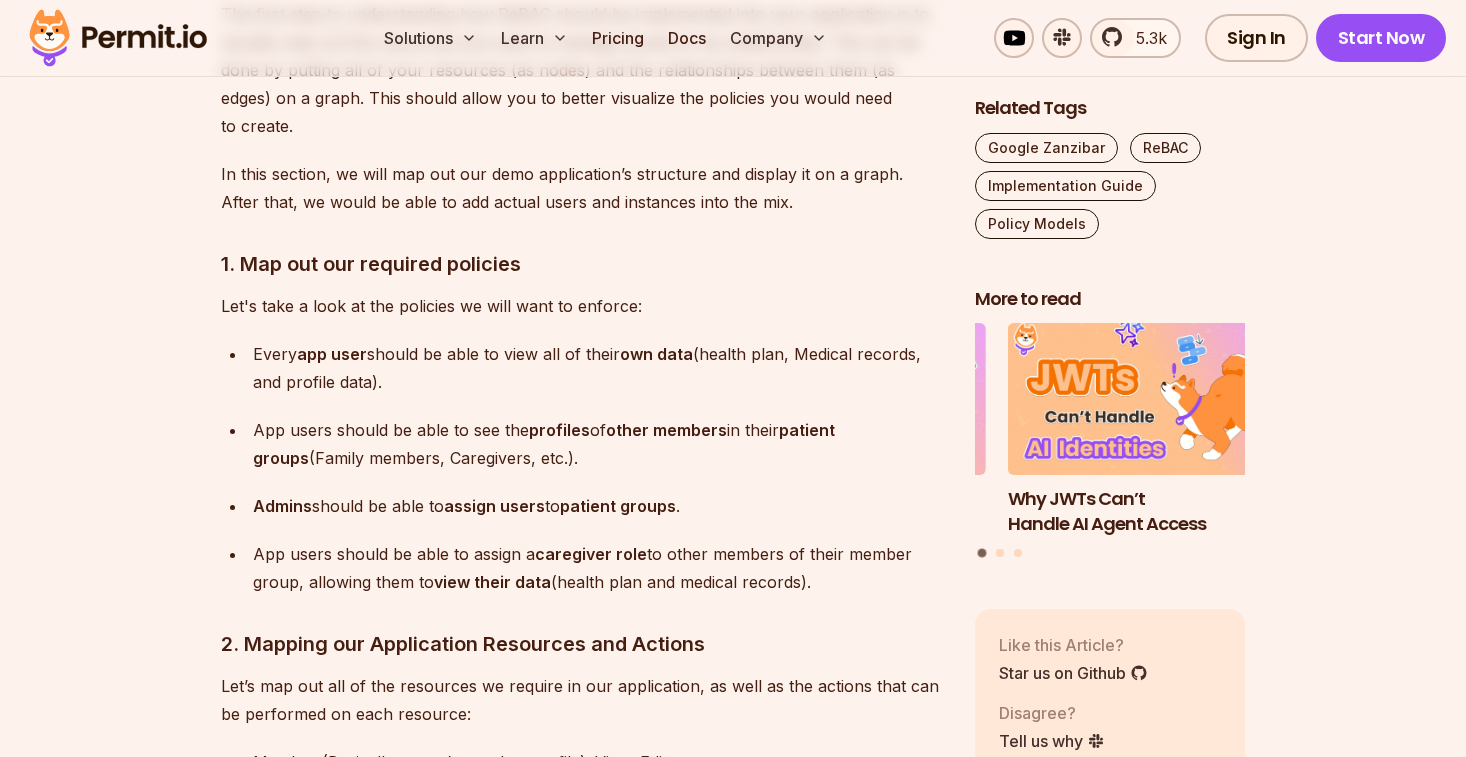 click on "Every app user should be able to view all of their own data (health plan, Medical records, and profile data). App users should be able to see the profiles of other members in their patient groups (Family members, Caregivers, etc.). Admins should be able to assign users to patient groups. App users should be able to assign a caregiver role to other members of their member group, allowing them to view their data (health plan and medical records)." at bounding box center [582, 468] 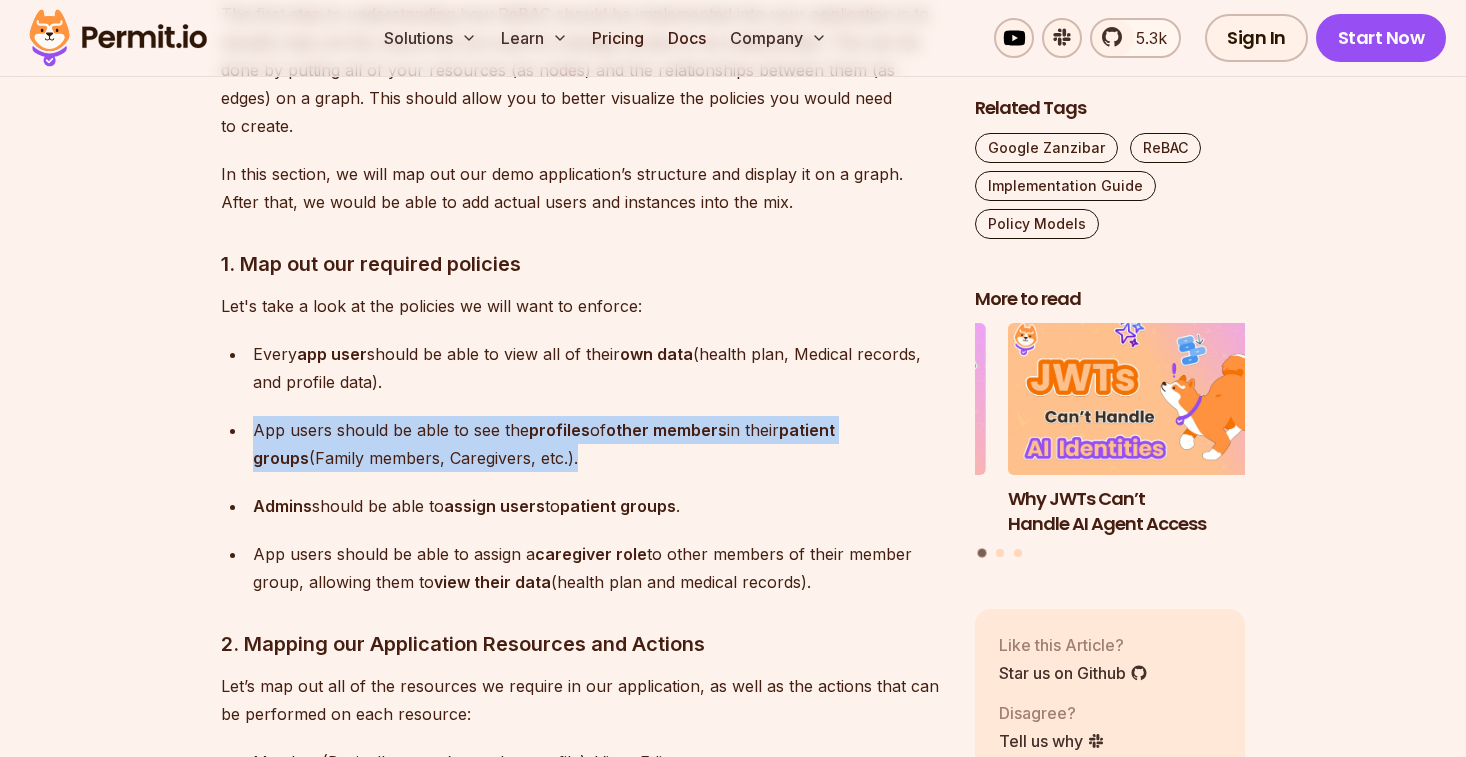 click on "Every app user should be able to view all of their own data (health plan, Medical records, and profile data). App users should be able to see the profiles of other members in their patient groups (Family members, Caregivers, etc.). Admins should be able to assign users to patient groups. App users should be able to assign a caregiver role to other members of their member group, allowing them to view their data (health plan and medical records)." at bounding box center [582, 468] 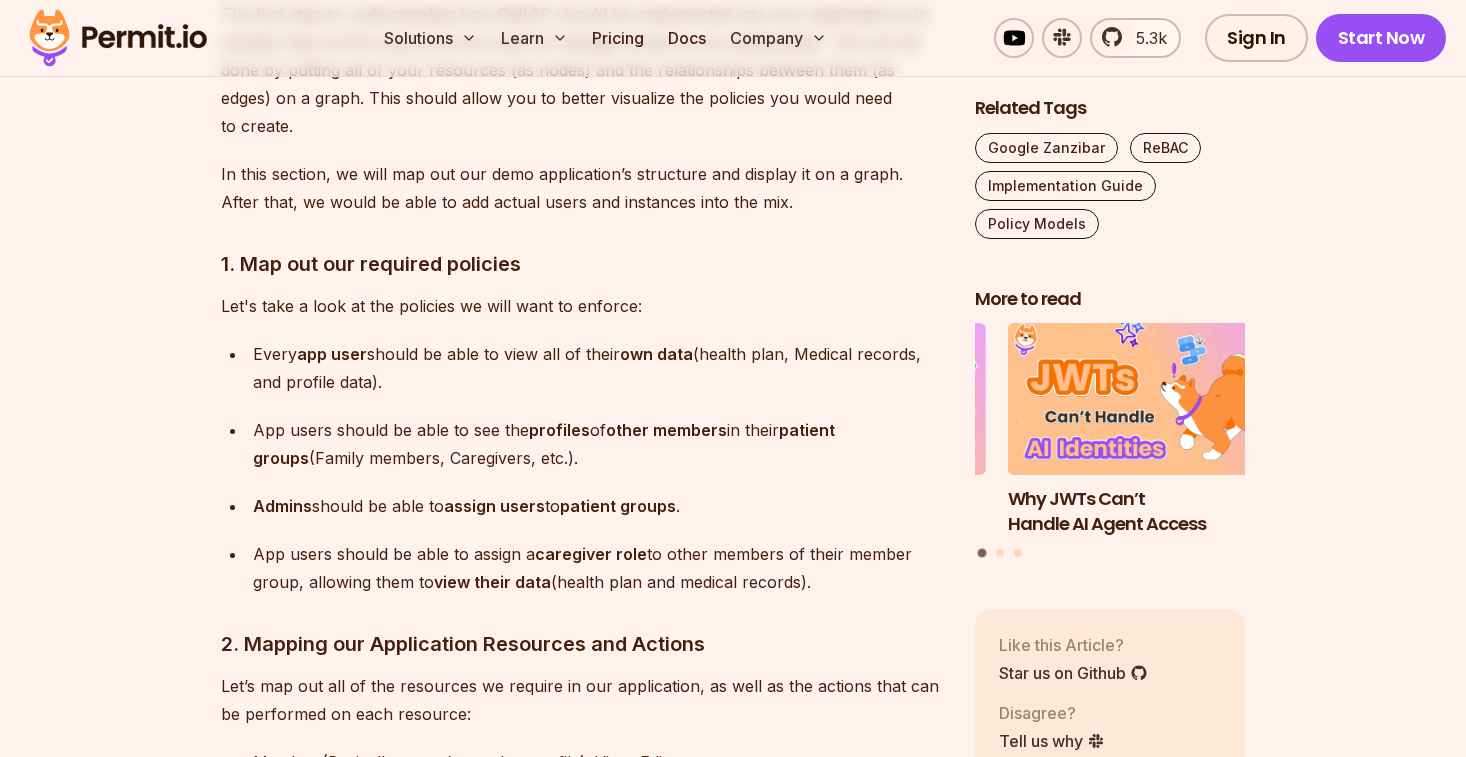click on "Every app user should be able to view all of their own data (health plan, Medical records, and profile data). App users should be able to see the profiles of other members in their patient groups (Family members, Caregivers, etc.). Admins should be able to assign users to patient groups. App users should be able to assign a caregiver role to other members of their member group, allowing them to view their data (health plan and medical records)." at bounding box center [582, 468] 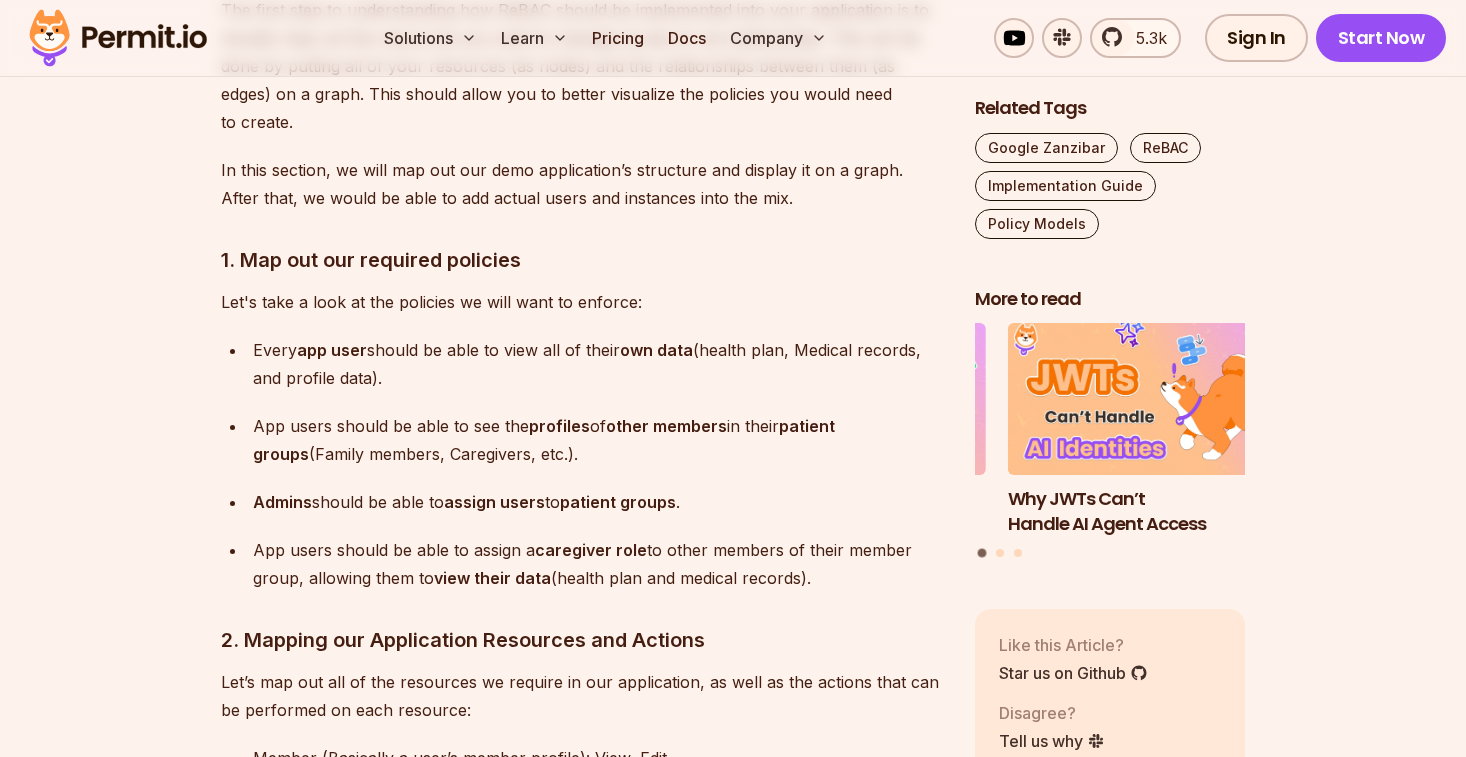 click on "Every app user should be able to view all of their own data (health plan, Medical records, and profile data). App users should be able to see the profiles of other members in their patient groups (Family members, Caregivers, etc.). Admins should be able to assign users to patient groups. App users should be able to assign a caregiver role to other members of their member group, allowing them to view their data (health plan and medical records)." at bounding box center (582, 464) 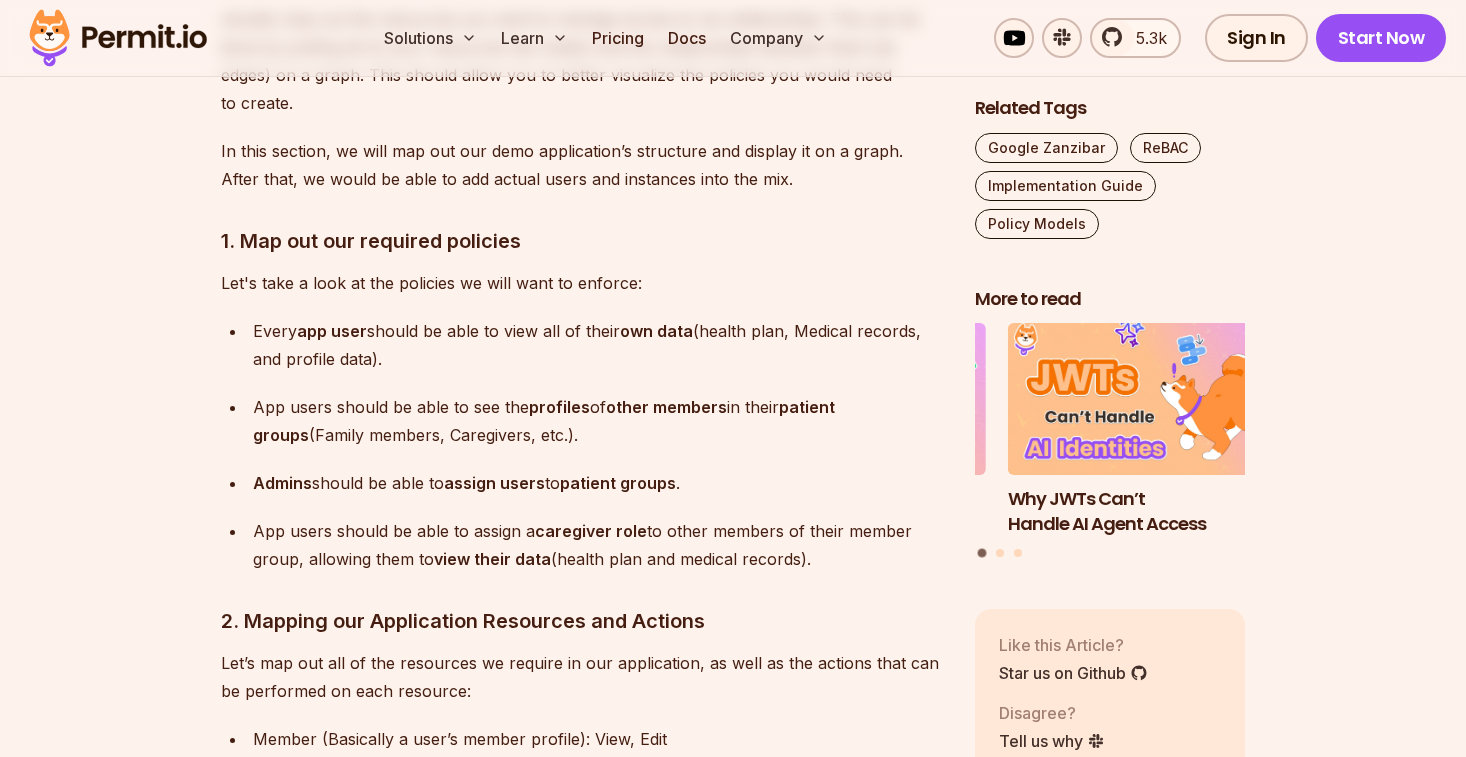 scroll, scrollTop: 6712, scrollLeft: 0, axis: vertical 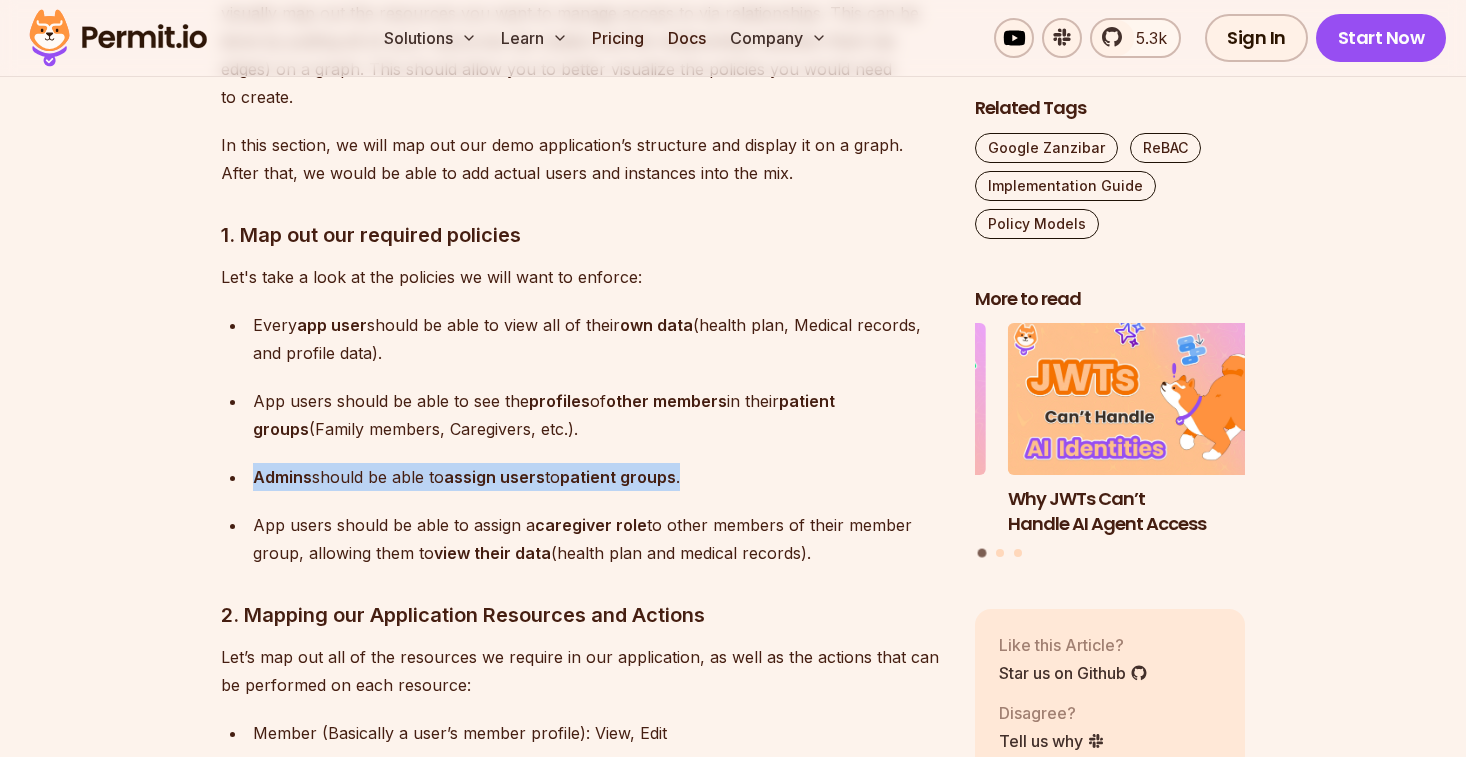 click on "Every app user should be able to view all of their own data (health plan, Medical records, and profile data). App users should be able to see the profiles of other members in their patient groups (Family members, Caregivers, etc.). Admins should be able to assign users to patient groups. App users should be able to assign a caregiver role to other members of their member group, allowing them to view their data (health plan and medical records)." at bounding box center [582, 439] 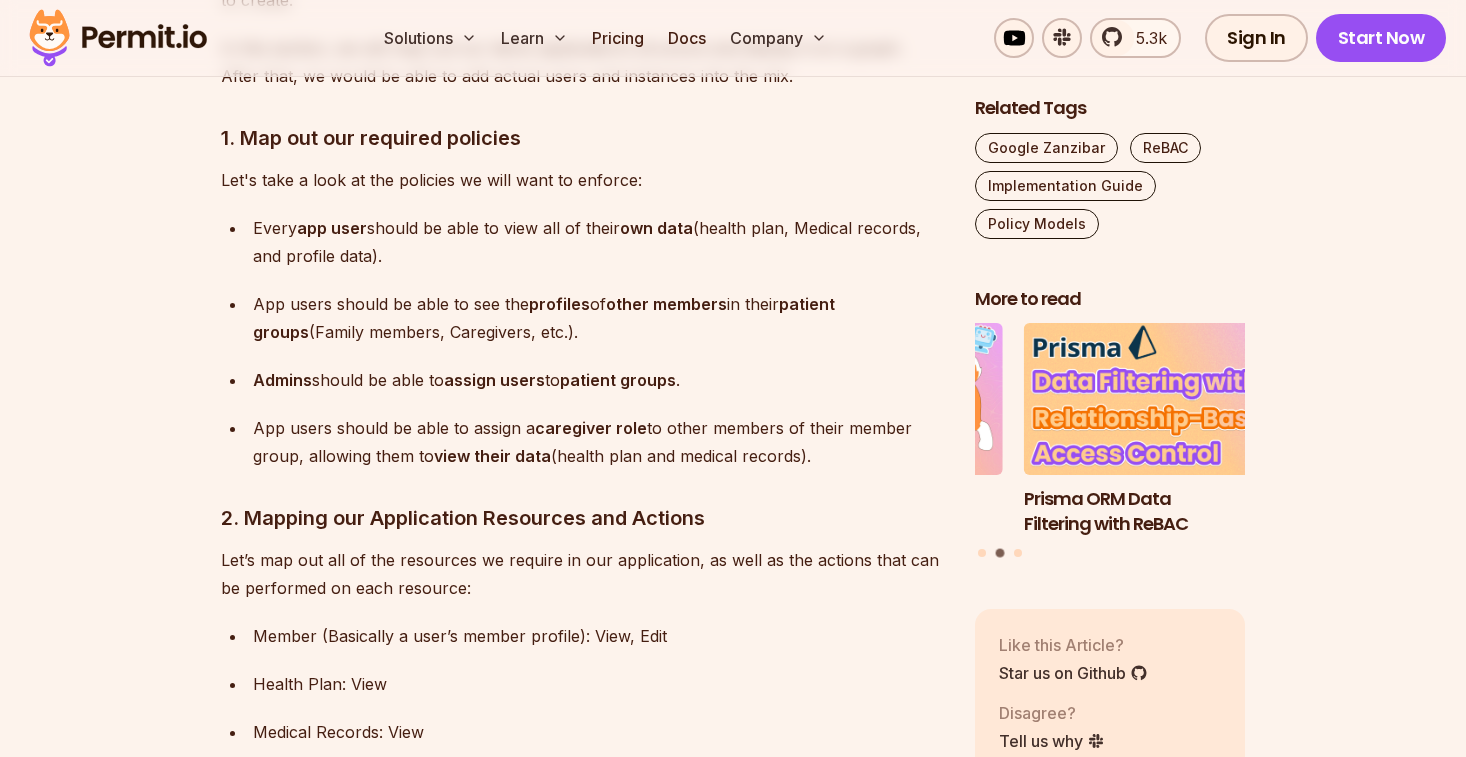 scroll, scrollTop: 6855, scrollLeft: 0, axis: vertical 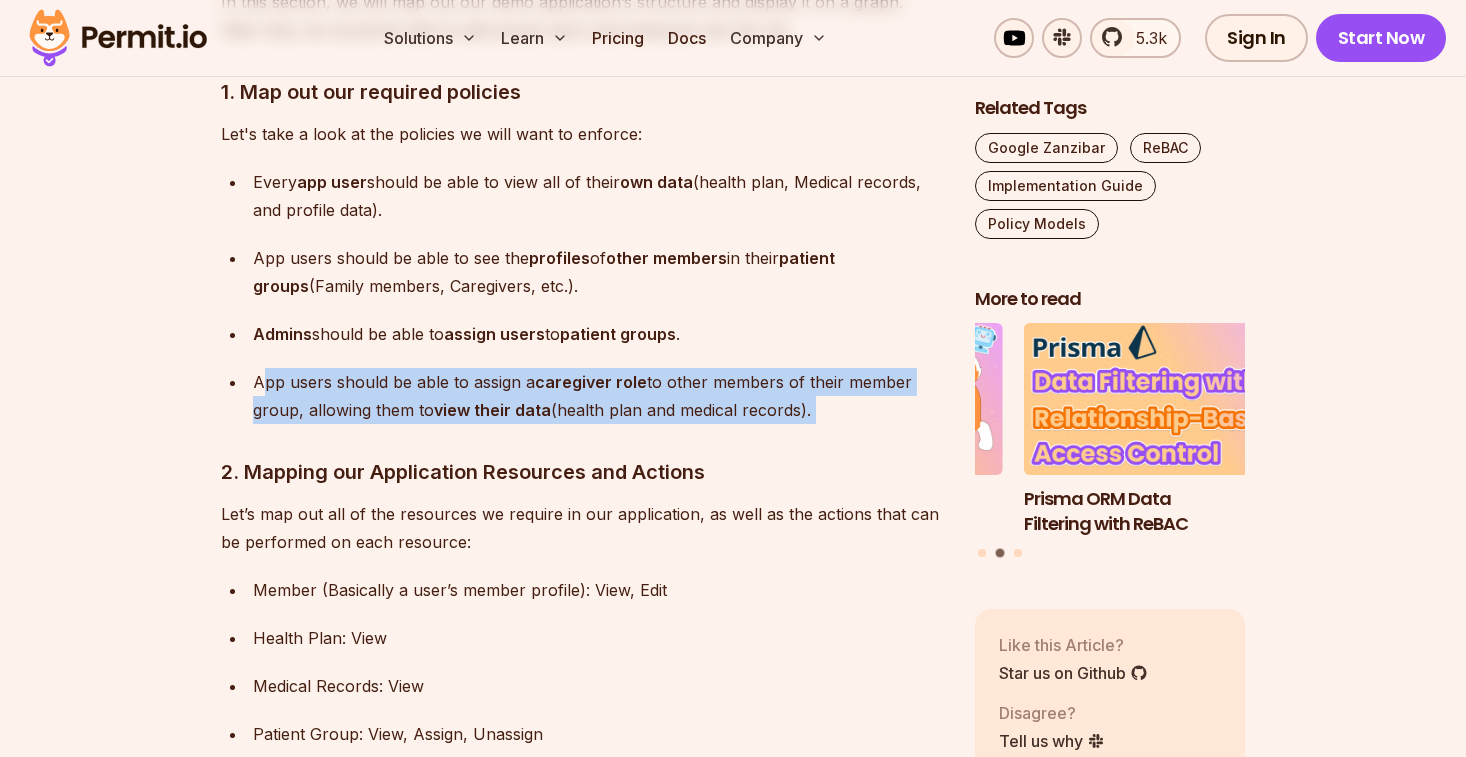 click on "Introduction  ReBAC is a policy model focused exclusively on the relationships, or how resources and identities (aka users) are connected to each other and between themselves. These connections are used to implement Authorization- i.e. ensuring that  the right people and services have the right access to the right resources  (Not to be  confused with Authentication ).  ReBAC is a  Fine Grained Authorization  model, alternative to other common ones - such as  Role Based Access Control (RBAC)  and  Attribute Based Access Control (ABAC) .  Note that these models are more thinking tools than concrete guidelines, and most applications end up mixing between them (especially as time passes and the applications evolve). It’s up to developers to pick the most suitable authorization model for their application at each moment in time.  Policy as a Graph Relationship-Based Access Control (ReBAC) extends RBAC by considering  relationships between identities and resources hierarchical structures . as a graph ):" at bounding box center (582, 1549) 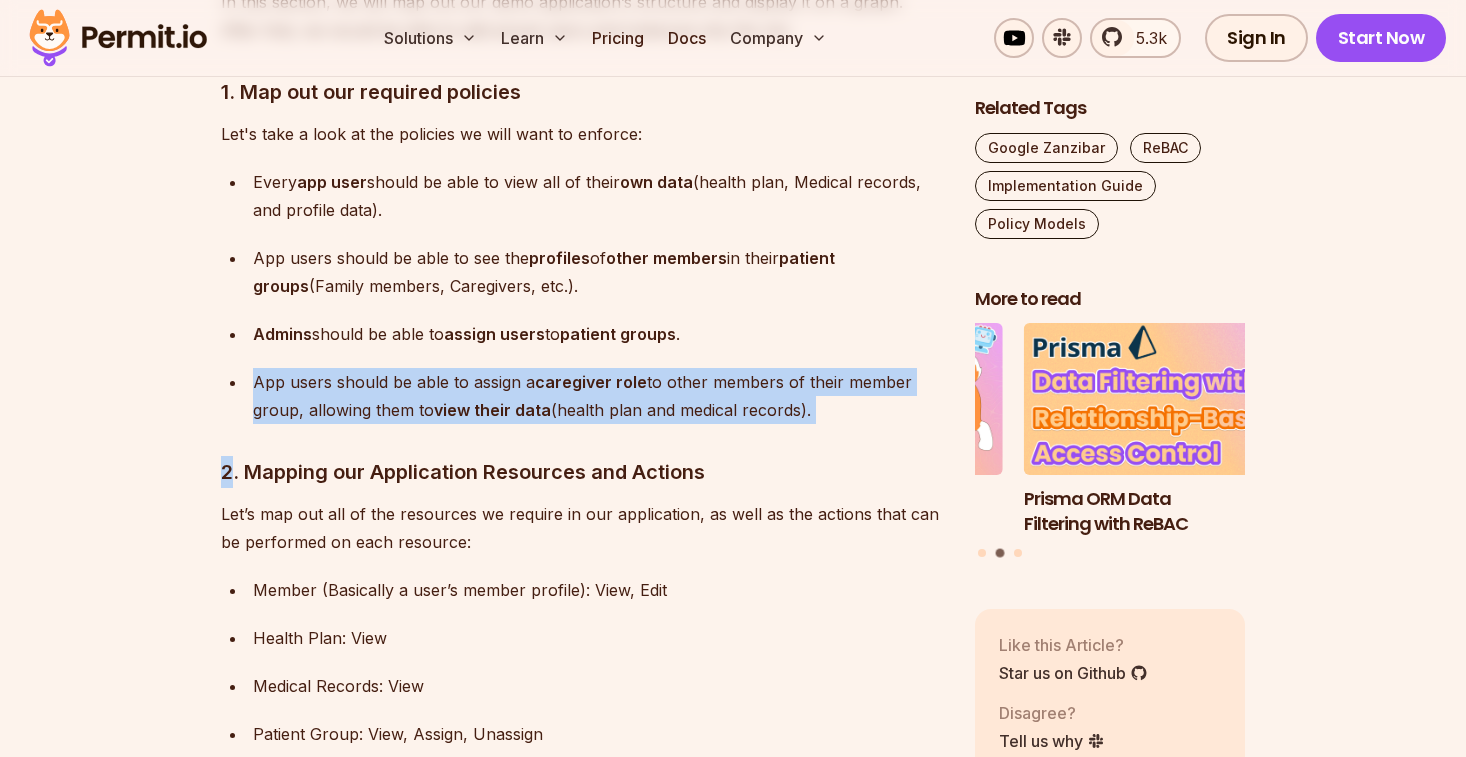 click on "Introduction  ReBAC is a policy model focused exclusively on the relationships, or how resources and identities (aka users) are connected to each other and between themselves. These connections are used to implement Authorization- i.e. ensuring that  the right people and services have the right access to the right resources  (Not to be  confused with Authentication ).  ReBAC is a  Fine Grained Authorization  model, alternative to other common ones - such as  Role Based Access Control (RBAC)  and  Attribute Based Access Control (ABAC) .  Note that these models are more thinking tools than concrete guidelines, and most applications end up mixing between them (especially as time passes and the applications evolve). It’s up to developers to pick the most suitable authorization model for their application at each moment in time.  Policy as a Graph Relationship-Based Access Control (ReBAC) extends RBAC by considering  relationships between identities and resources hierarchical structures . as a graph ):" at bounding box center [582, 1549] 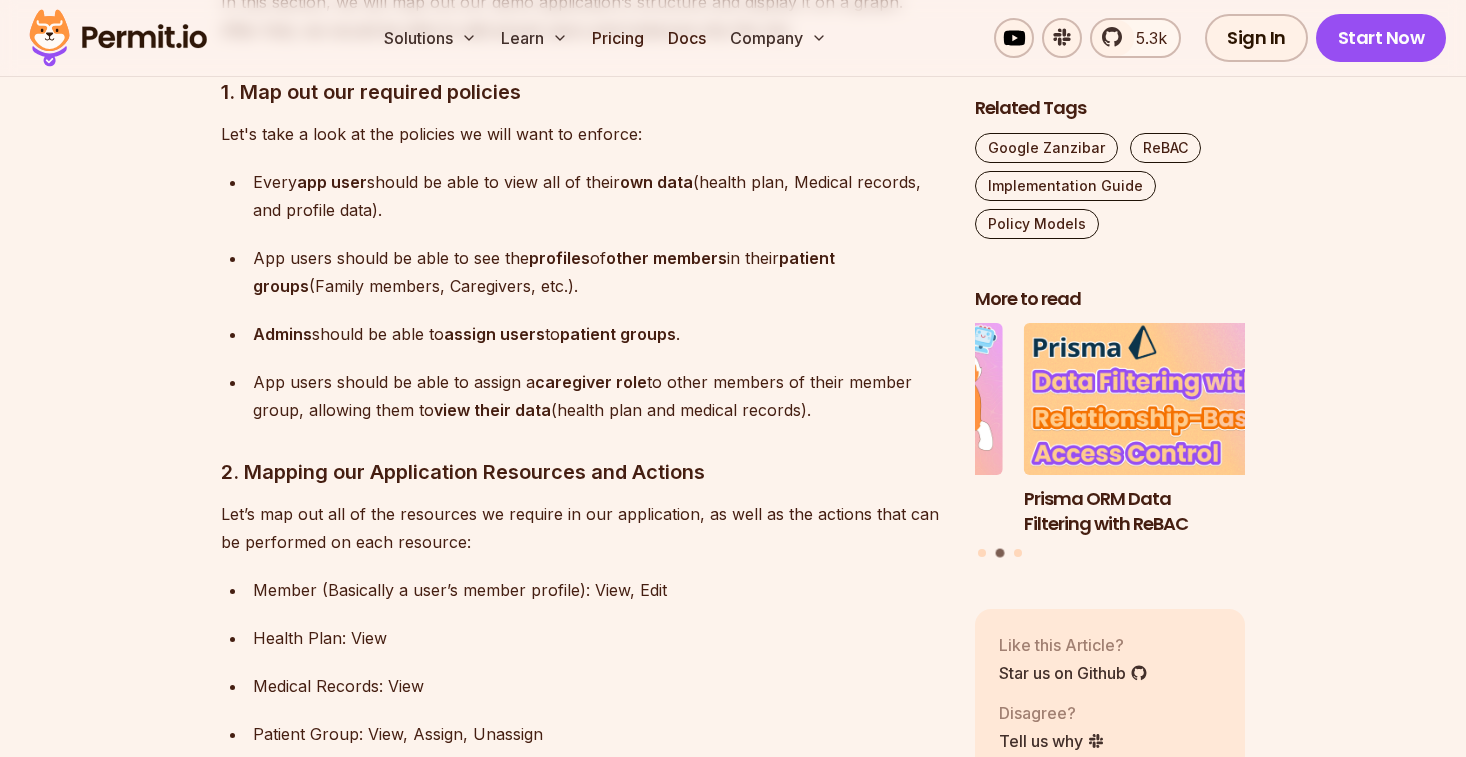 click on "App users should be able to assign a caregiver role to other members of their member group, allowing them to view their data (health plan and medical records)." at bounding box center (595, 396) 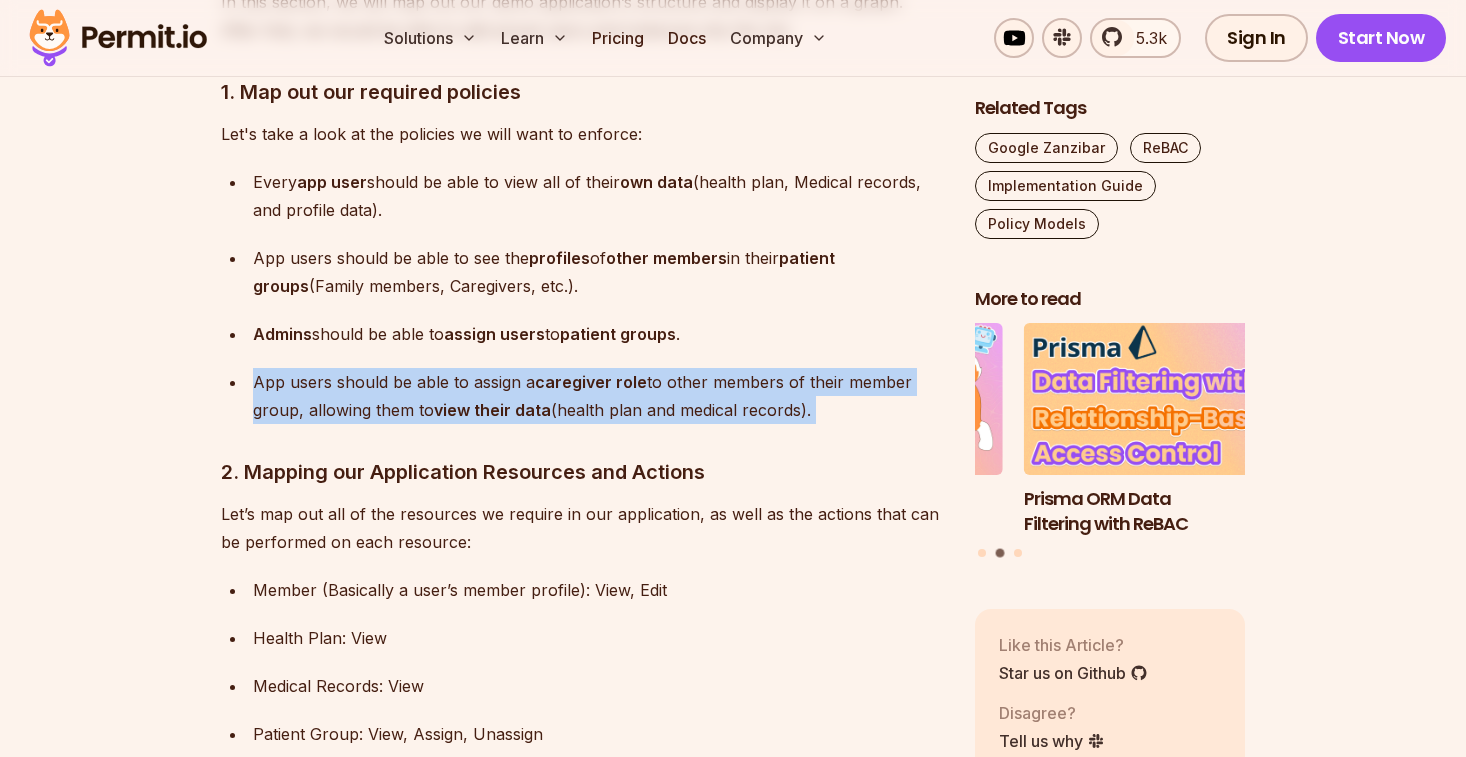 click on "Introduction  ReBAC is a policy model focused exclusively on the relationships, or how resources and identities (aka users) are connected to each other and between themselves. These connections are used to implement Authorization- i.e. ensuring that  the right people and services have the right access to the right resources  (Not to be  confused with Authentication ).  ReBAC is a  Fine Grained Authorization  model, alternative to other common ones - such as  Role Based Access Control (RBAC)  and  Attribute Based Access Control (ABAC) .  Note that these models are more thinking tools than concrete guidelines, and most applications end up mixing between them (especially as time passes and the applications evolve). It’s up to developers to pick the most suitable authorization model for their application at each moment in time.  Policy as a Graph Relationship-Based Access Control (ReBAC) extends RBAC by considering  relationships between identities and resources hierarchical structures . as a graph ):" at bounding box center (582, 1549) 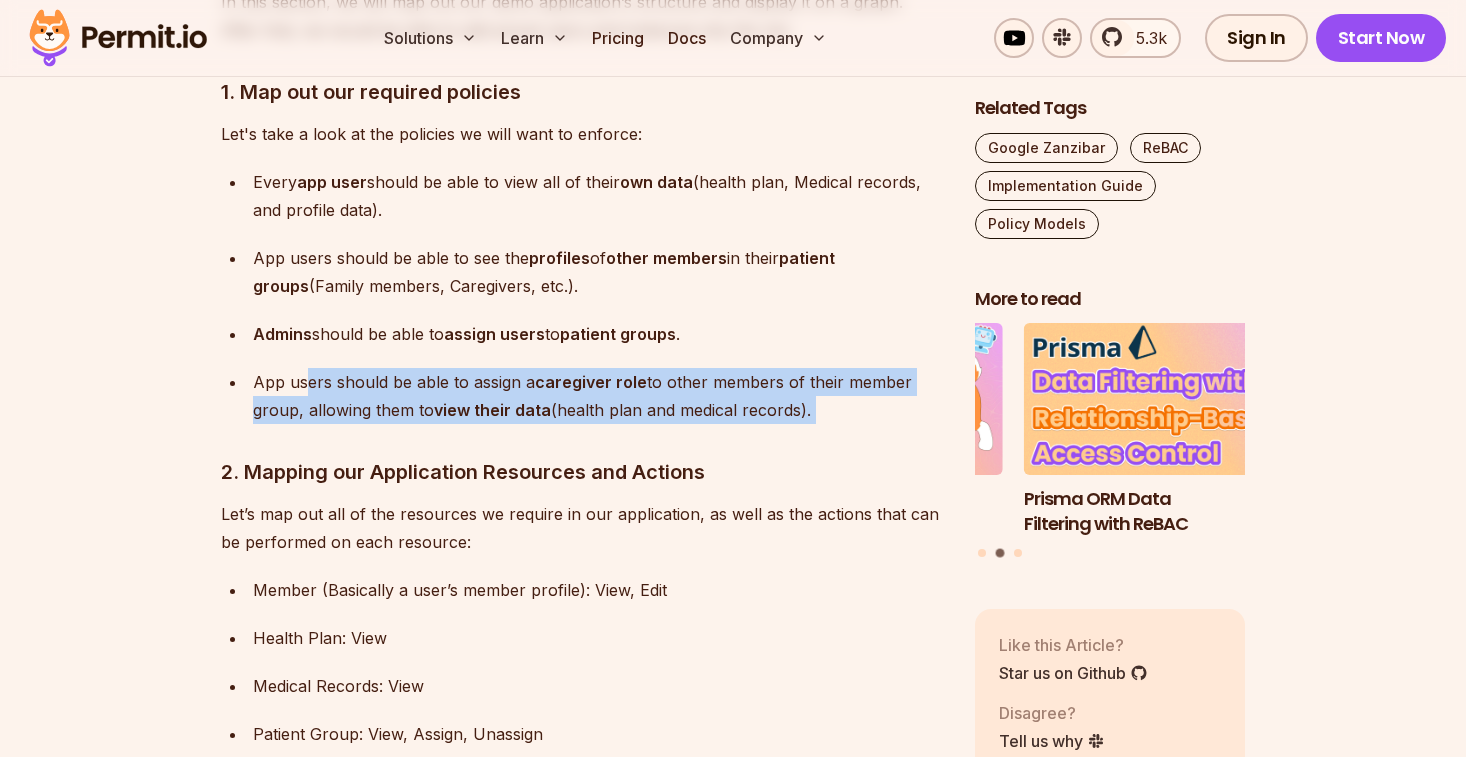click on "Introduction  ReBAC is a policy model focused exclusively on the relationships, or how resources and identities (aka users) are connected to each other and between themselves. These connections are used to implement Authorization- i.e. ensuring that  the right people and services have the right access to the right resources  (Not to be  confused with Authentication ).  ReBAC is a  Fine Grained Authorization  model, alternative to other common ones - such as  Role Based Access Control (RBAC)  and  Attribute Based Access Control (ABAC) .  Note that these models are more thinking tools than concrete guidelines, and most applications end up mixing between them (especially as time passes and the applications evolve). It’s up to developers to pick the most suitable authorization model for their application at each moment in time.  Policy as a Graph Relationship-Based Access Control (ReBAC) extends RBAC by considering  relationships between identities and resources hierarchical structures . as a graph ):" at bounding box center (582, 1549) 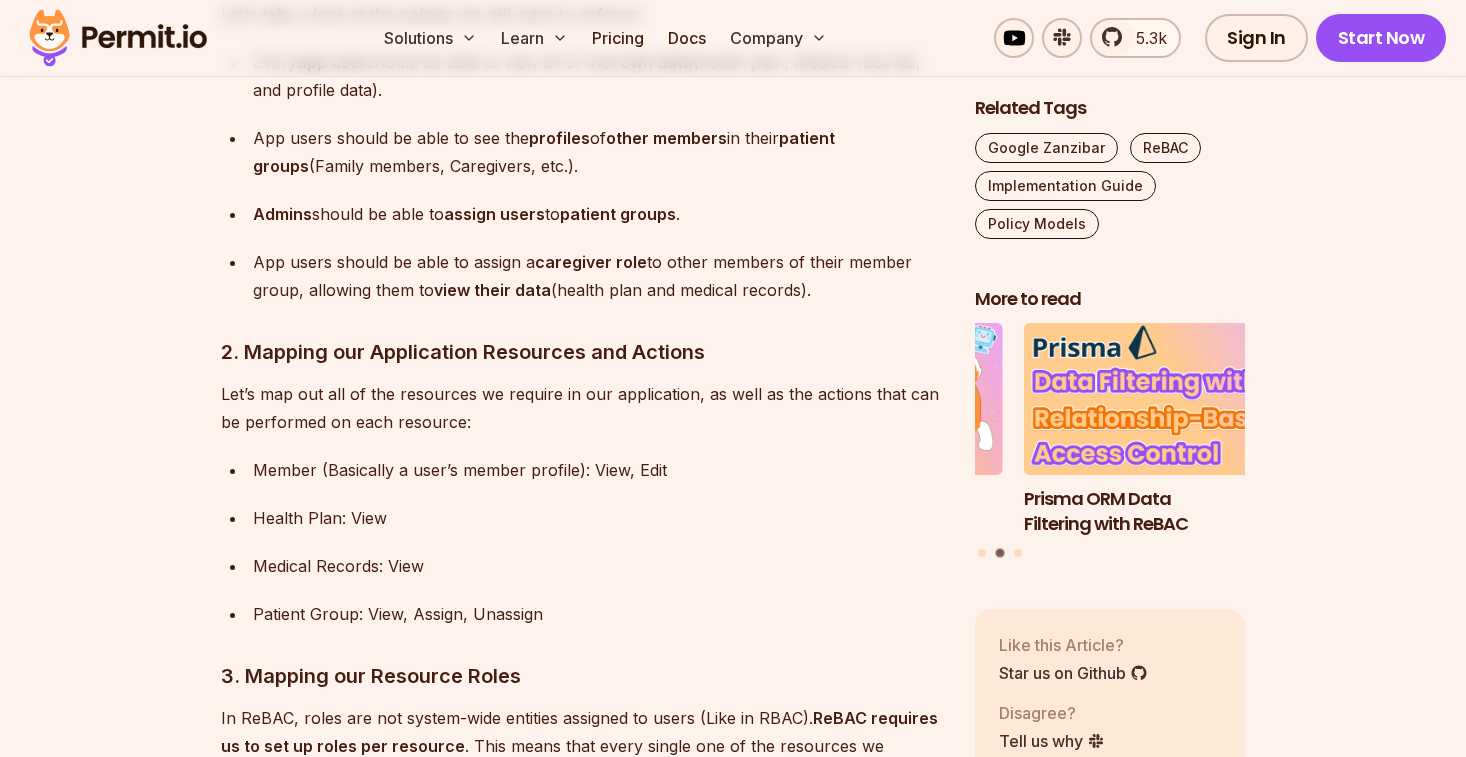 scroll, scrollTop: 7017, scrollLeft: 0, axis: vertical 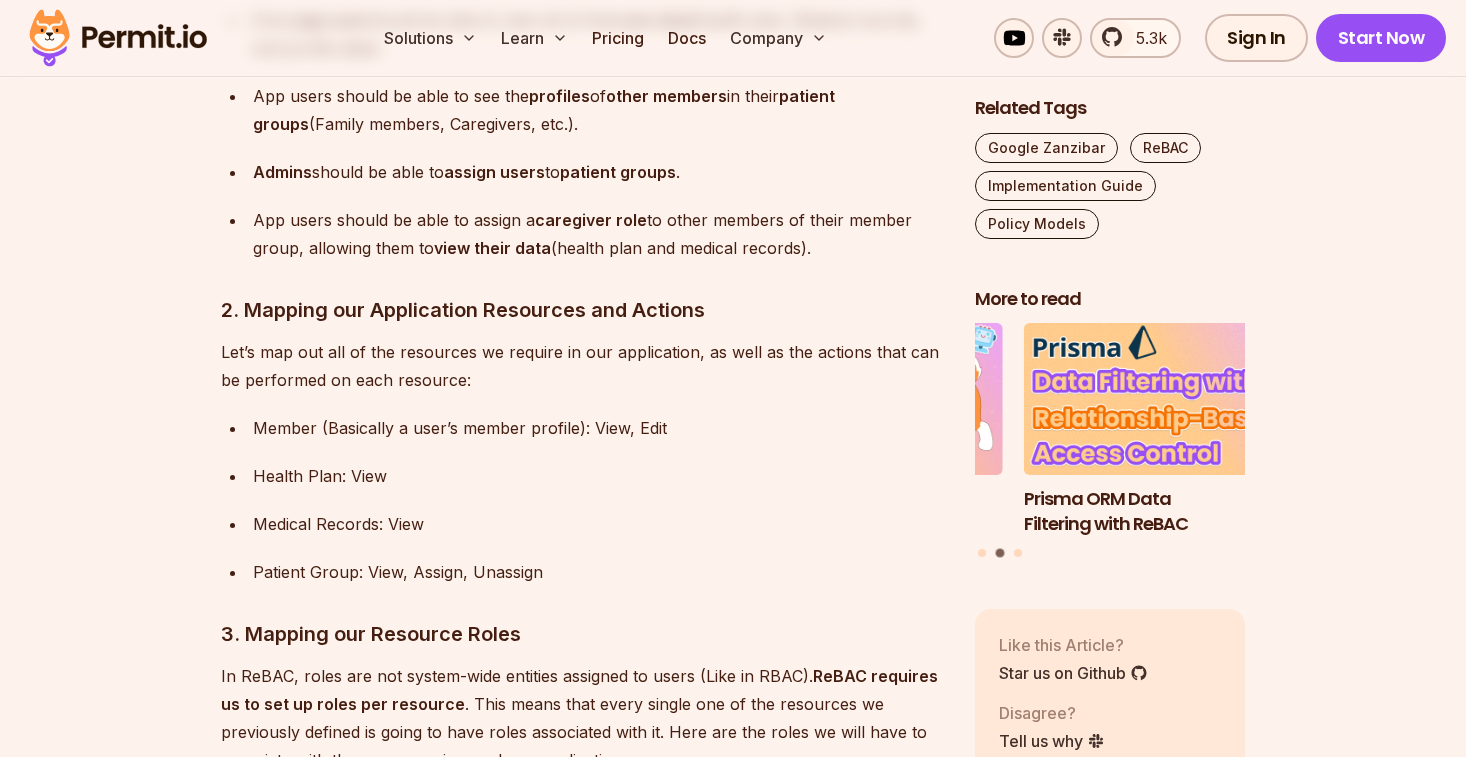 click on "Table of Contents Introduction  ReBAC is a policy model focused exclusively on the relationships, or how resources and identities (aka users) are connected to each other and between themselves. These connections are used to implement Authorization- i.e. ensuring that  the right people and services have the right access to the right resources  (Not to be  confused with Authentication ).  ReBAC is a  Fine Grained Authorization  model, alternative to other common ones - such as  Role Based Access Control (RBAC)  and  Attribute Based Access Control (ABAC) .  Note that these models are more thinking tools than concrete guidelines, and most applications end up mixing between them (especially as time passes and the applications evolve). It’s up to developers to pick the most suitable authorization model for their application at each moment in time.  Policy as a Graph Relationship-Based Access Control (ReBAC) extends RBAC by considering  relationships between identities and resources hierarchical structures" at bounding box center [733, 1541] 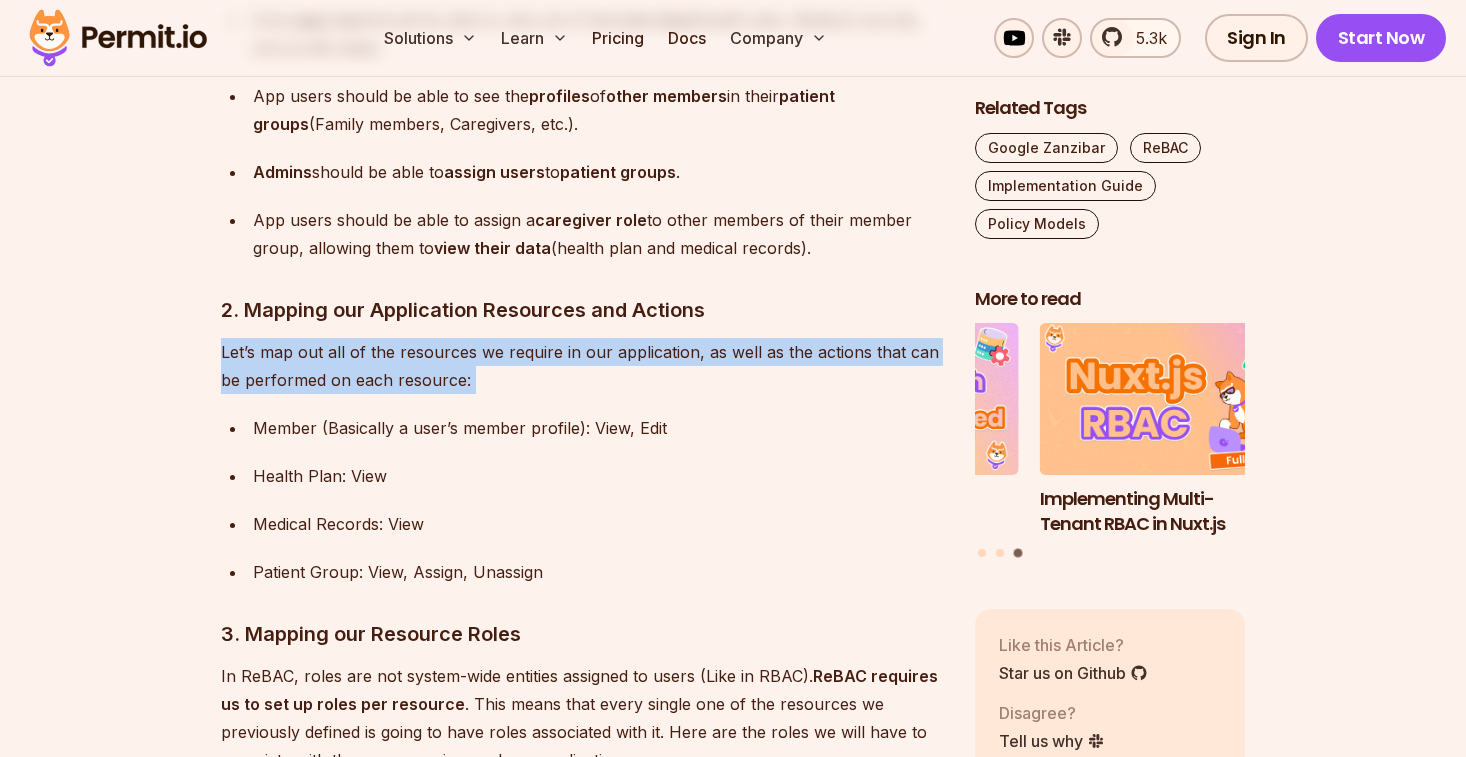 click on "Table of Contents Introduction  ReBAC is a policy model focused exclusively on the relationships, or how resources and identities (aka users) are connected to each other and between themselves. These connections are used to implement Authorization- i.e. ensuring that  the right people and services have the right access to the right resources  (Not to be  confused with Authentication ).  ReBAC is a  Fine Grained Authorization  model, alternative to other common ones - such as  Role Based Access Control (RBAC)  and  Attribute Based Access Control (ABAC) .  Note that these models are more thinking tools than concrete guidelines, and most applications end up mixing between them (especially as time passes and the applications evolve). It’s up to developers to pick the most suitable authorization model for their application at each moment in time.  Policy as a Graph Relationship-Based Access Control (ReBAC) extends RBAC by considering  relationships between identities and resources hierarchical structures" at bounding box center [733, 1541] 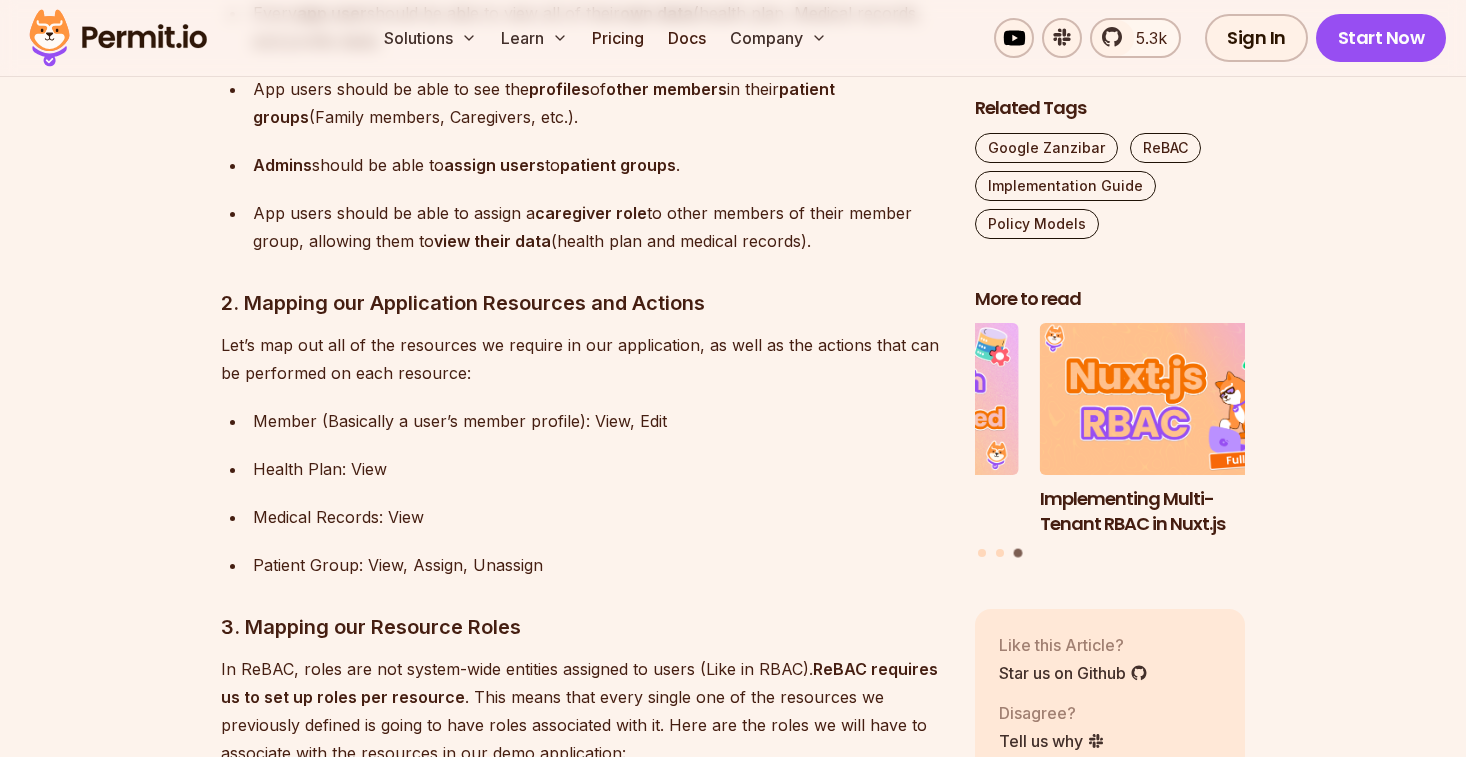 scroll, scrollTop: 7025, scrollLeft: 0, axis: vertical 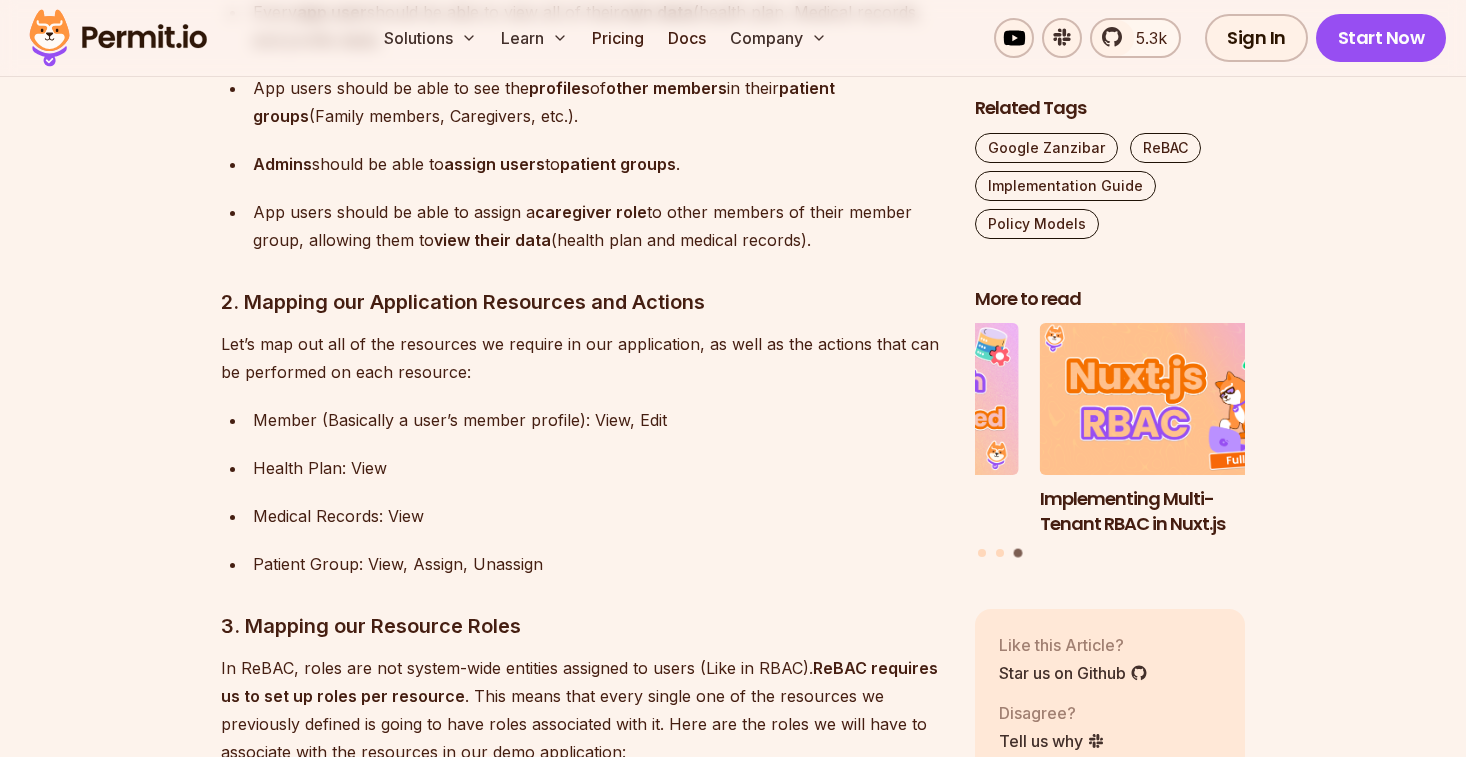 click on "Introduction  ReBAC is a policy model focused exclusively on the relationships, or how resources and identities (aka users) are connected to each other and between themselves. These connections are used to implement Authorization- i.e. ensuring that  the right people and services have the right access to the right resources  (Not to be  confused with Authentication ).  ReBAC is a  Fine Grained Authorization  model, alternative to other common ones - such as  Role Based Access Control (RBAC)  and  Attribute Based Access Control (ABAC) .  Note that these models are more thinking tools than concrete guidelines, and most applications end up mixing between them (especially as time passes and the applications evolve). It’s up to developers to pick the most suitable authorization model for their application at each moment in time.  Policy as a Graph Relationship-Based Access Control (ReBAC) extends RBAC by considering  relationships between identities and resources hierarchical structures . as a graph ):" at bounding box center (582, 1379) 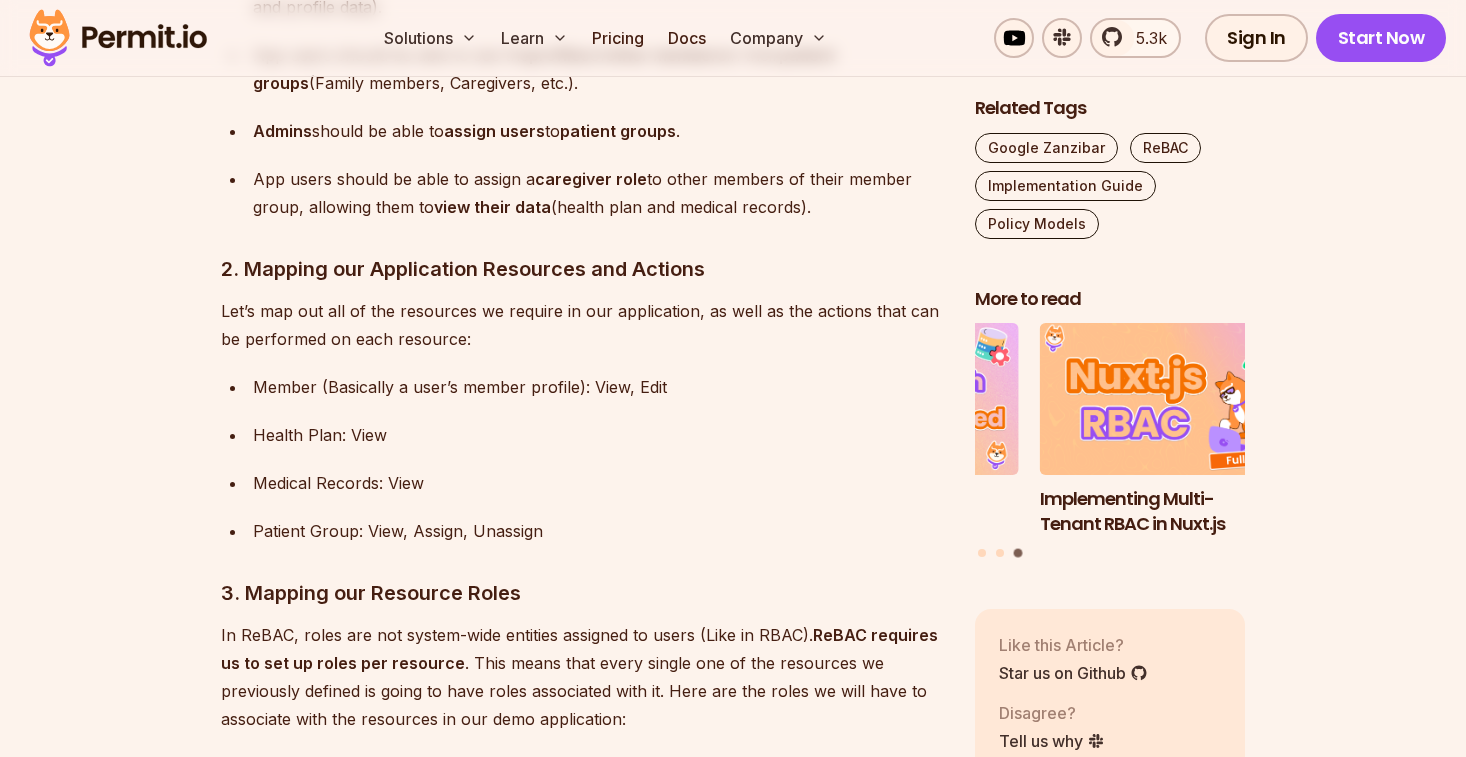 scroll, scrollTop: 7063, scrollLeft: 0, axis: vertical 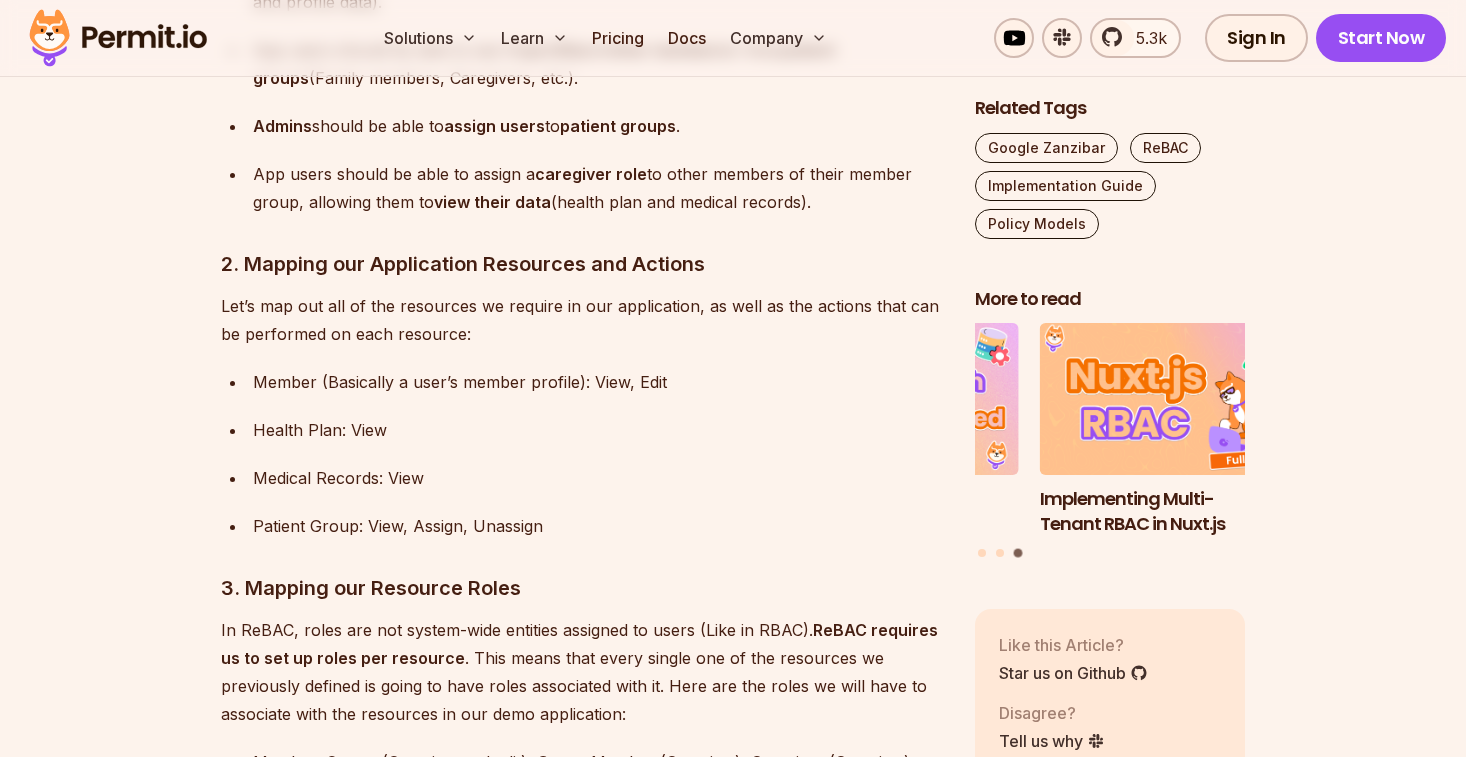 click on "Health Plan: View" at bounding box center (598, 430) 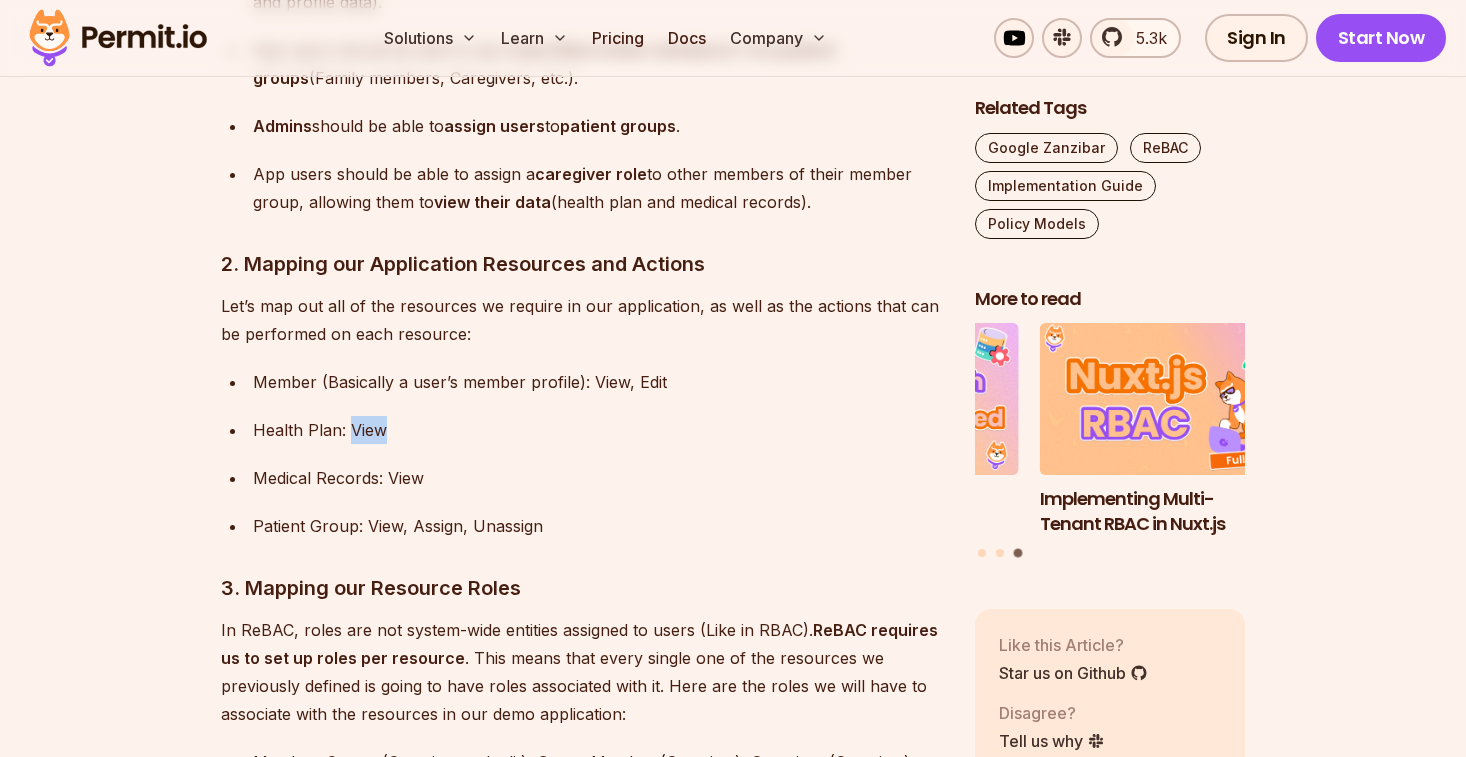 click on "Health Plan: View" at bounding box center [598, 430] 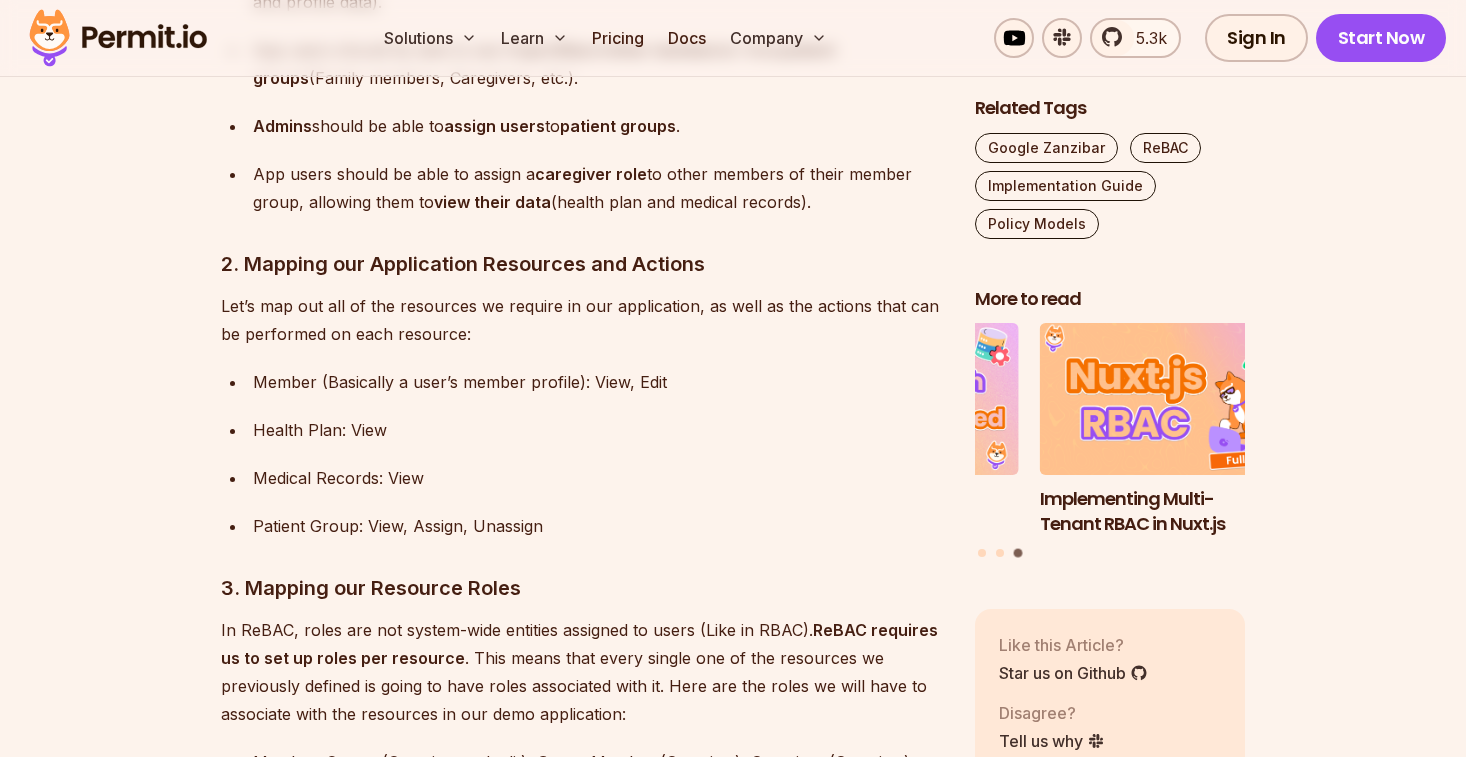 click on "Health Plan: View" at bounding box center (598, 430) 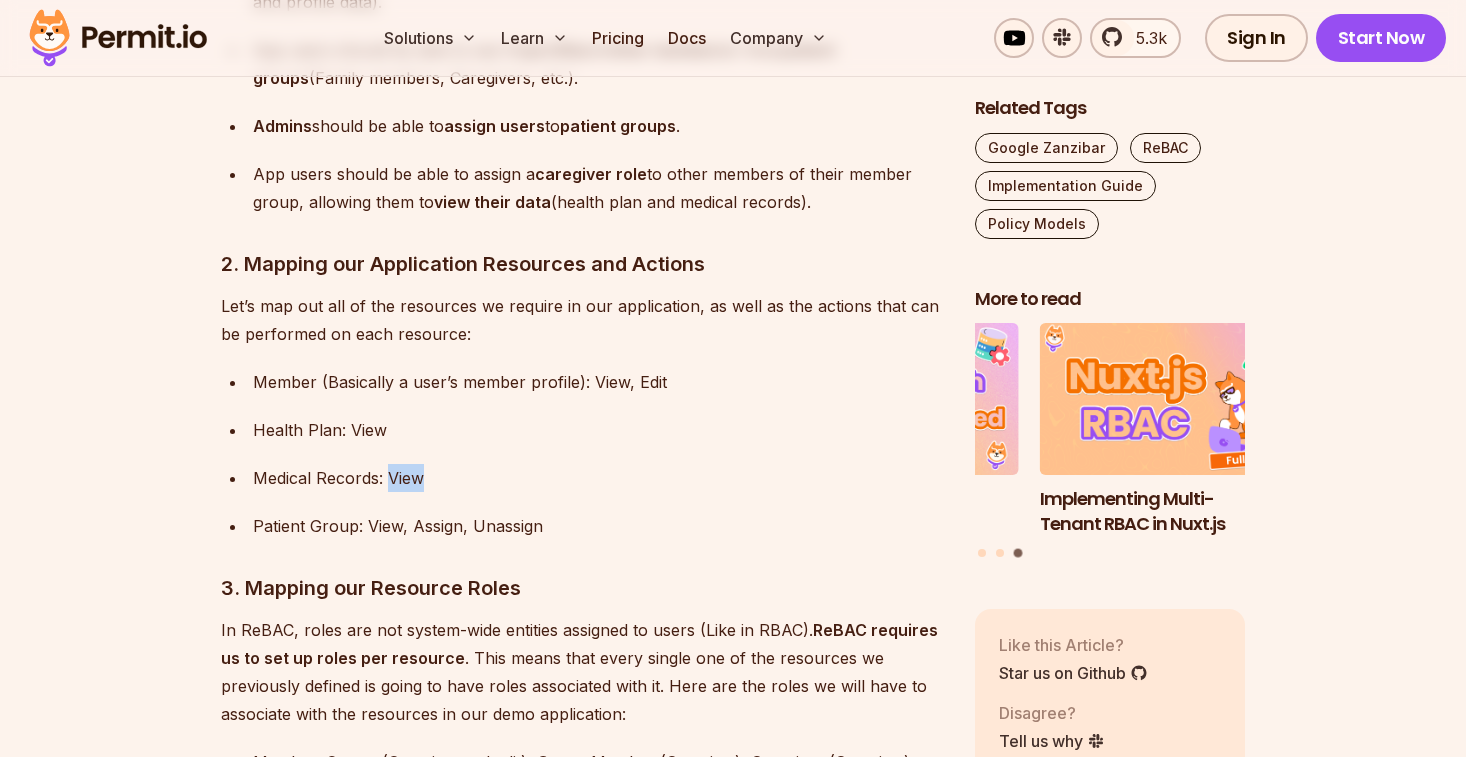 click on "Medical Records: View" at bounding box center [598, 478] 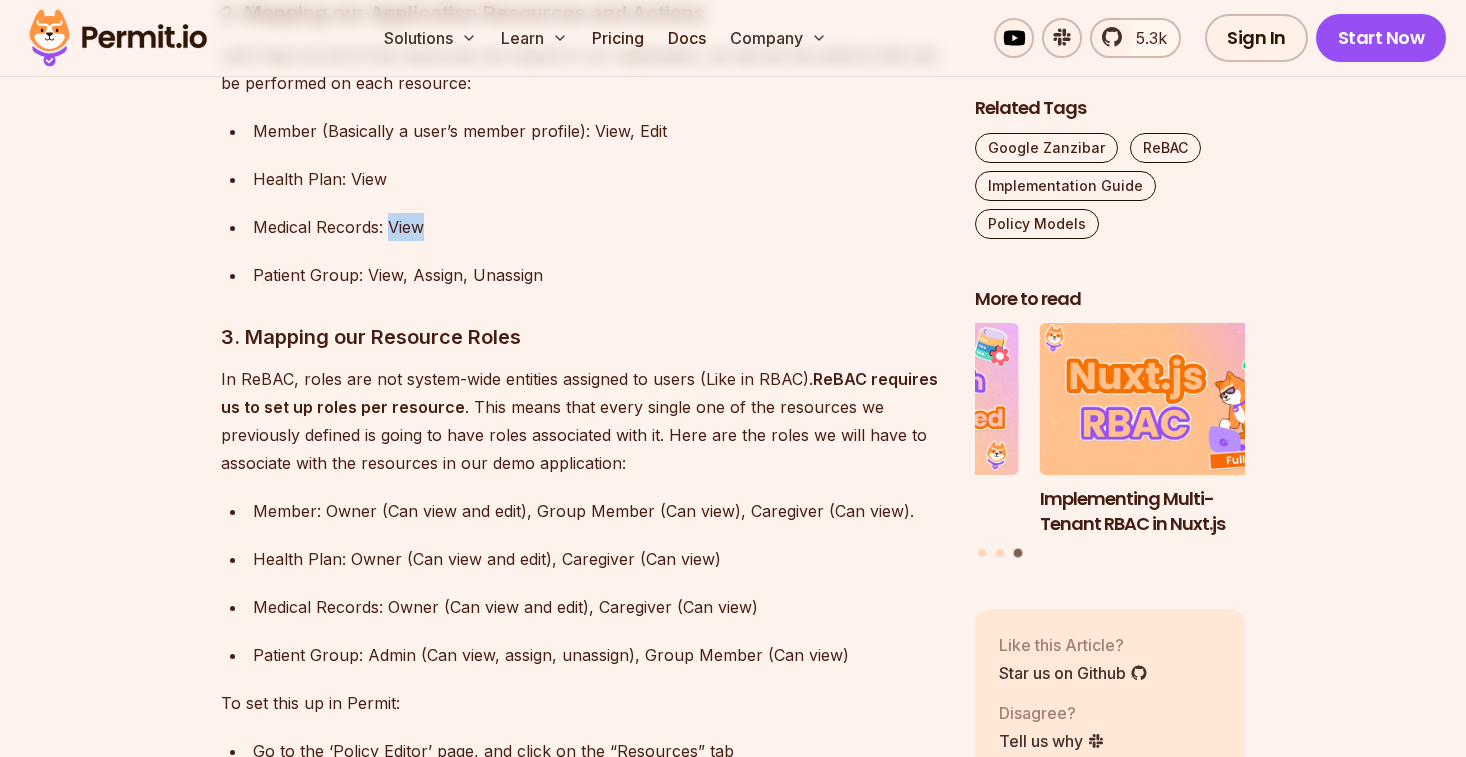 scroll, scrollTop: 7313, scrollLeft: 0, axis: vertical 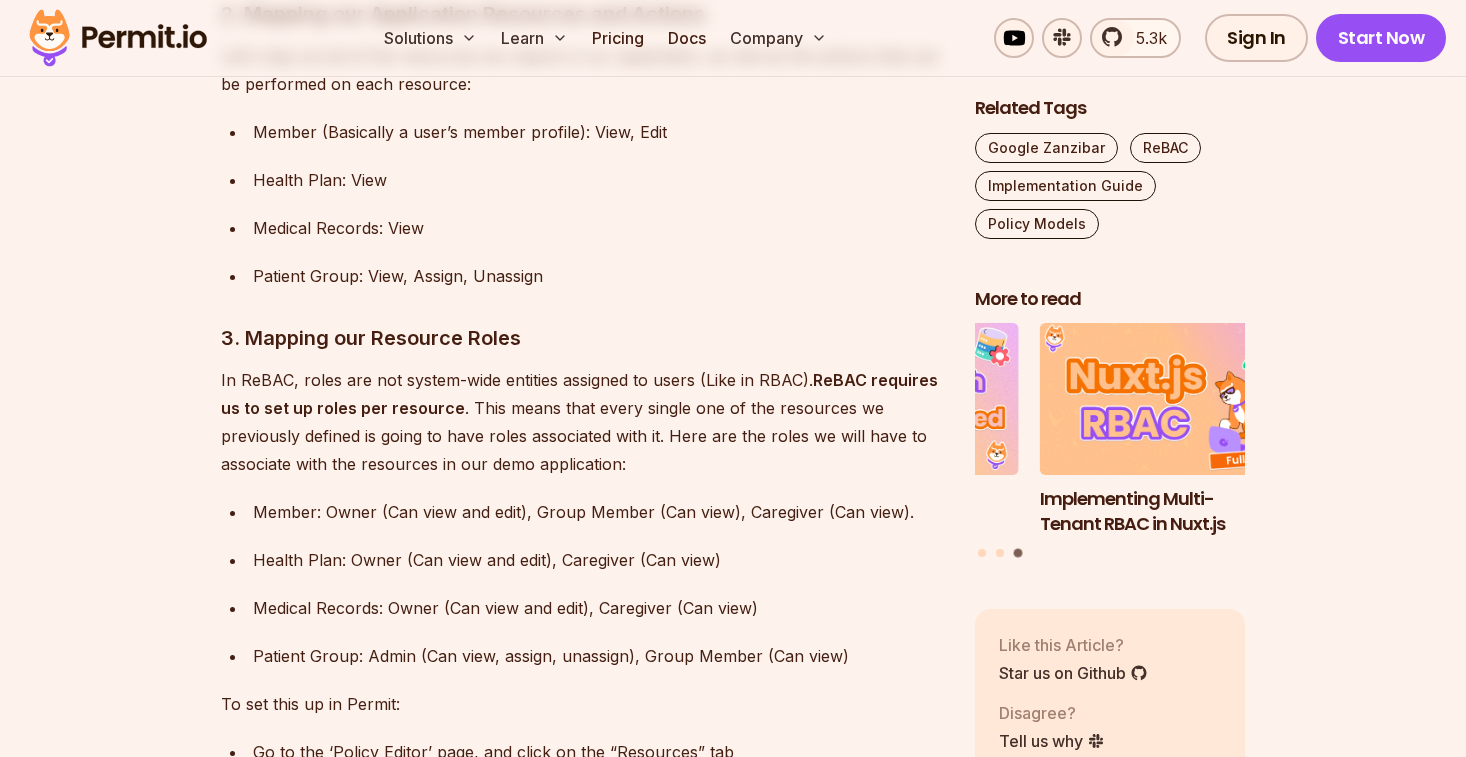 click on "Patient Group: View, Assign, Unassign" at bounding box center (598, 276) 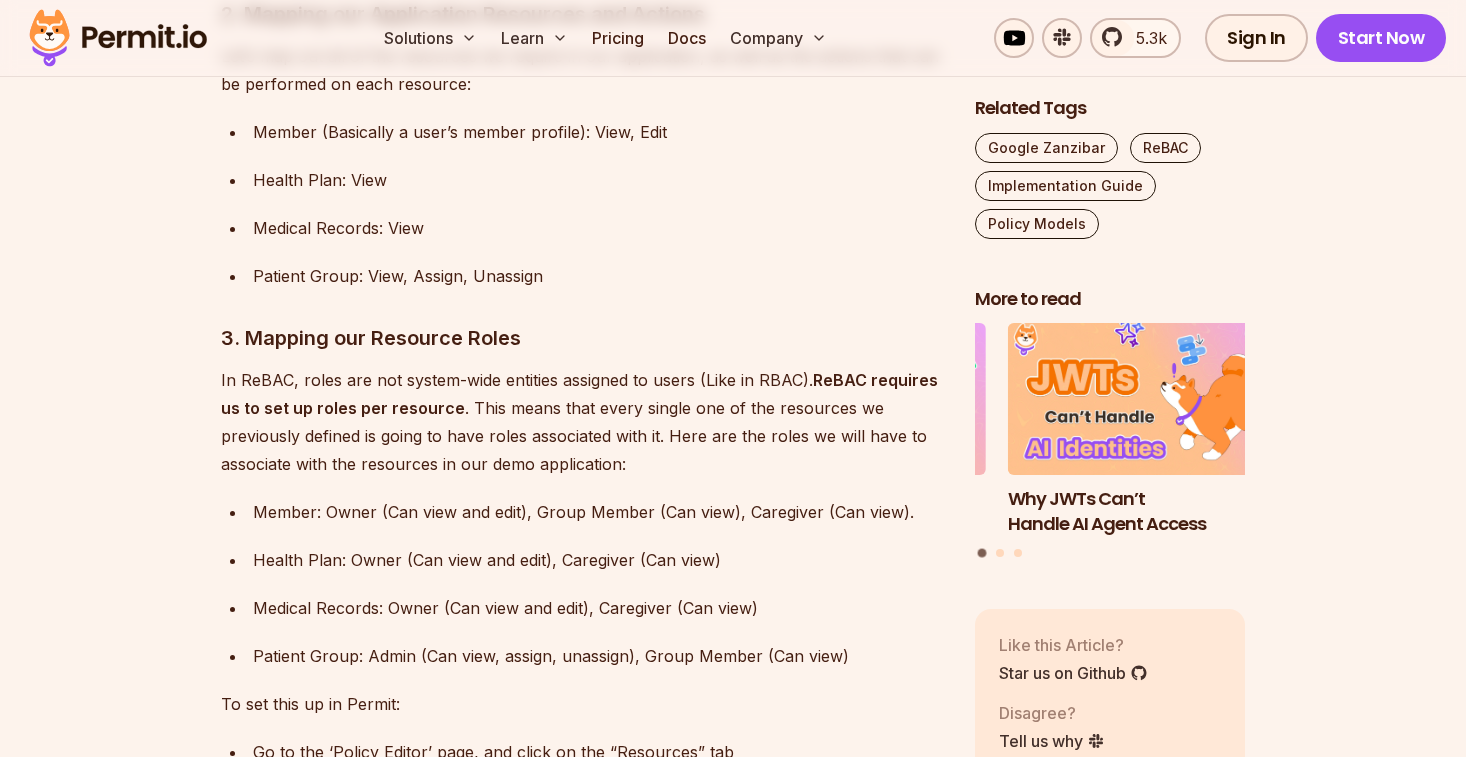 click on "Patient Group: View, Assign, Unassign" at bounding box center [598, 276] 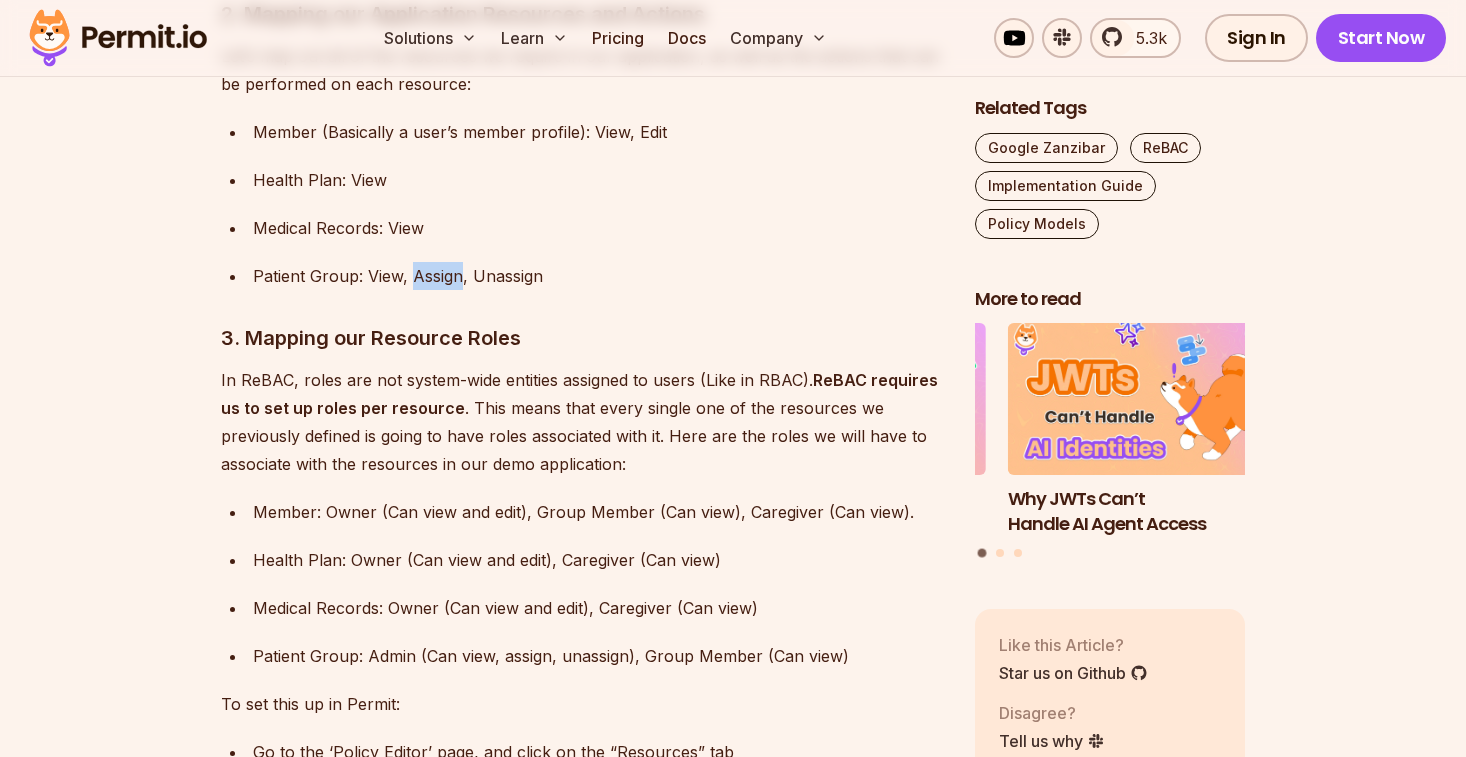 click on "Patient Group: View, Assign, Unassign" at bounding box center [598, 276] 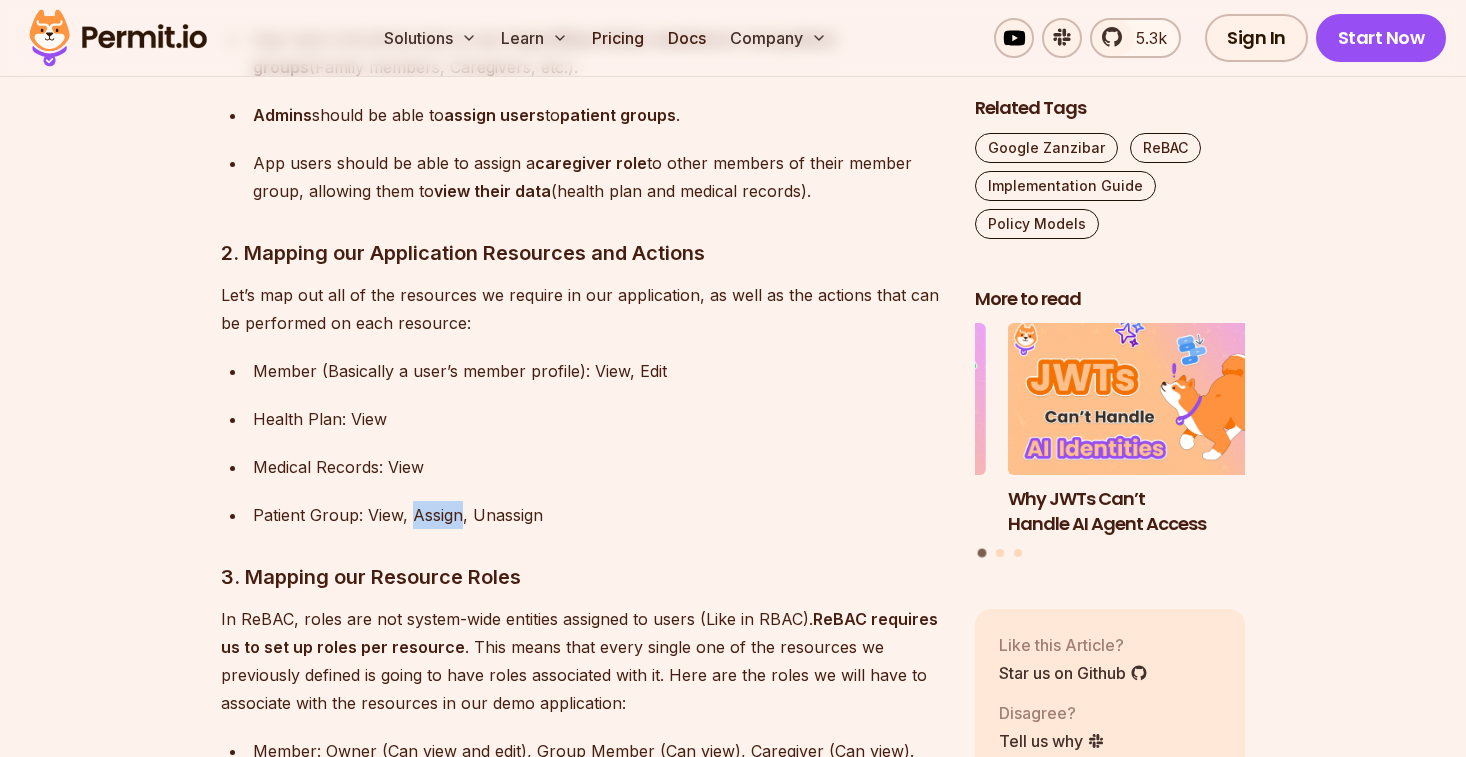 scroll, scrollTop: 7071, scrollLeft: 0, axis: vertical 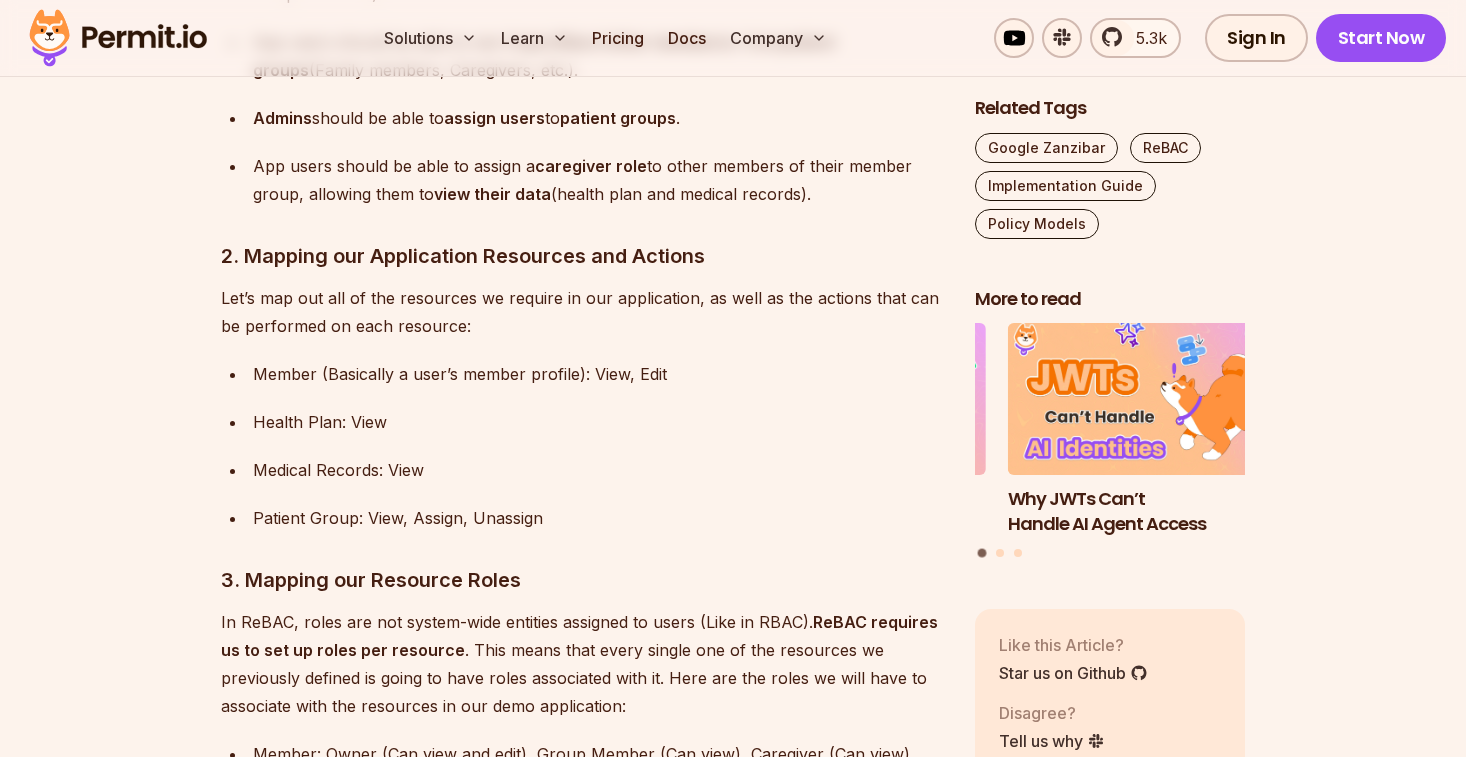 click on "Let’s map out all of the resources we require in our application, as well as the actions that can be performed on each resource:" at bounding box center [582, 312] 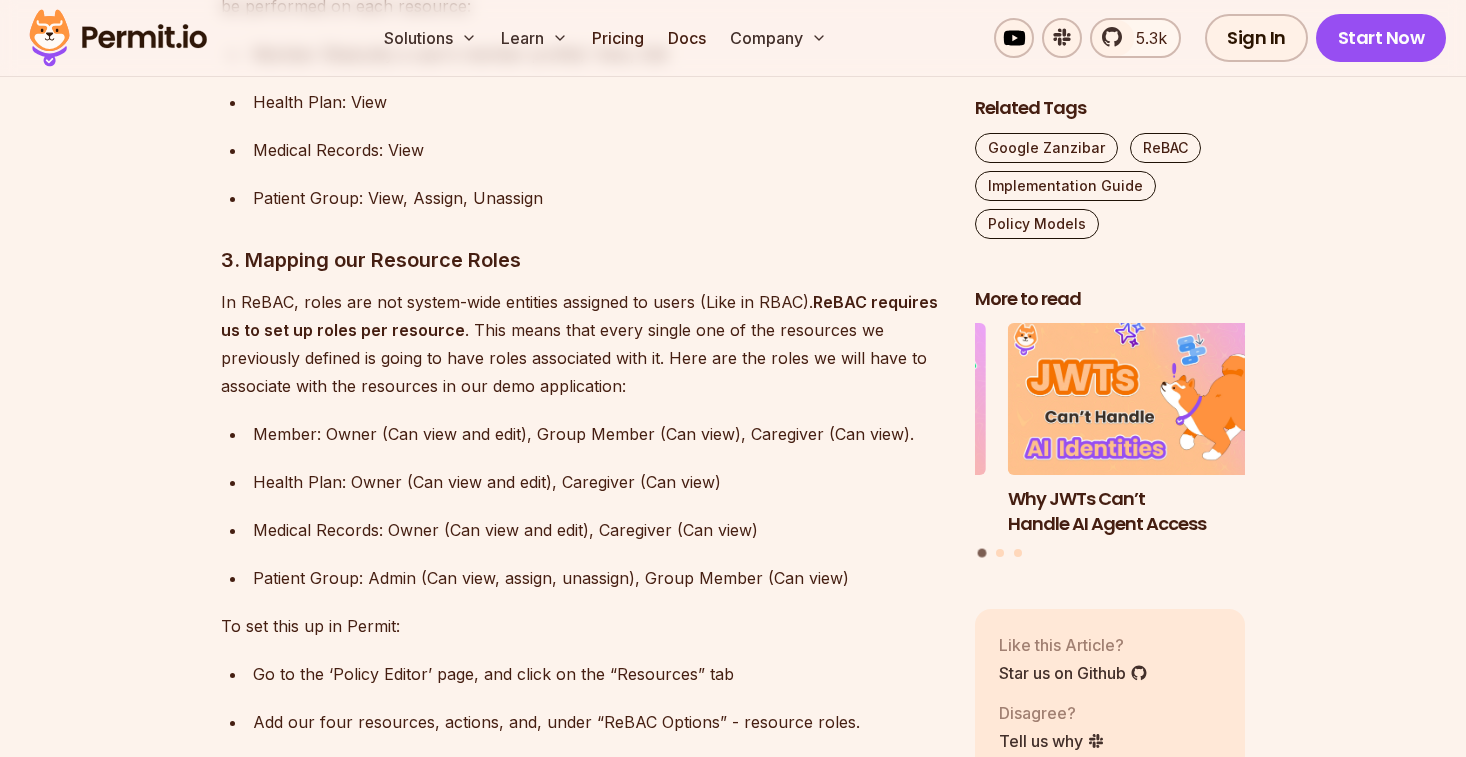scroll, scrollTop: 7579, scrollLeft: 0, axis: vertical 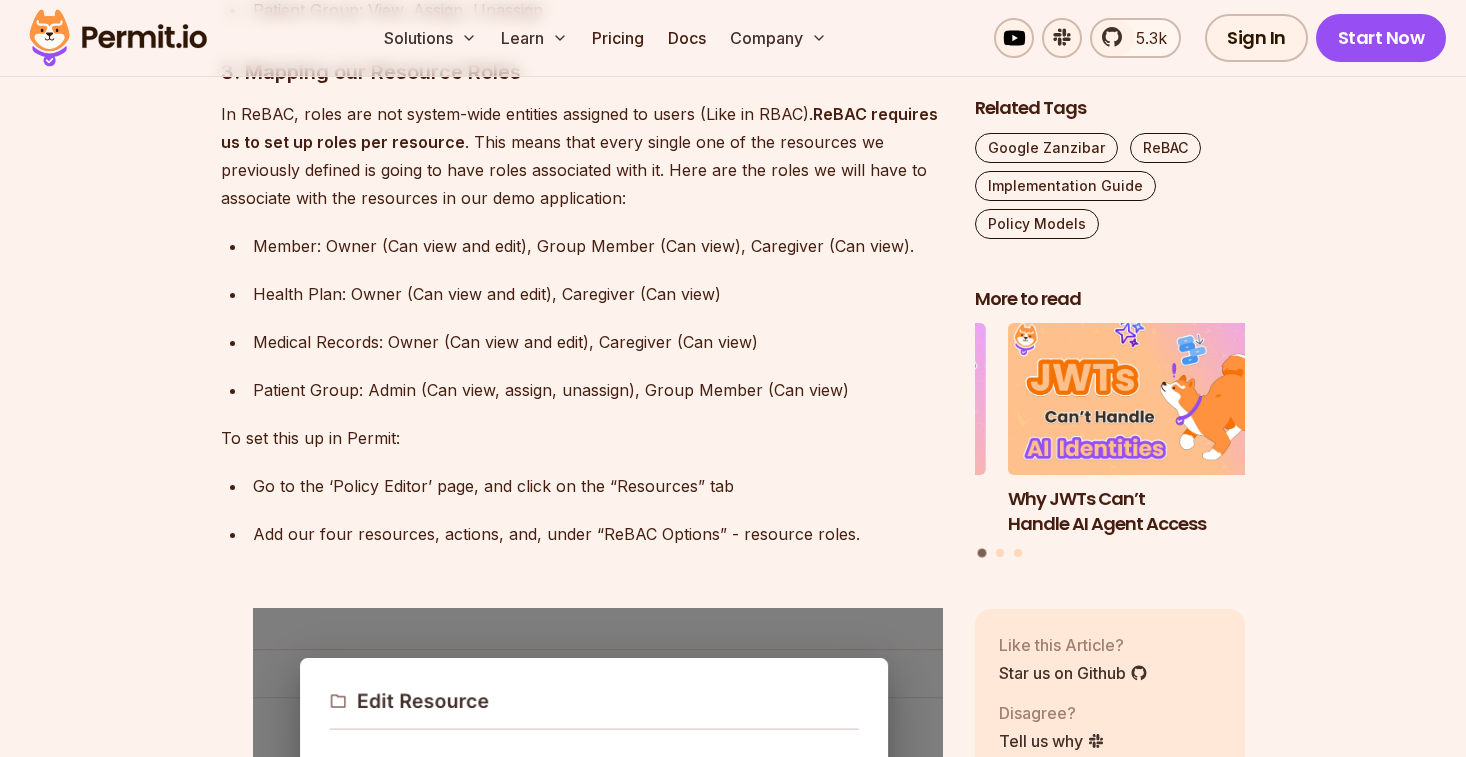 click on "Introduction  ReBAC is a policy model focused exclusively on the relationships, or how resources and identities (aka users) are connected to each other and between themselves. These connections are used to implement Authorization- i.e. ensuring that  the right people and services have the right access to the right resources  (Not to be  confused with Authentication ).  ReBAC is a  Fine Grained Authorization  model, alternative to other common ones - such as  Role Based Access Control (RBAC)  and  Attribute Based Access Control (ABAC) .  Note that these models are more thinking tools than concrete guidelines, and most applications end up mixing between them (especially as time passes and the applications evolve). It’s up to developers to pick the most suitable authorization model for their application at each moment in time.  Policy as a Graph Relationship-Based Access Control (ReBAC) extends RBAC by considering  relationships between identities and resources hierarchical structures . as a graph ):" at bounding box center [582, 825] 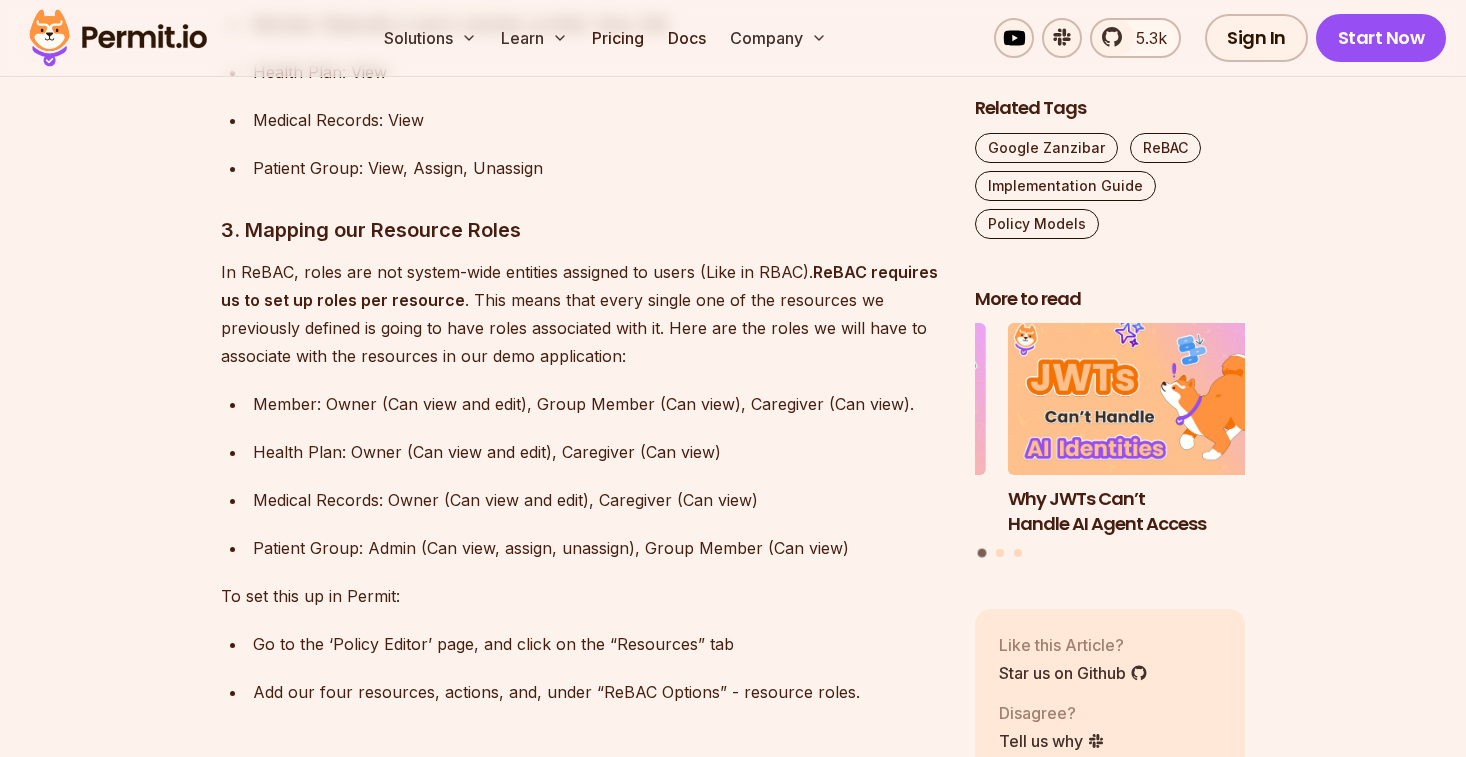 scroll, scrollTop: 7273, scrollLeft: 0, axis: vertical 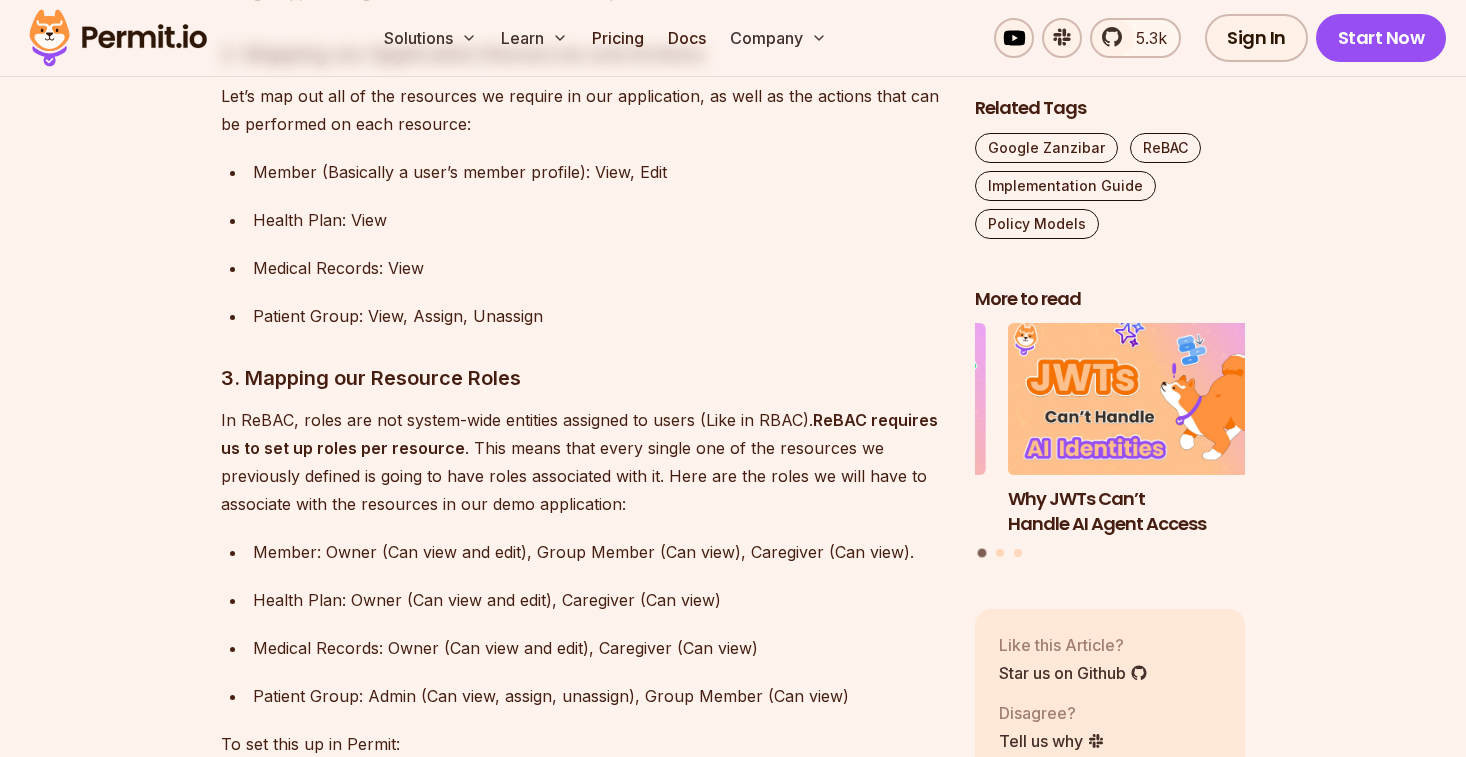 click on "Introduction  ReBAC is a policy model focused exclusively on the relationships, or how resources and identities (aka users) are connected to each other and between themselves. These connections are used to implement Authorization- i.e. ensuring that  the right people and services have the right access to the right resources  (Not to be  confused with Authentication ).  ReBAC is a  Fine Grained Authorization  model, alternative to other common ones - such as  Role Based Access Control (RBAC)  and  Attribute Based Access Control (ABAC) .  Note that these models are more thinking tools than concrete guidelines, and most applications end up mixing between them (especially as time passes and the applications evolve). It’s up to developers to pick the most suitable authorization model for their application at each moment in time.  Policy as a Graph Relationship-Based Access Control (ReBAC) extends RBAC by considering  relationships between identities and resources hierarchical structures . as a graph ):" at bounding box center [582, 1131] 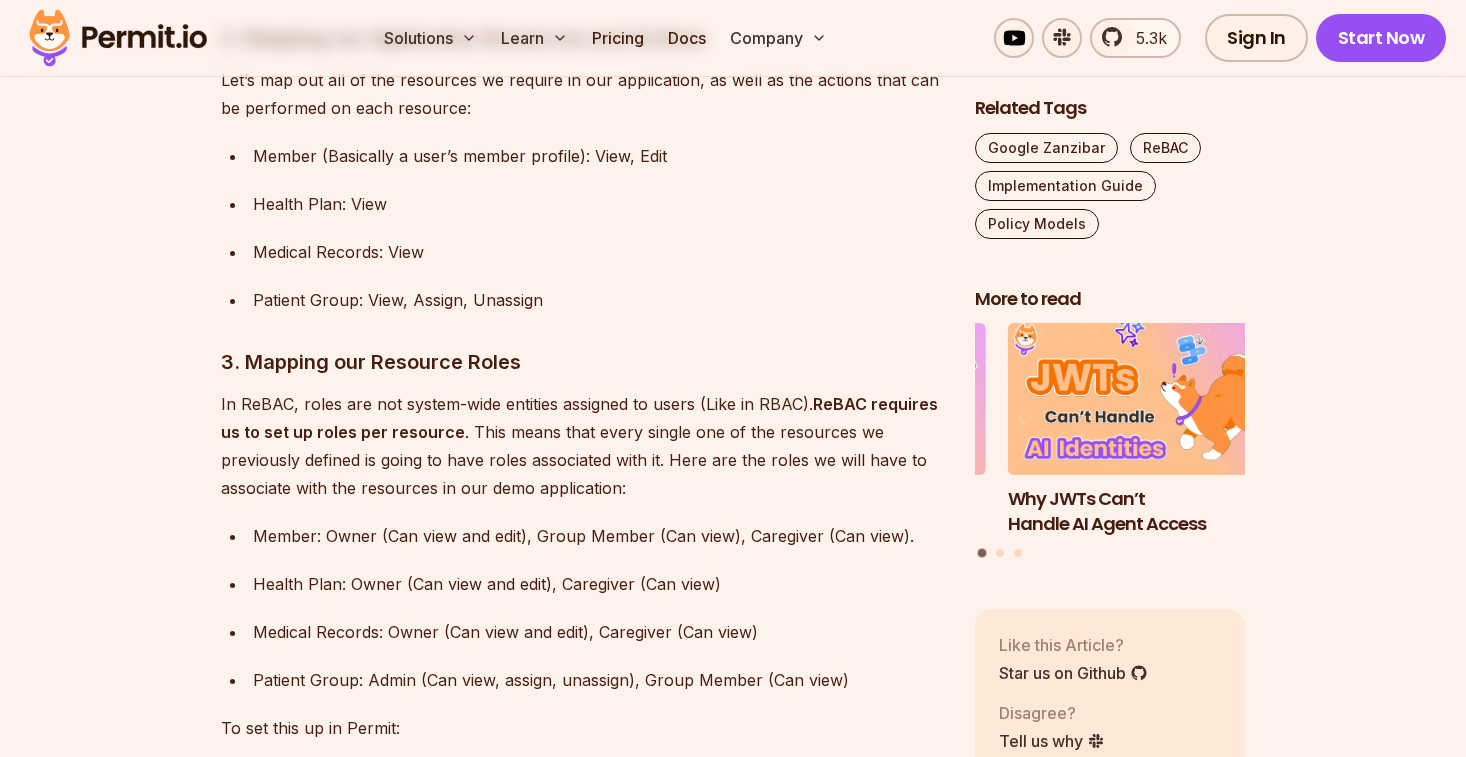 scroll, scrollTop: 7298, scrollLeft: 0, axis: vertical 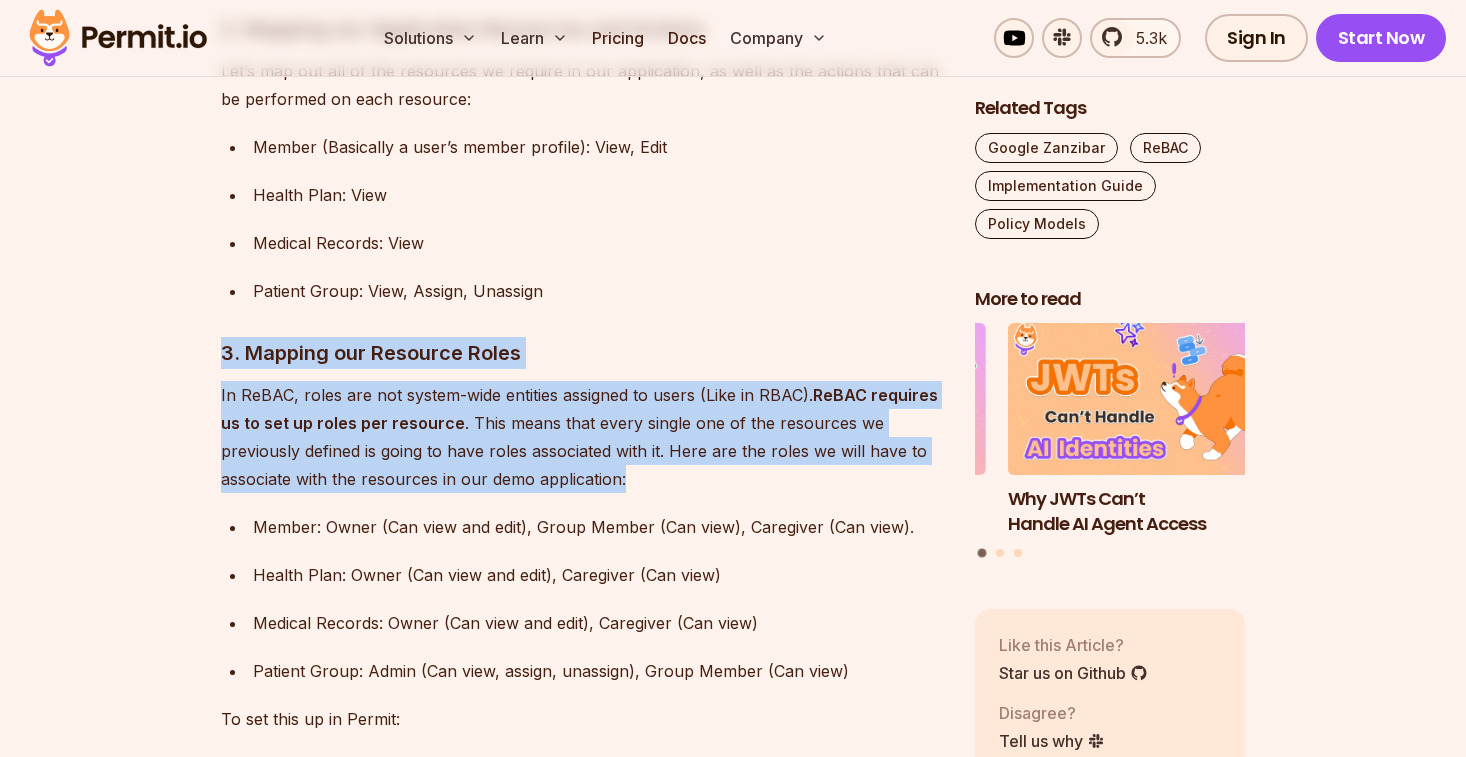 drag, startPoint x: 616, startPoint y: 296, endPoint x: 801, endPoint y: 455, distance: 243.93852 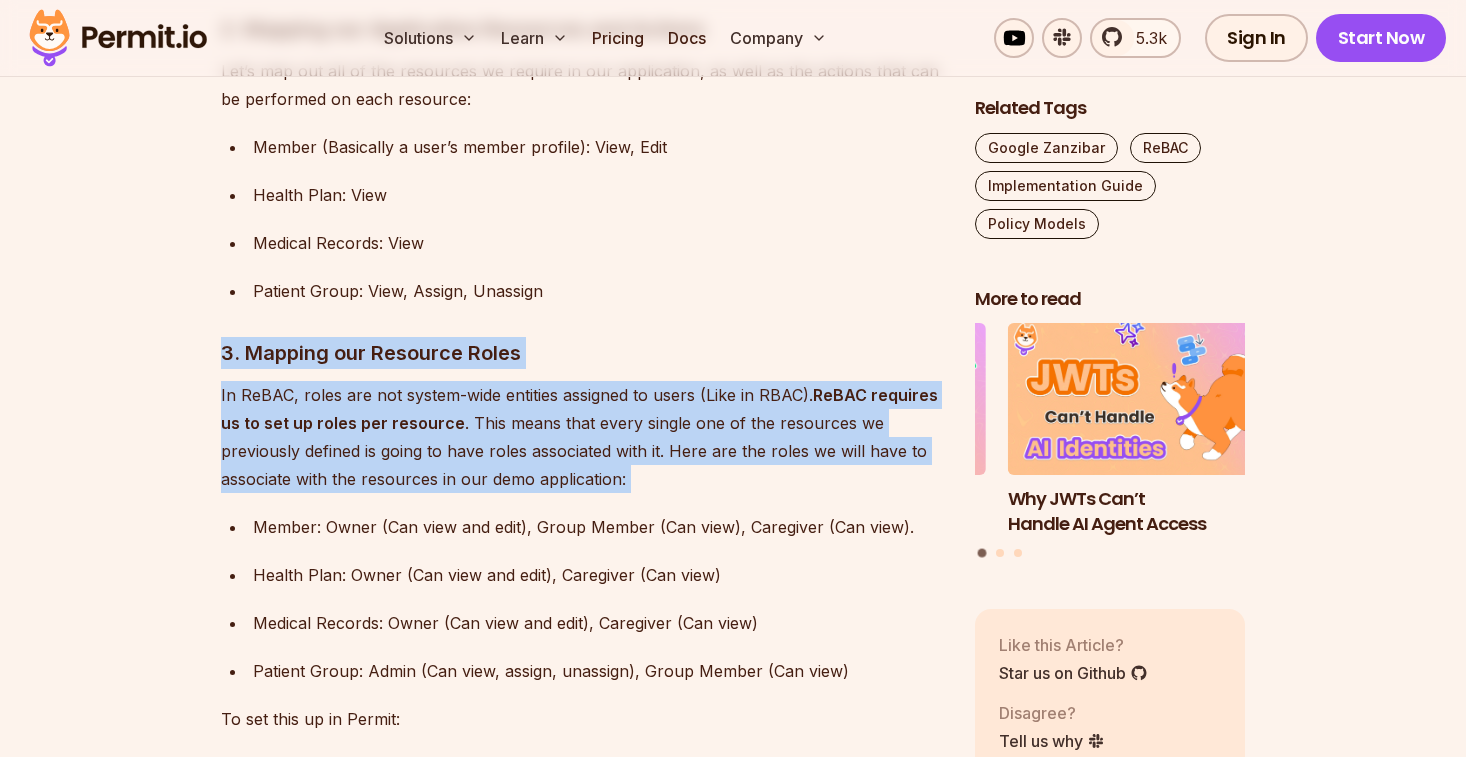 drag, startPoint x: 799, startPoint y: 452, endPoint x: 527, endPoint y: 297, distance: 313.0639 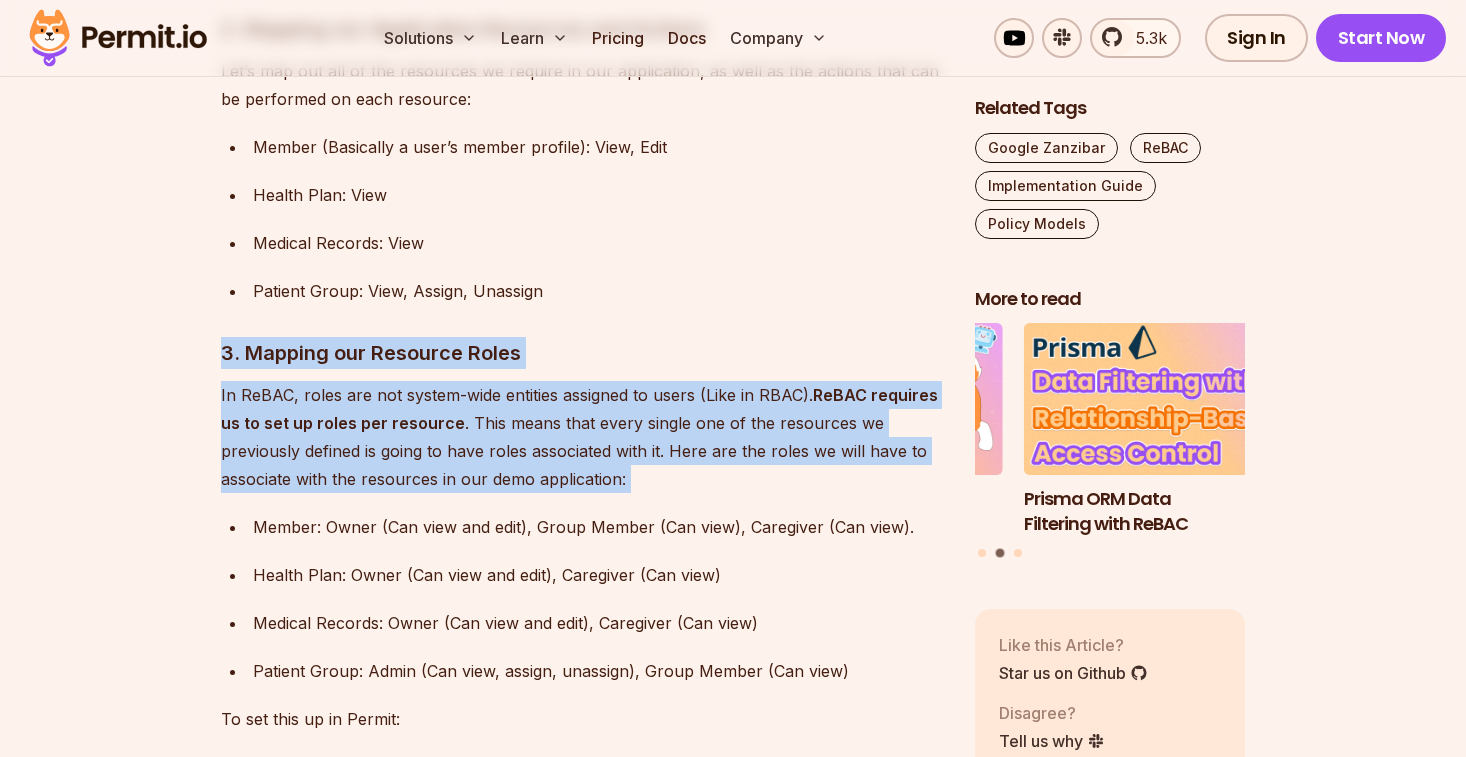 drag, startPoint x: 744, startPoint y: 454, endPoint x: 671, endPoint y: 298, distance: 172.2353 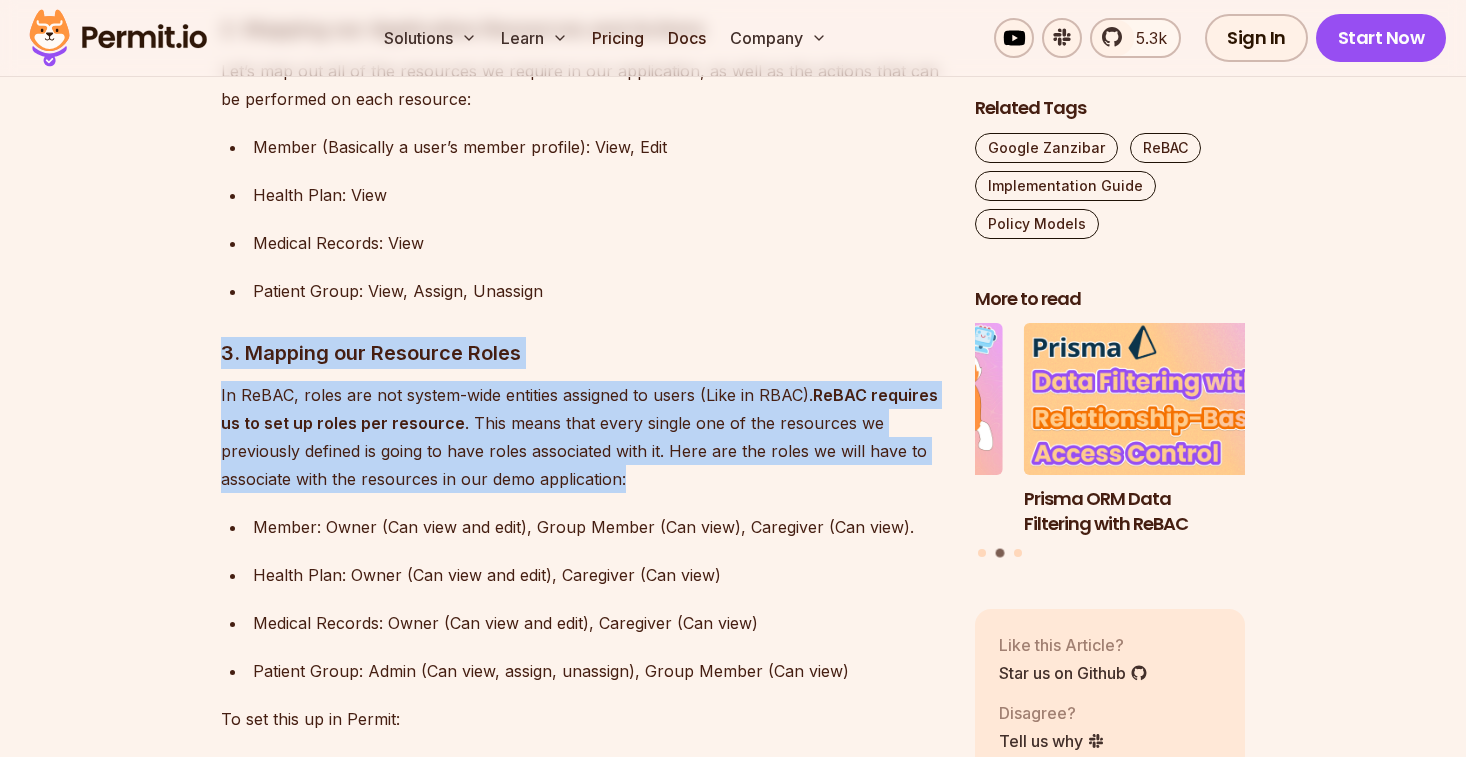 drag, startPoint x: 614, startPoint y: 284, endPoint x: 742, endPoint y: 440, distance: 201.79198 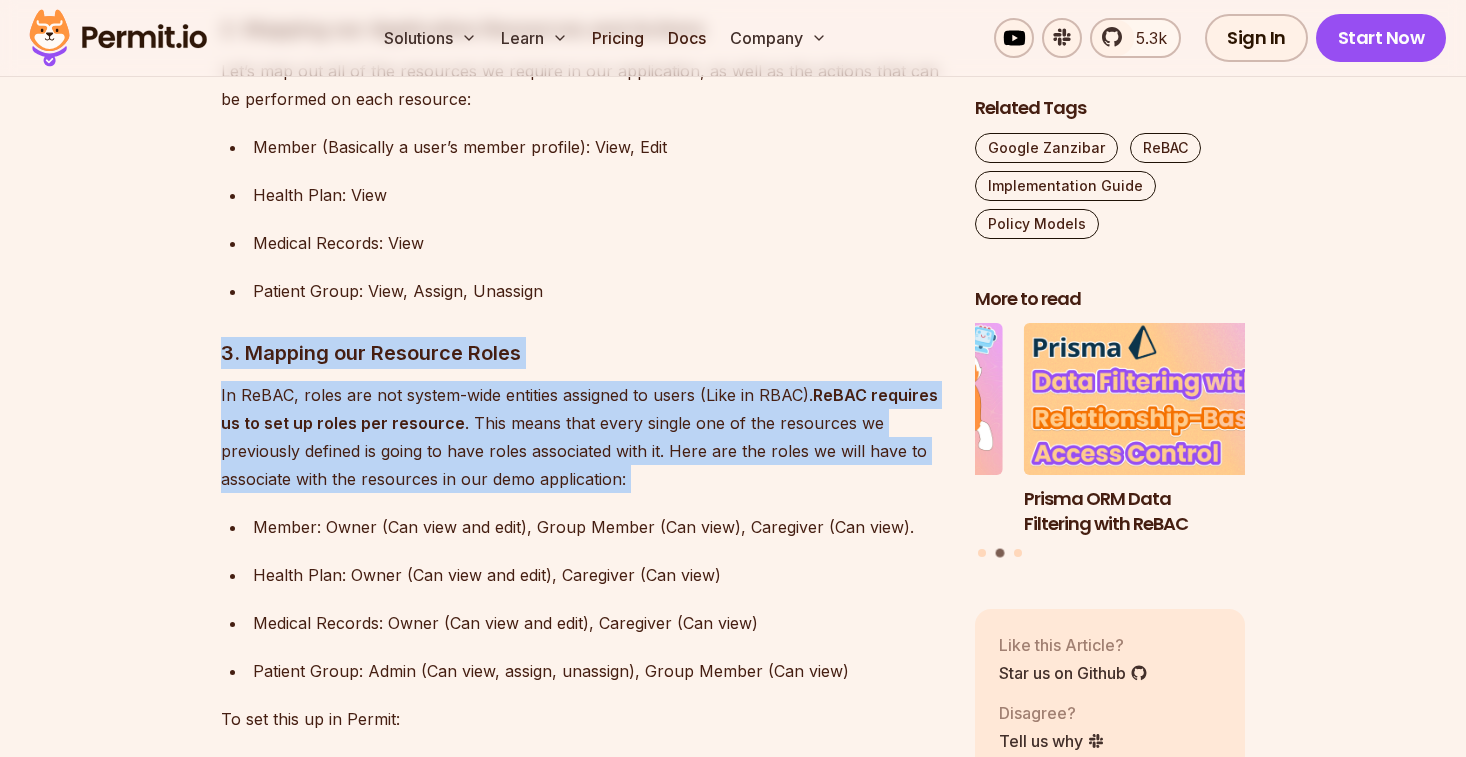 drag, startPoint x: 742, startPoint y: 440, endPoint x: 590, endPoint y: 299, distance: 207.32825 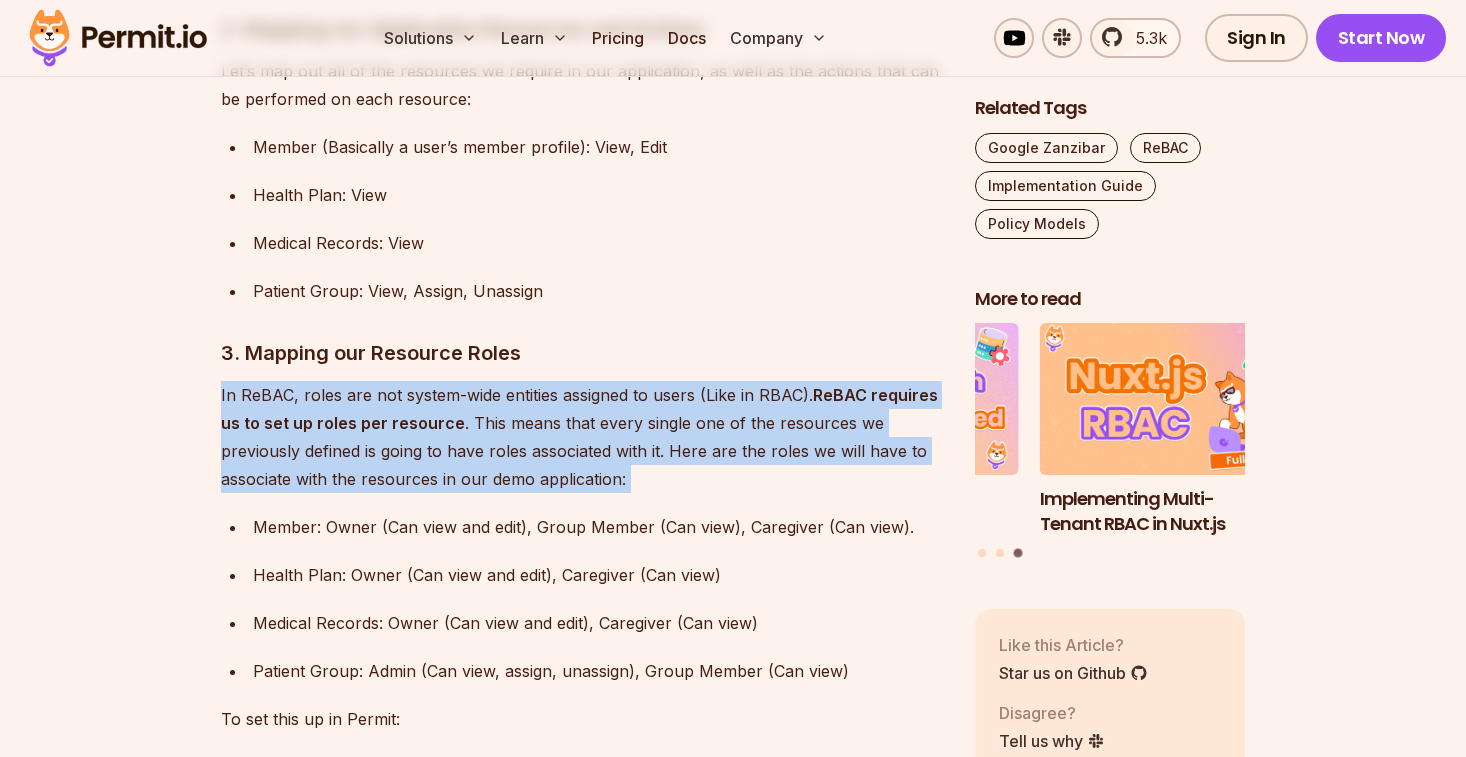 drag, startPoint x: 752, startPoint y: 453, endPoint x: 170, endPoint y: 372, distance: 587.60956 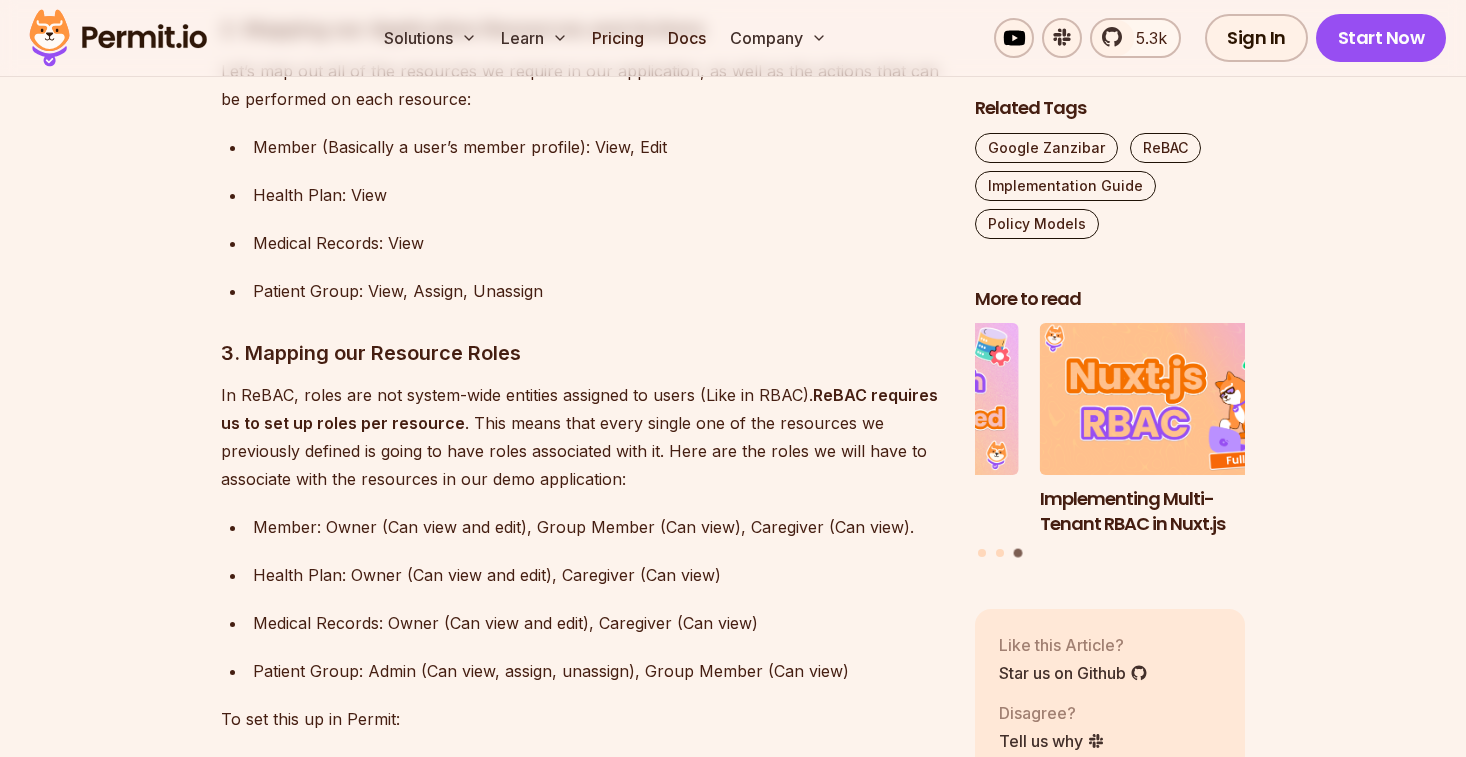 click on "Table of Contents Introduction  ReBAC is a policy model focused exclusively on the relationships, or how resources and identities (aka users) are connected to each other and between themselves. These connections are used to implement Authorization- i.e. ensuring that  the right people and services have the right access to the right resources  (Not to be  confused with Authentication ).  ReBAC is a  Fine Grained Authorization  model, alternative to other common ones - such as  Role Based Access Control (RBAC)  and  Attribute Based Access Control (ABAC) .  Note that these models are more thinking tools than concrete guidelines, and most applications end up mixing between them (especially as time passes and the applications evolve). It’s up to developers to pick the most suitable authorization model for their application at each moment in time.  Policy as a Graph Relationship-Based Access Control (ReBAC) extends RBAC by considering  relationships between identities and resources hierarchical structures" at bounding box center (733, 1260) 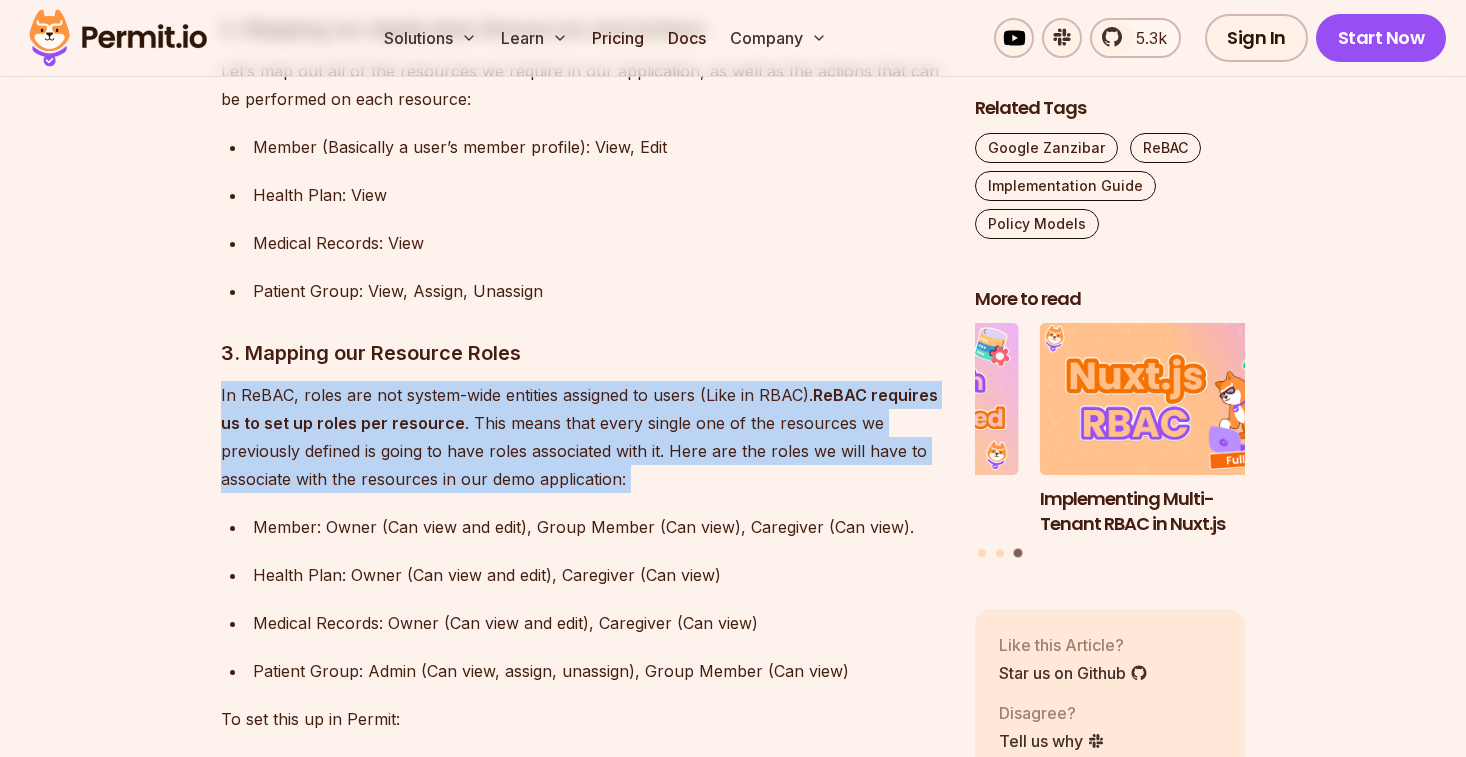 drag, startPoint x: 170, startPoint y: 372, endPoint x: 692, endPoint y: 441, distance: 526.5406 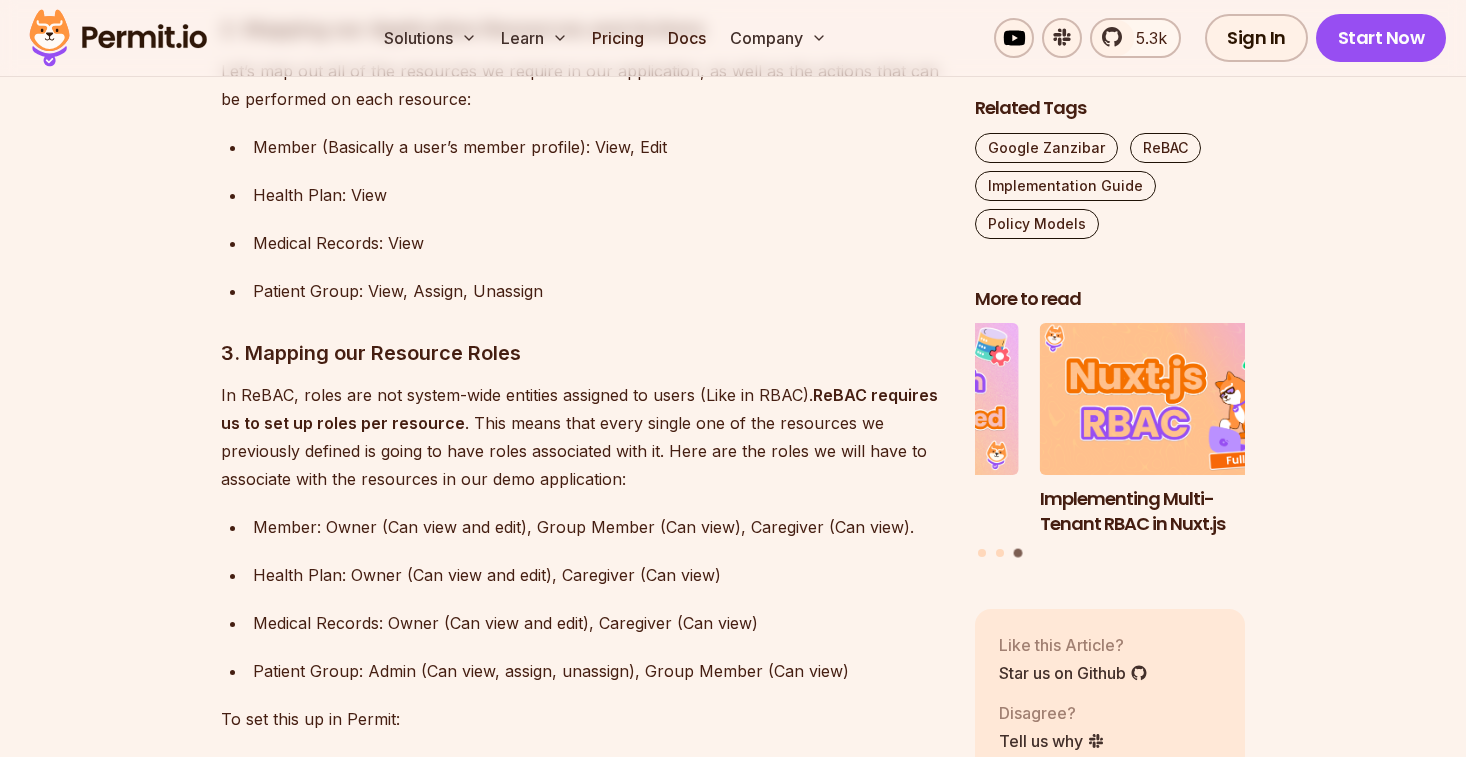 click on "Table of Contents Introduction  ReBAC is a policy model focused exclusively on the relationships, or how resources and identities (aka users) are connected to each other and between themselves. These connections are used to implement Authorization- i.e. ensuring that  the right people and services have the right access to the right resources  (Not to be  confused with Authentication ).  ReBAC is a  Fine Grained Authorization  model, alternative to other common ones - such as  Role Based Access Control (RBAC)  and  Attribute Based Access Control (ABAC) .  Note that these models are more thinking tools than concrete guidelines, and most applications end up mixing between them (especially as time passes and the applications evolve). It’s up to developers to pick the most suitable authorization model for their application at each moment in time.  Policy as a Graph Relationship-Based Access Control (ReBAC) extends RBAC by considering  relationships between identities and resources hierarchical structures" at bounding box center [733, 1260] 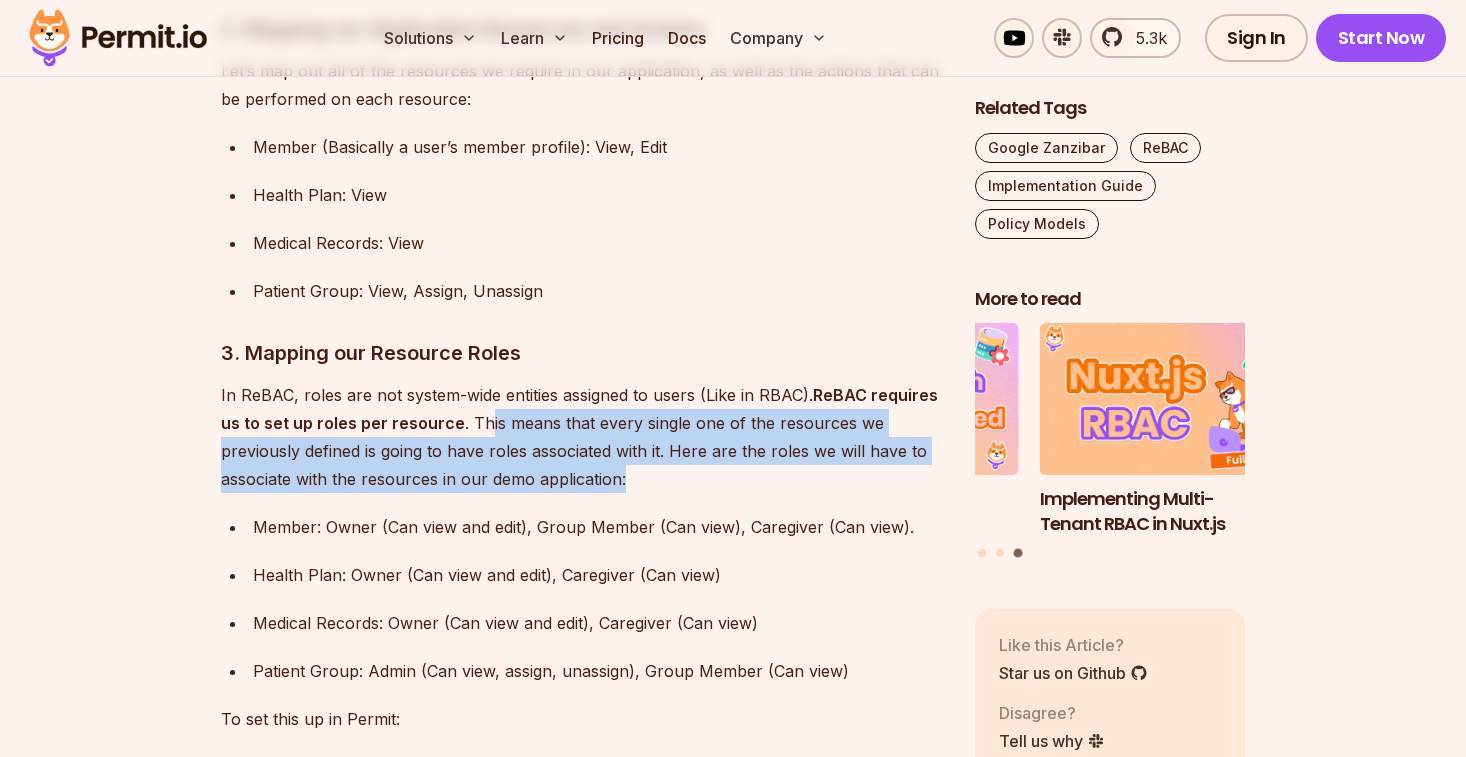 drag, startPoint x: 480, startPoint y: 392, endPoint x: 722, endPoint y: 456, distance: 250.3198 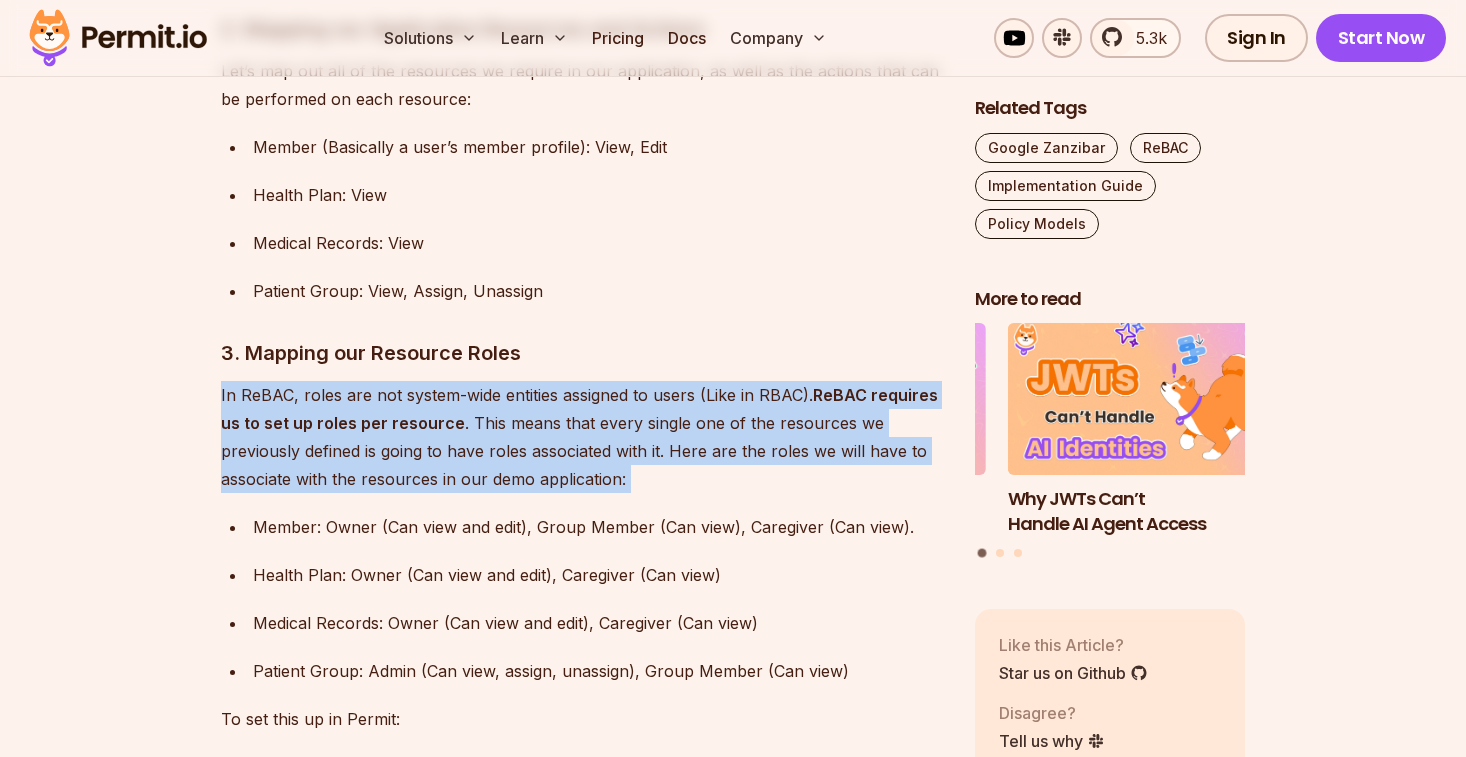 drag, startPoint x: 722, startPoint y: 456, endPoint x: 182, endPoint y: 353, distance: 549.7354 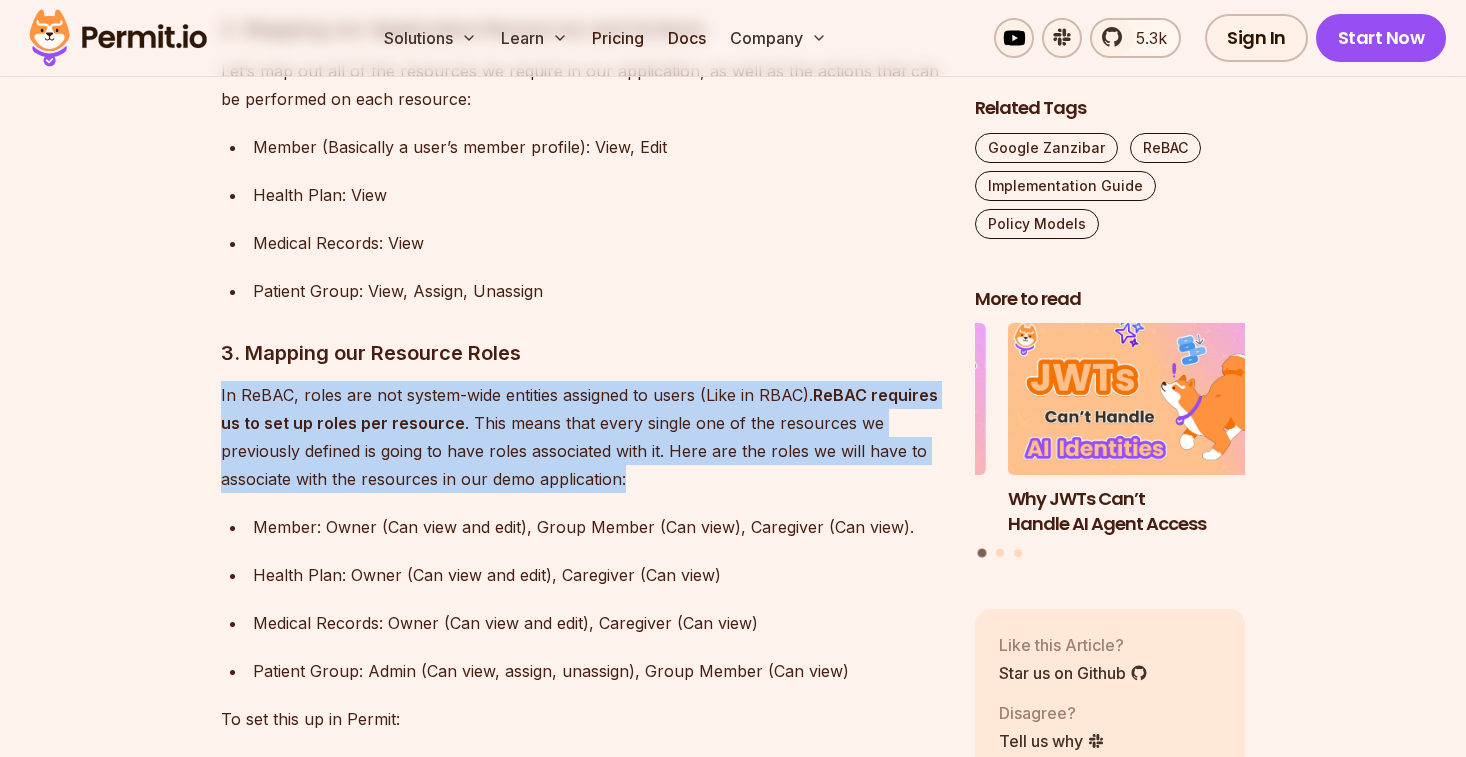 drag, startPoint x: 703, startPoint y: 450, endPoint x: 158, endPoint y: 375, distance: 550.13635 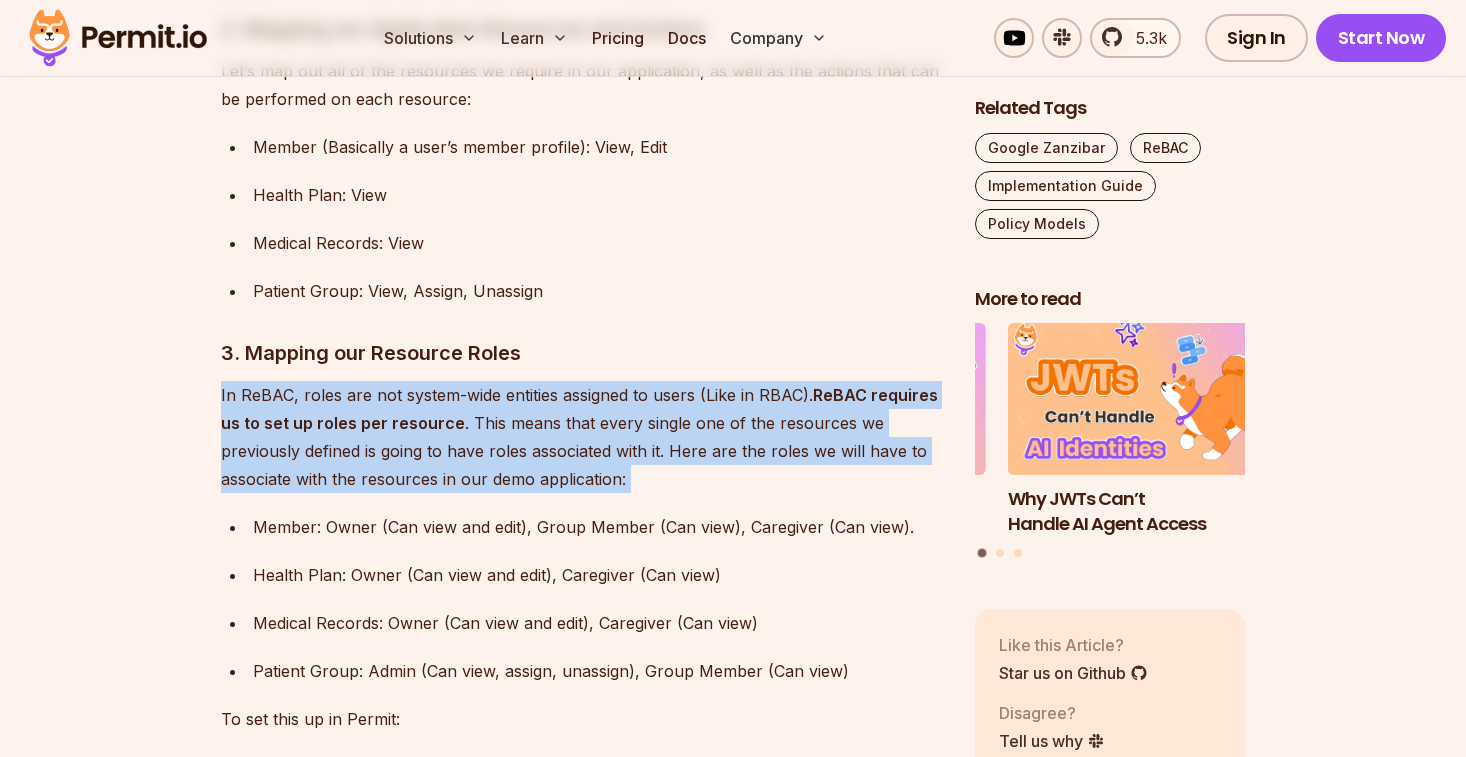 drag, startPoint x: 158, startPoint y: 375, endPoint x: 697, endPoint y: 460, distance: 545.6611 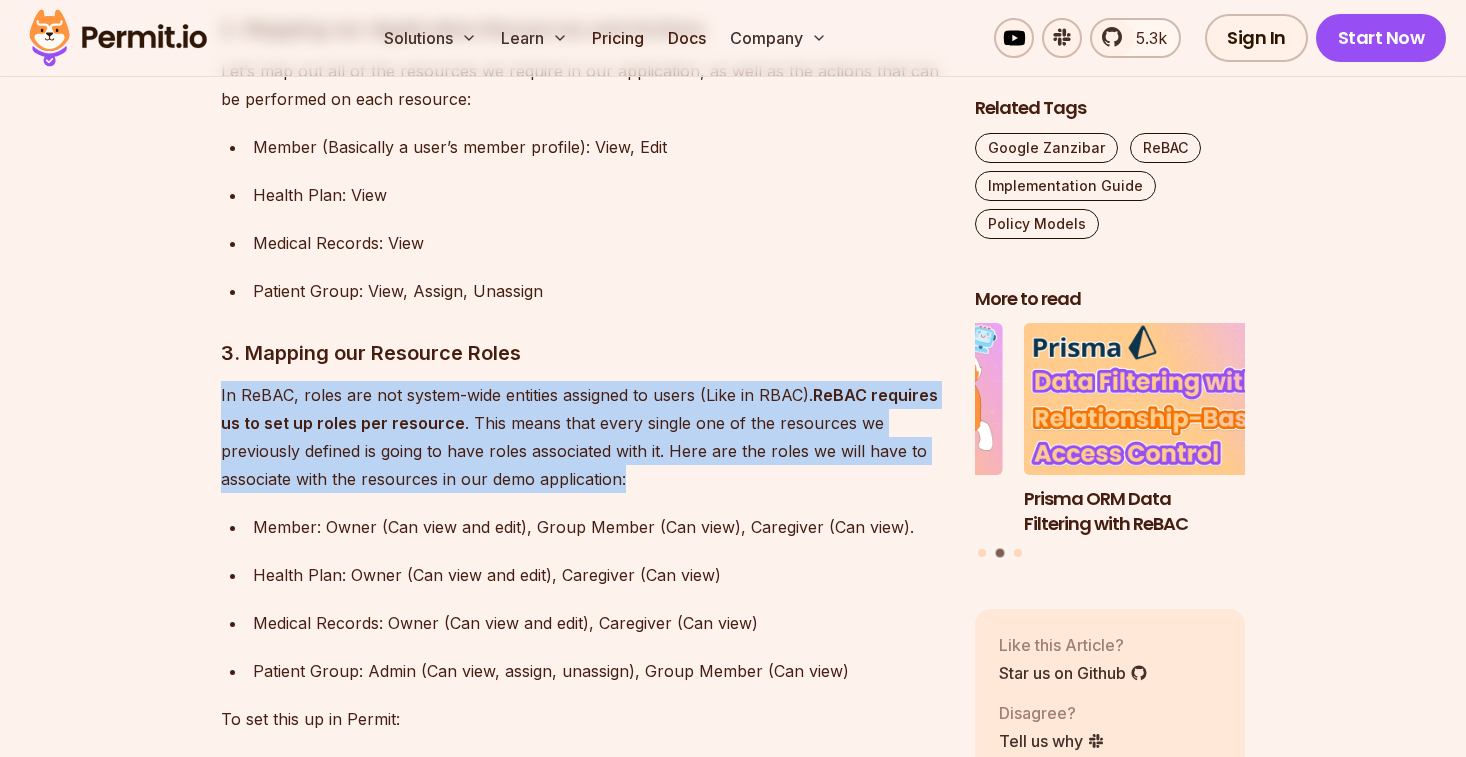 drag, startPoint x: 679, startPoint y: 458, endPoint x: 204, endPoint y: 372, distance: 482.72247 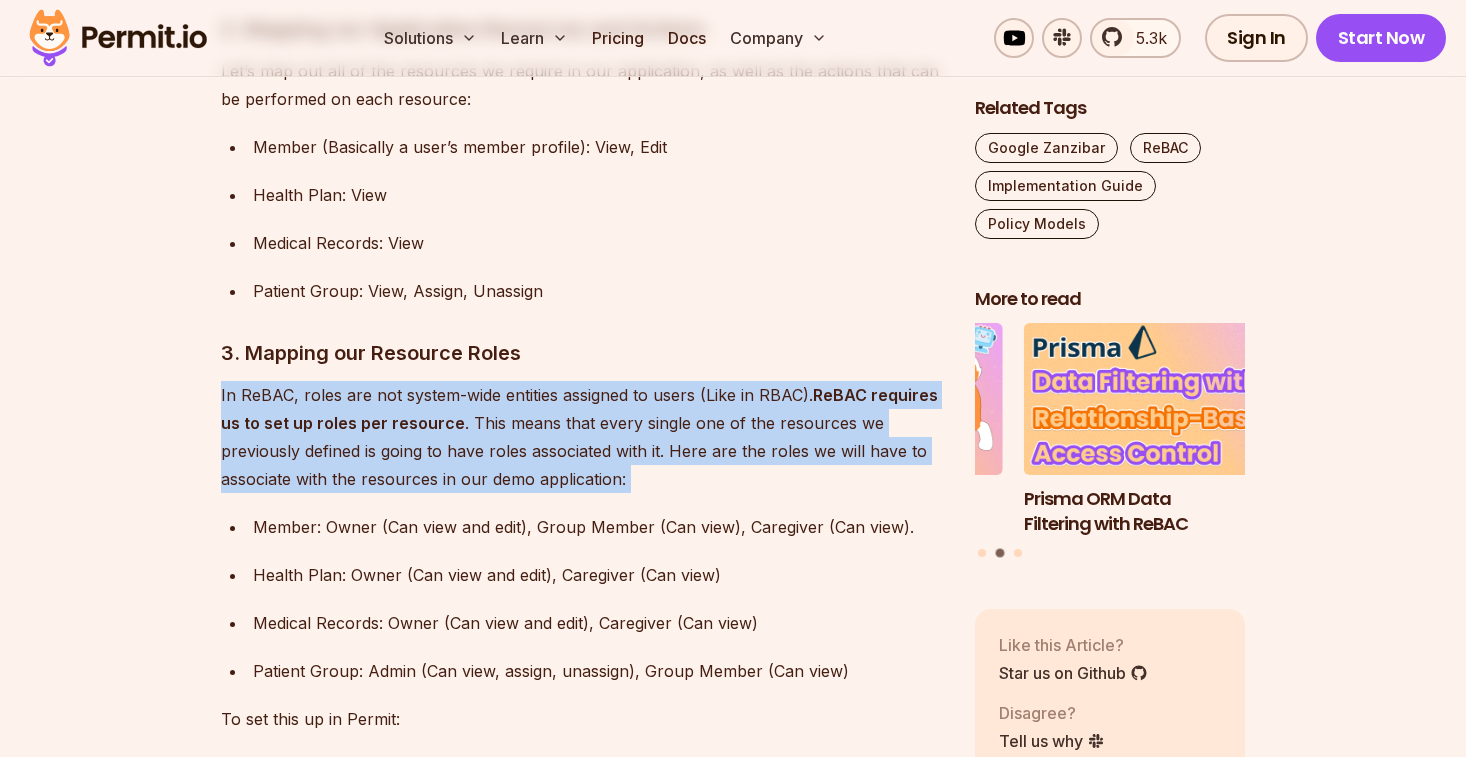 drag, startPoint x: 204, startPoint y: 372, endPoint x: 437, endPoint y: 474, distance: 254.34819 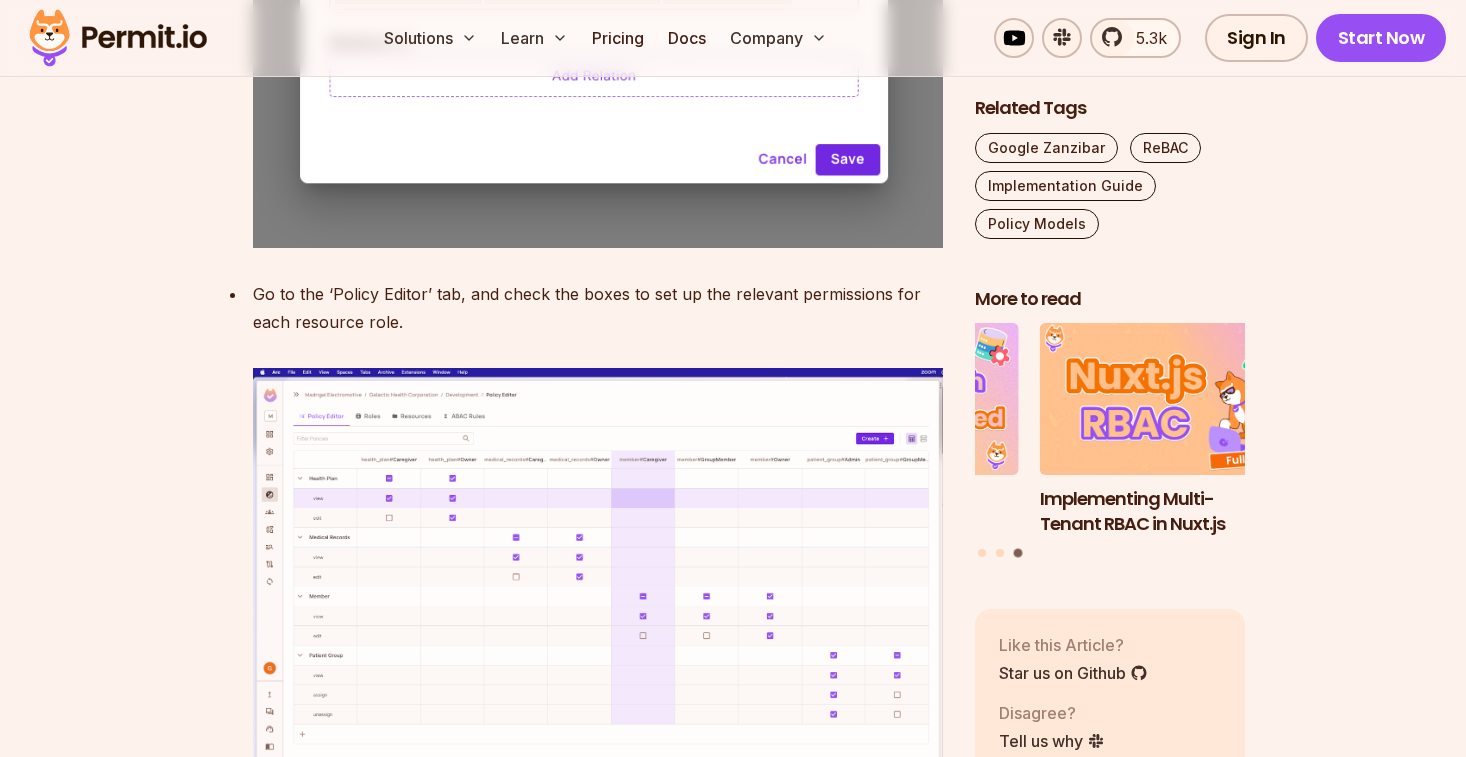 scroll, scrollTop: 9033, scrollLeft: 0, axis: vertical 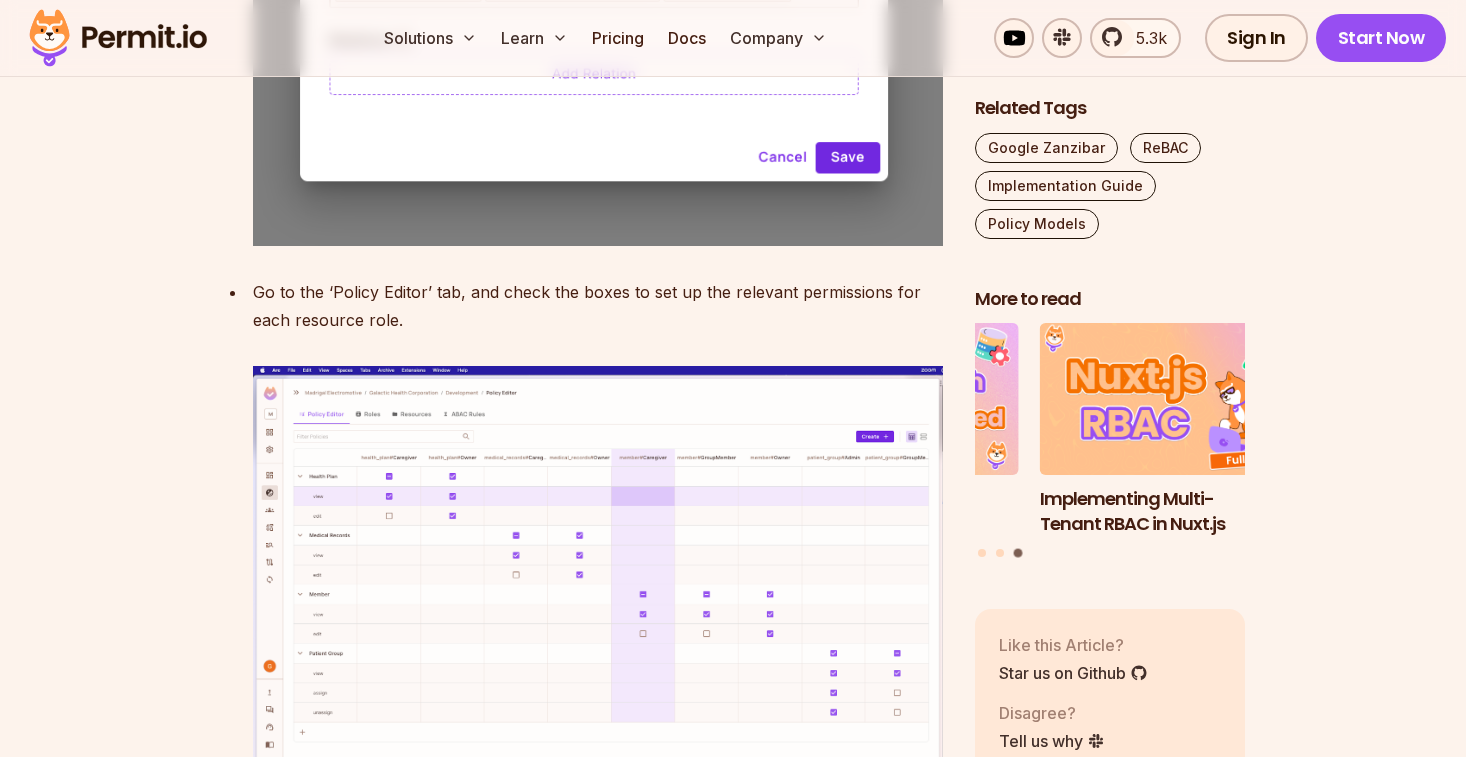 drag, startPoint x: 525, startPoint y: 296, endPoint x: 257, endPoint y: 260, distance: 270.4071 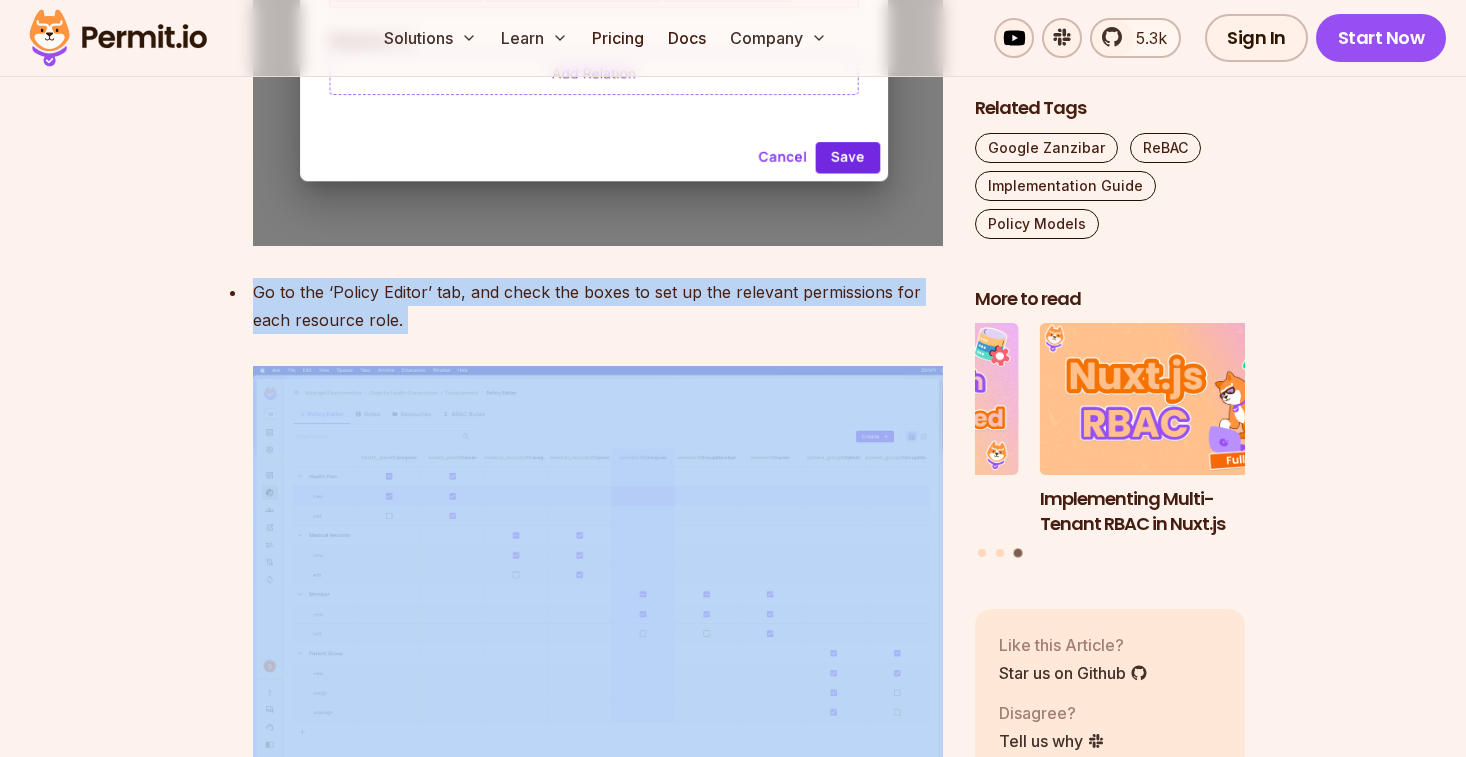 drag, startPoint x: 257, startPoint y: 260, endPoint x: 505, endPoint y: 300, distance: 251.2051 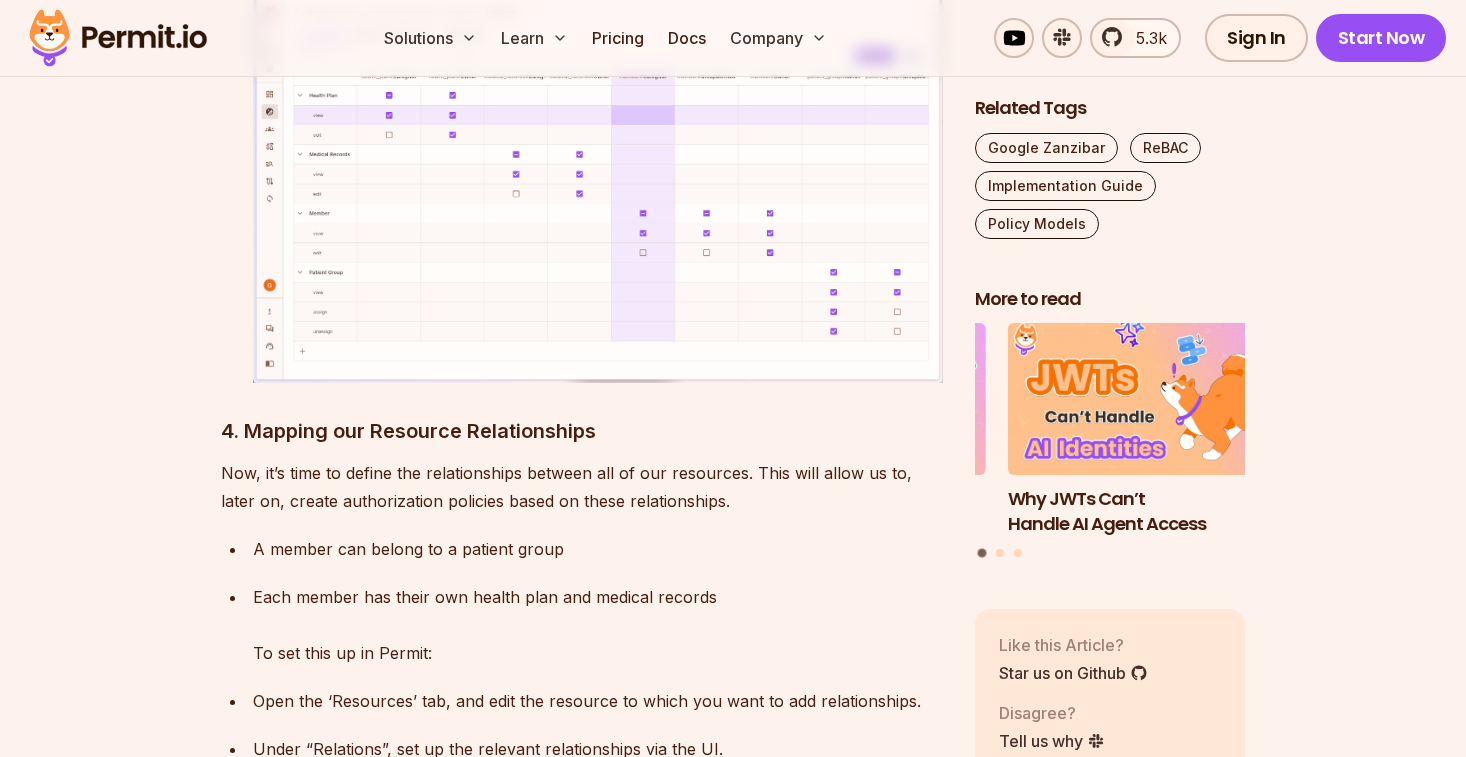scroll, scrollTop: 9416, scrollLeft: 0, axis: vertical 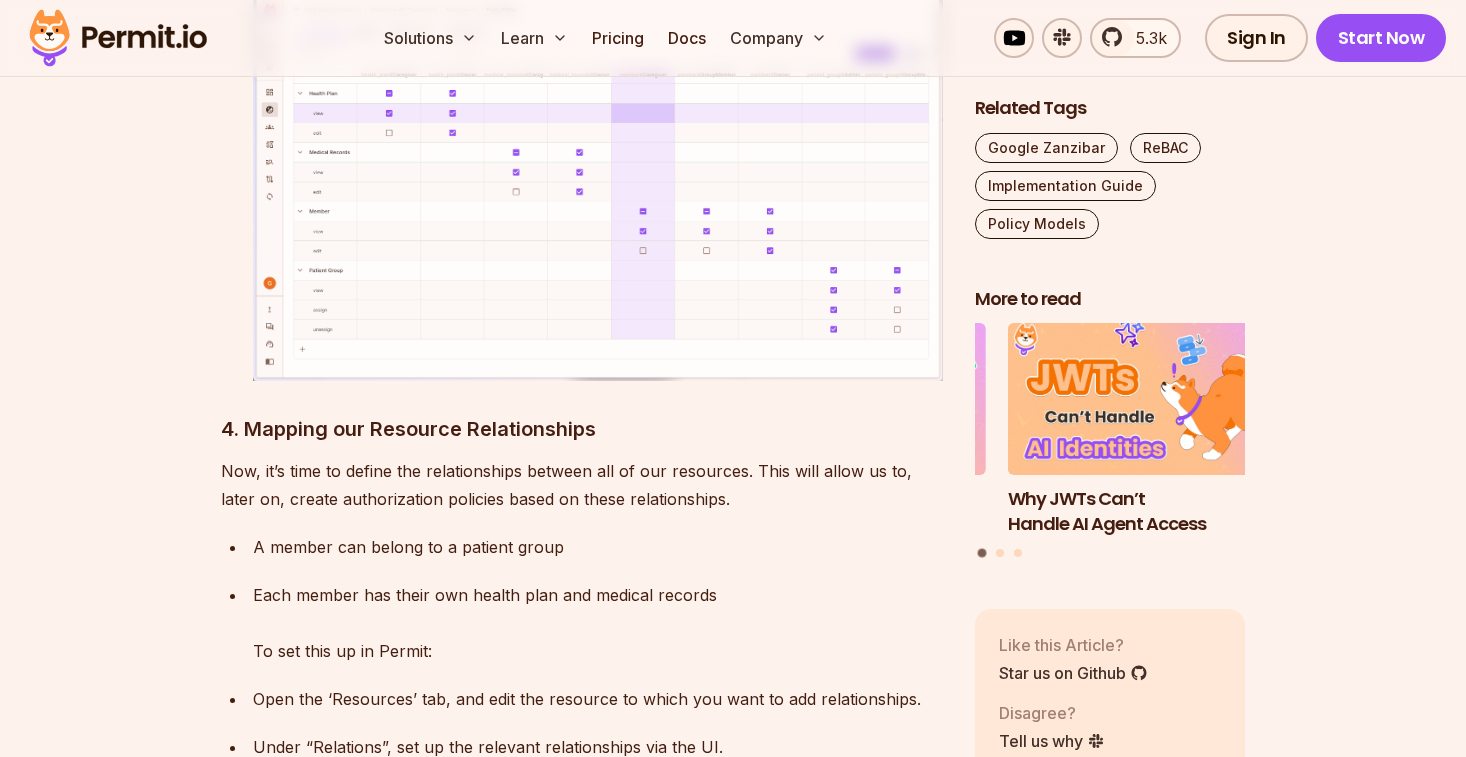 drag, startPoint x: 733, startPoint y: 459, endPoint x: 189, endPoint y: 450, distance: 544.07446 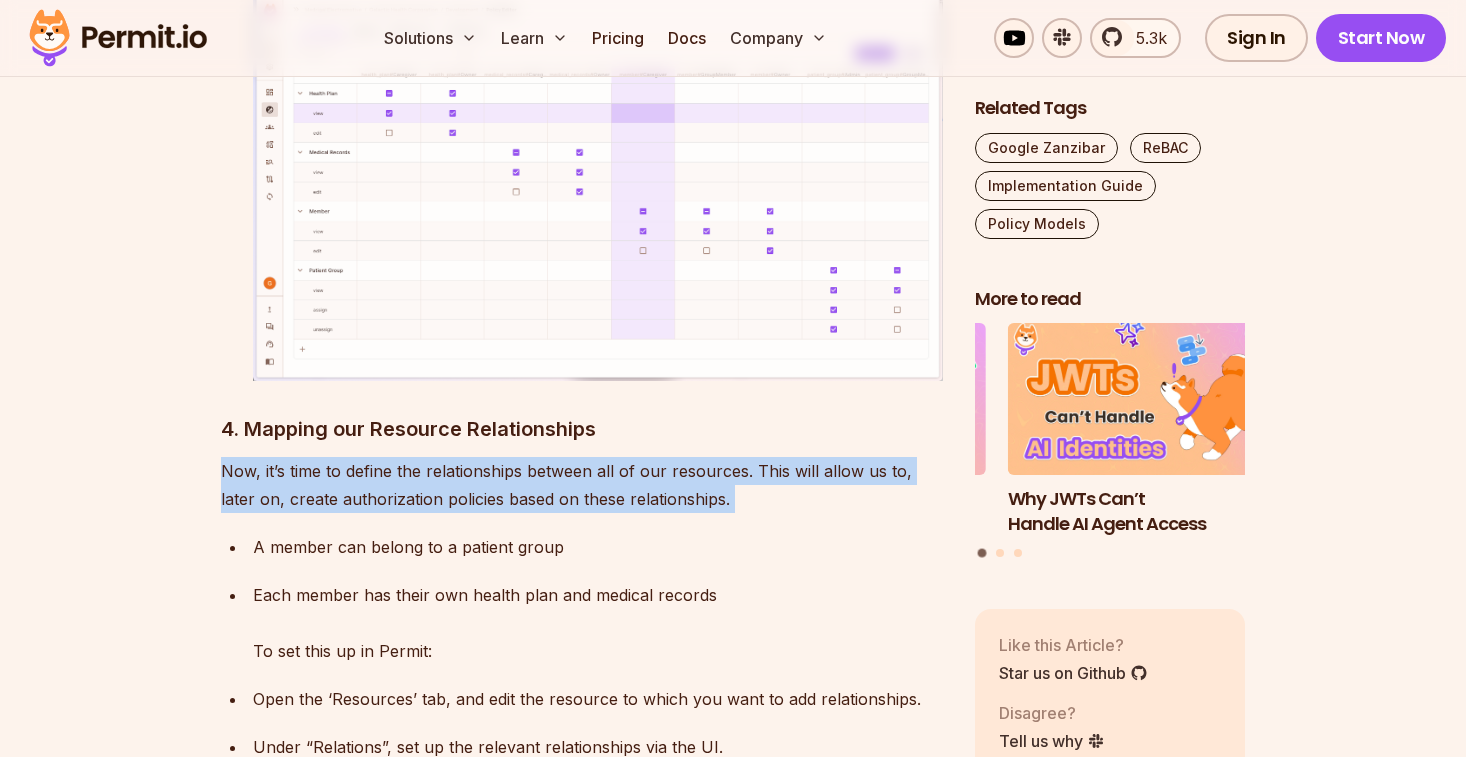drag, startPoint x: 189, startPoint y: 450, endPoint x: 798, endPoint y: 464, distance: 609.1609 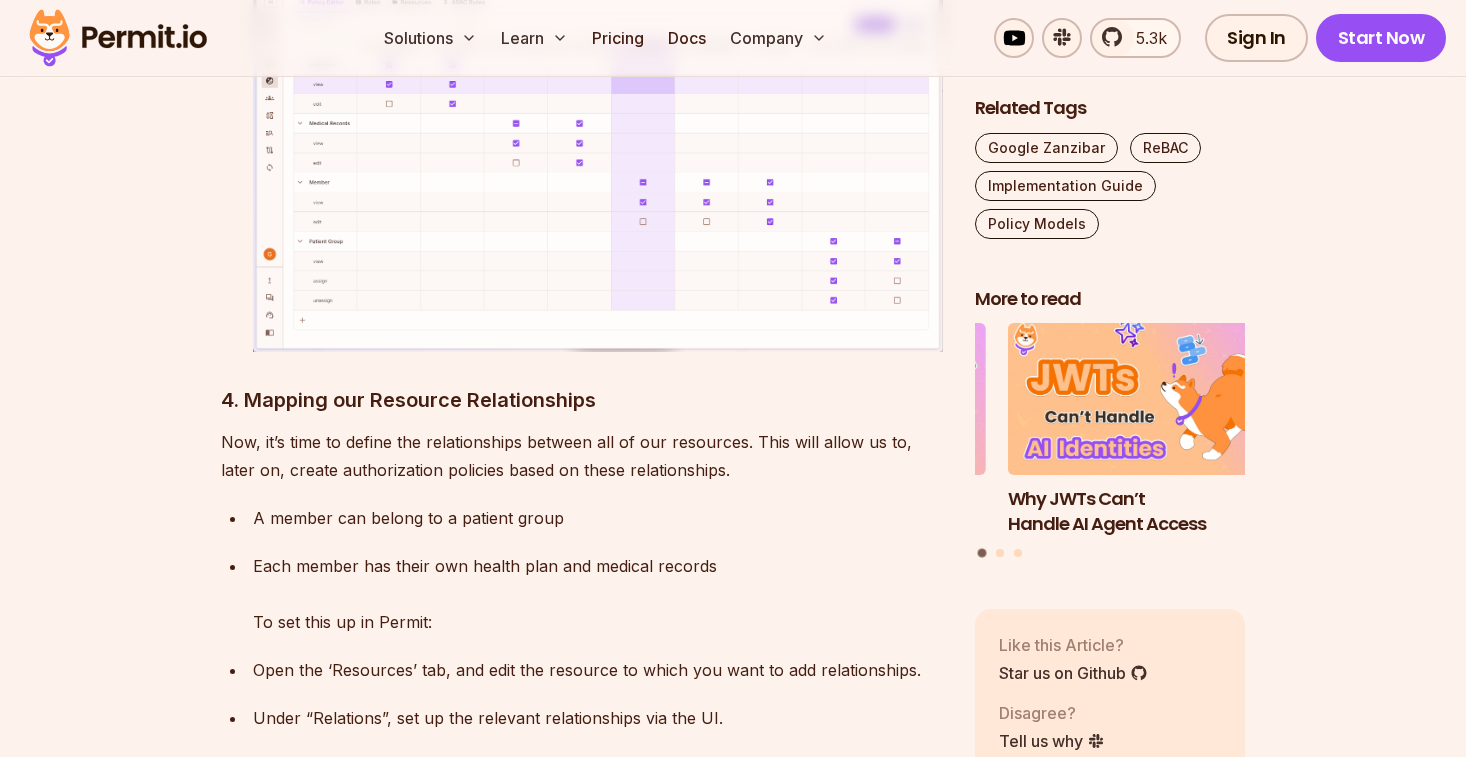 scroll, scrollTop: 9446, scrollLeft: 0, axis: vertical 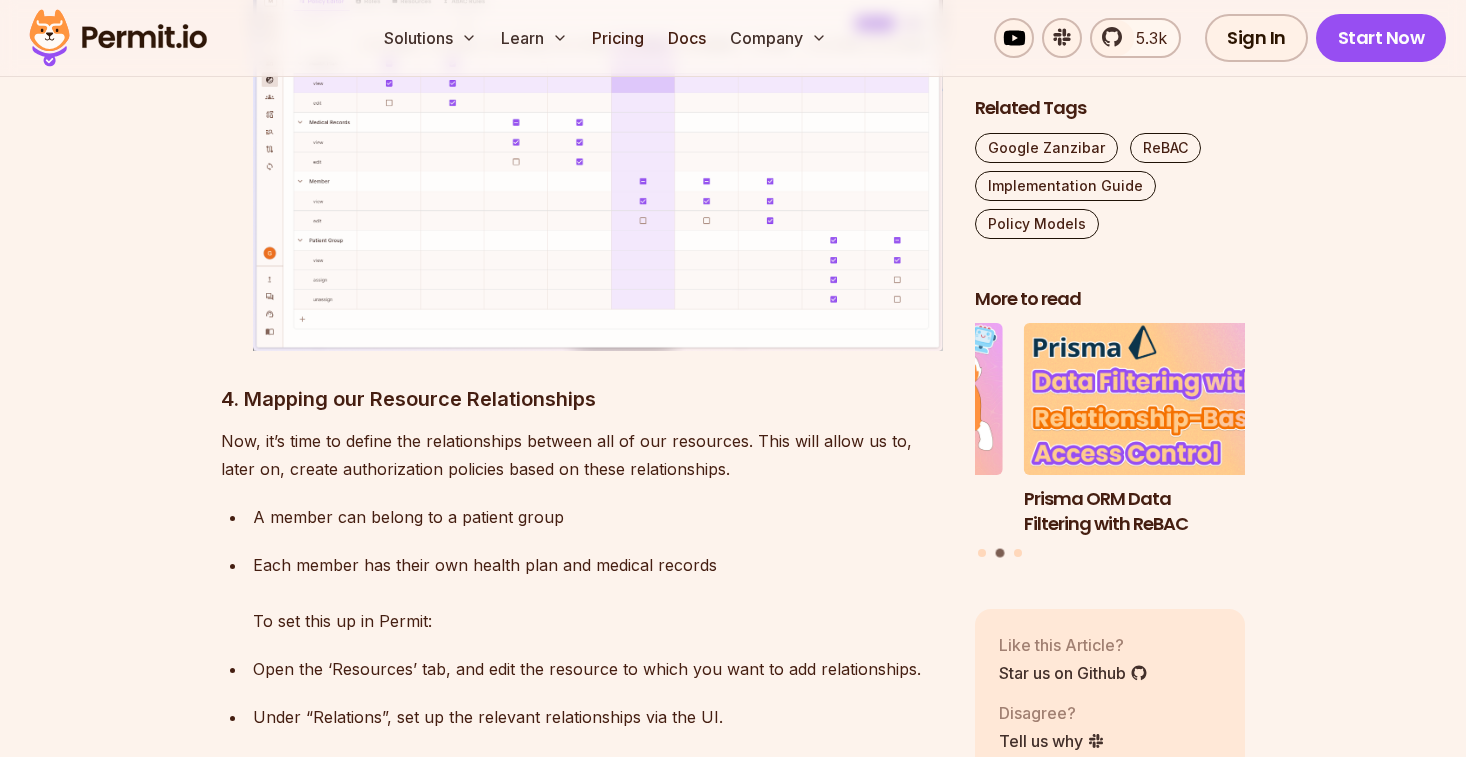 click on "Table of Contents Introduction  ReBAC is a policy model focused exclusively on the relationships, or how resources and identities (aka users) are connected to each other and between themselves. These connections are used to implement Authorization- i.e. ensuring that  the right people and services have the right access to the right resources  (Not to be  confused with Authentication ).  ReBAC is a  Fine Grained Authorization  model, alternative to other common ones - such as  Role Based Access Control (RBAC)  and  Attribute Based Access Control (ABAC) .  Note that these models are more thinking tools than concrete guidelines, and most applications end up mixing between them (especially as time passes and the applications evolve). It’s up to developers to pick the most suitable authorization model for their application at each moment in time.  Policy as a Graph Relationship-Based Access Control (ReBAC) extends RBAC by considering  relationships between identities and resources hierarchical structures" at bounding box center (733, -888) 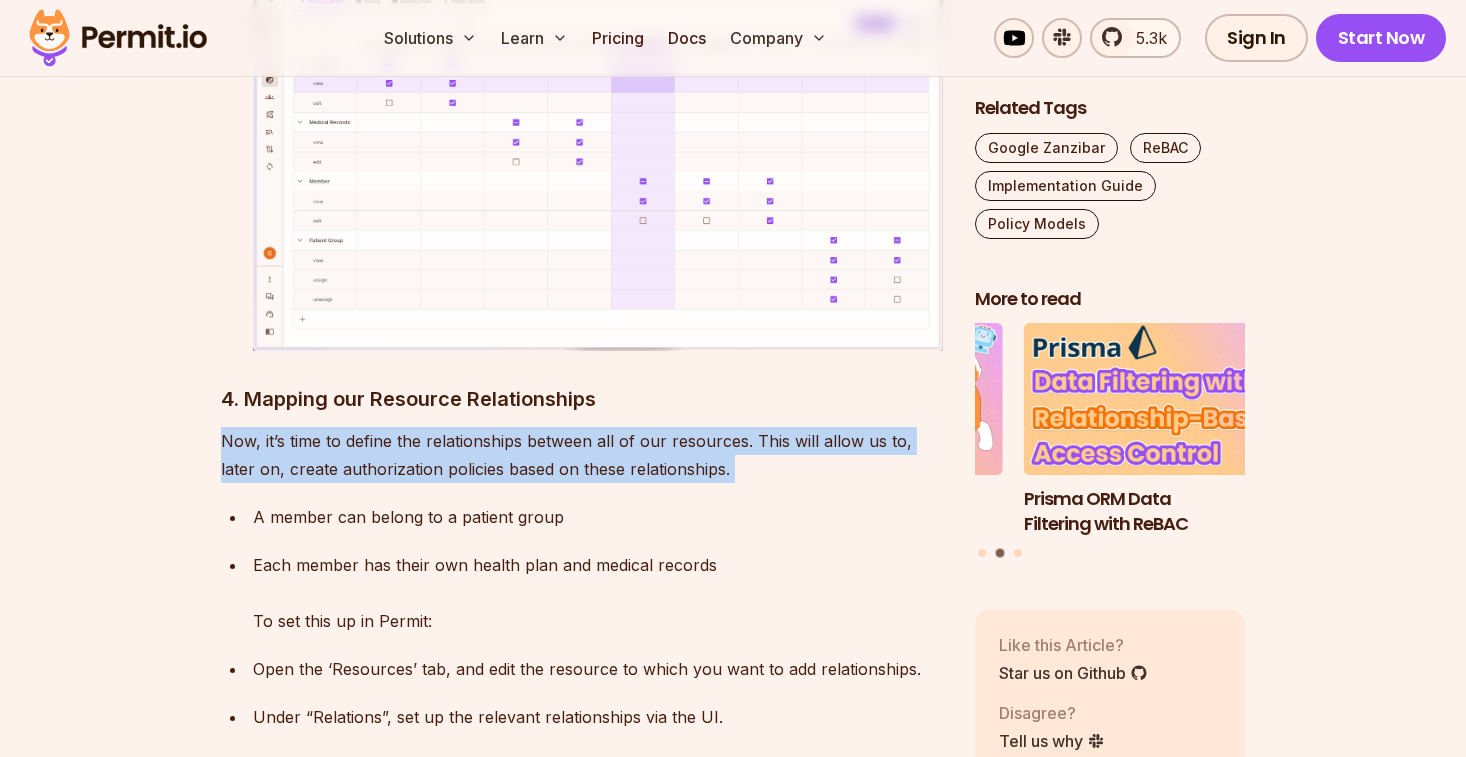 click on "Now, it’s time to define the relationships between all of our resources. This will allow us to, later on, create authorization policies based on these relationships." at bounding box center [582, 455] 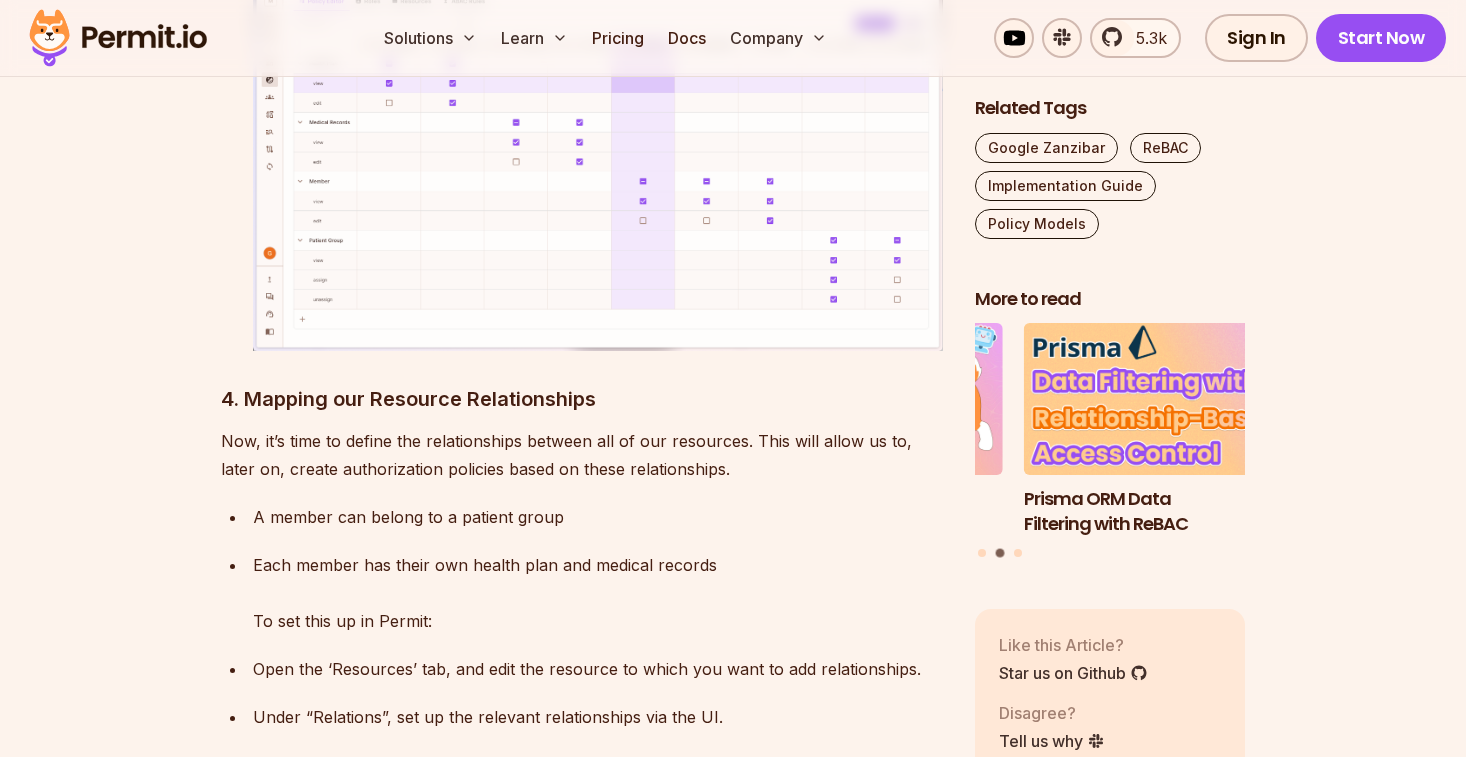 scroll, scrollTop: 9450, scrollLeft: 0, axis: vertical 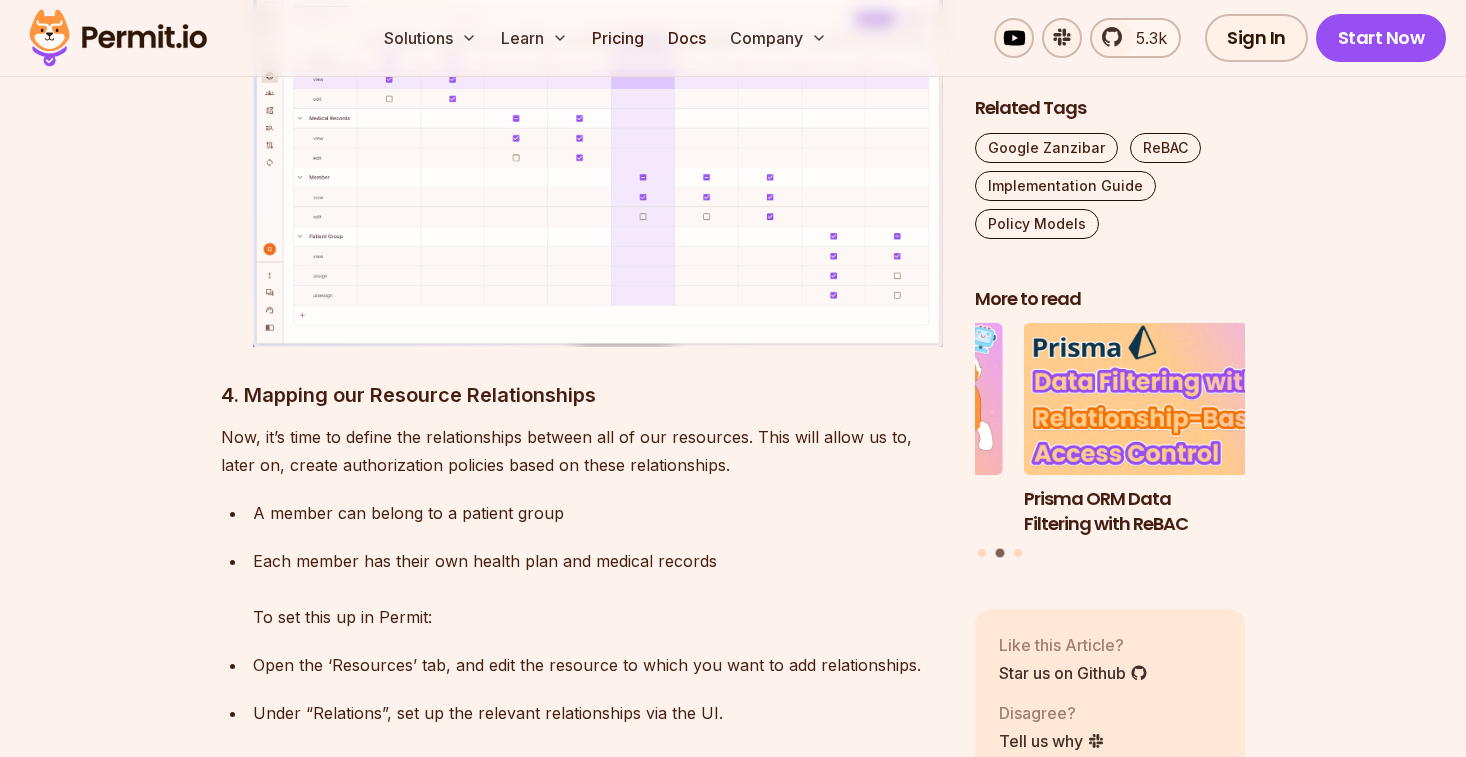 click on "Introduction  ReBAC is a policy model focused exclusively on the relationships, or how resources and identities (aka users) are connected to each other and between themselves. These connections are used to implement Authorization- i.e. ensuring that  the right people and services have the right access to the right resources  (Not to be  confused with Authentication ).  ReBAC is a  Fine Grained Authorization  model, alternative to other common ones - such as  Role Based Access Control (RBAC)  and  Attribute Based Access Control (ABAC) .  Note that these models are more thinking tools than concrete guidelines, and most applications end up mixing between them (especially as time passes and the applications evolve). It’s up to developers to pick the most suitable authorization model for their application at each moment in time.  Policy as a Graph Relationship-Based Access Control (ReBAC) extends RBAC by considering  relationships between identities and resources hierarchical structures . as a graph ):" at bounding box center (582, -1046) 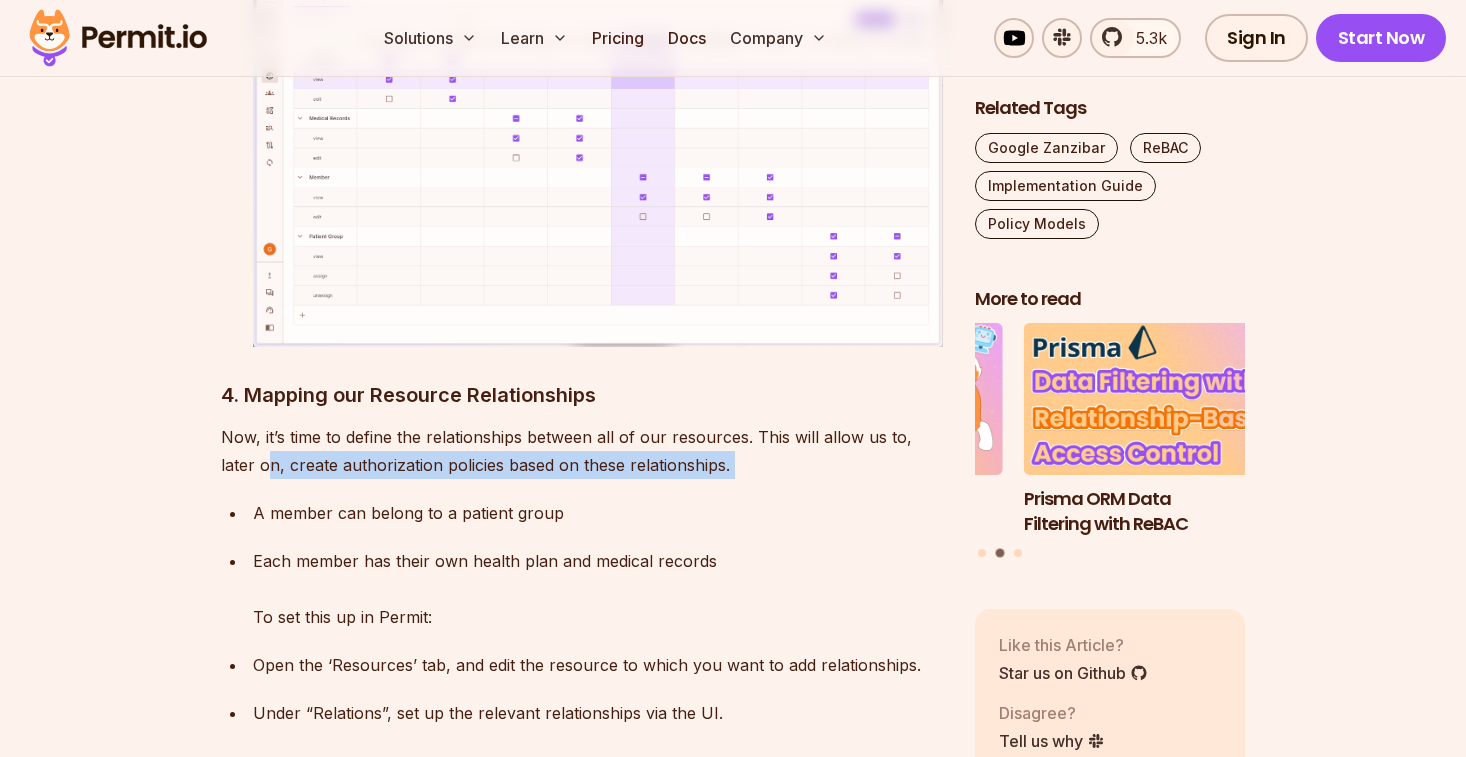 click on "Introduction  ReBAC is a policy model focused exclusively on the relationships, or how resources and identities (aka users) are connected to each other and between themselves. These connections are used to implement Authorization- i.e. ensuring that  the right people and services have the right access to the right resources  (Not to be  confused with Authentication ).  ReBAC is a  Fine Grained Authorization  model, alternative to other common ones - such as  Role Based Access Control (RBAC)  and  Attribute Based Access Control (ABAC) .  Note that these models are more thinking tools than concrete guidelines, and most applications end up mixing between them (especially as time passes and the applications evolve). It’s up to developers to pick the most suitable authorization model for their application at each moment in time.  Policy as a Graph Relationship-Based Access Control (ReBAC) extends RBAC by considering  relationships between identities and resources hierarchical structures . as a graph ):" at bounding box center [582, -1046] 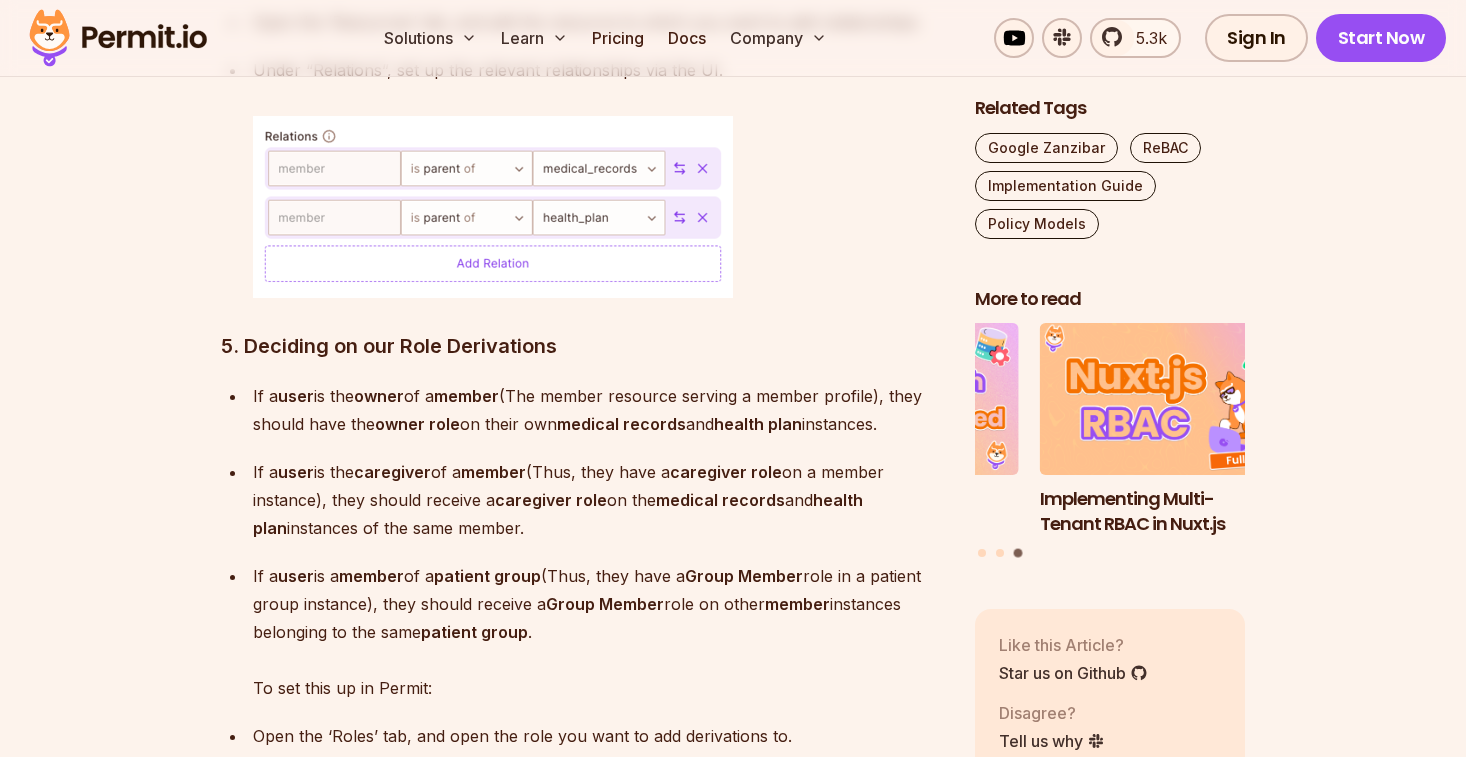 scroll, scrollTop: 10099, scrollLeft: 0, axis: vertical 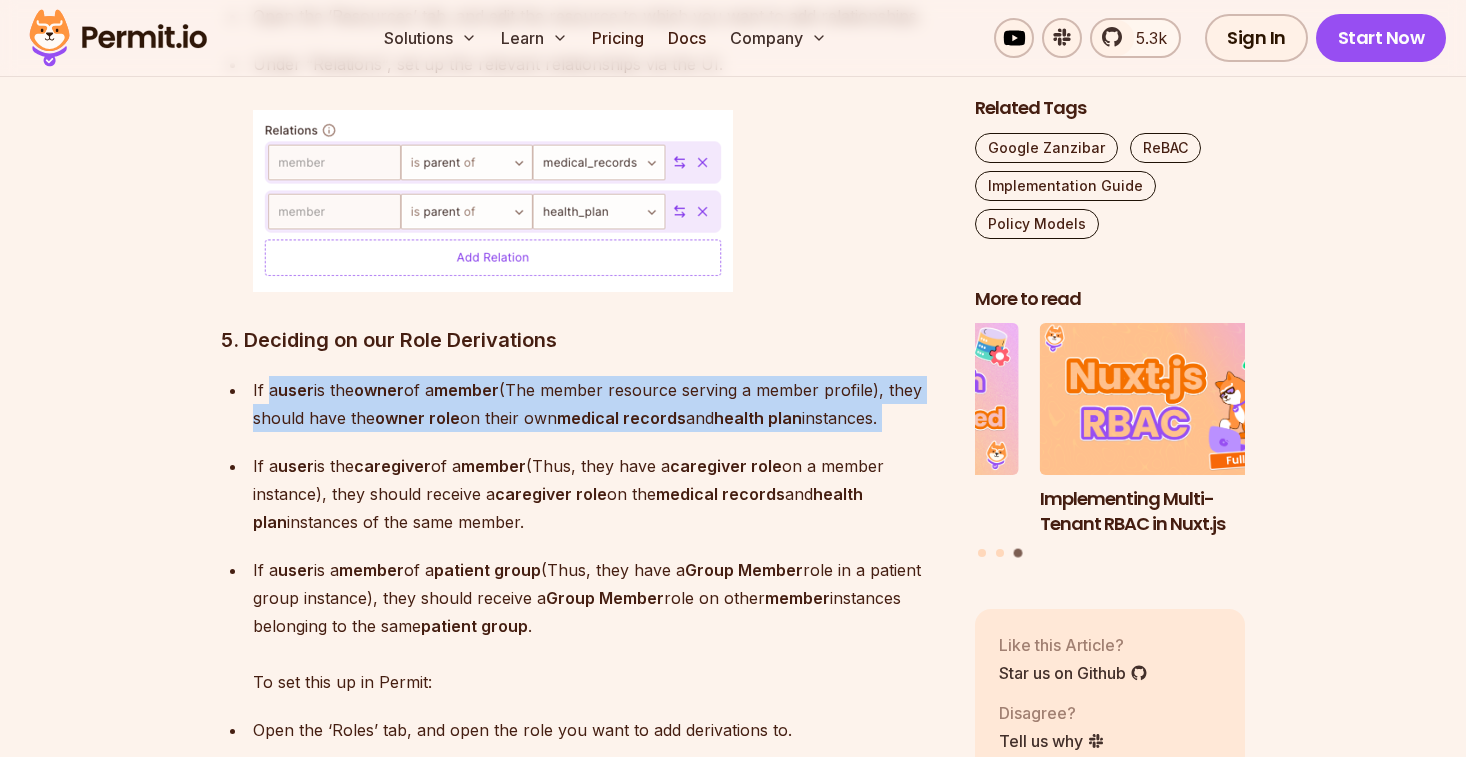 drag, startPoint x: 266, startPoint y: 352, endPoint x: 921, endPoint y: 407, distance: 657.3051 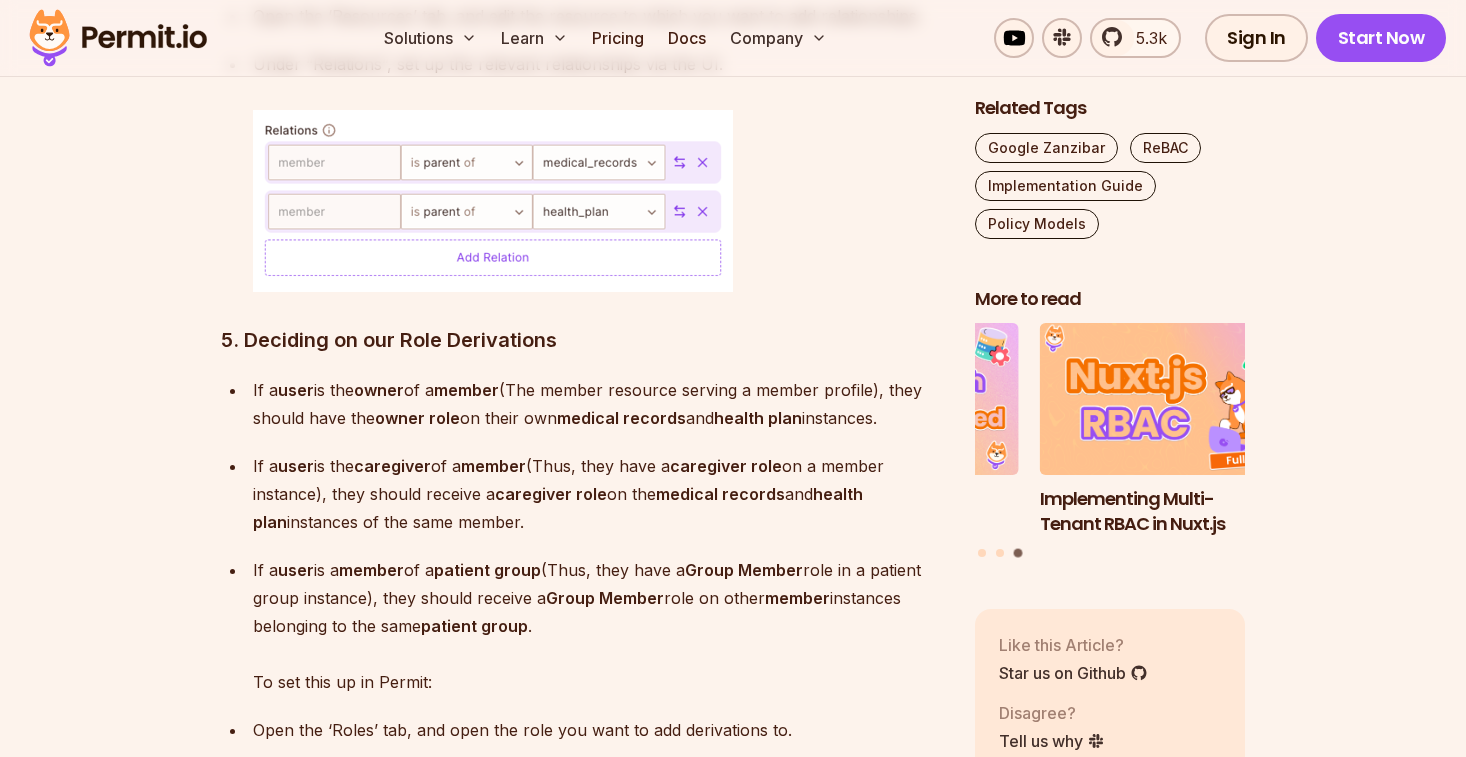 click on "If a user is the owner of a member (The member resource serving a member profile), they should have the owner role on their own medical records and health plan instances. If a user is the caregiver of a member (Thus, they have a caregiver role on a member instance), they should receive a caregiver role on the medical records and health plan instances of the same member. If a user is a member of a patient group (Thus, they have a Group Member role in a patient group instance), they should receive a Group Member role on other member instances belonging to the same patient group. To set this up in Permit: Open the ‘Roles’ tab, and open the role you want to add derivations to. Under ‘ReBAC Options’, set up the required derivation via the UI:" at bounding box center (582, 840) 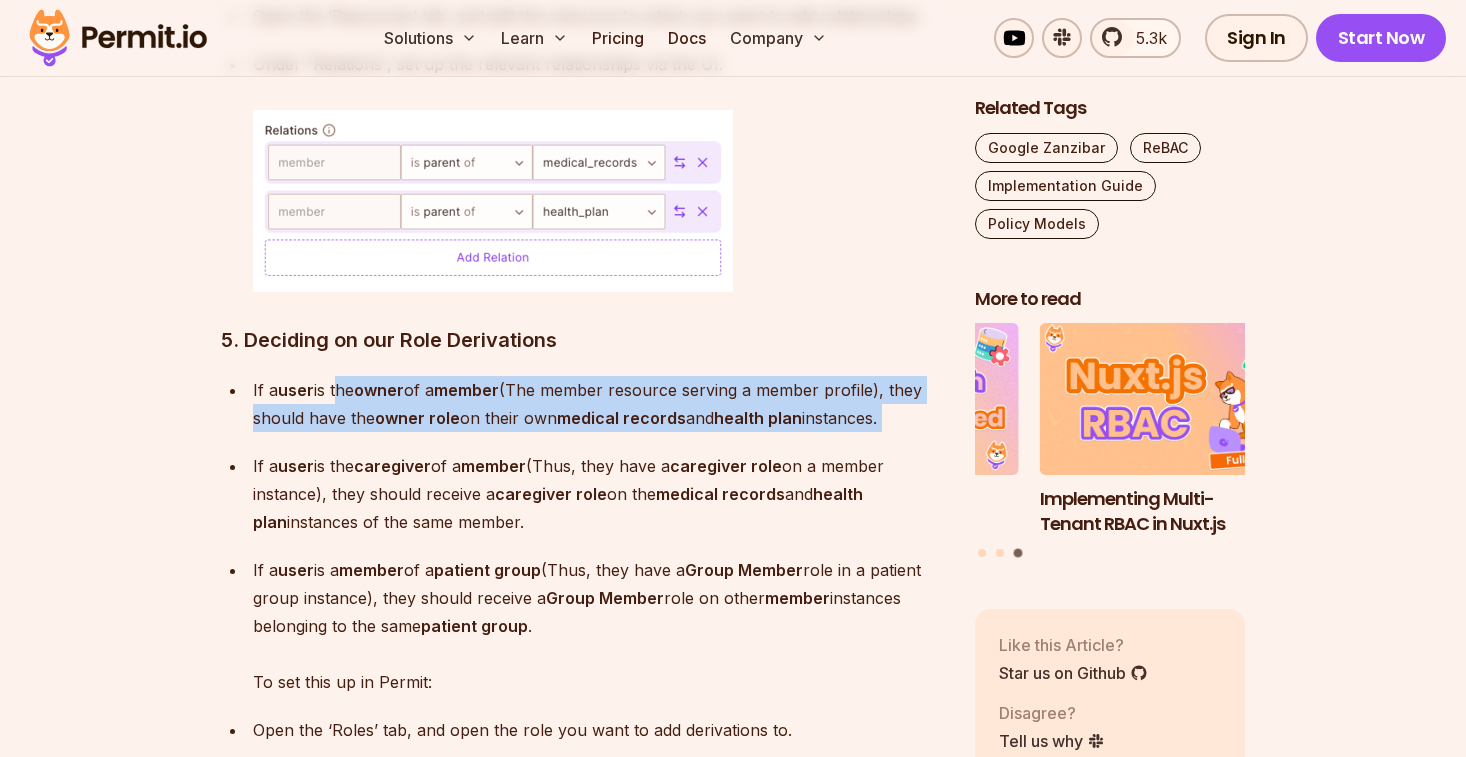 drag, startPoint x: 913, startPoint y: 407, endPoint x: 345, endPoint y: 365, distance: 569.5507 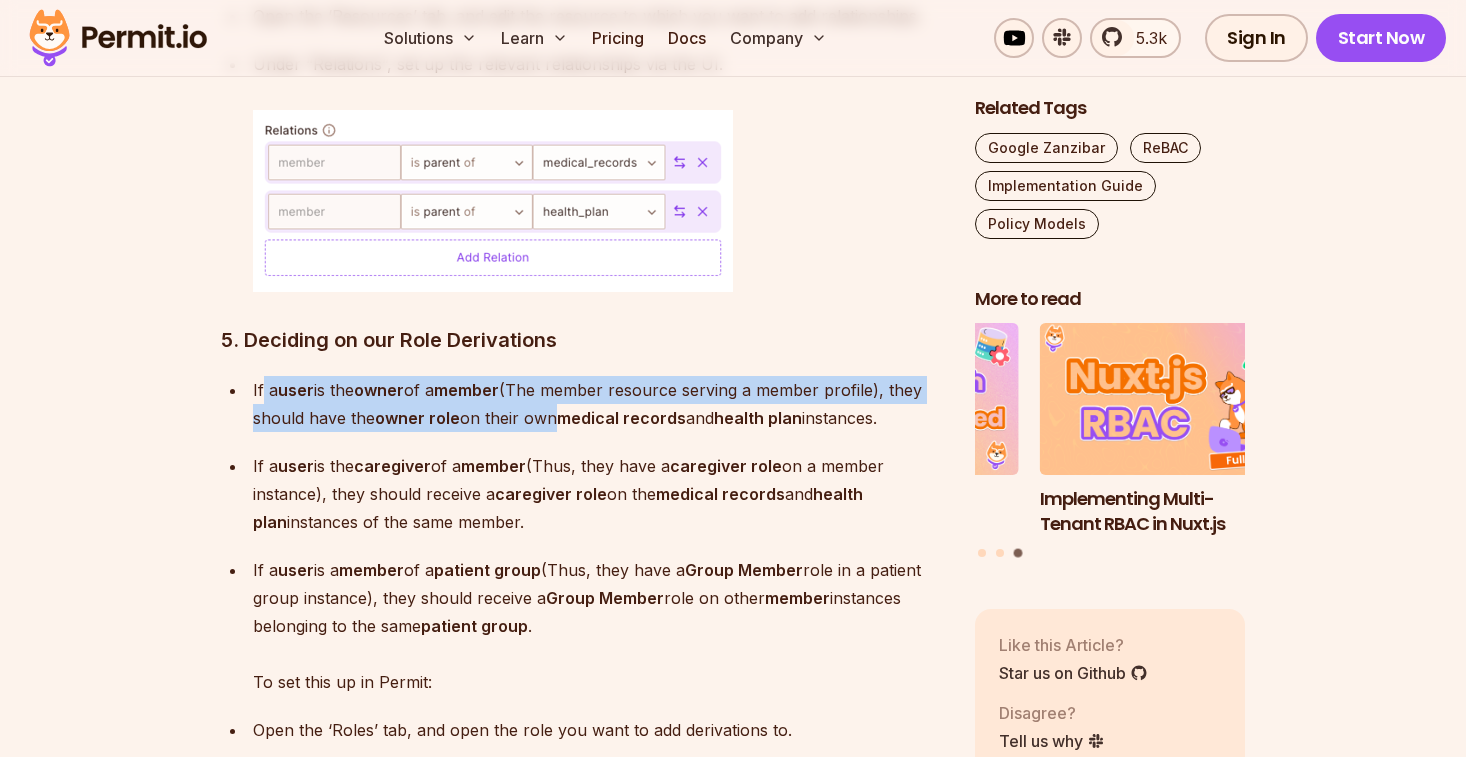 drag, startPoint x: 260, startPoint y: 363, endPoint x: 546, endPoint y: 391, distance: 287.36737 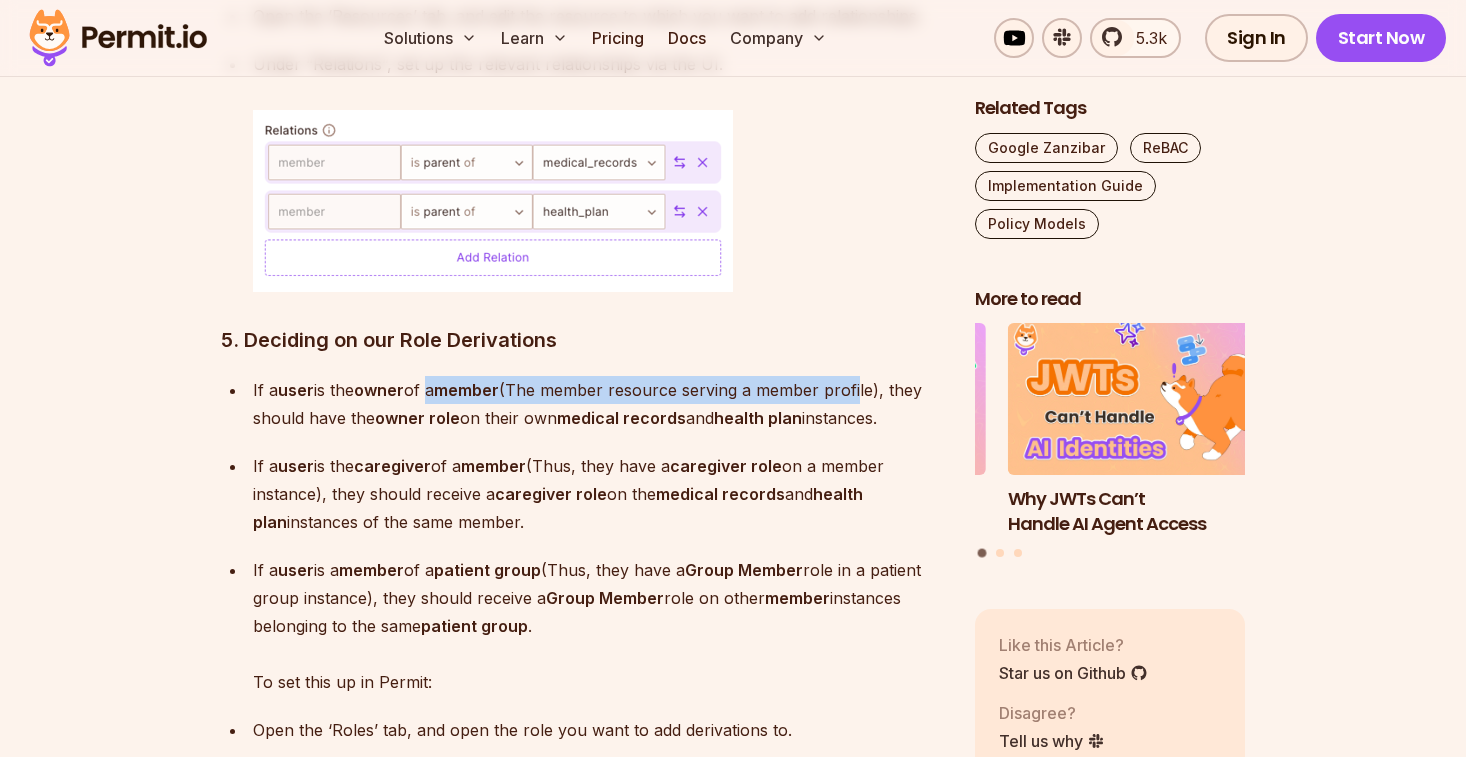 drag, startPoint x: 440, startPoint y: 360, endPoint x: 871, endPoint y: 367, distance: 431.05685 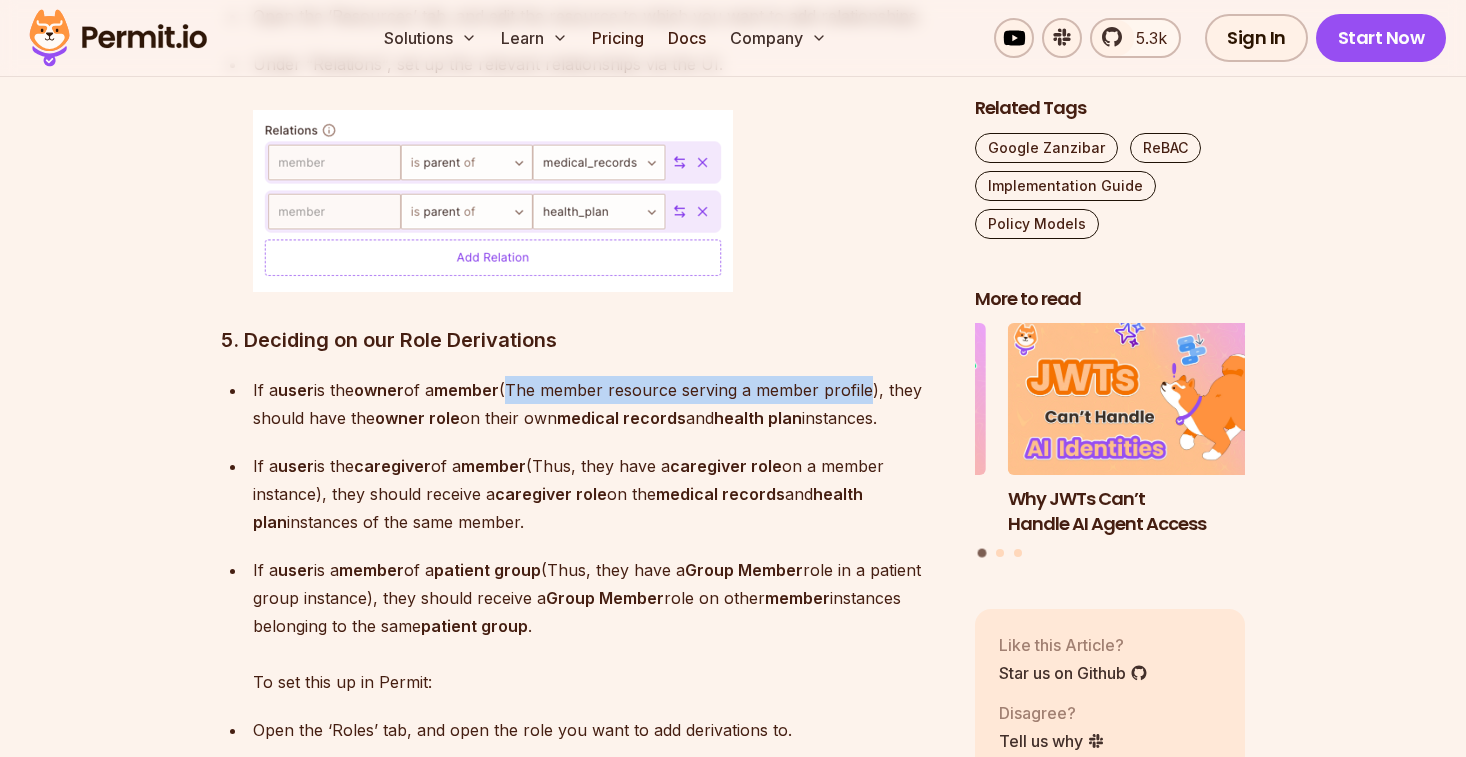 drag, startPoint x: 869, startPoint y: 367, endPoint x: 548, endPoint y: 361, distance: 321.05606 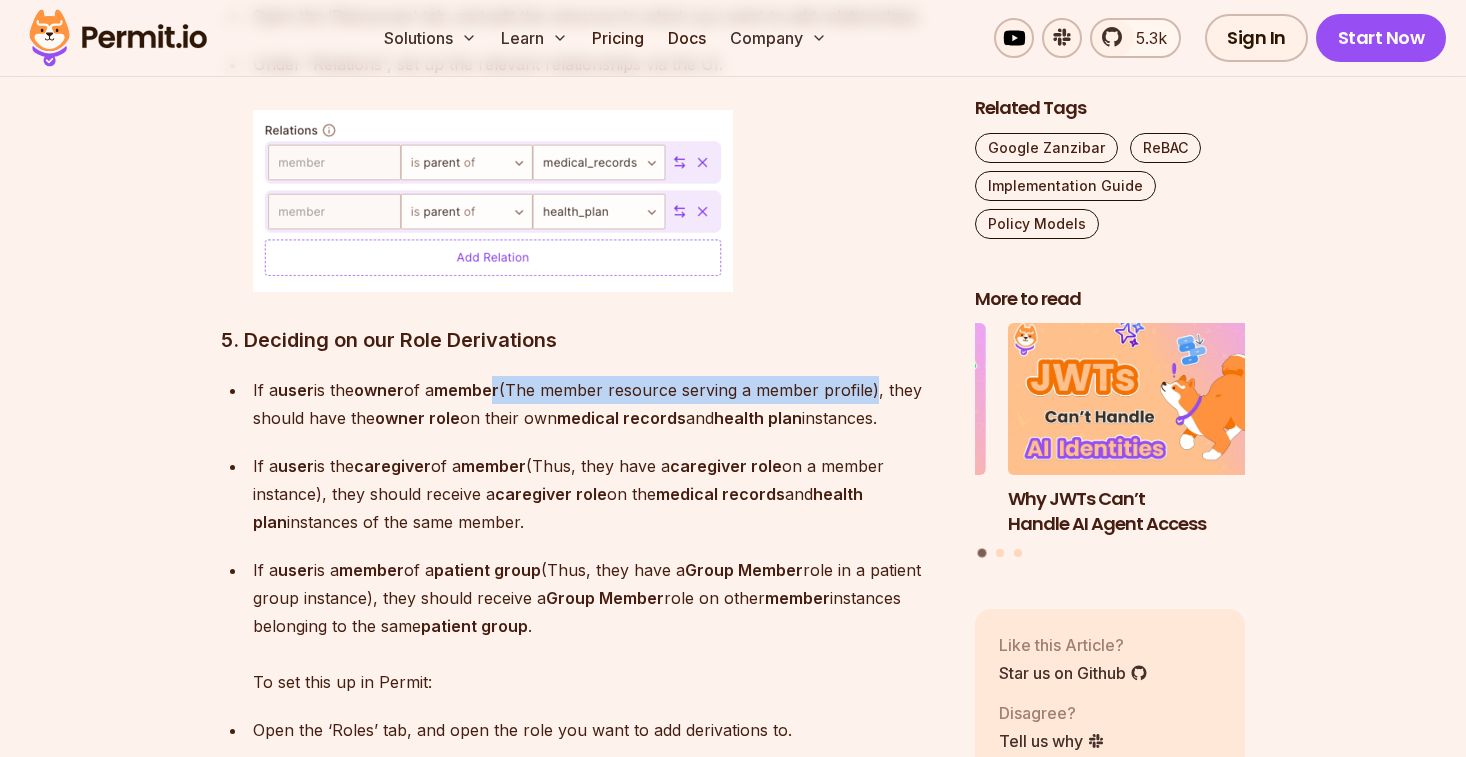 drag, startPoint x: 508, startPoint y: 360, endPoint x: 893, endPoint y: 362, distance: 385.0052 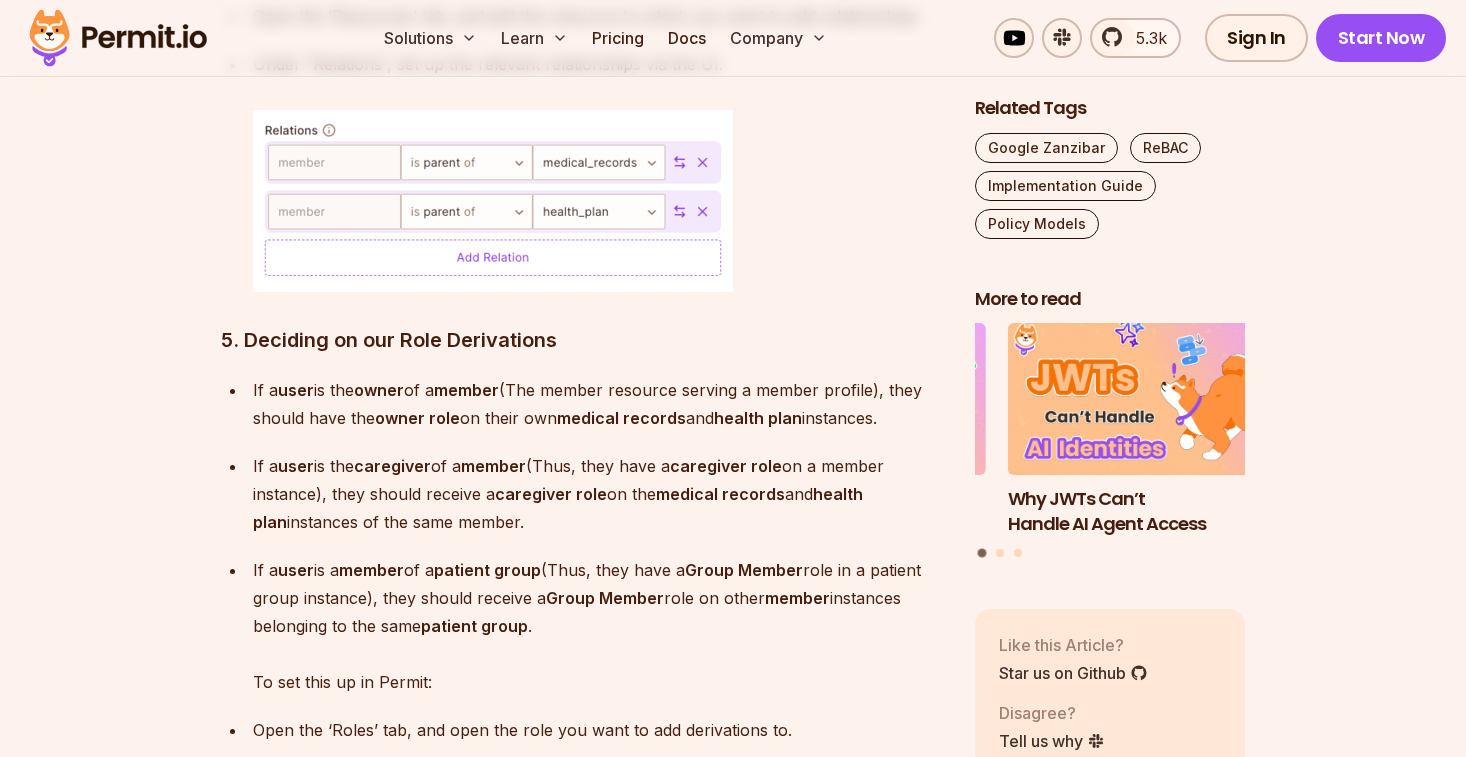 click on "If a user is the owner of a member (The member resource serving a member profile), they should have the owner role on their own medical records and health plan instances." at bounding box center (598, 404) 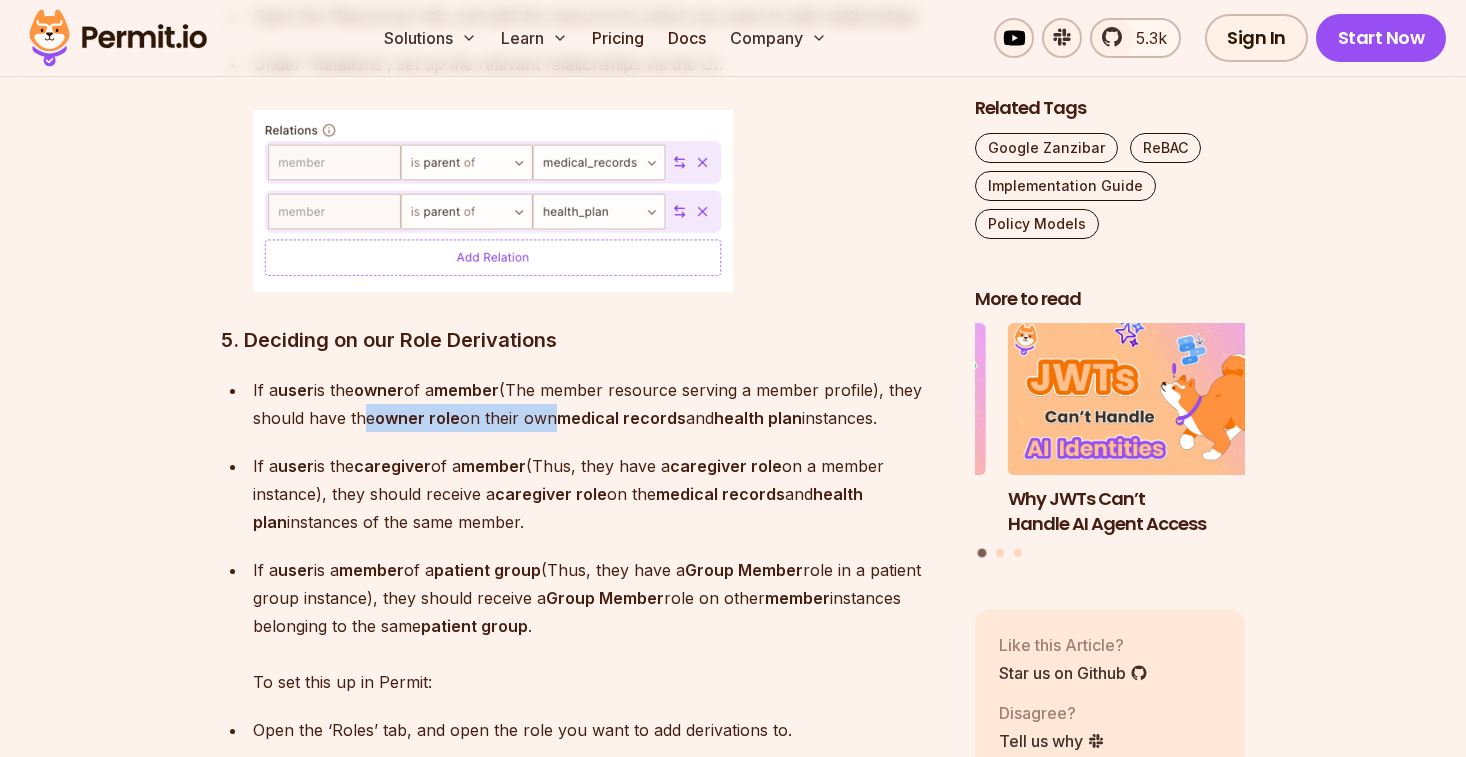 drag, startPoint x: 366, startPoint y: 388, endPoint x: 542, endPoint y: 375, distance: 176.47946 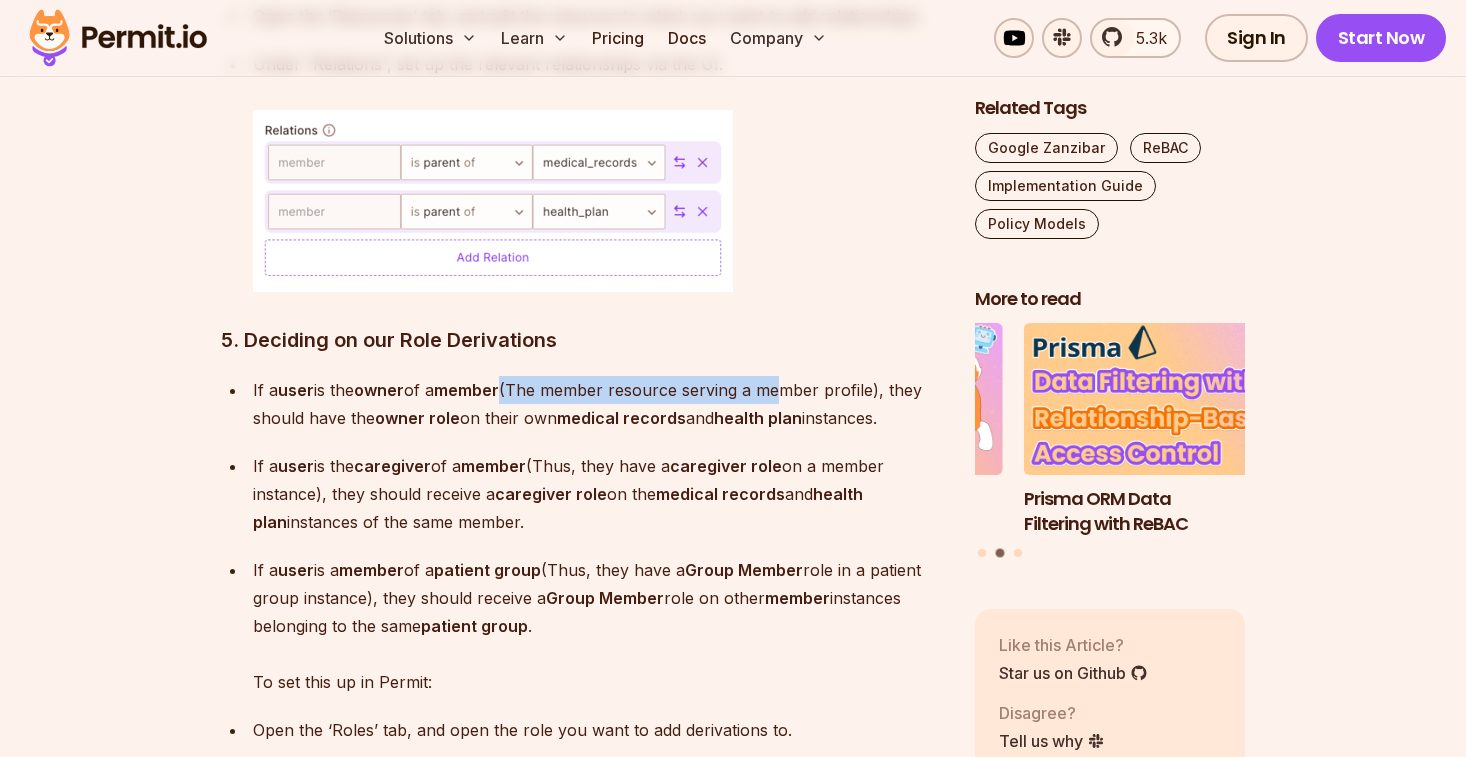 drag, startPoint x: 517, startPoint y: 354, endPoint x: 795, endPoint y: 361, distance: 278.0881 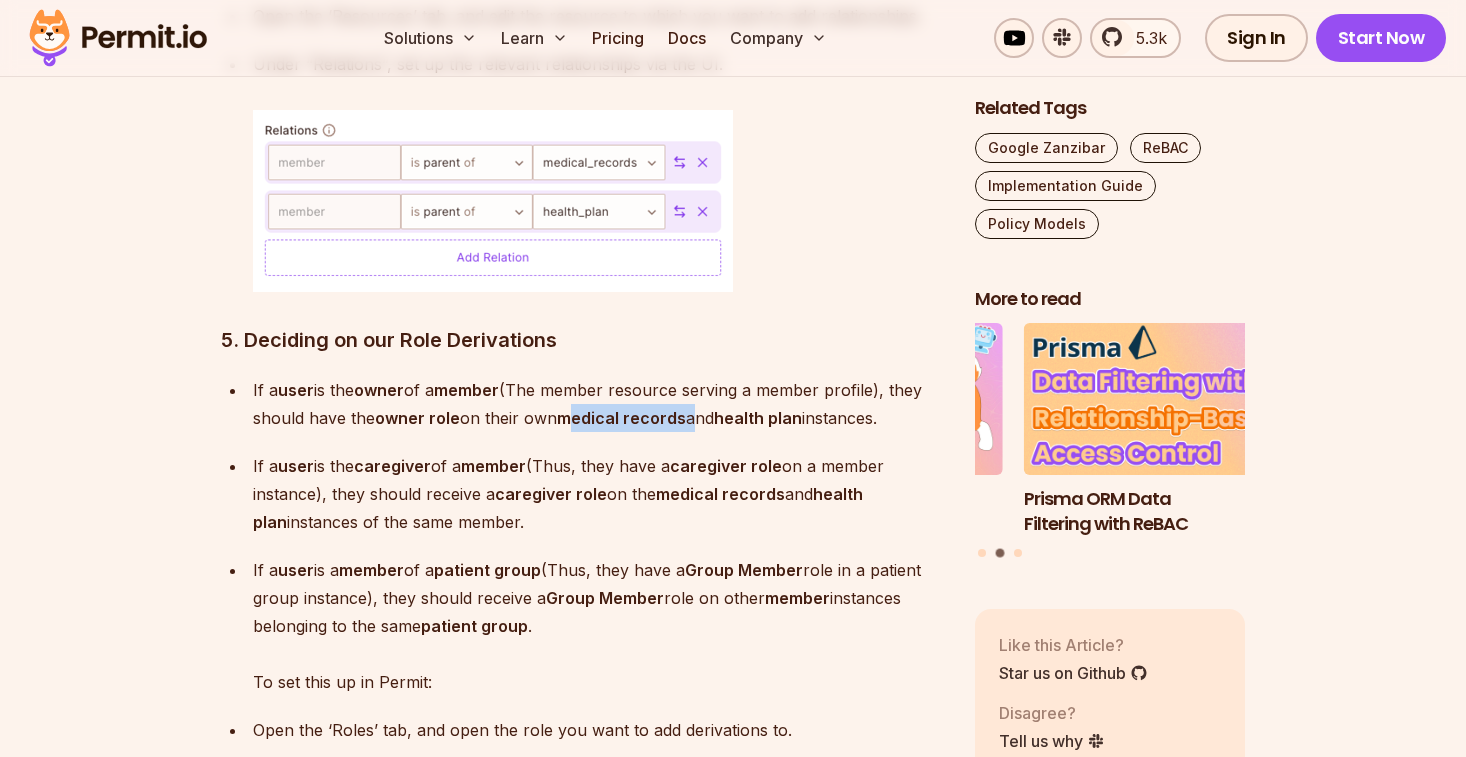 drag, startPoint x: 572, startPoint y: 384, endPoint x: 697, endPoint y: 388, distance: 125.06398 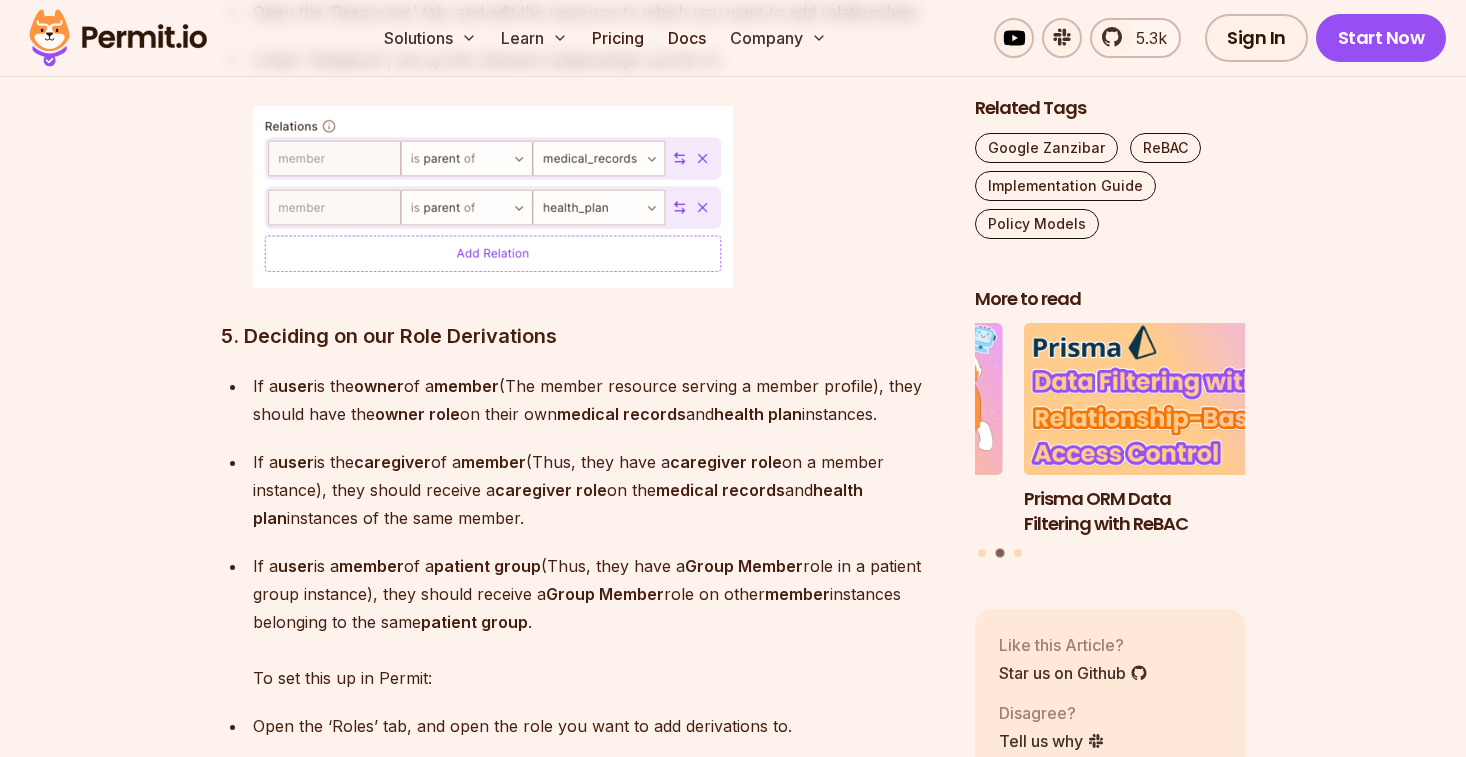 scroll, scrollTop: 10107, scrollLeft: 0, axis: vertical 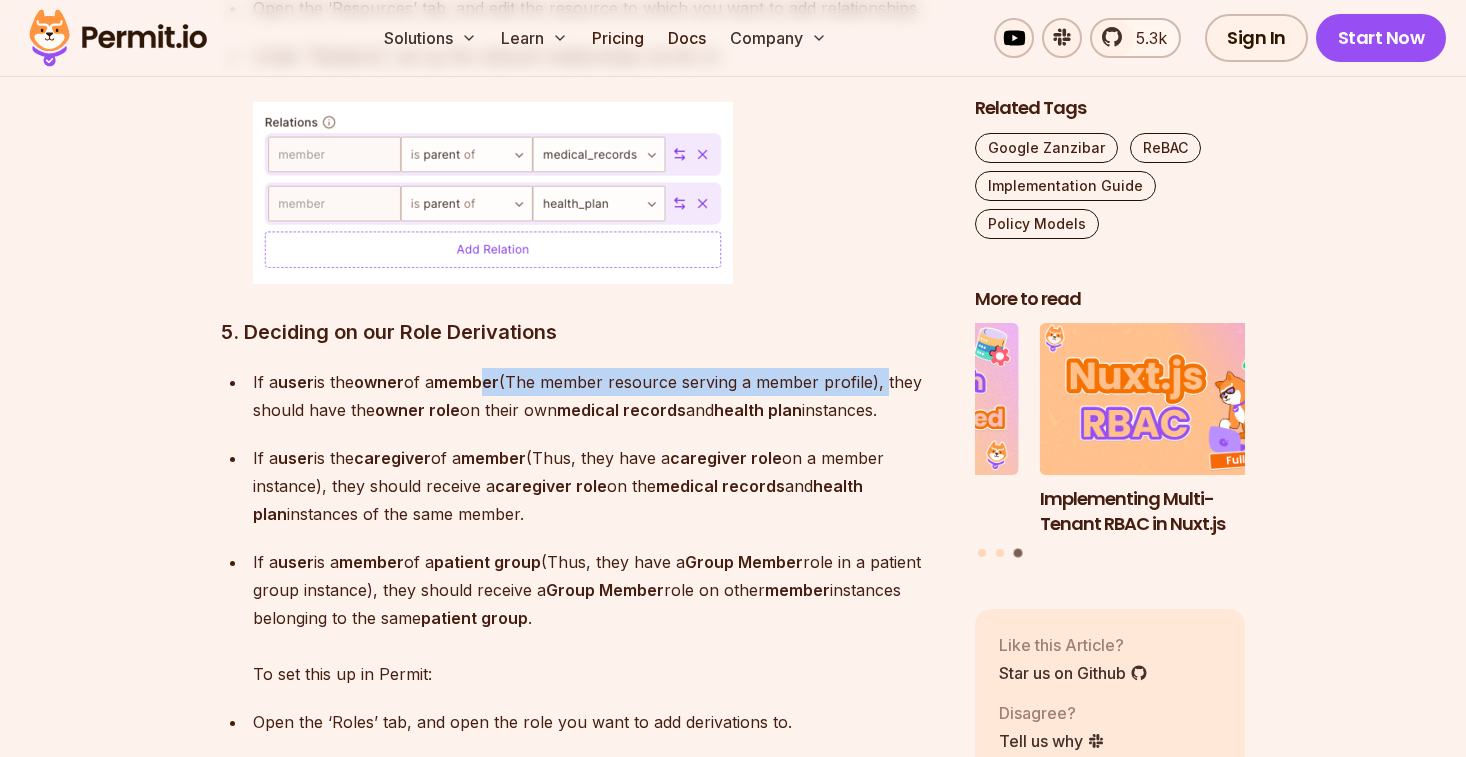 drag, startPoint x: 503, startPoint y: 349, endPoint x: 899, endPoint y: 355, distance: 396.04544 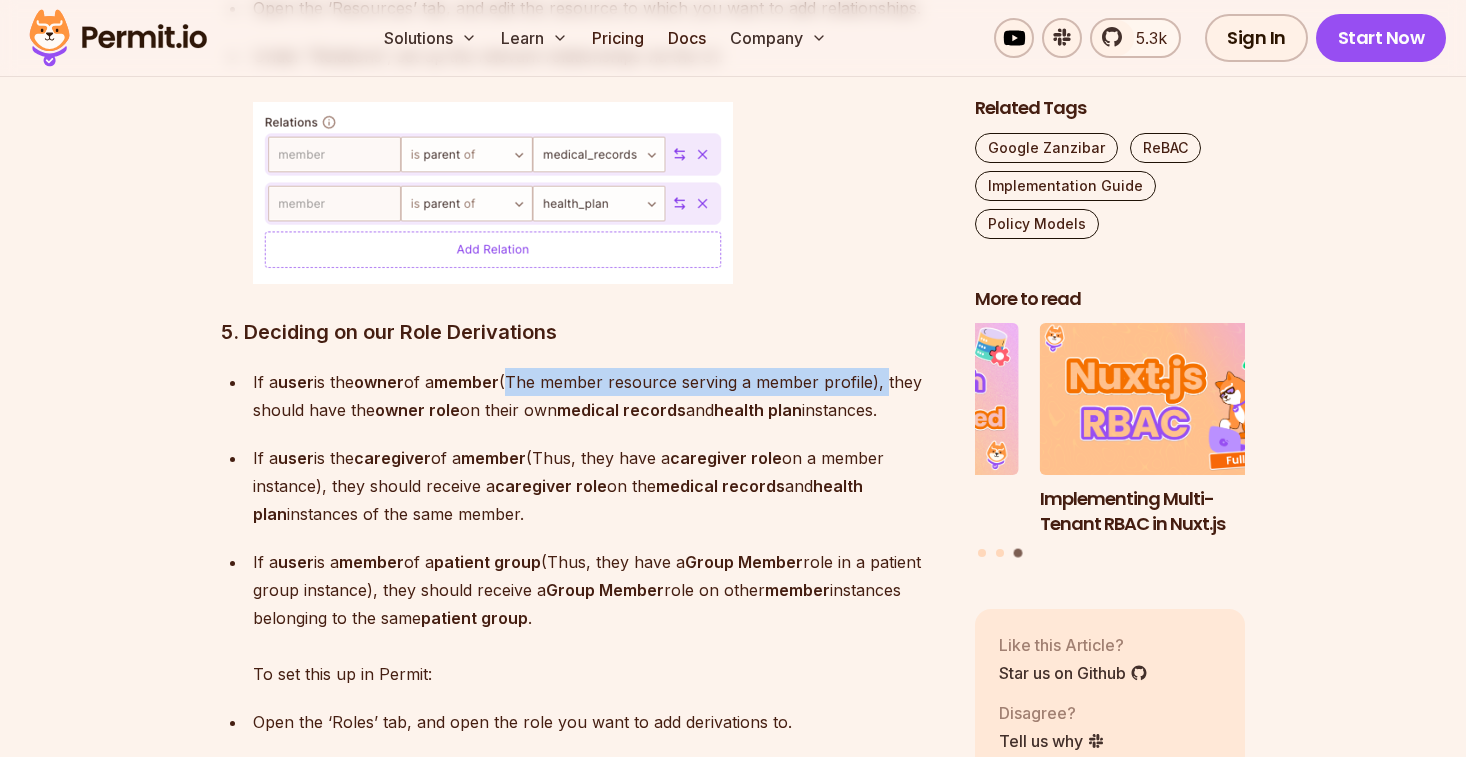 drag, startPoint x: 897, startPoint y: 354, endPoint x: 531, endPoint y: 348, distance: 366.04916 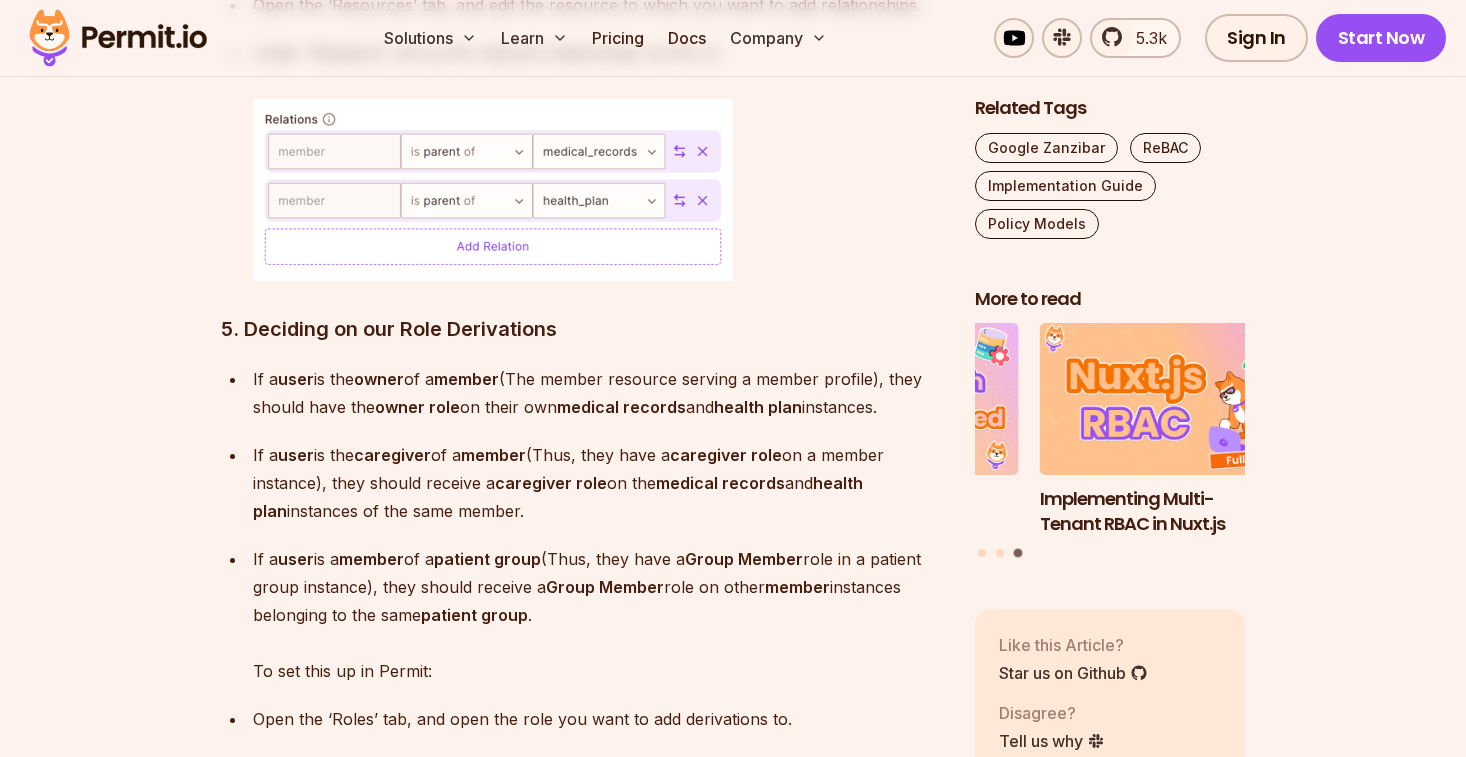scroll, scrollTop: 10111, scrollLeft: 0, axis: vertical 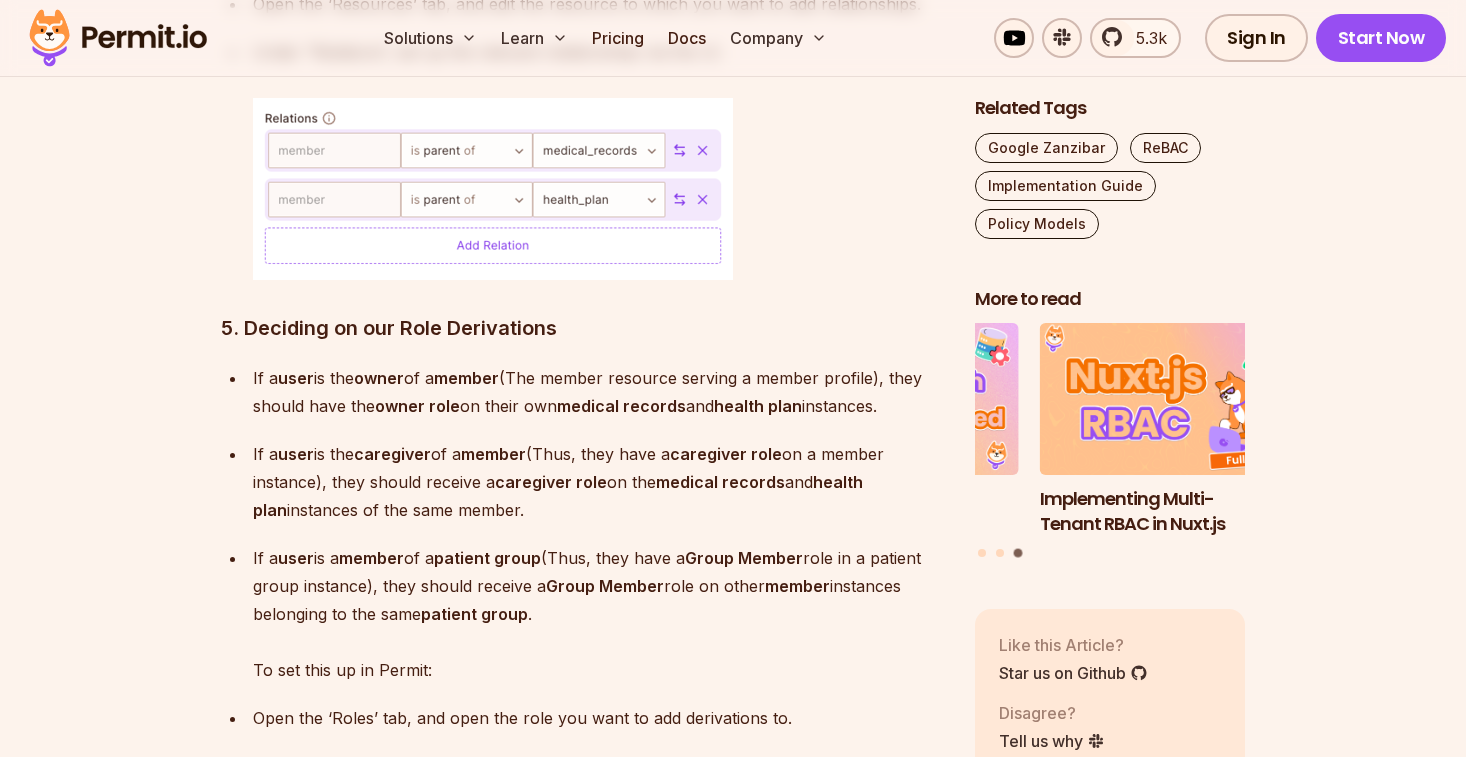 drag, startPoint x: 467, startPoint y: 413, endPoint x: 543, endPoint y: 482, distance: 102.64989 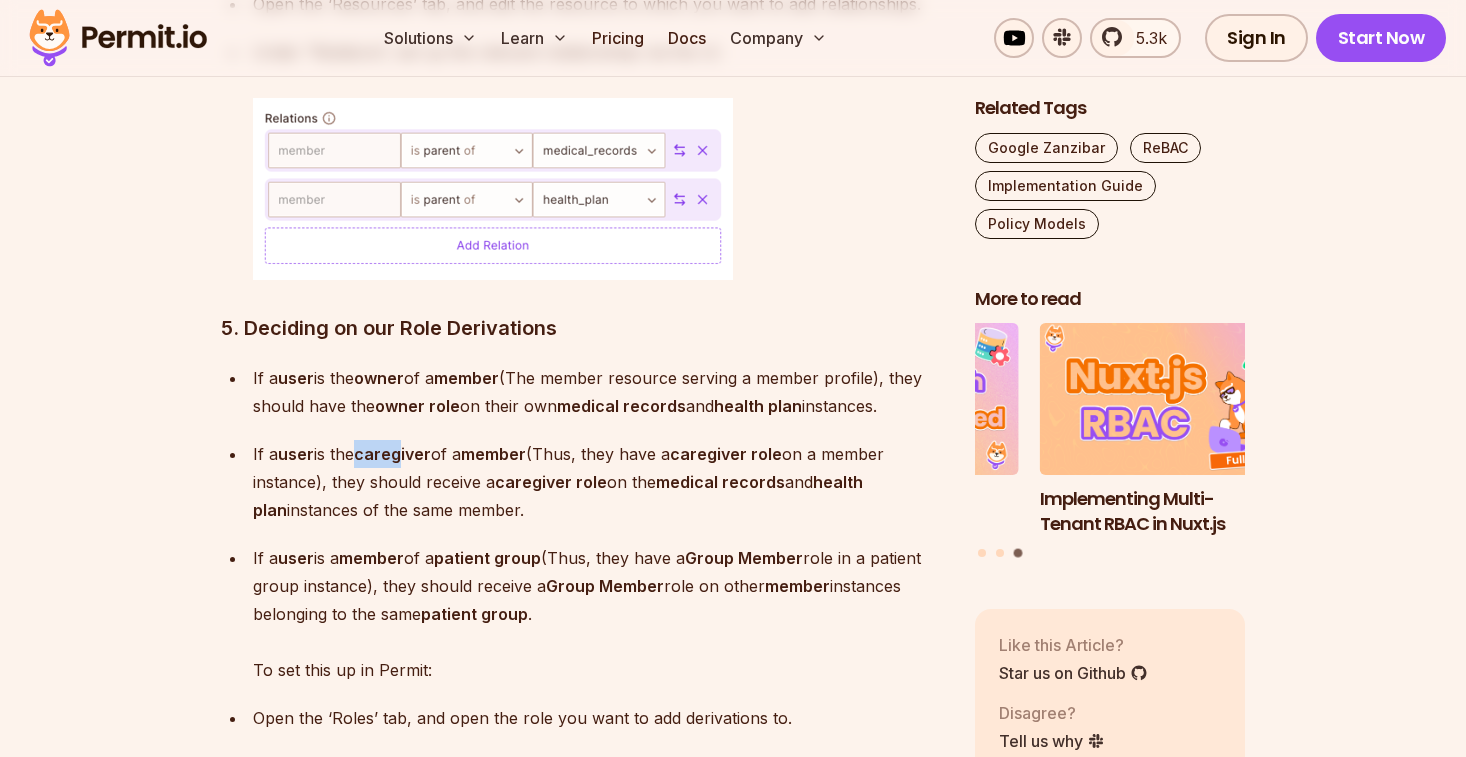 drag, startPoint x: 404, startPoint y: 436, endPoint x: 361, endPoint y: 416, distance: 47.423622 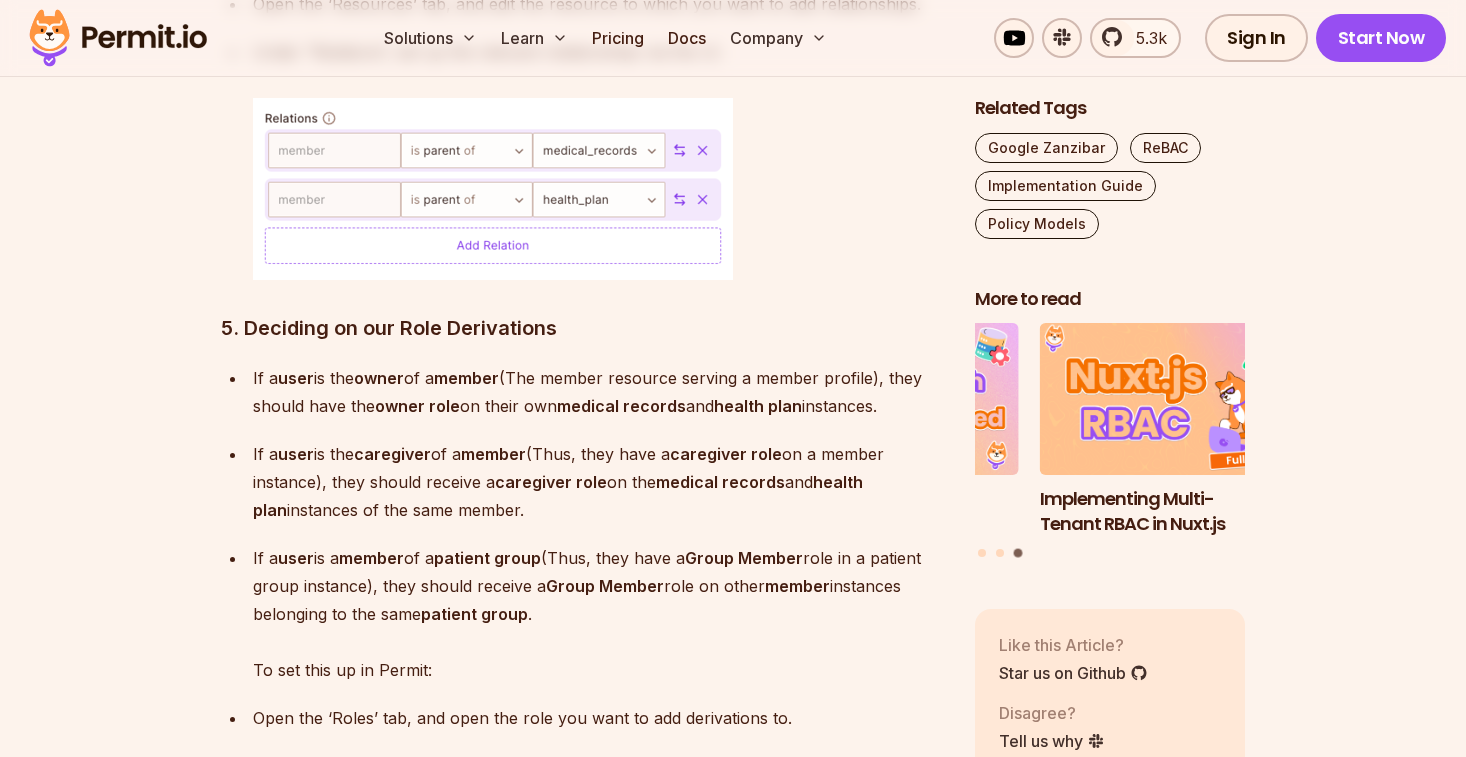 click on "If a user is the caregiver of a member (Thus, they have a caregiver role on a member instance), they should receive a caregiver role on the medical records and health plan instances of the same member." at bounding box center (598, 482) 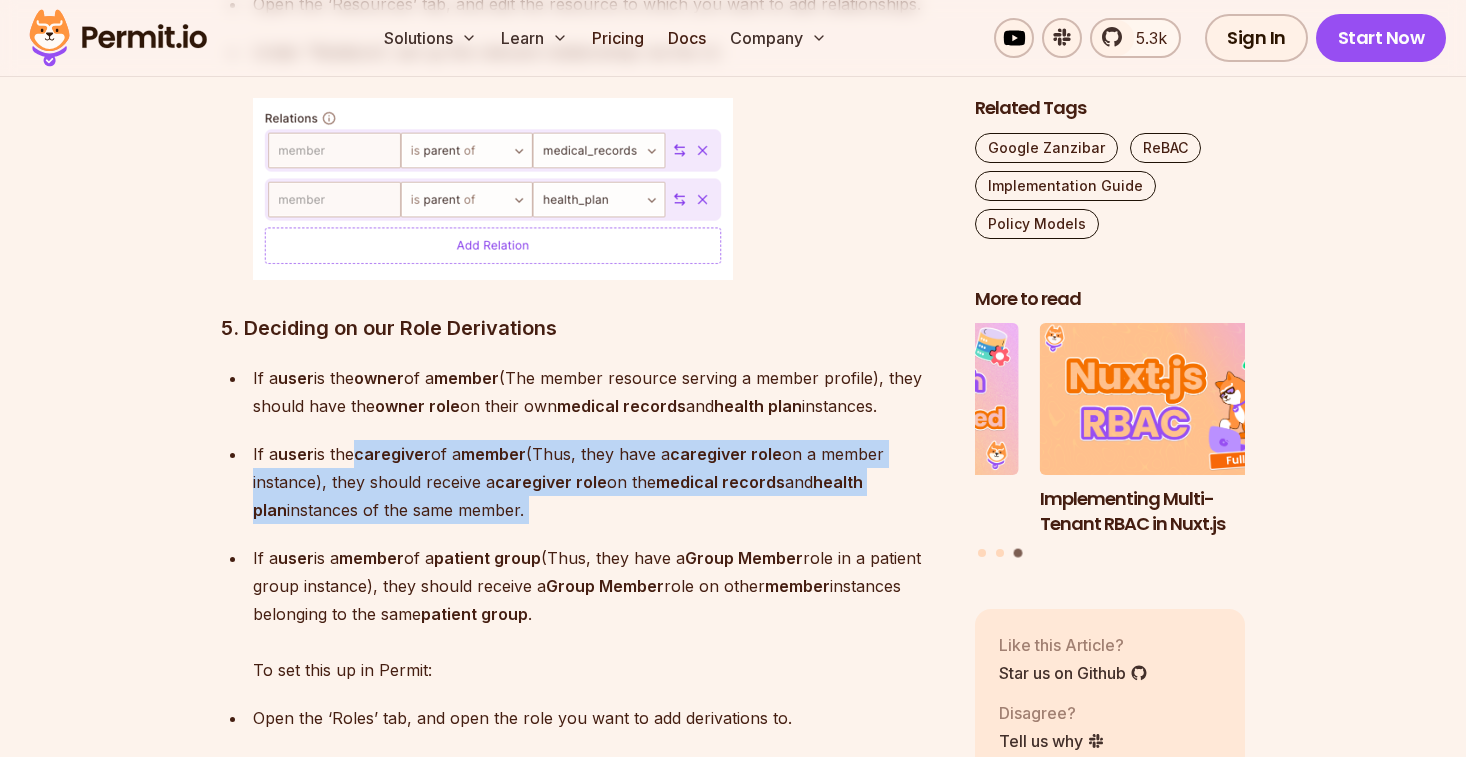 drag, startPoint x: 553, startPoint y: 476, endPoint x: 363, endPoint y: 430, distance: 195.48914 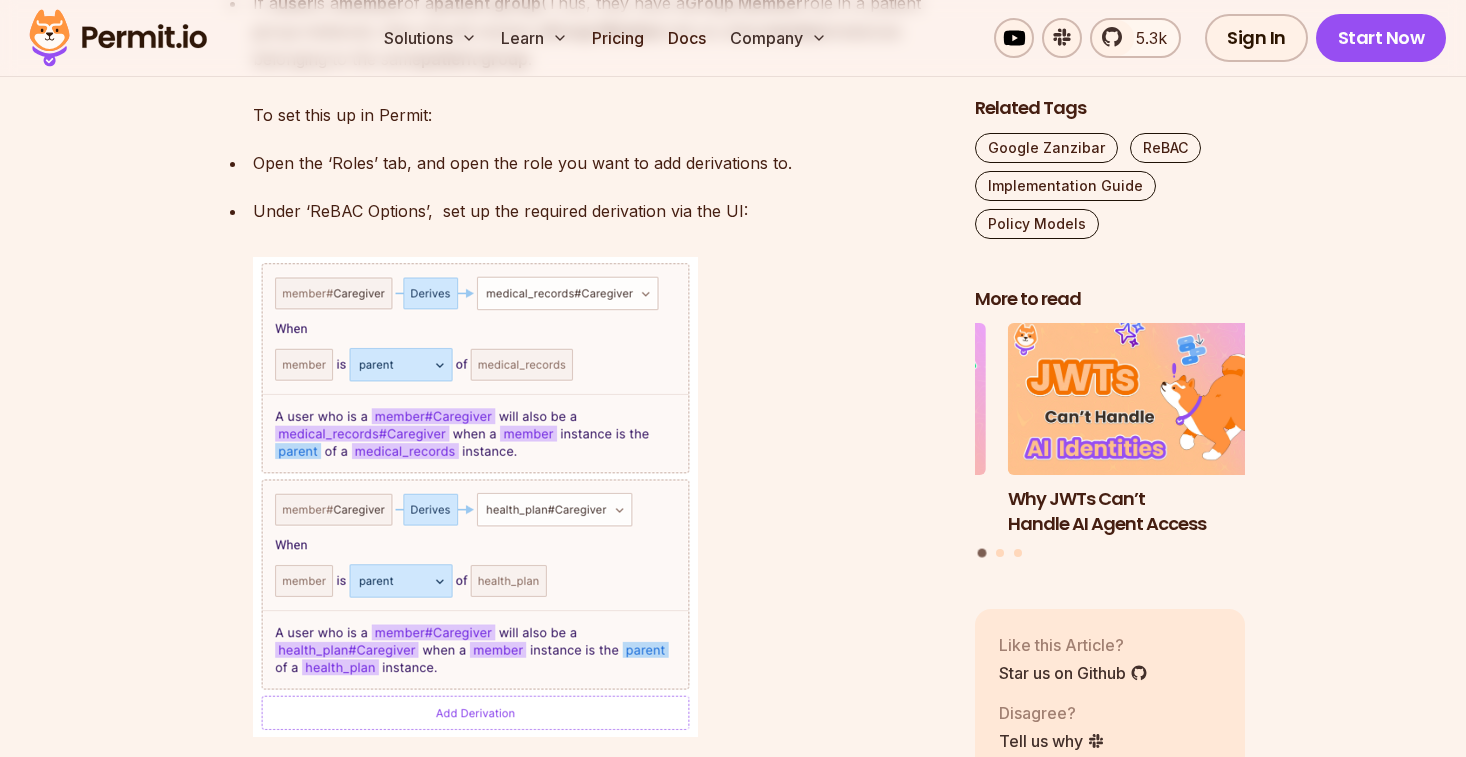 scroll, scrollTop: 10668, scrollLeft: 0, axis: vertical 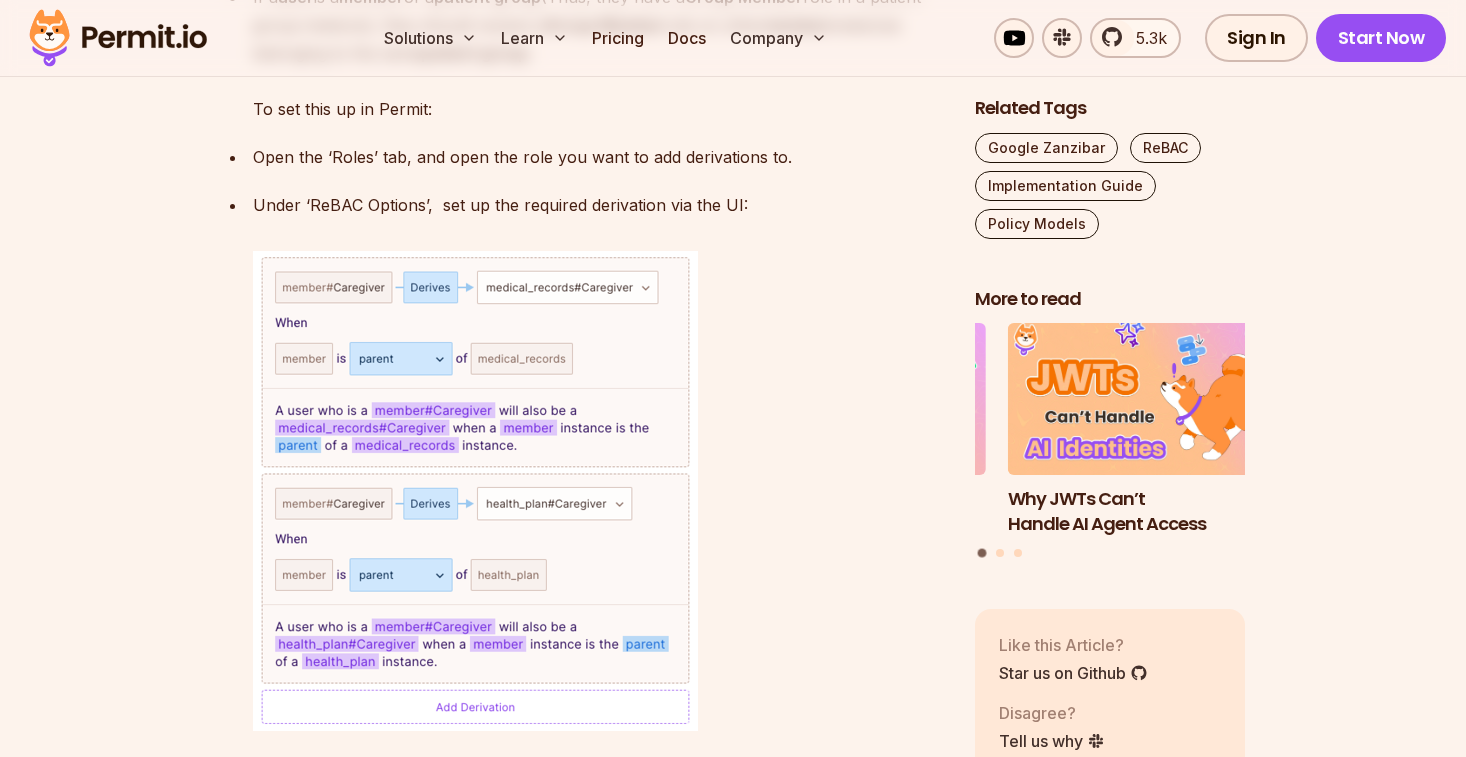 click on "Under ‘ReBAC Options’,  set up the required derivation via the UI:" at bounding box center (598, 461) 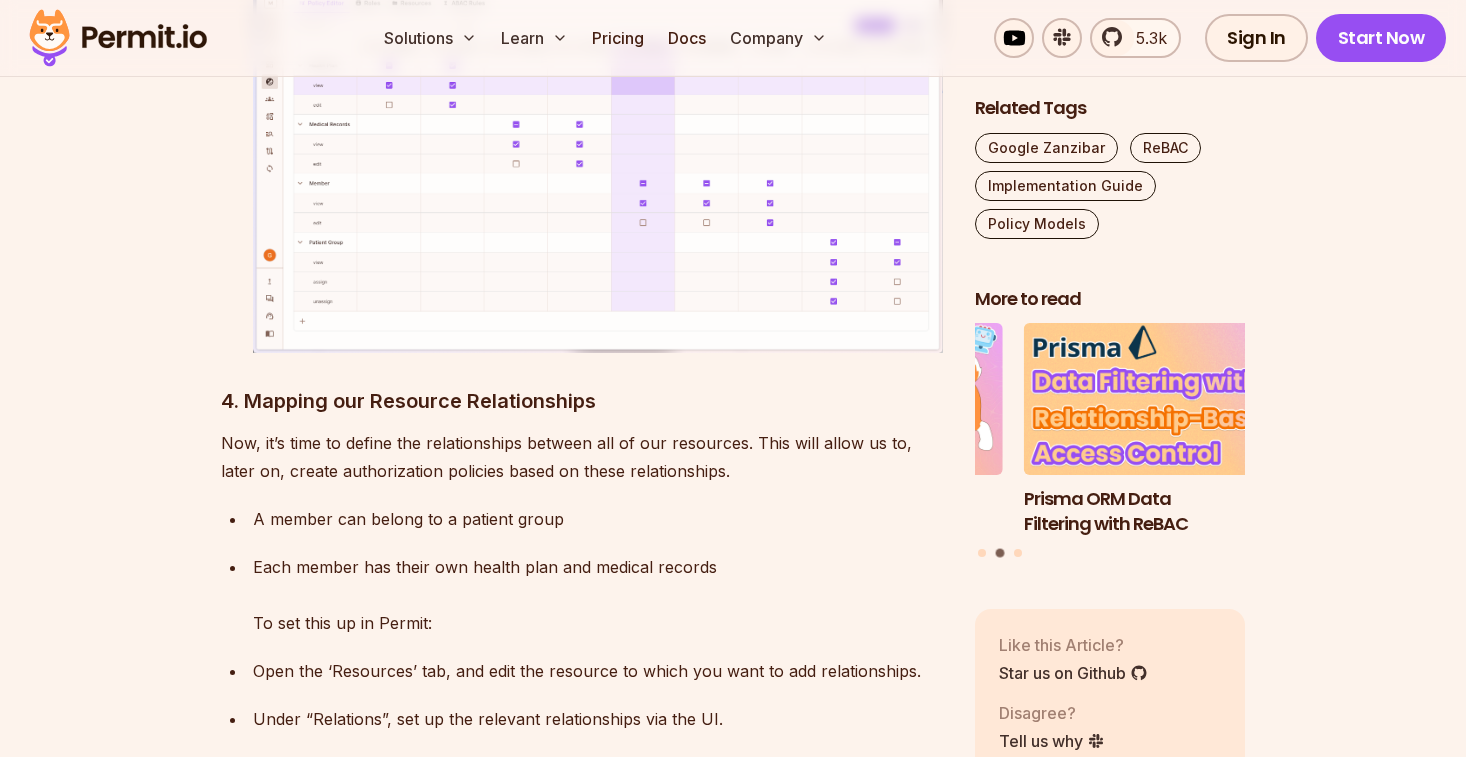 scroll, scrollTop: 9446, scrollLeft: 0, axis: vertical 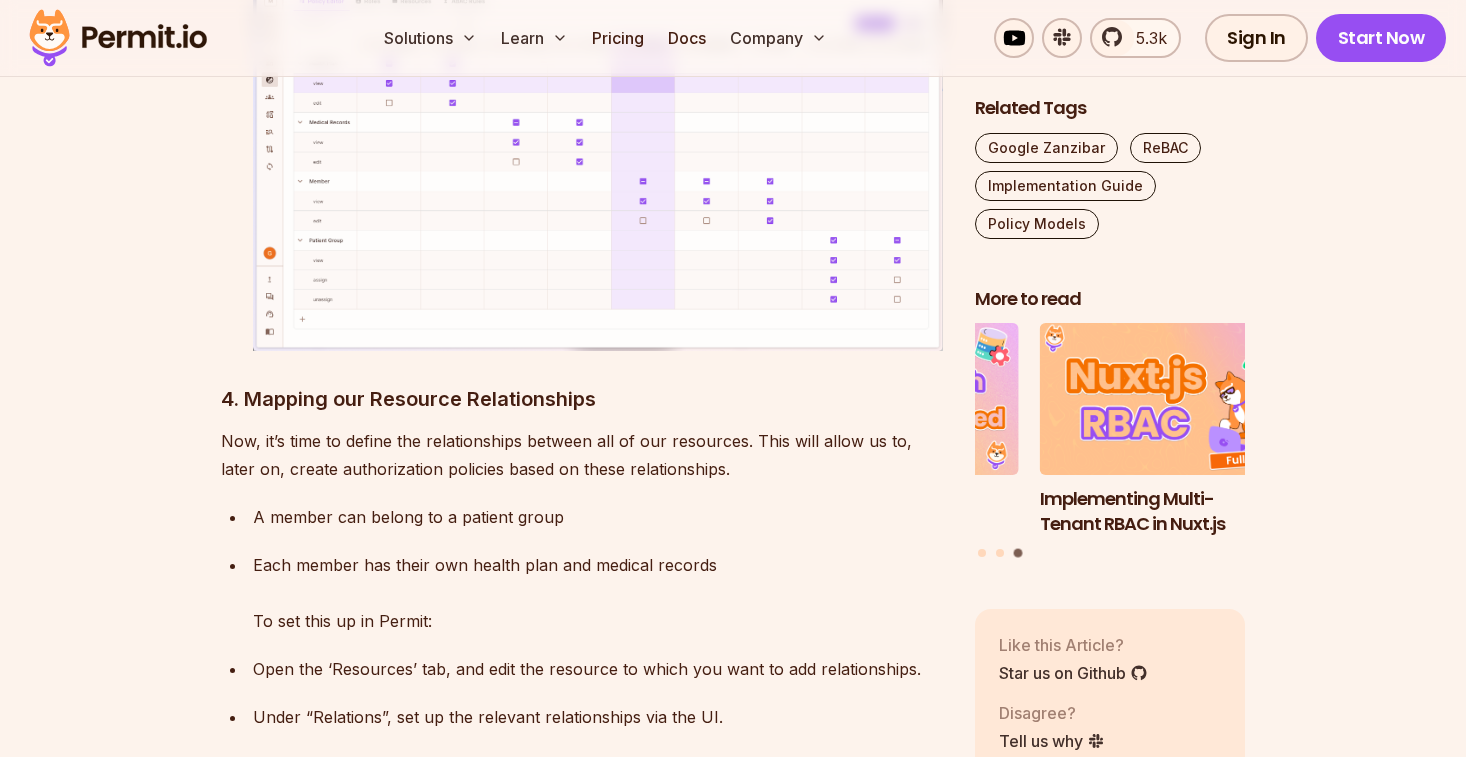drag, startPoint x: 225, startPoint y: 411, endPoint x: 847, endPoint y: 444, distance: 622.8748 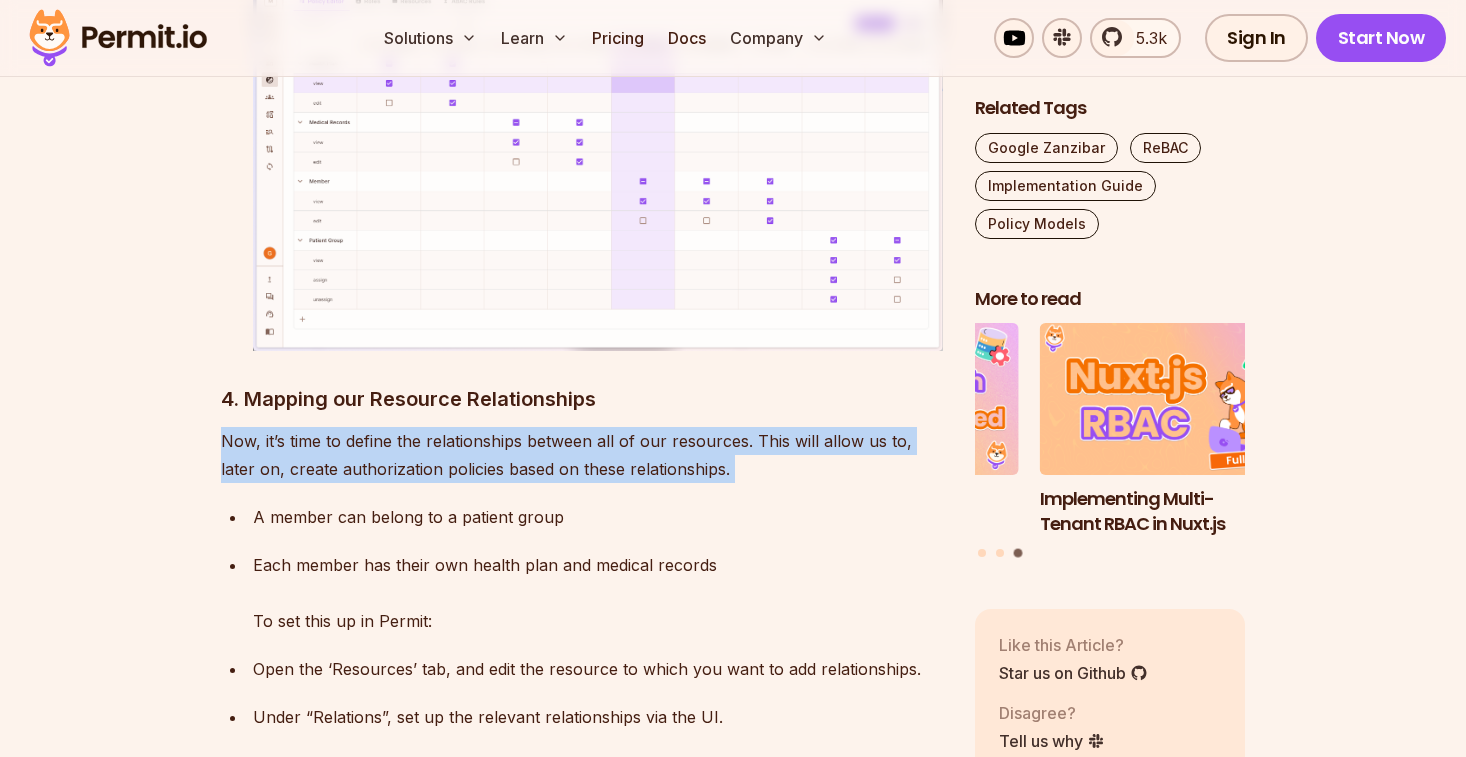 drag, startPoint x: 847, startPoint y: 444, endPoint x: 216, endPoint y: 410, distance: 631.91534 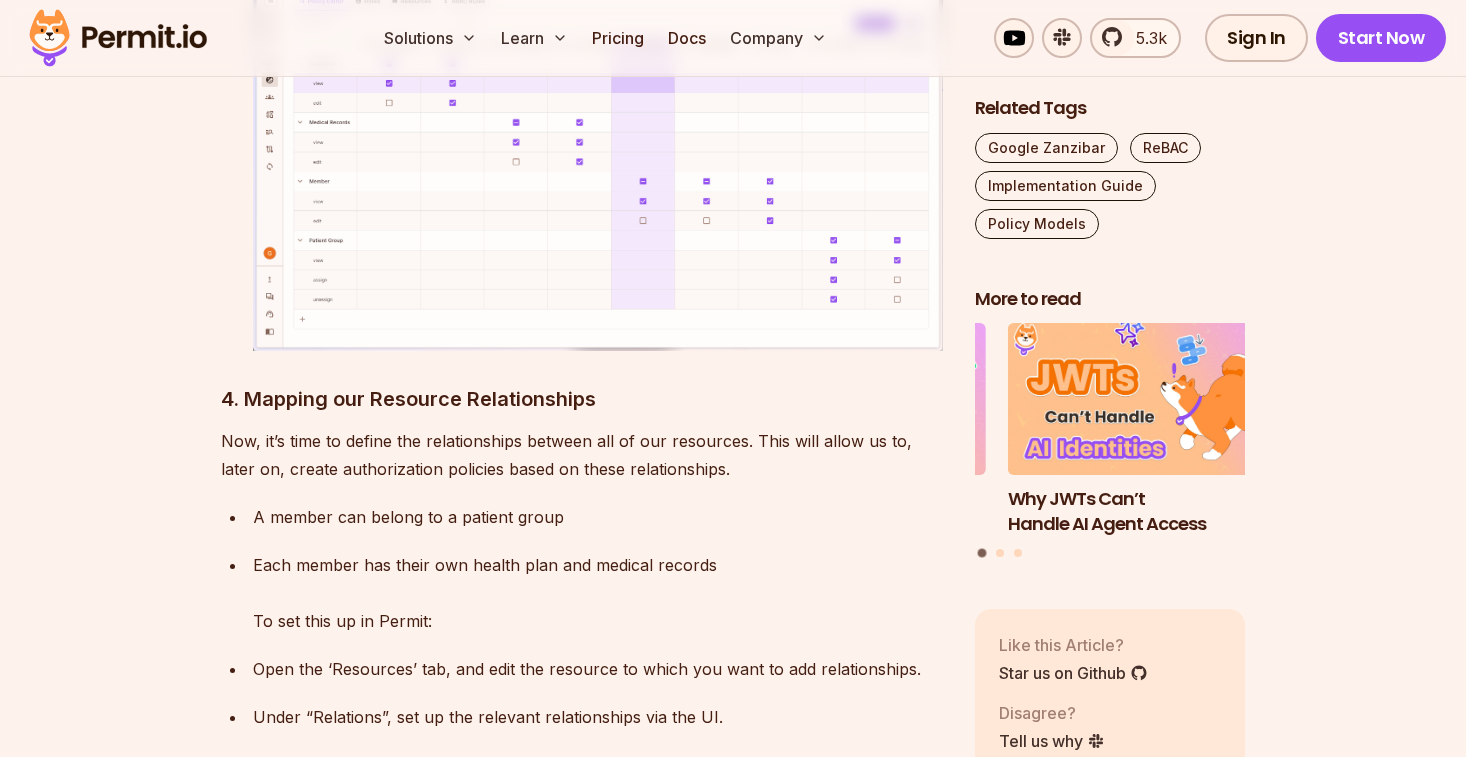 click on "Table of Contents Introduction  ReBAC is a policy model focused exclusively on the relationships, or how resources and identities (aka users) are connected to each other and between themselves. These connections are used to implement Authorization- i.e. ensuring that  the right people and services have the right access to the right resources  (Not to be  confused with Authentication ).  ReBAC is a  Fine Grained Authorization  model, alternative to other common ones - such as  Role Based Access Control (RBAC)  and  Attribute Based Access Control (ABAC) .  Note that these models are more thinking tools than concrete guidelines, and most applications end up mixing between them (especially as time passes and the applications evolve). It’s up to developers to pick the most suitable authorization model for their application at each moment in time.  Policy as a Graph Relationship-Based Access Control (ReBAC) extends RBAC by considering  relationships between identities and resources hierarchical structures" at bounding box center [733, -888] 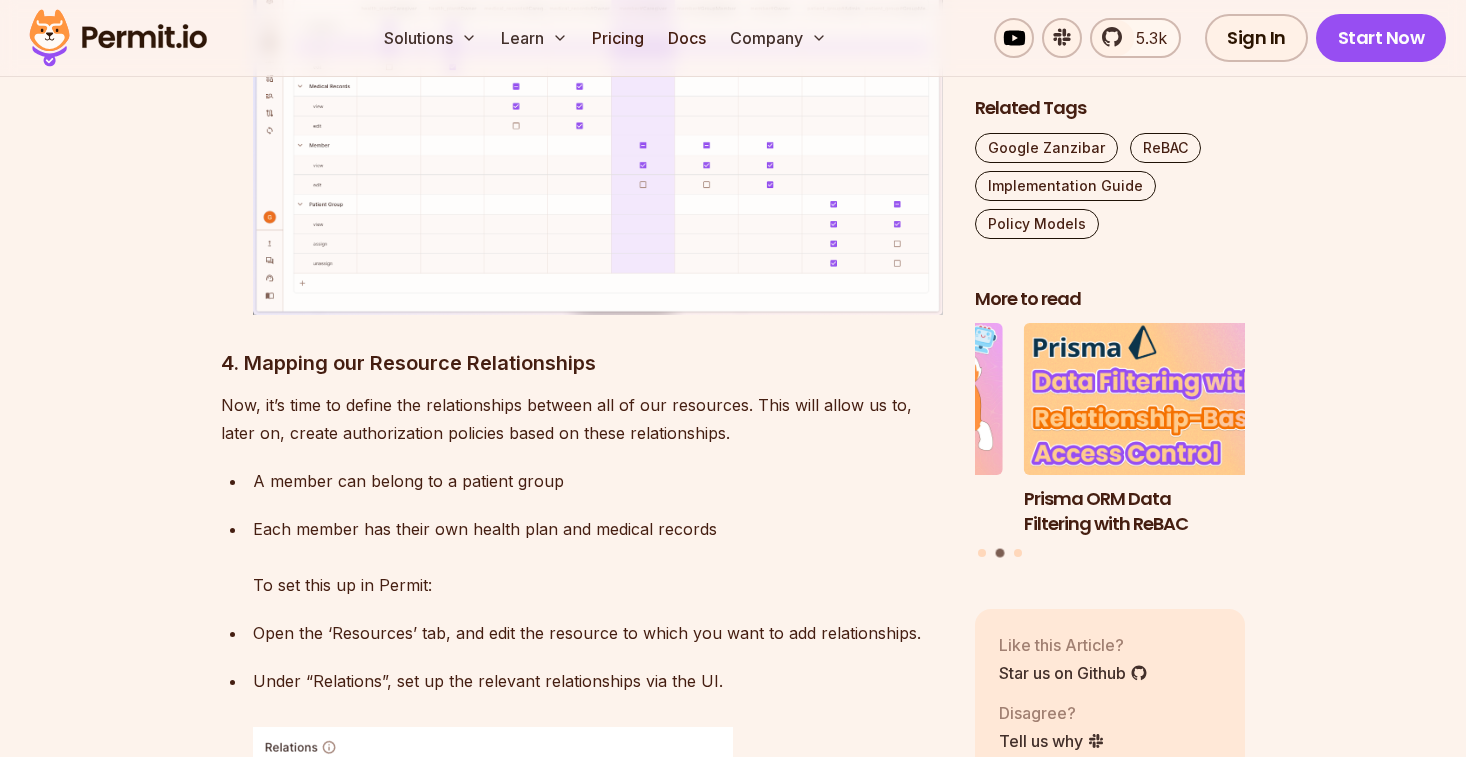 scroll, scrollTop: 9520, scrollLeft: 0, axis: vertical 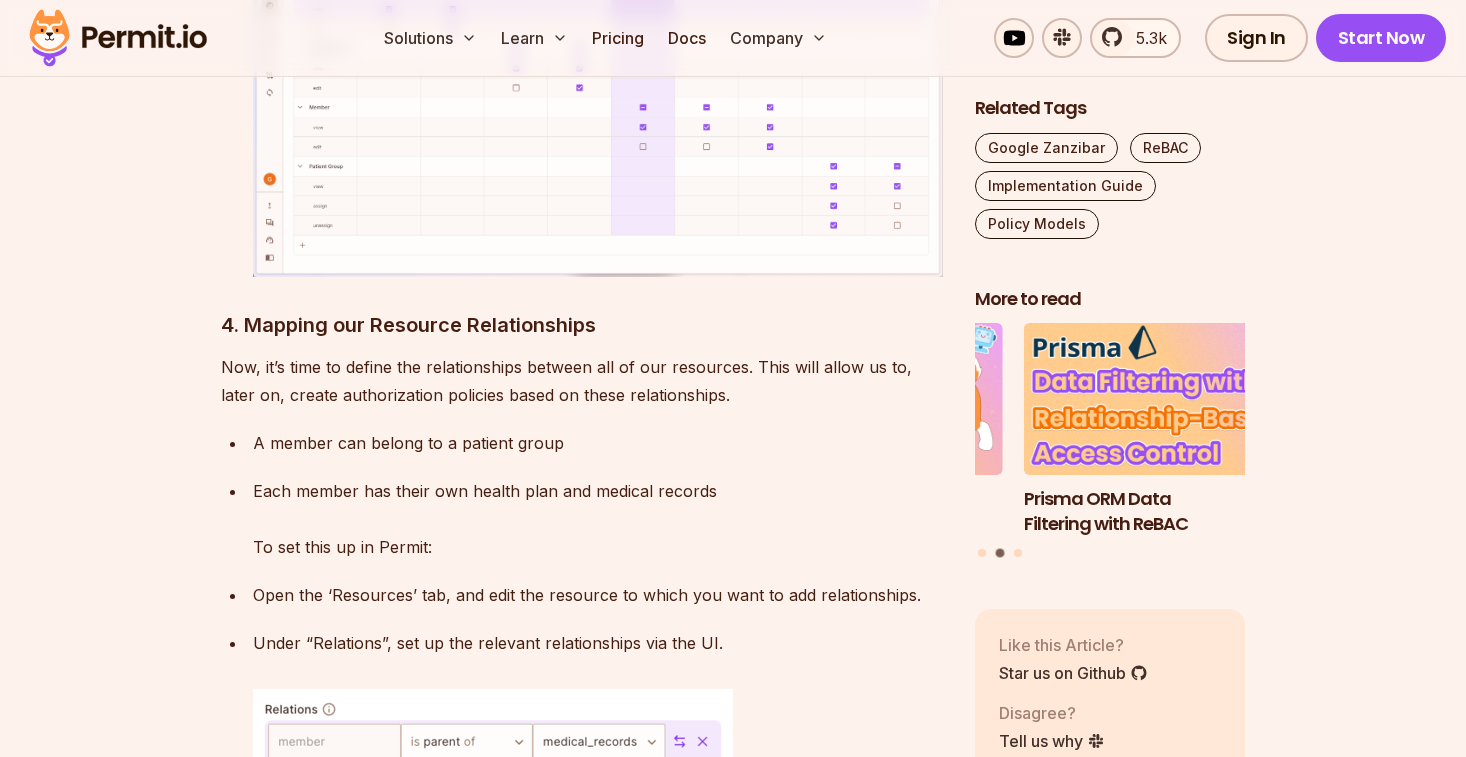 drag, startPoint x: 239, startPoint y: 343, endPoint x: 820, endPoint y: 368, distance: 581.5376 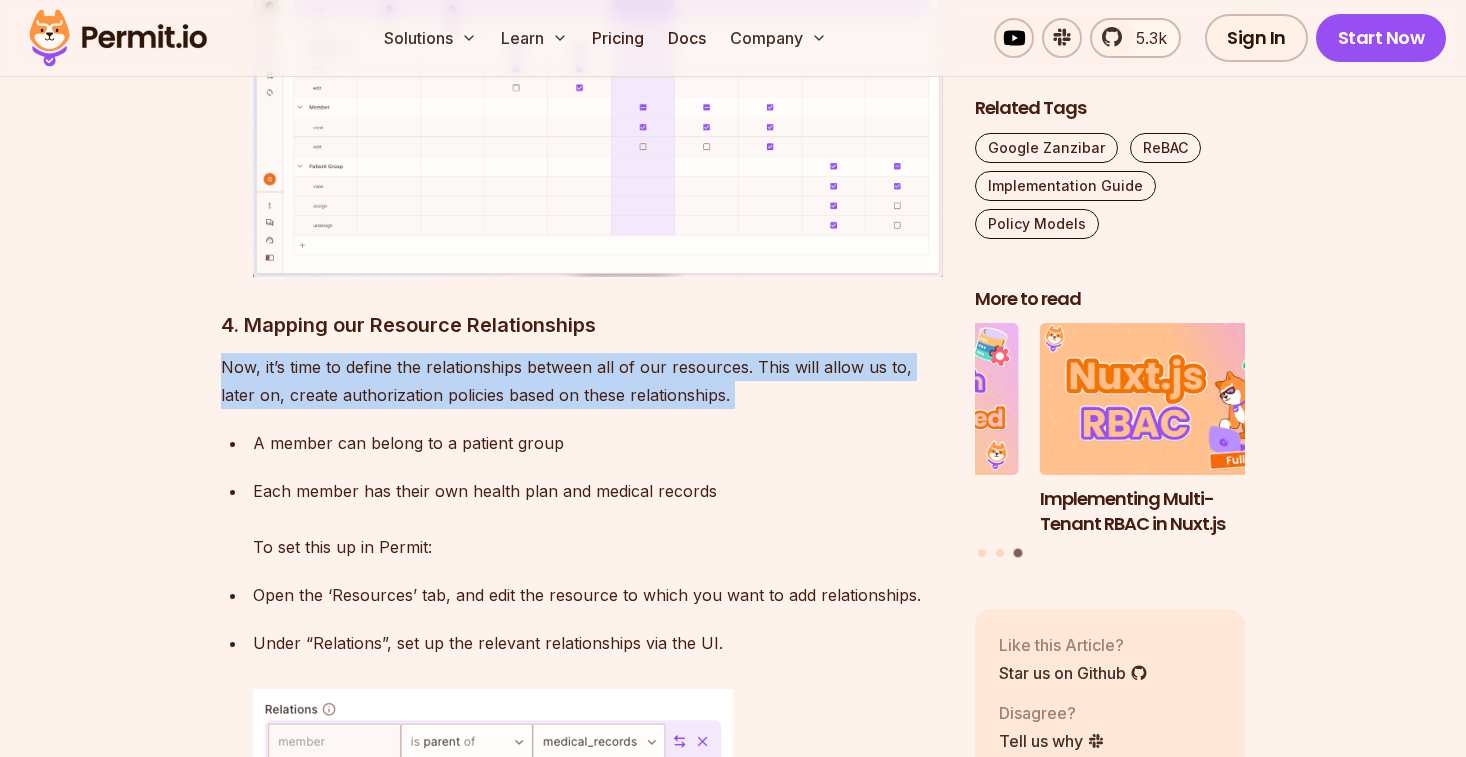 drag, startPoint x: 819, startPoint y: 368, endPoint x: 198, endPoint y: 336, distance: 621.8239 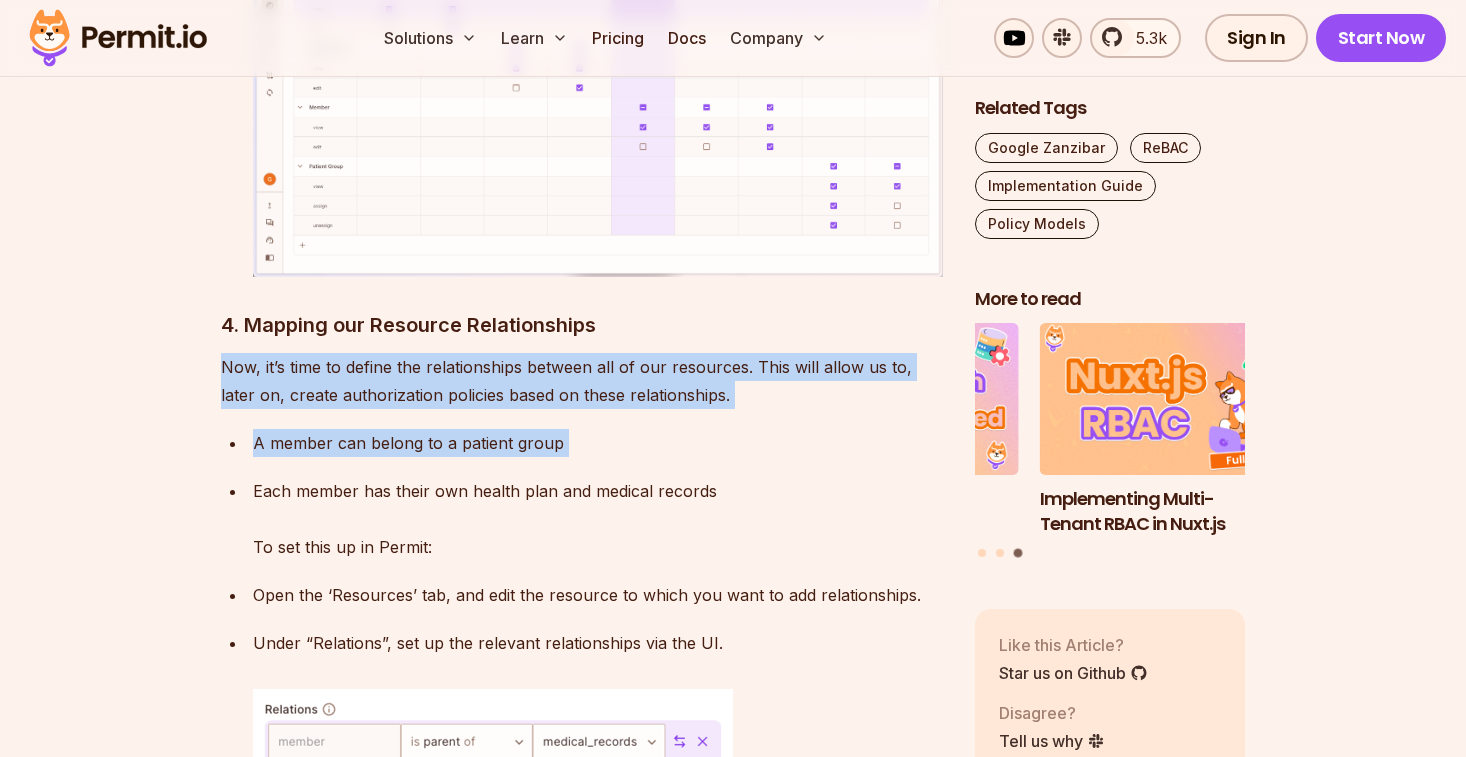 drag, startPoint x: 189, startPoint y: 347, endPoint x: 751, endPoint y: 405, distance: 564.985 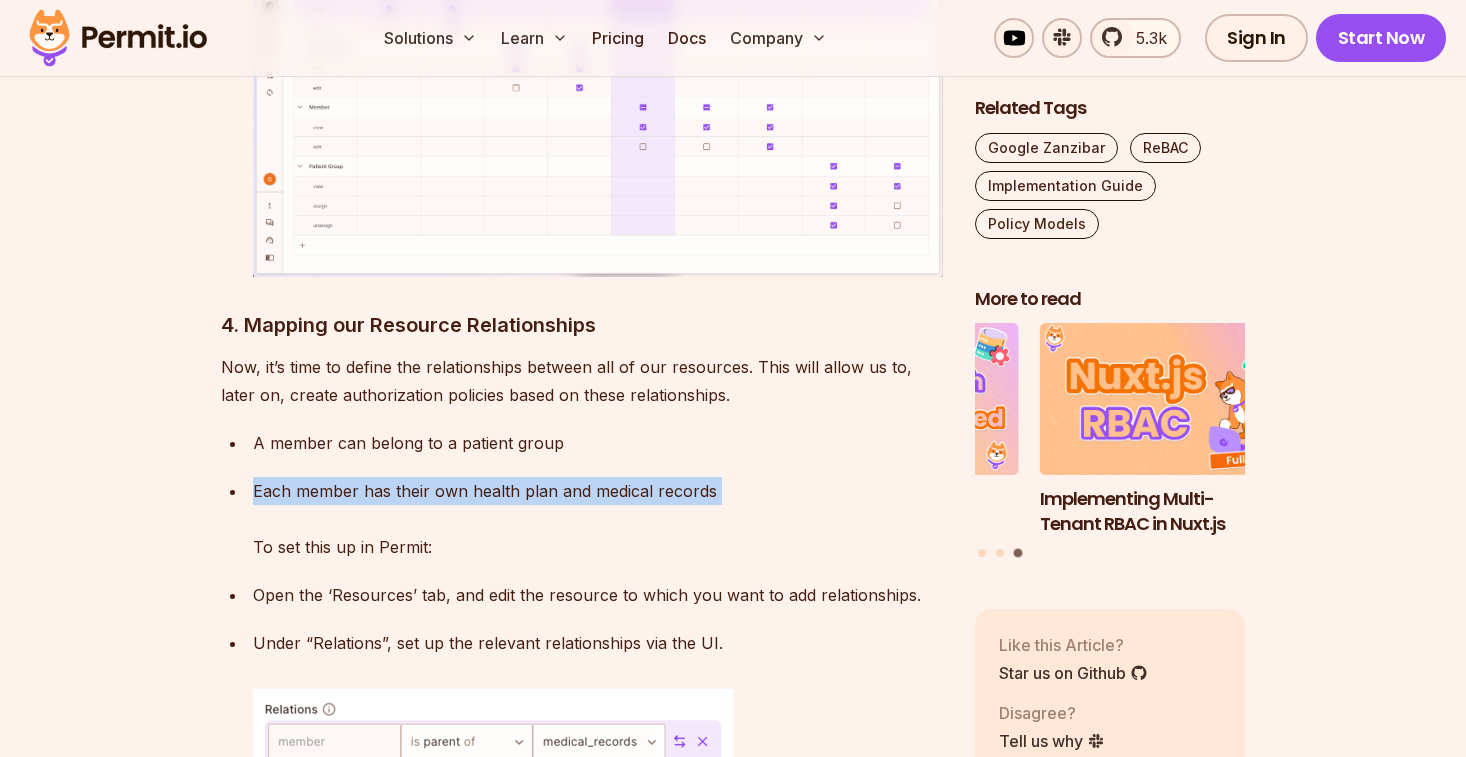 drag, startPoint x: 751, startPoint y: 405, endPoint x: 750, endPoint y: 468, distance: 63.007935 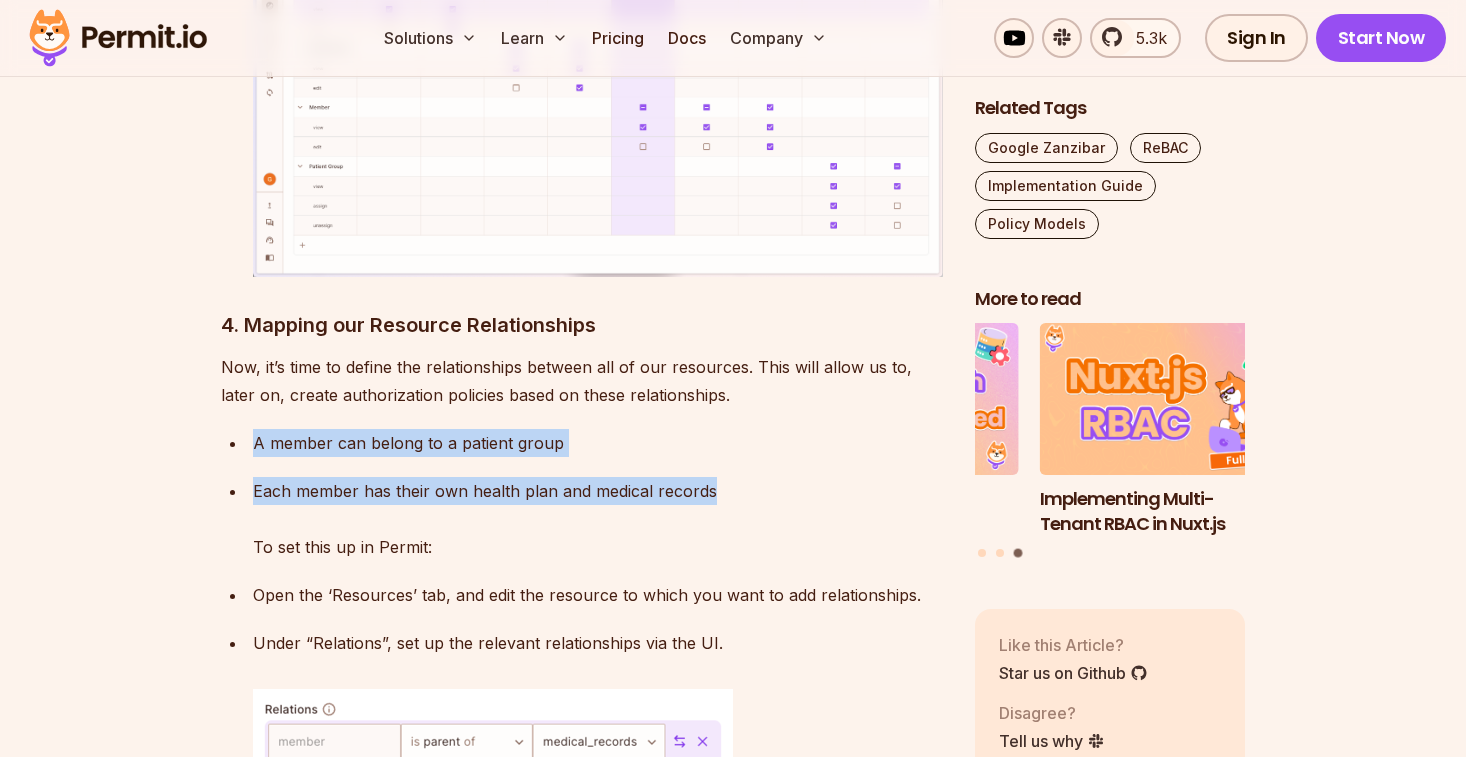 drag, startPoint x: 736, startPoint y: 464, endPoint x: 600, endPoint y: 389, distance: 155.30937 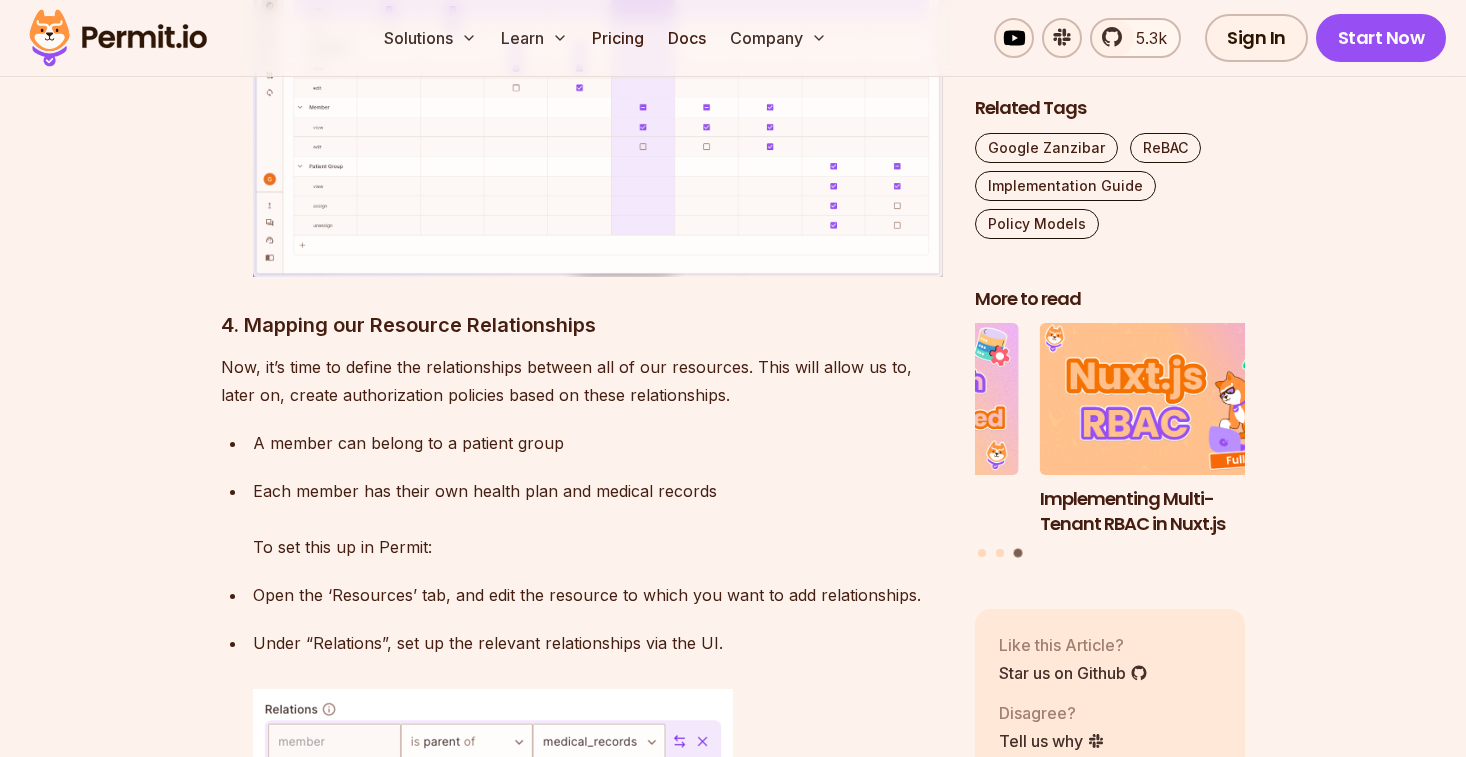 click on "Introduction  ReBAC is a policy model focused exclusively on the relationships, or how resources and identities (aka users) are connected to each other and between themselves. These connections are used to implement Authorization- i.e. ensuring that  the right people and services have the right access to the right resources  (Not to be  confused with Authentication ).  ReBAC is a  Fine Grained Authorization  model, alternative to other common ones - such as  Role Based Access Control (RBAC)  and  Attribute Based Access Control (ABAC) .  Note that these models are more thinking tools than concrete guidelines, and most applications end up mixing between them (especially as time passes and the applications evolve). It’s up to developers to pick the most suitable authorization model for their application at each moment in time.  Policy as a Graph Relationship-Based Access Control (ReBAC) extends RBAC by considering  relationships between identities and resources hierarchical structures . as a graph ):" at bounding box center (582, -1116) 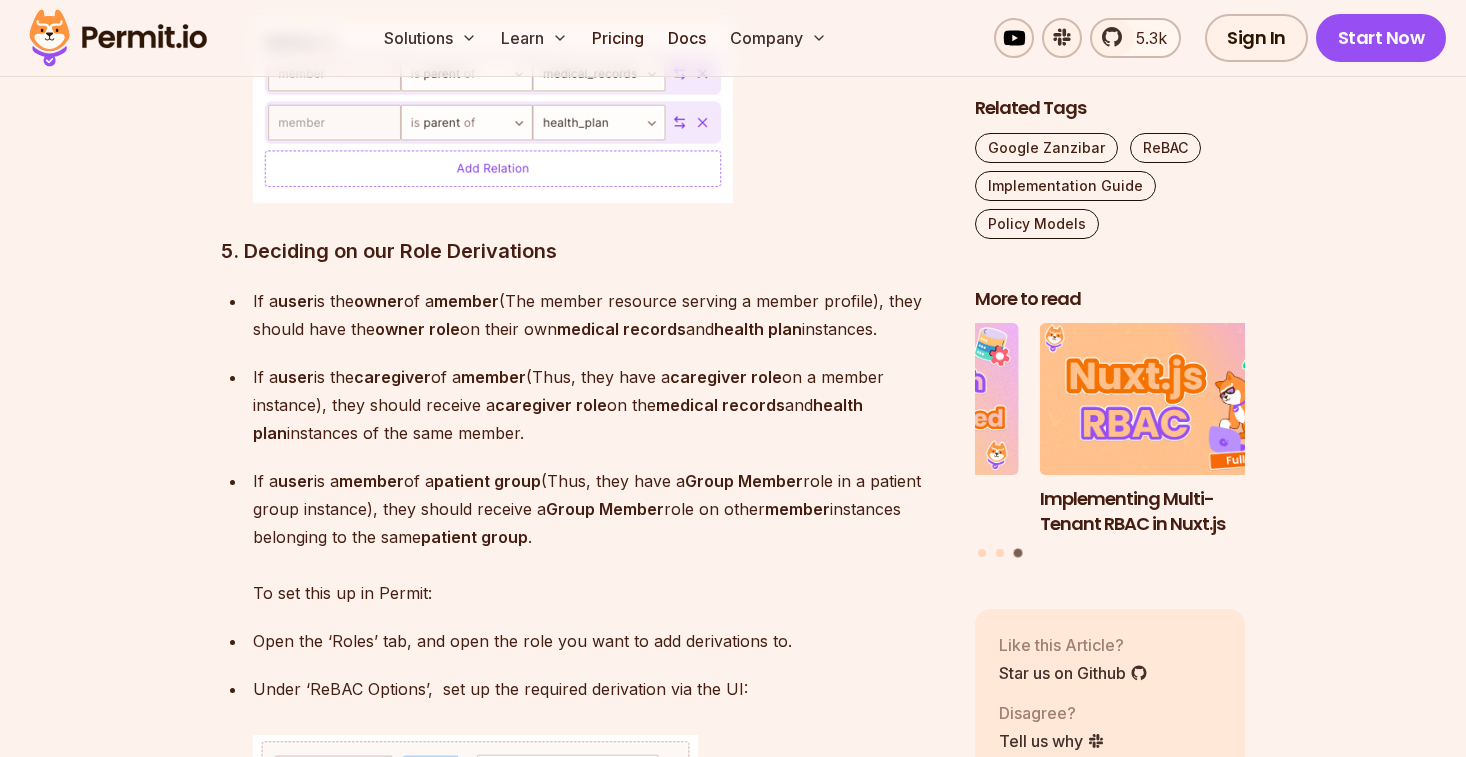 scroll, scrollTop: 10191, scrollLeft: 0, axis: vertical 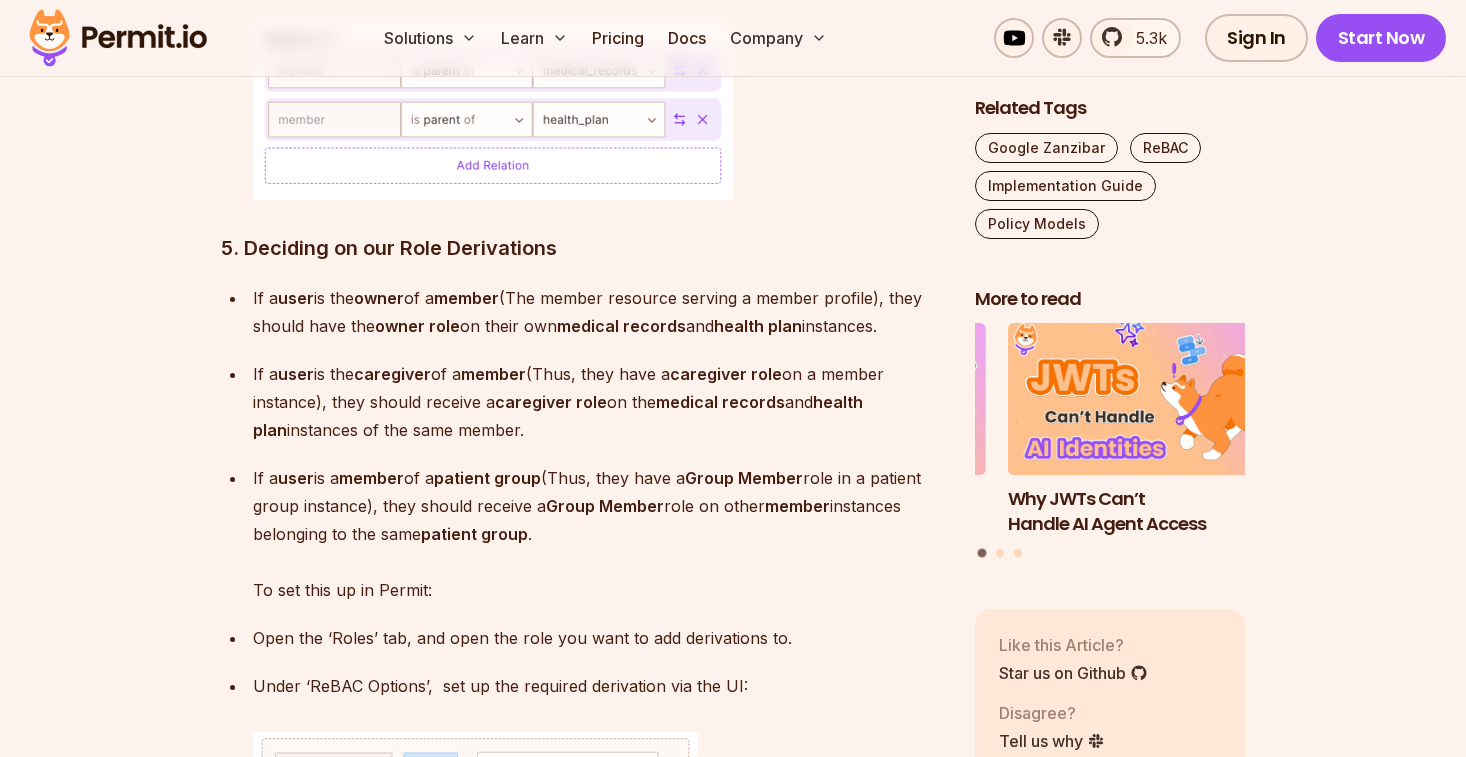 drag, startPoint x: 237, startPoint y: 253, endPoint x: 913, endPoint y: 303, distance: 677.8466 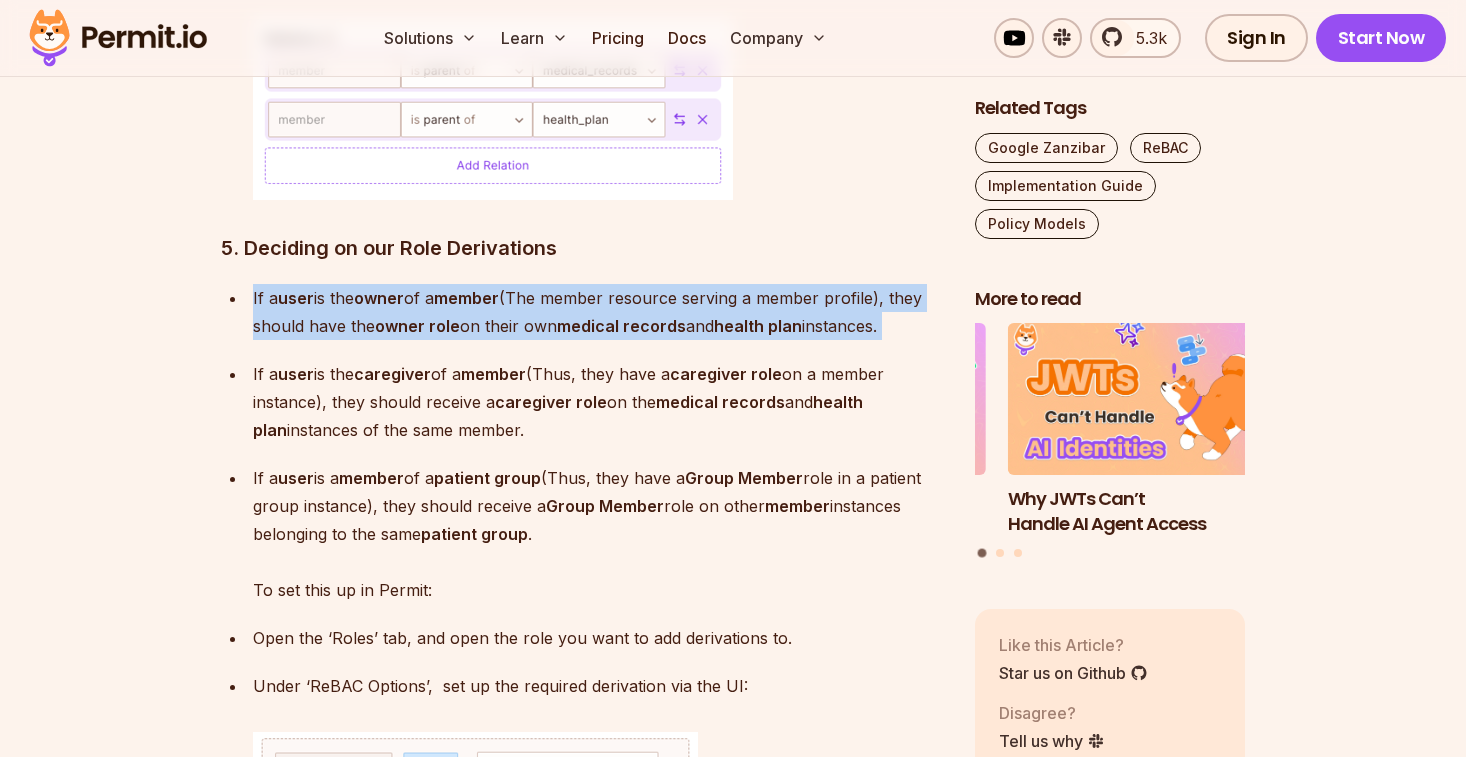 drag, startPoint x: 913, startPoint y: 303, endPoint x: 752, endPoint y: 245, distance: 171.1286 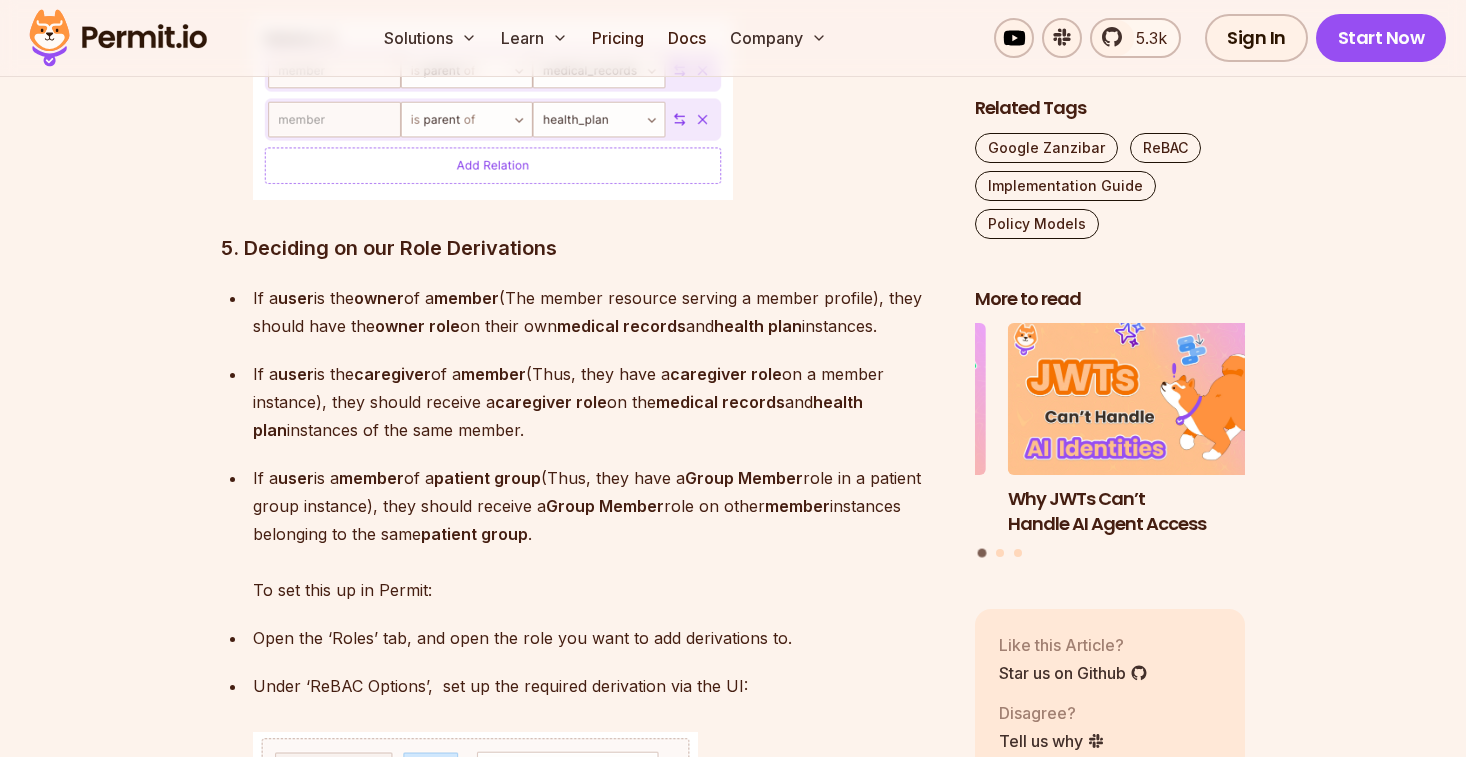 click on "Introduction  ReBAC is a policy model focused exclusively on the relationships, or how resources and identities (aka users) are connected to each other and between themselves. These connections are used to implement Authorization- i.e. ensuring that  the right people and services have the right access to the right resources  (Not to be  confused with Authentication ).  ReBAC is a  Fine Grained Authorization  model, alternative to other common ones - such as  Role Based Access Control (RBAC)  and  Attribute Based Access Control (ABAC) .  Note that these models are more thinking tools than concrete guidelines, and most applications end up mixing between them (especially as time passes and the applications evolve). It’s up to developers to pick the most suitable authorization model for their application at each moment in time.  Policy as a Graph Relationship-Based Access Control (ReBAC) extends RBAC by considering  relationships between identities and resources hierarchical structures . as a graph ):" at bounding box center (582, -1787) 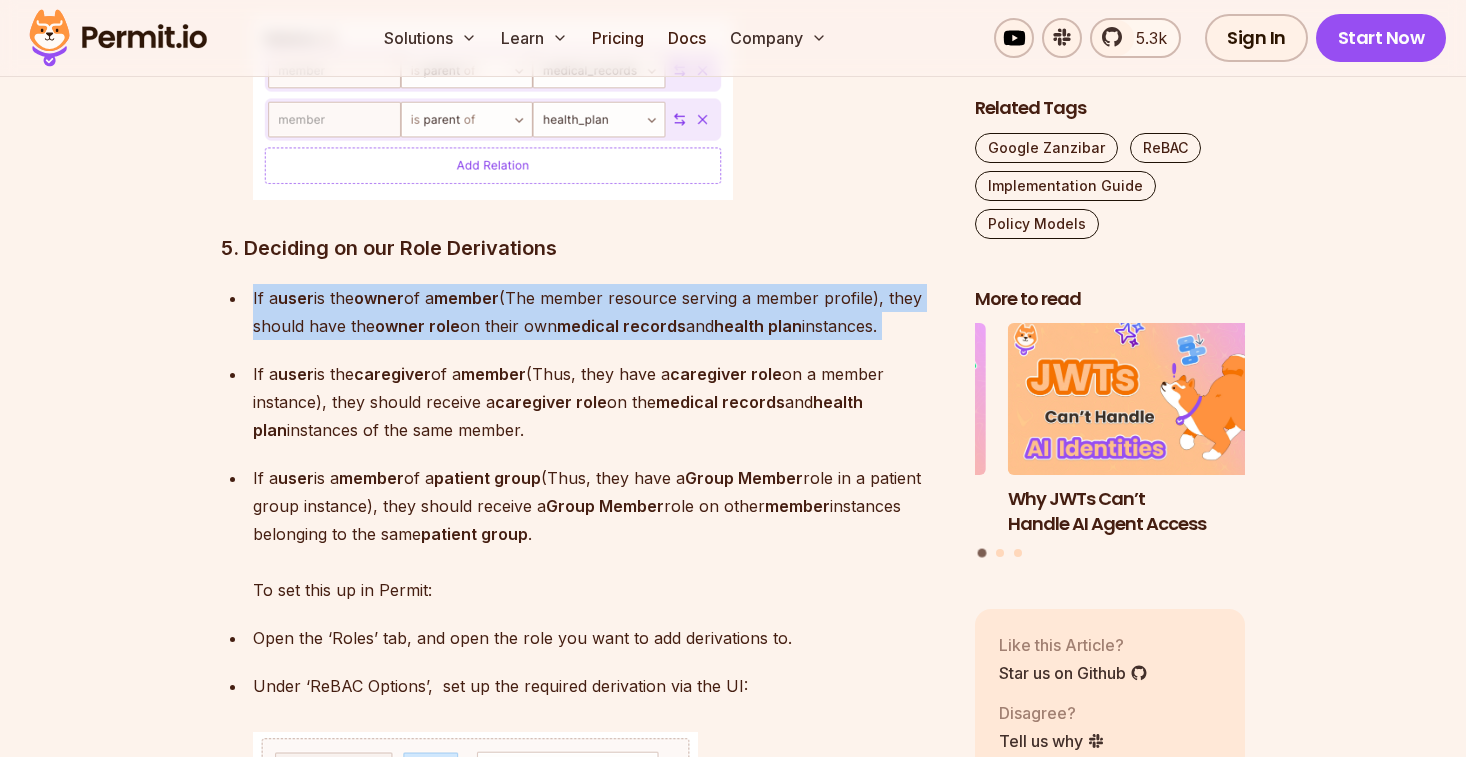 drag, startPoint x: 752, startPoint y: 245, endPoint x: 906, endPoint y: 304, distance: 164.91513 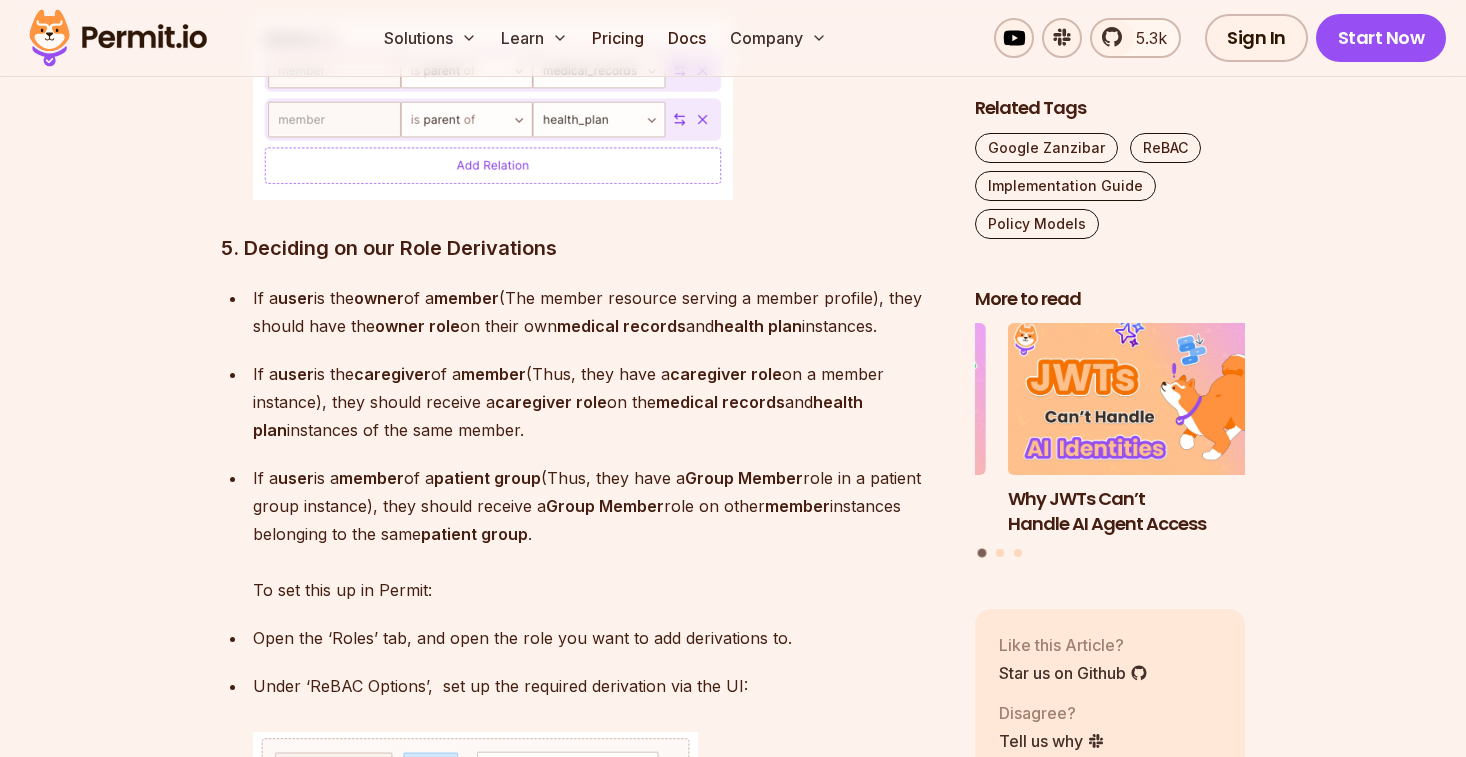 click on "Introduction  ReBAC is a policy model focused exclusively on the relationships, or how resources and identities (aka users) are connected to each other and between themselves. These connections are used to implement Authorization- i.e. ensuring that  the right people and services have the right access to the right resources  (Not to be  confused with Authentication ).  ReBAC is a  Fine Grained Authorization  model, alternative to other common ones - such as  Role Based Access Control (RBAC)  and  Attribute Based Access Control (ABAC) .  Note that these models are more thinking tools than concrete guidelines, and most applications end up mixing between them (especially as time passes and the applications evolve). It’s up to developers to pick the most suitable authorization model for their application at each moment in time.  Policy as a Graph Relationship-Based Access Control (ReBAC) extends RBAC by considering  relationships between identities and resources hierarchical structures . as a graph ):" at bounding box center [582, -1787] 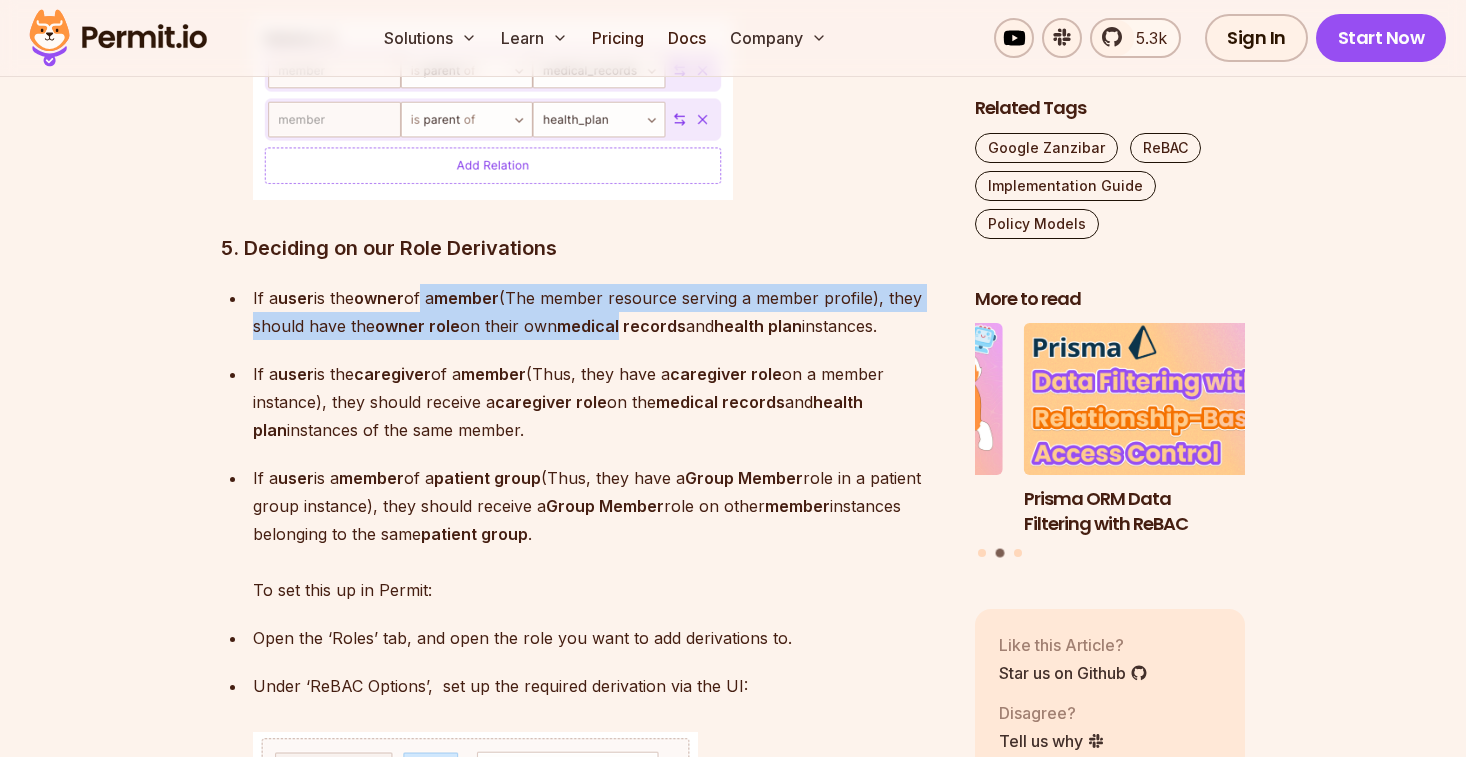drag, startPoint x: 431, startPoint y: 275, endPoint x: 622, endPoint y: 292, distance: 191.75505 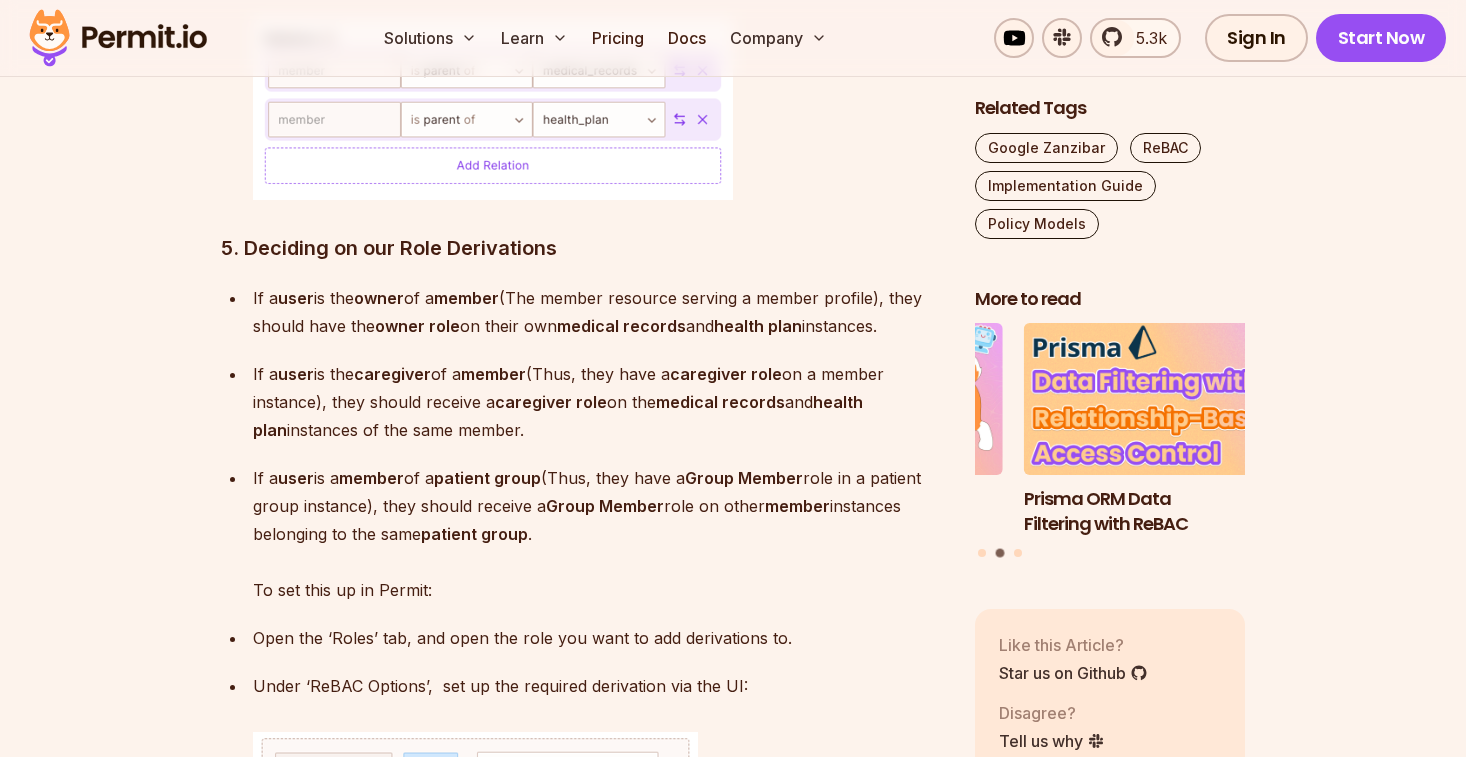 click on "medical records" at bounding box center [621, 326] 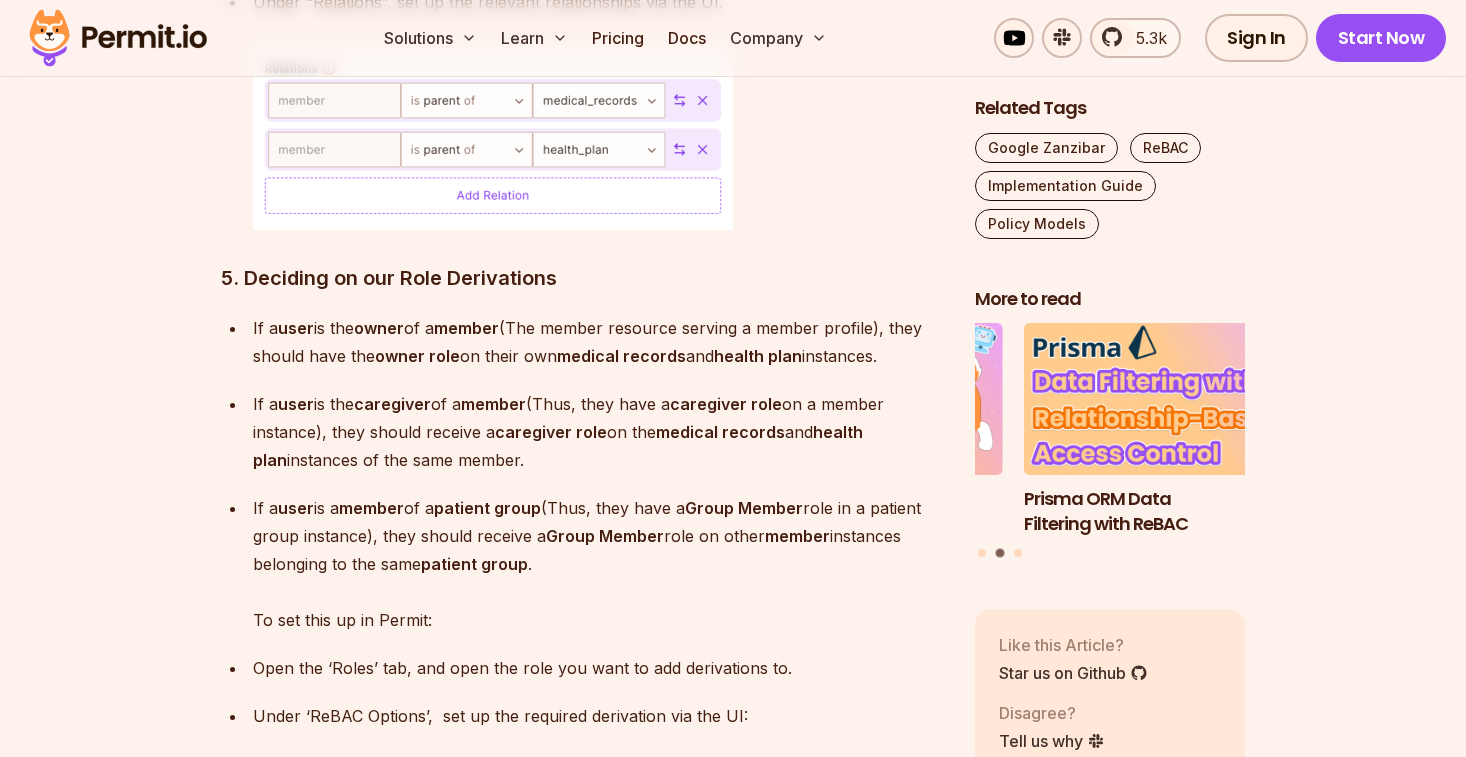 scroll, scrollTop: 10155, scrollLeft: 0, axis: vertical 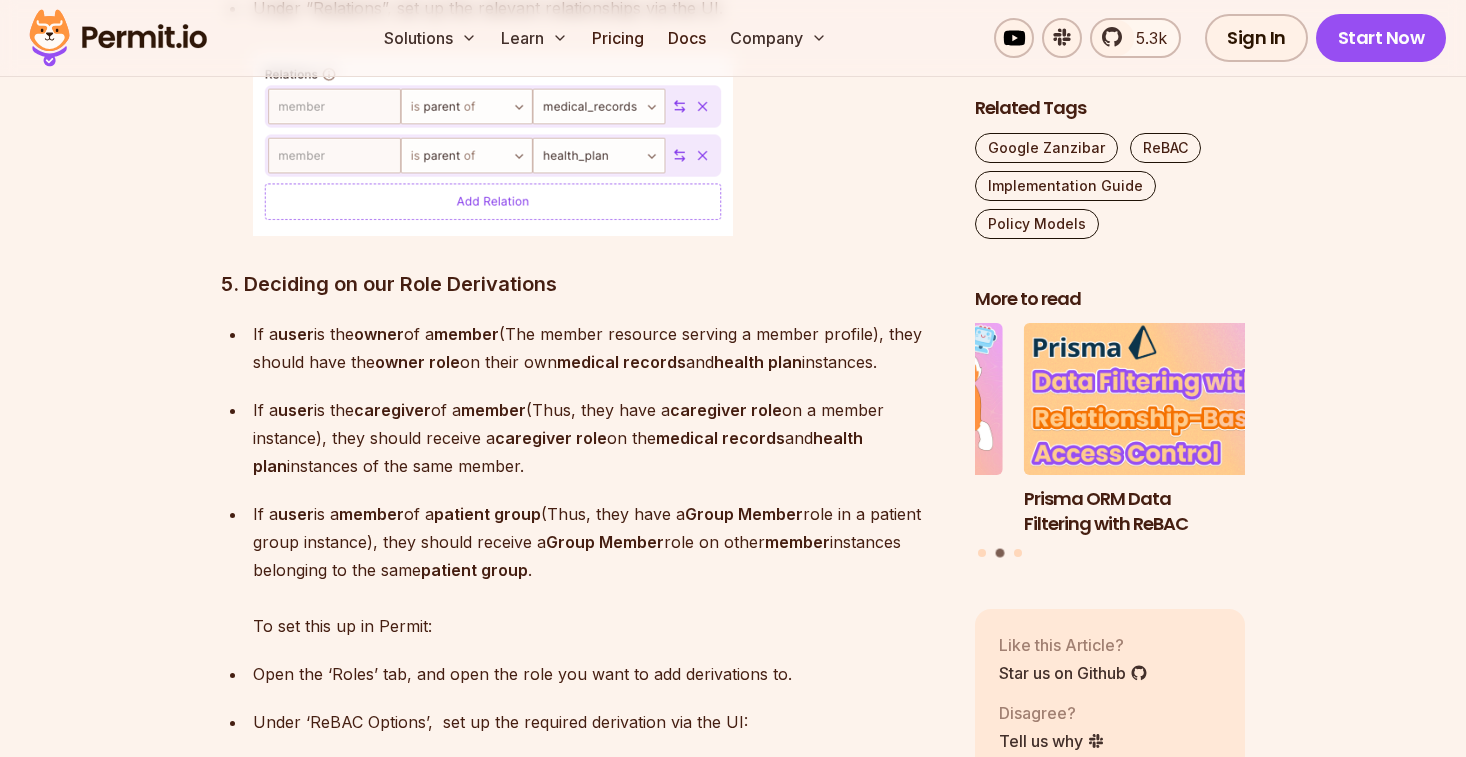 drag, startPoint x: 313, startPoint y: 379, endPoint x: 545, endPoint y: 439, distance: 239.63306 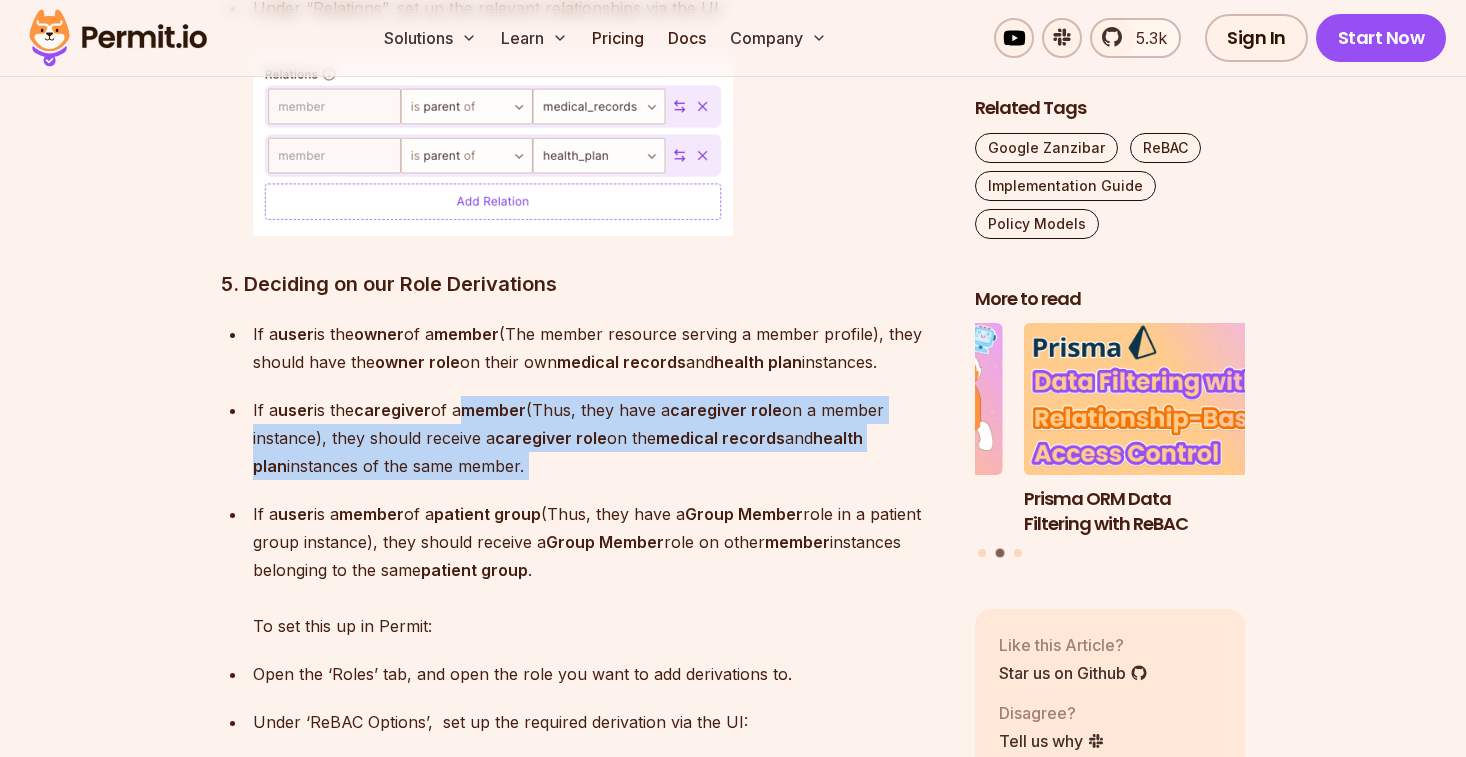 drag, startPoint x: 545, startPoint y: 439, endPoint x: 482, endPoint y: 387, distance: 81.68843 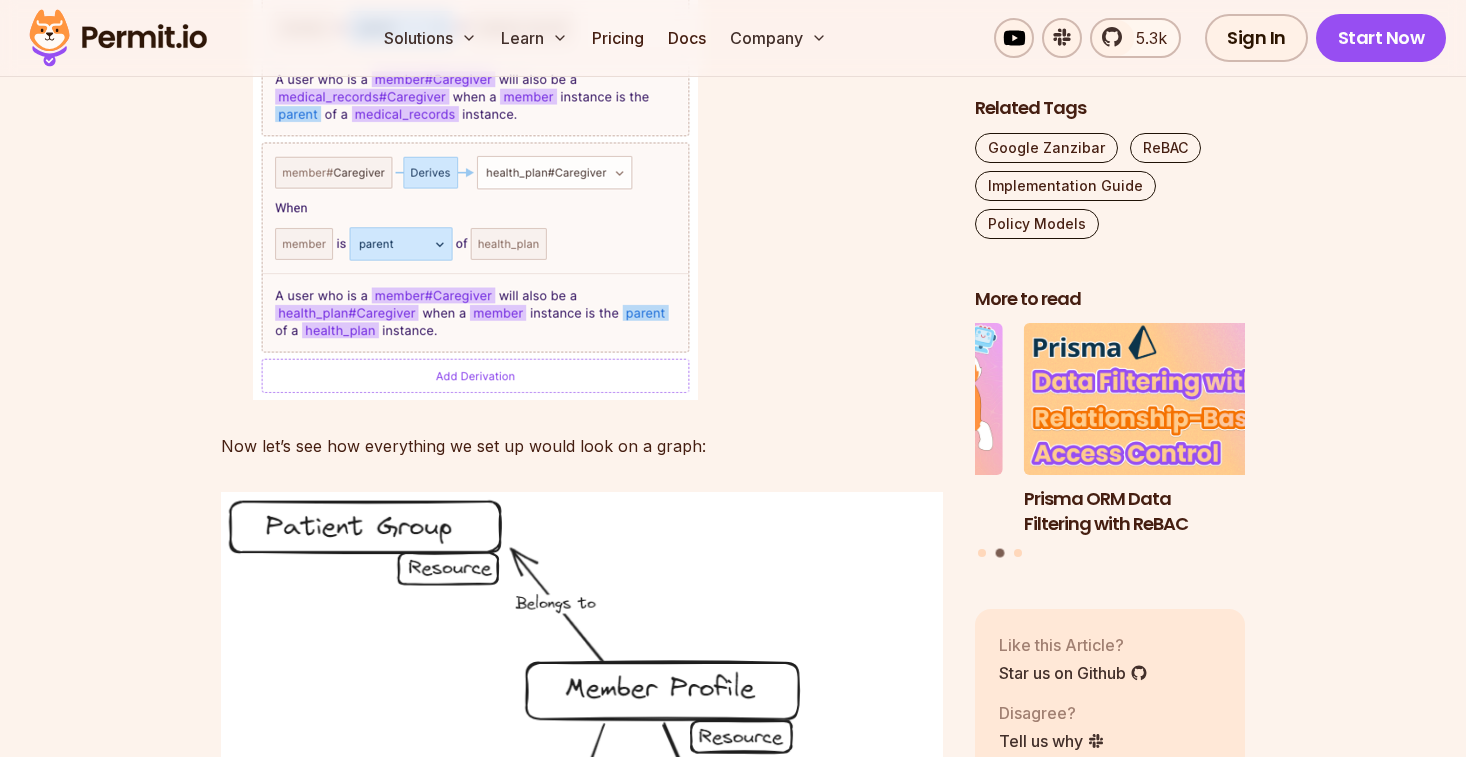 scroll, scrollTop: 11106, scrollLeft: 0, axis: vertical 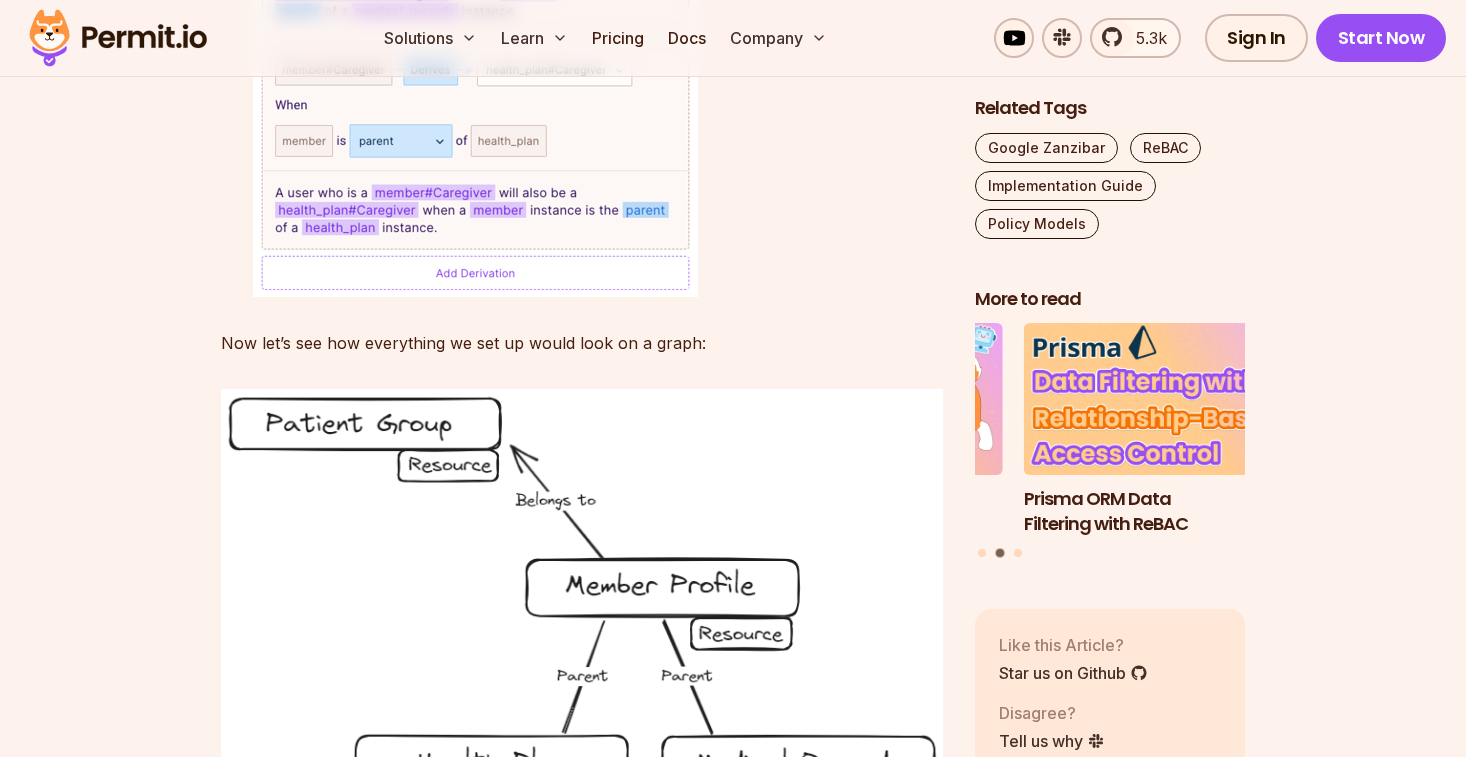 click on "Table of Contents Introduction  ReBAC is a policy model focused exclusively on the relationships, or how resources and identities (aka users) are connected to each other and between themselves. These connections are used to implement Authorization- i.e. ensuring that  the right people and services have the right access to the right resources  (Not to be  confused with Authentication ).  ReBAC is a  Fine Grained Authorization  model, alternative to other common ones - such as  Role Based Access Control (RBAC)  and  Attribute Based Access Control (ABAC) .  Note that these models are more thinking tools than concrete guidelines, and most applications end up mixing between them (especially as time passes and the applications evolve). It’s up to developers to pick the most suitable authorization model for their application at each moment in time.  Policy as a Graph Relationship-Based Access Control (ReBAC) extends RBAC by considering  relationships between identities and resources hierarchical structures" at bounding box center [733, -2548] 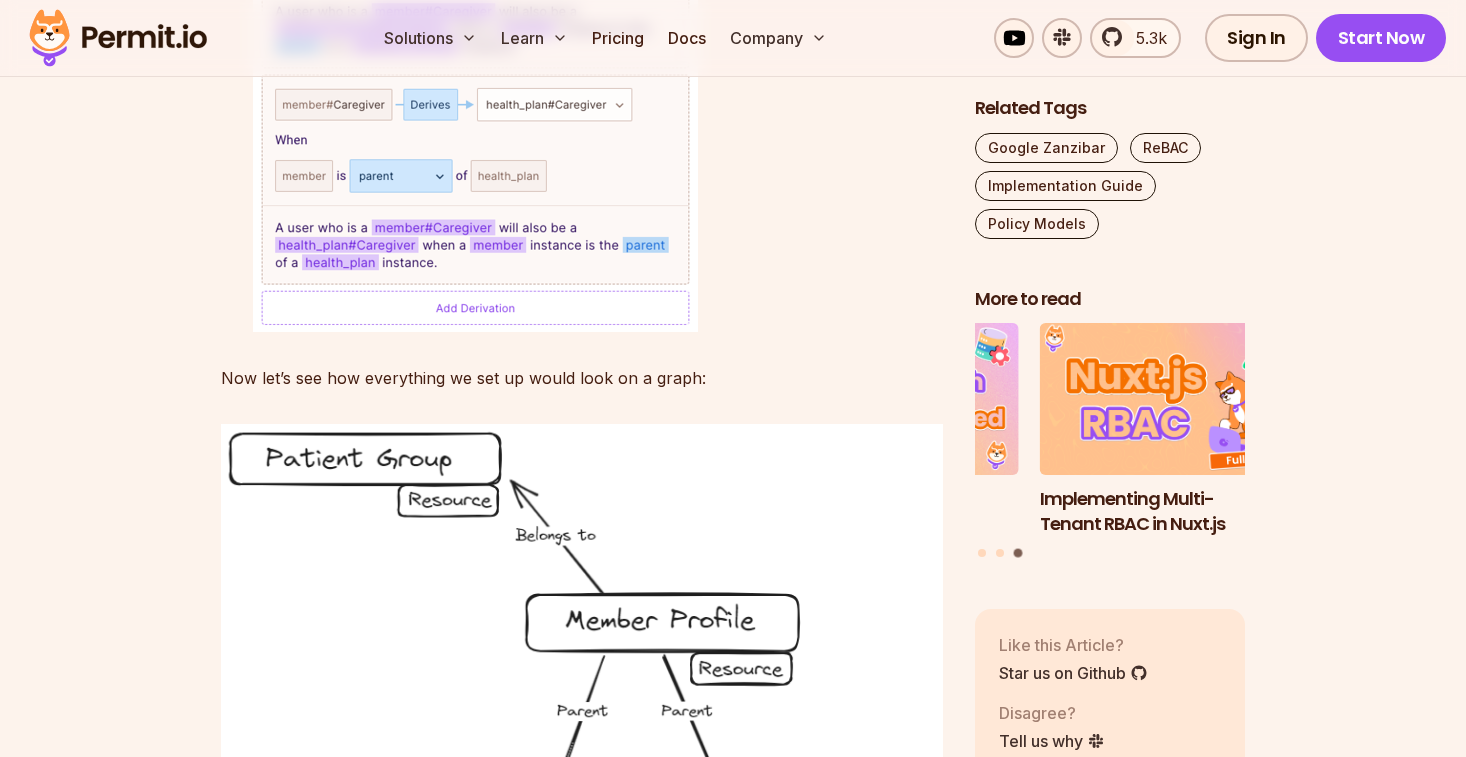 scroll, scrollTop: 11073, scrollLeft: 0, axis: vertical 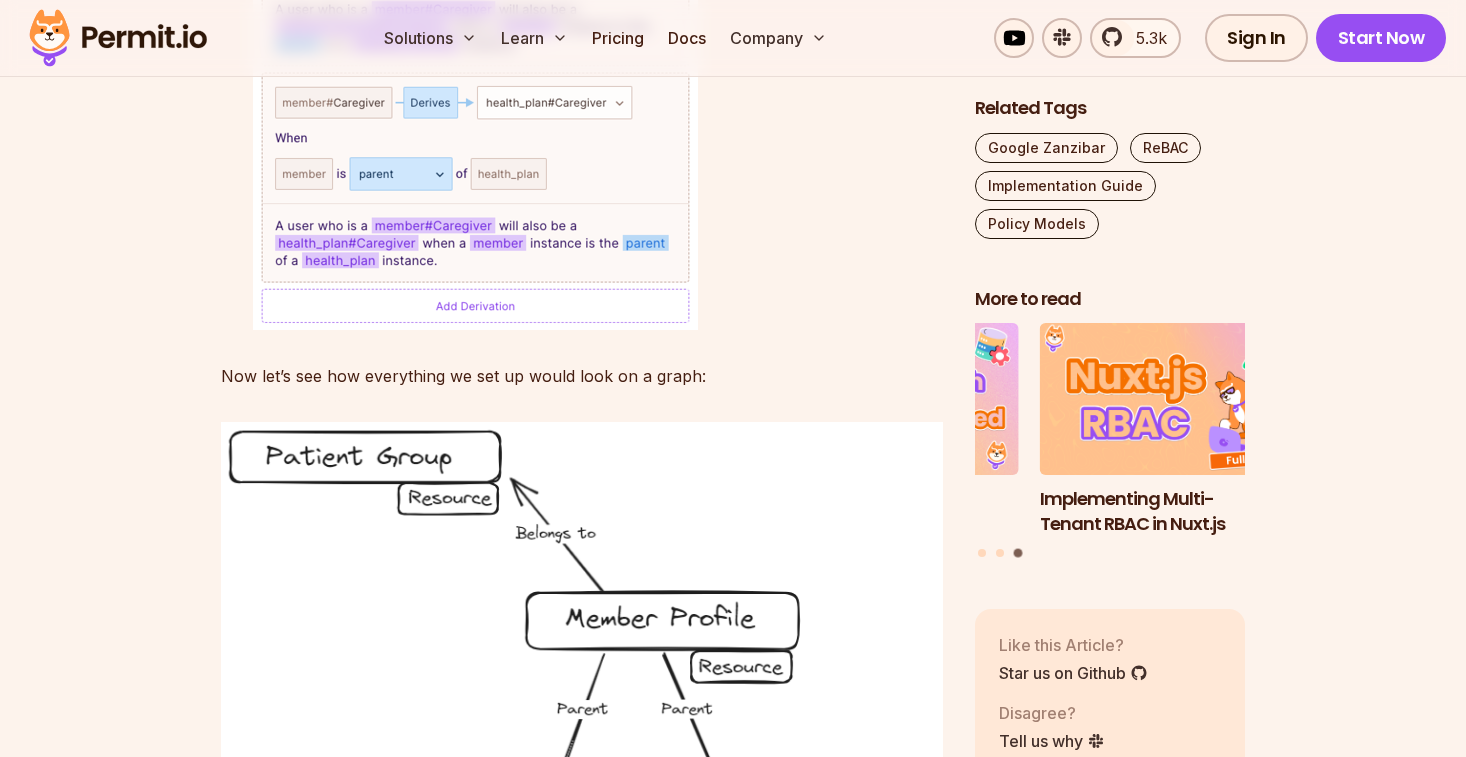 click on "Now let’s see how everything we set up would look on a graph:" at bounding box center [582, 376] 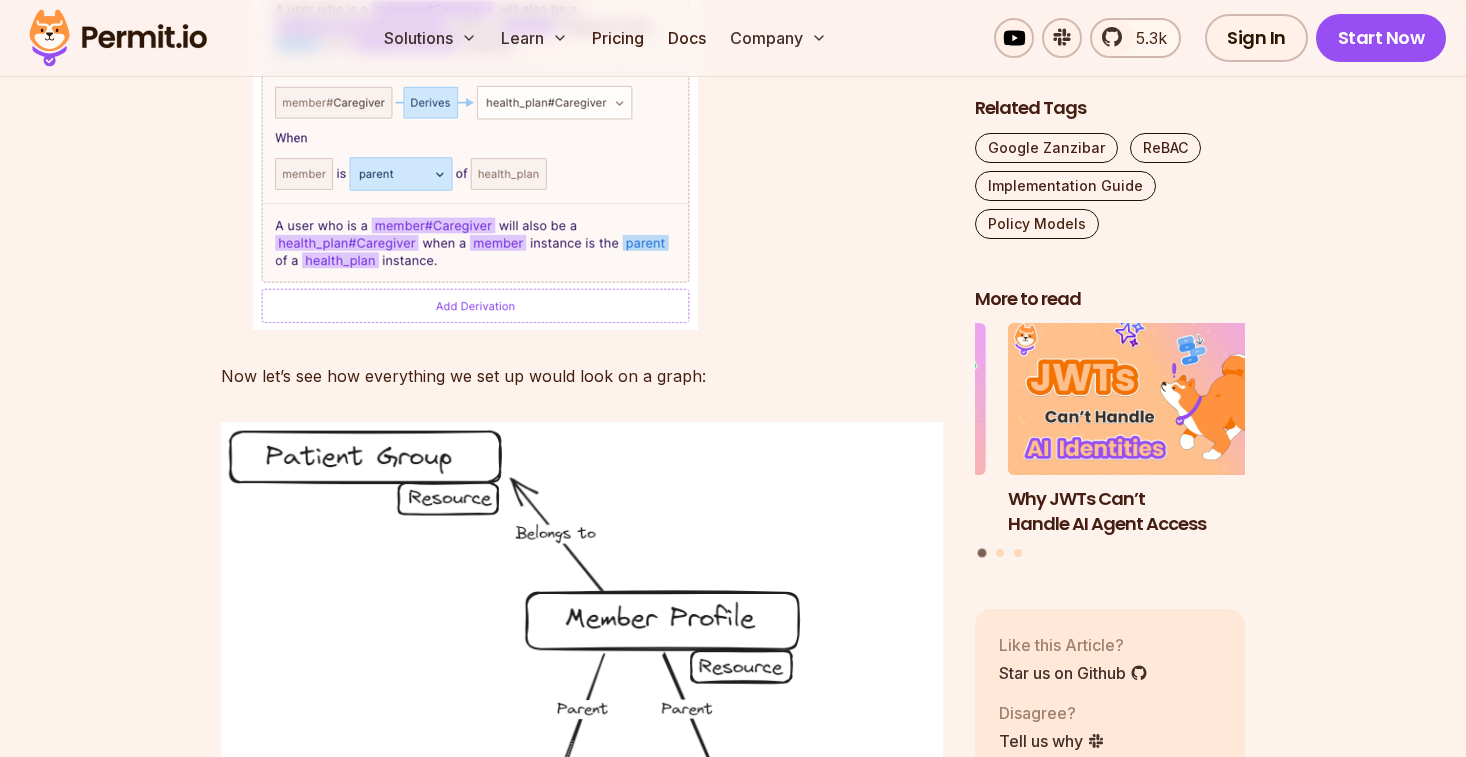drag, startPoint x: 224, startPoint y: 344, endPoint x: 722, endPoint y: 351, distance: 498.0492 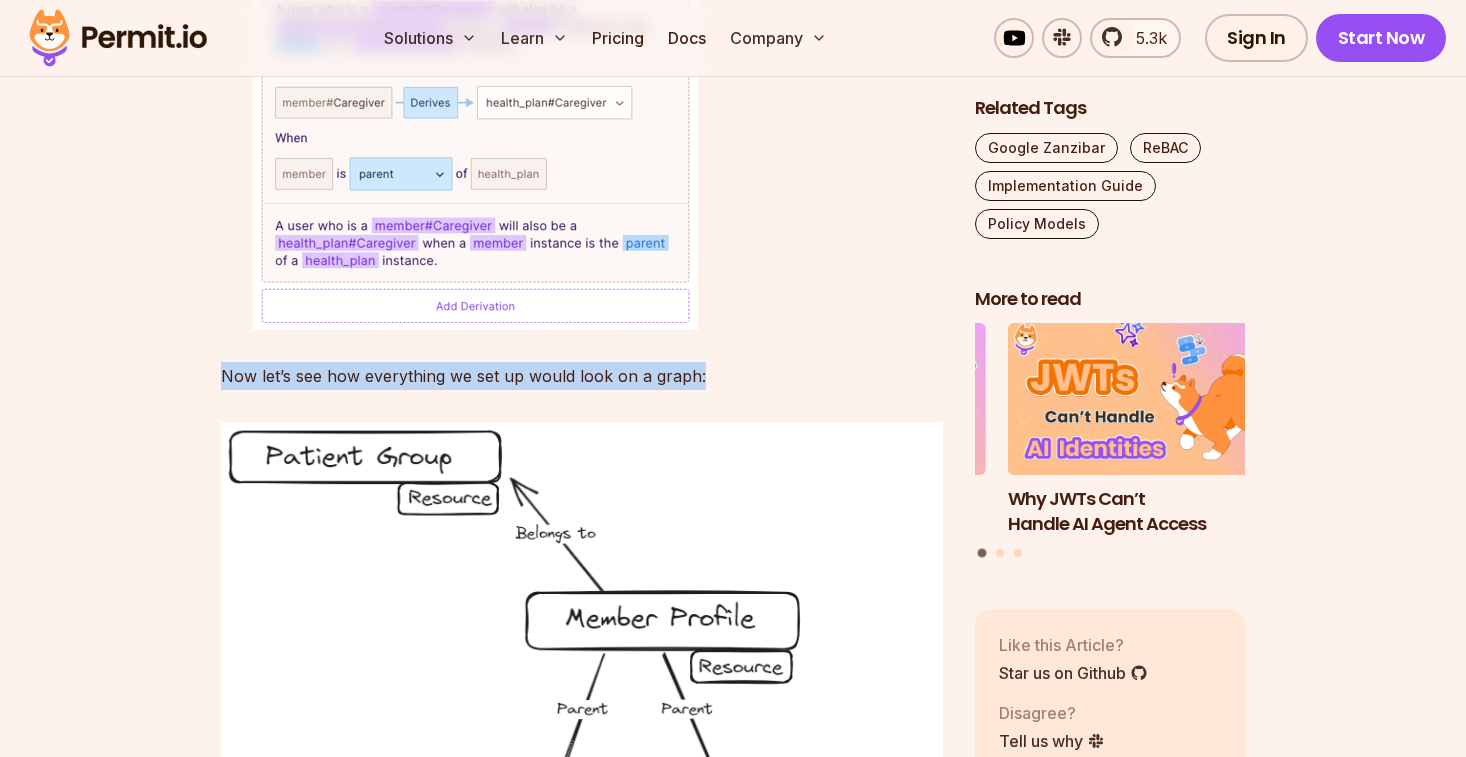 drag, startPoint x: 722, startPoint y: 351, endPoint x: 216, endPoint y: 352, distance: 506.00098 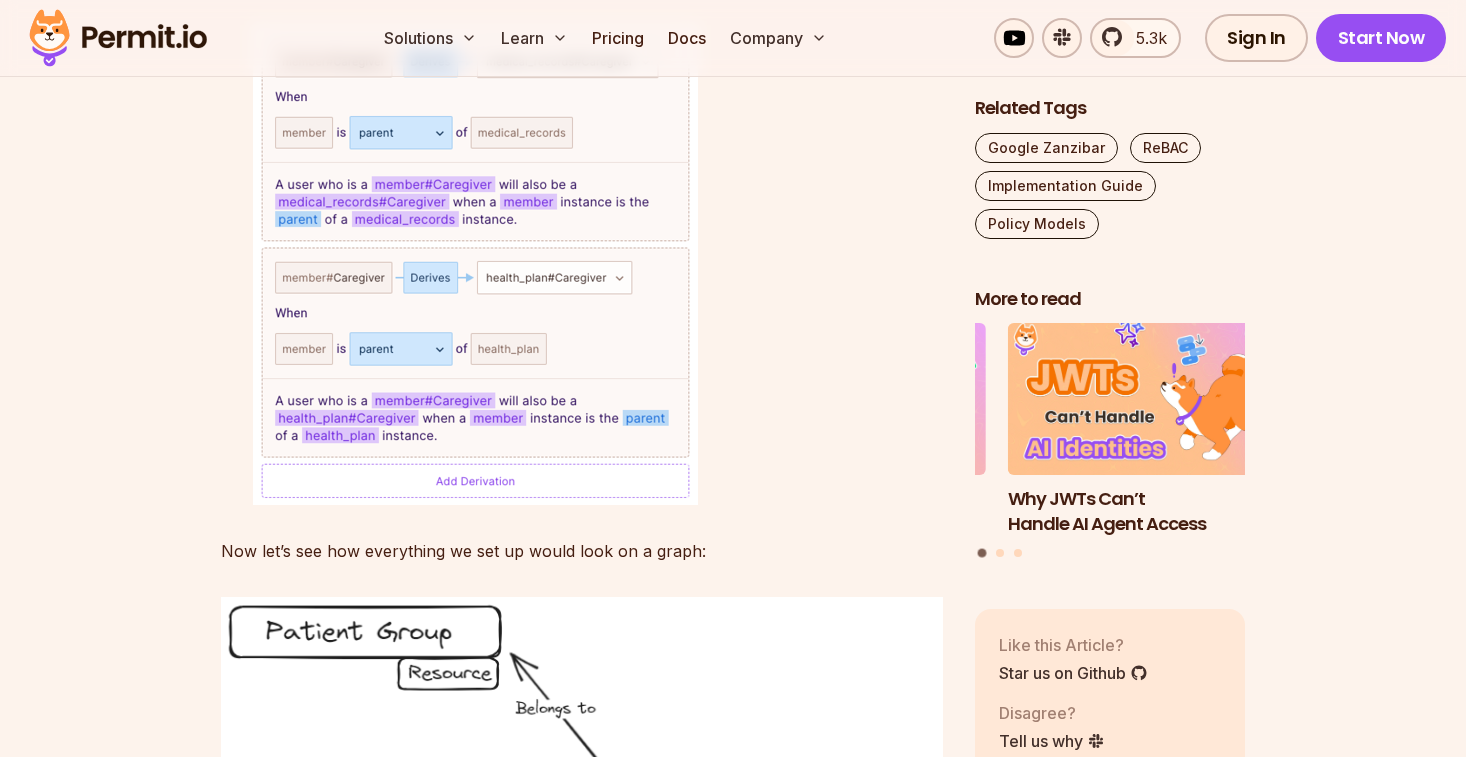 scroll, scrollTop: 10904, scrollLeft: 0, axis: vertical 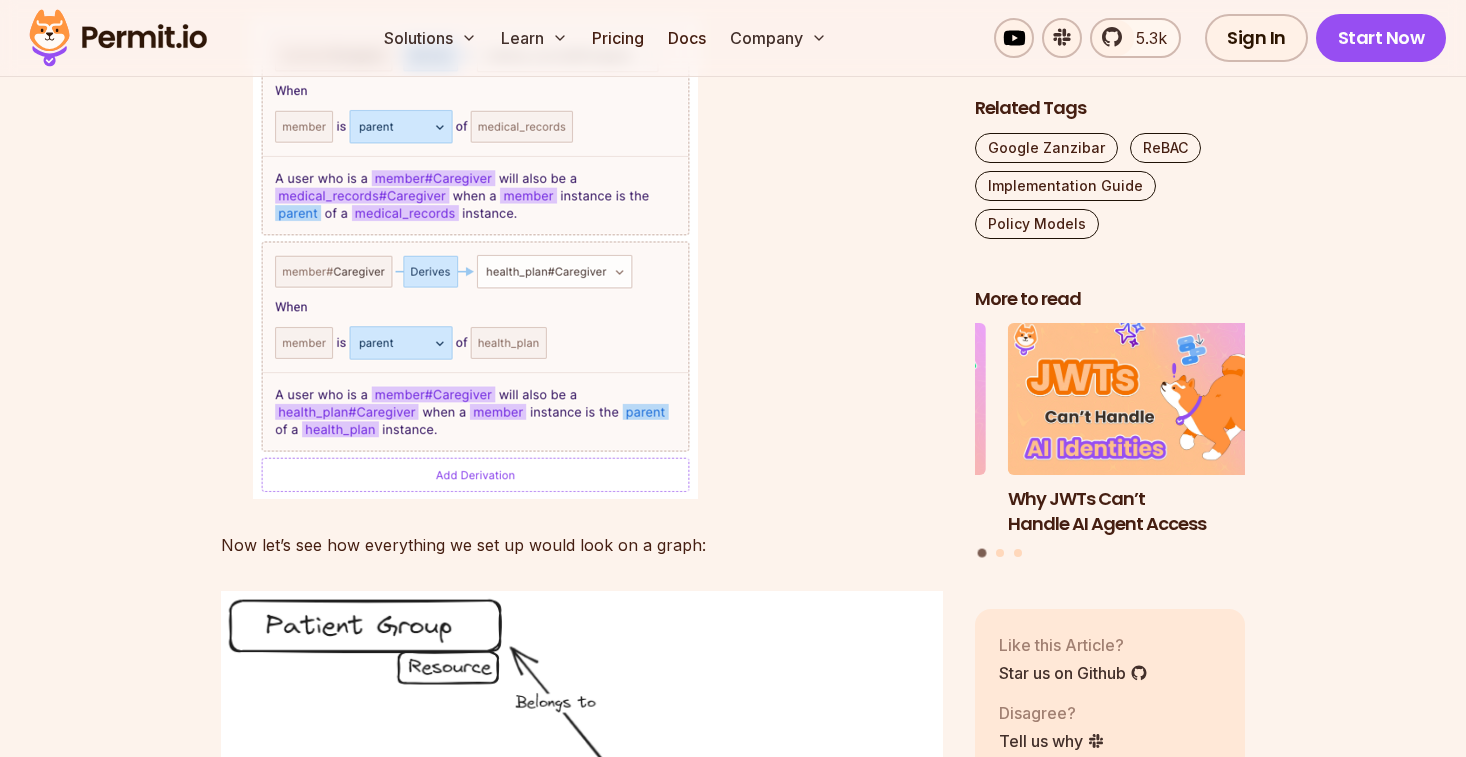 click on "Under ‘ReBAC Options’,  set up the required derivation via the UI:" at bounding box center (598, 229) 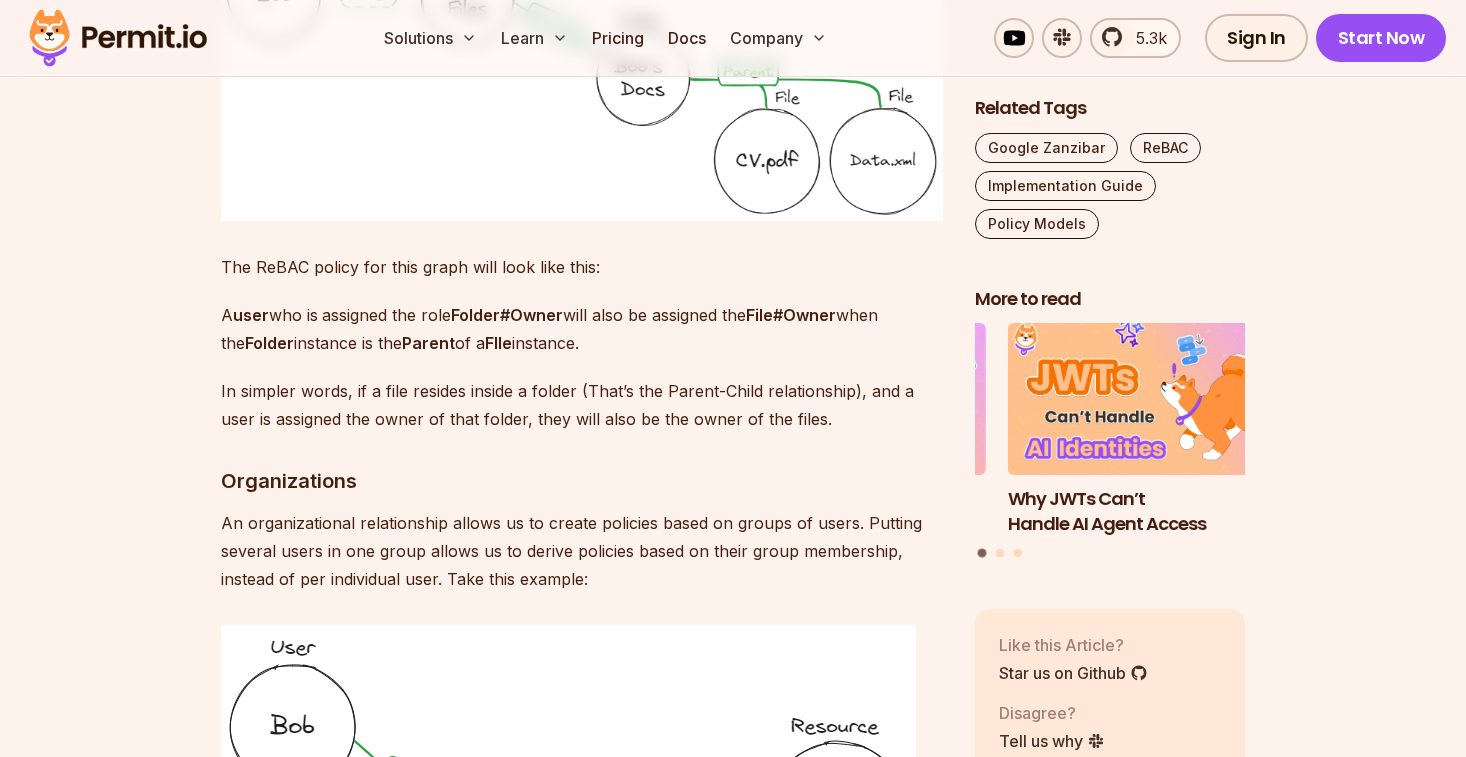 scroll, scrollTop: 4922, scrollLeft: 0, axis: vertical 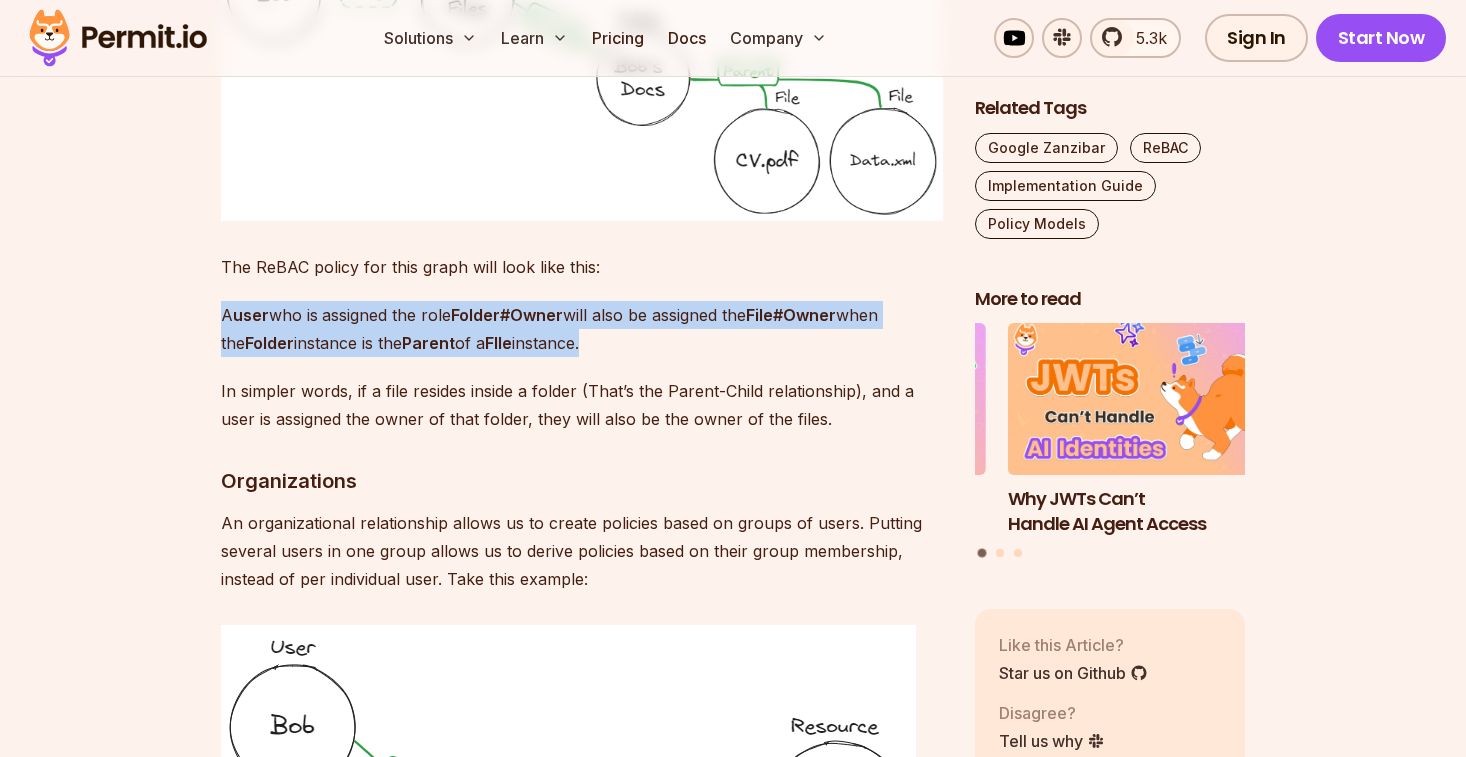 drag, startPoint x: 228, startPoint y: 298, endPoint x: 668, endPoint y: 352, distance: 443.30124 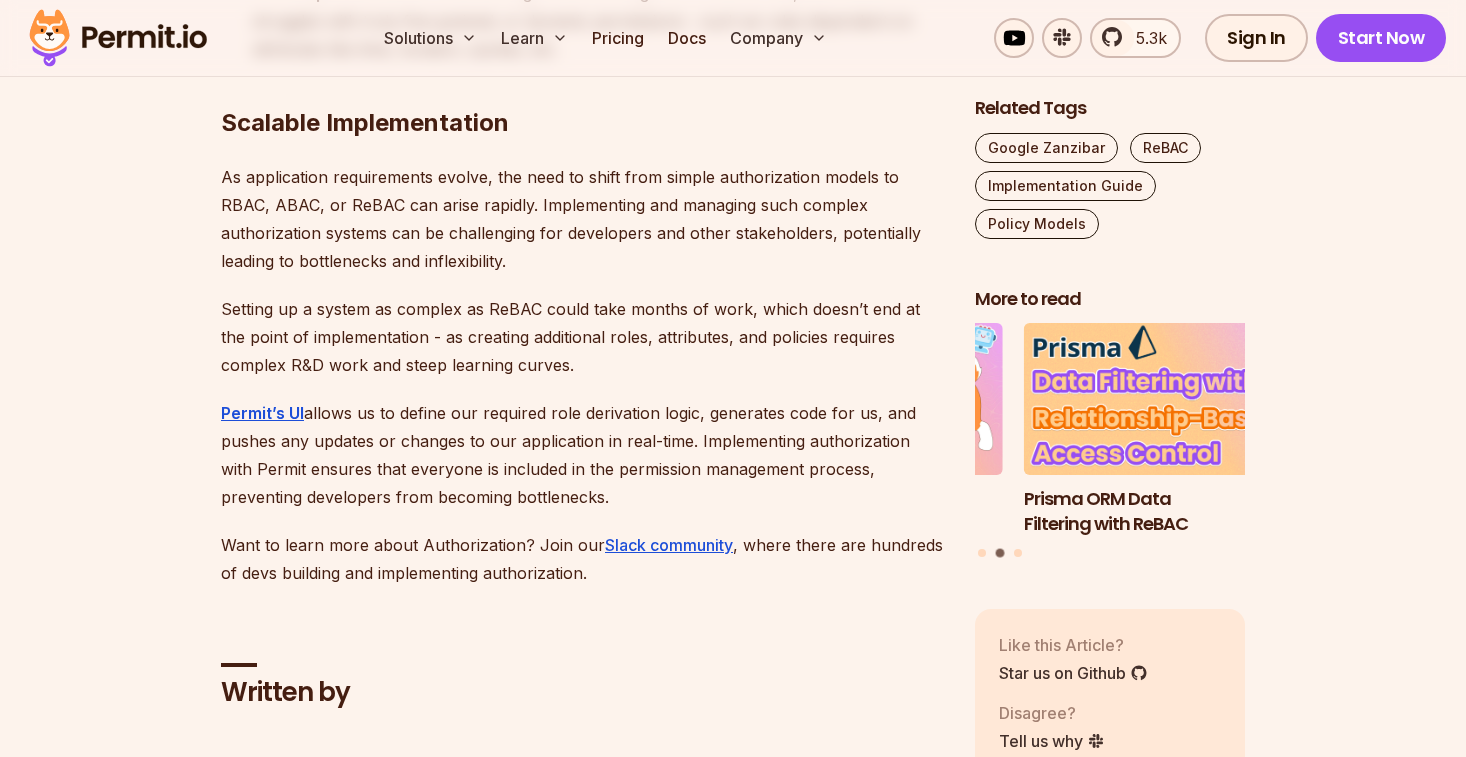 scroll, scrollTop: 14995, scrollLeft: 0, axis: vertical 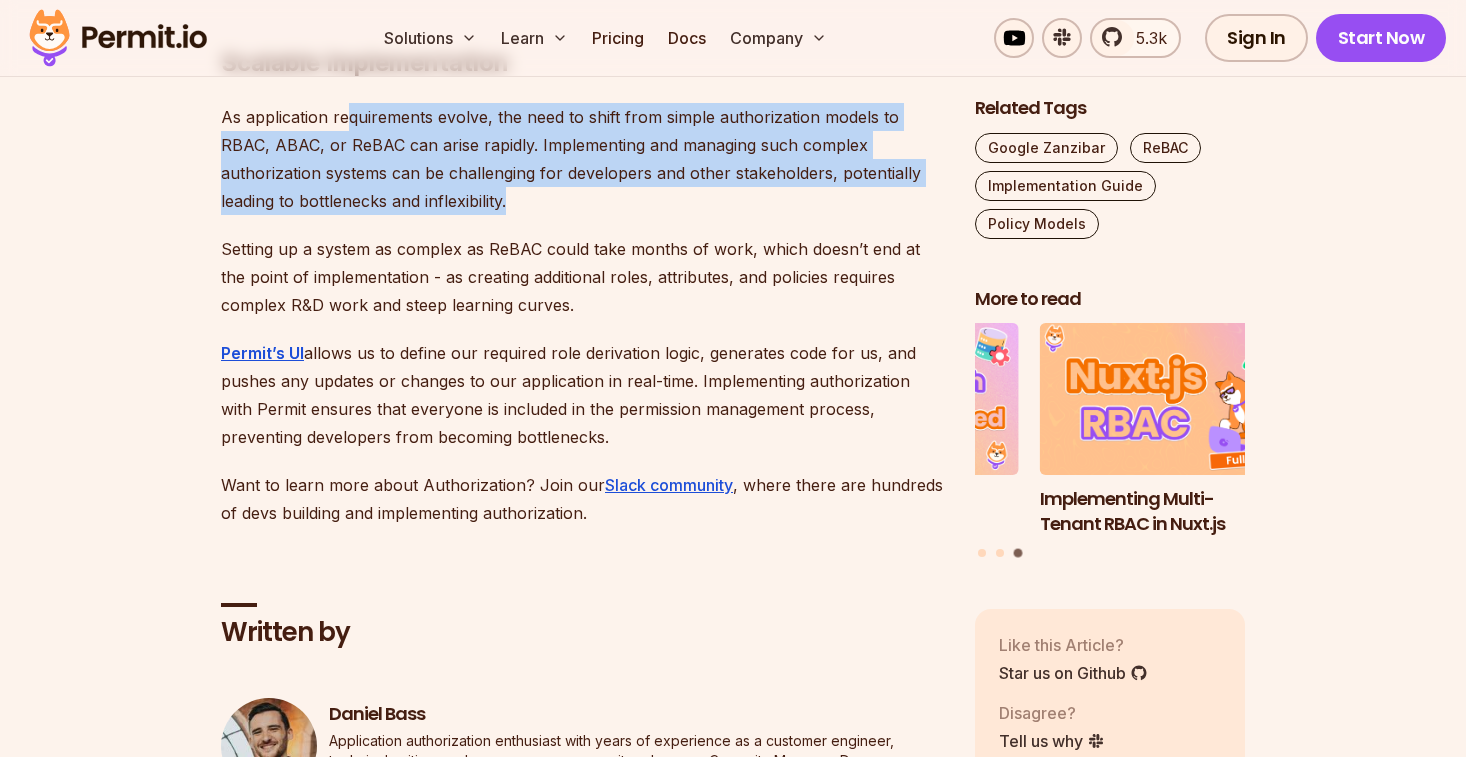 drag, startPoint x: 349, startPoint y: 246, endPoint x: 534, endPoint y: 342, distance: 208.42505 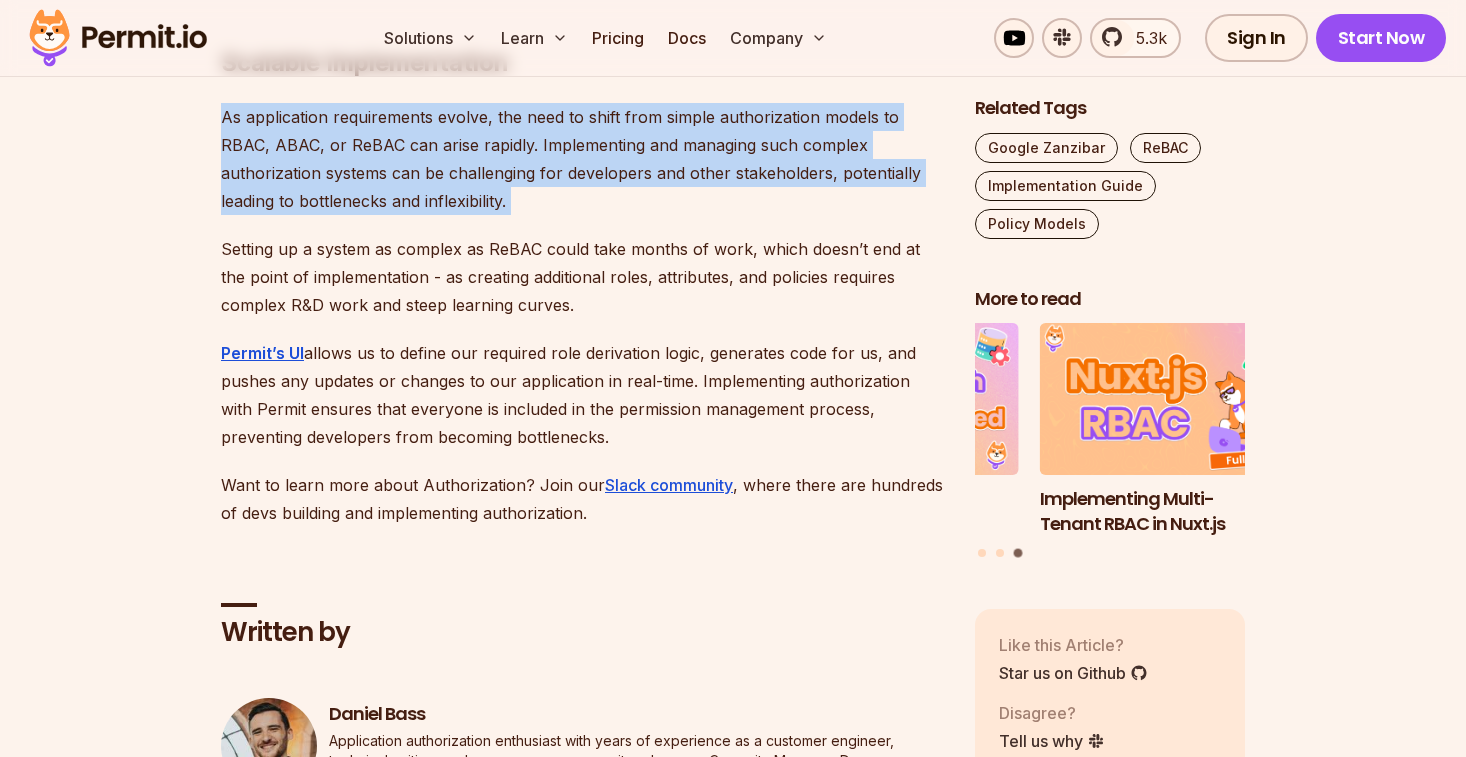 drag, startPoint x: 534, startPoint y: 342, endPoint x: 188, endPoint y: 258, distance: 356.05057 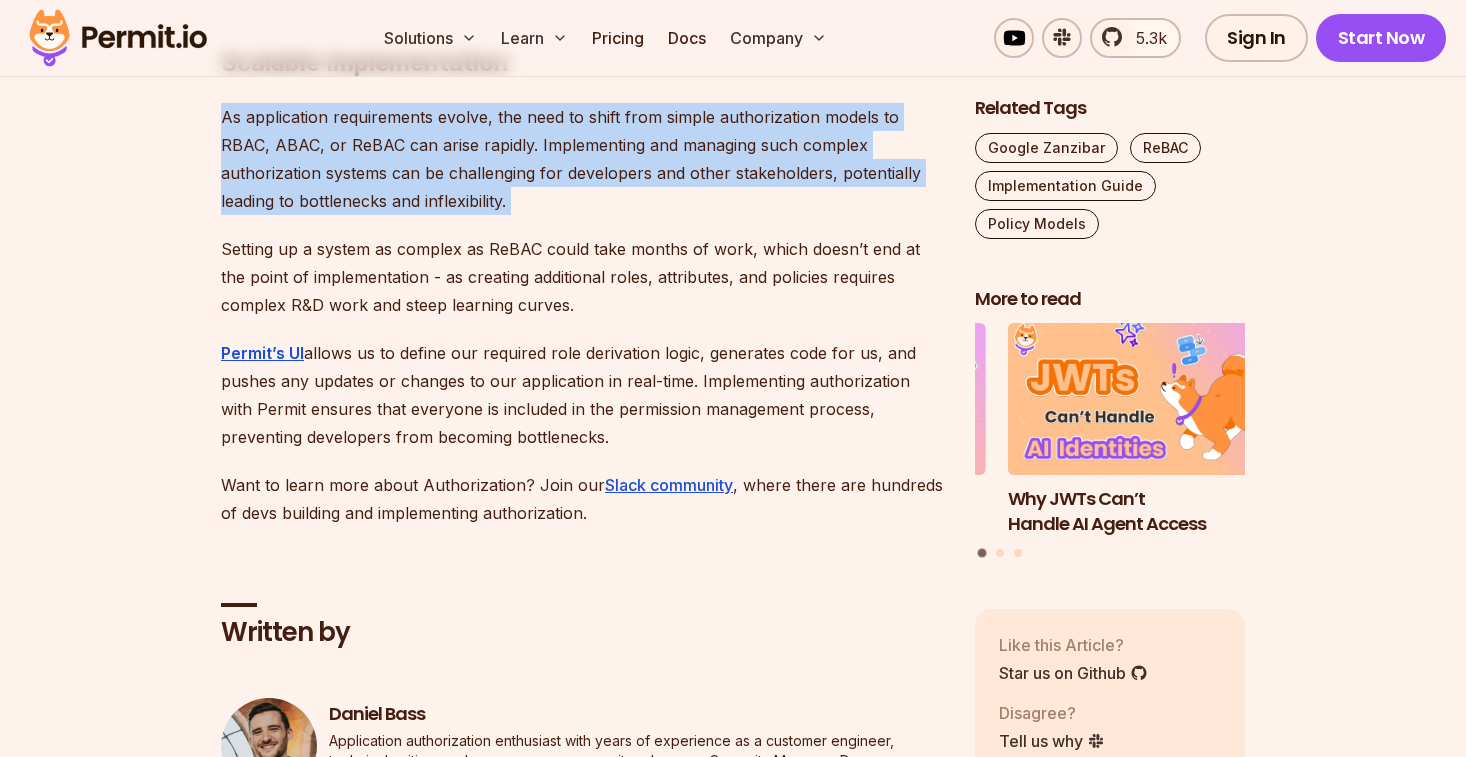 drag, startPoint x: 600, startPoint y: 346, endPoint x: 227, endPoint y: 255, distance: 383.9401 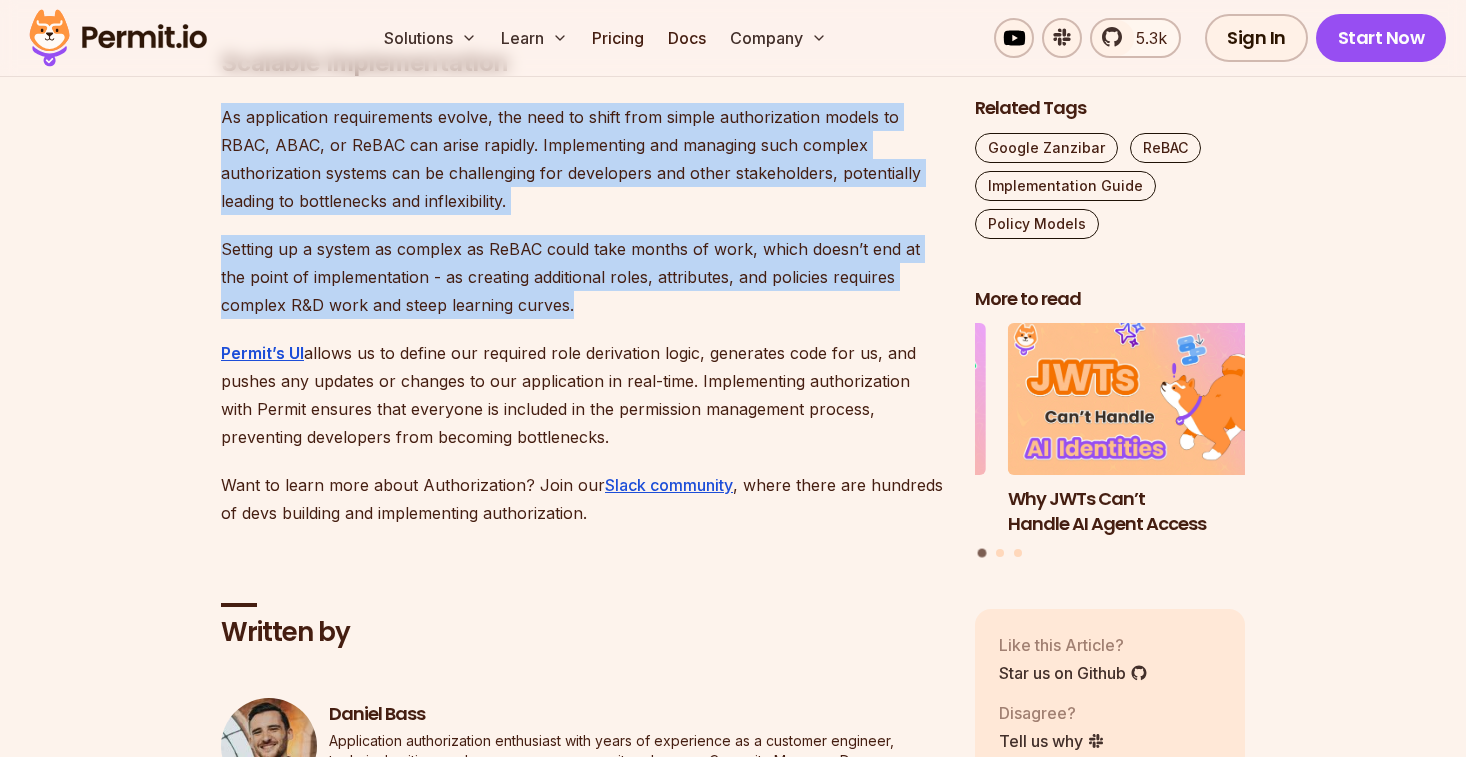 drag, startPoint x: 227, startPoint y: 255, endPoint x: 627, endPoint y: 438, distance: 439.87384 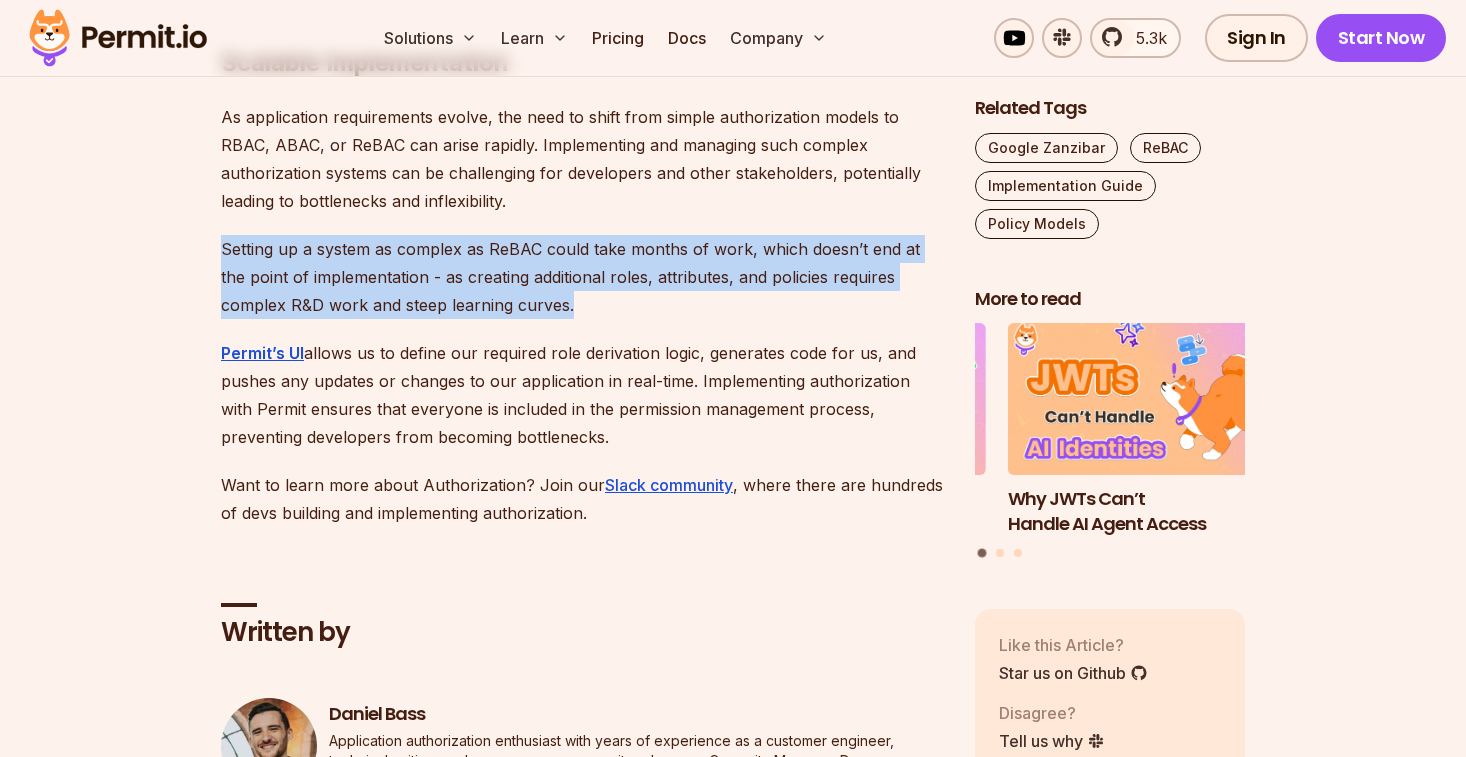 drag, startPoint x: 627, startPoint y: 438, endPoint x: 566, endPoint y: 362, distance: 97.45255 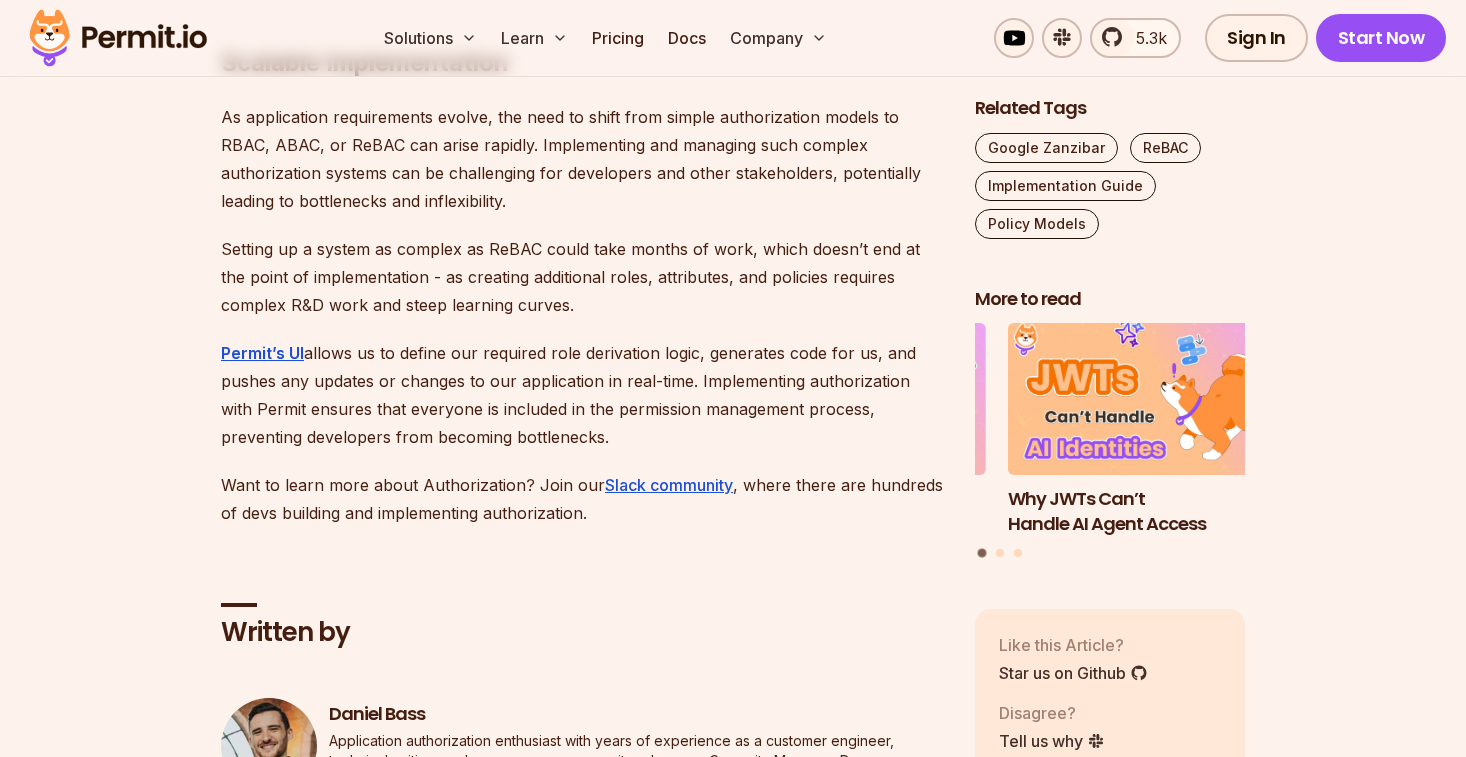 click on "Introduction  ReBAC is a policy model focused exclusively on the relationships, or how resources and identities (aka users) are connected to each other and between themselves. These connections are used to implement Authorization- i.e. ensuring that  the right people and services have the right access to the right resources  (Not to be  confused with Authentication ).  ReBAC is a  Fine Grained Authorization  model, alternative to other common ones - such as  Role Based Access Control (RBAC)  and  Attribute Based Access Control (ABAC) .  Note that these models are more thinking tools than concrete guidelines, and most applications end up mixing between them (especially as time passes and the applications evolve). It’s up to developers to pick the most suitable authorization model for their application at each moment in time.  Policy as a Graph Relationship-Based Access Control (ReBAC) extends RBAC by considering  relationships between identities and resources hierarchical structures . as a graph ):" at bounding box center (582, -6591) 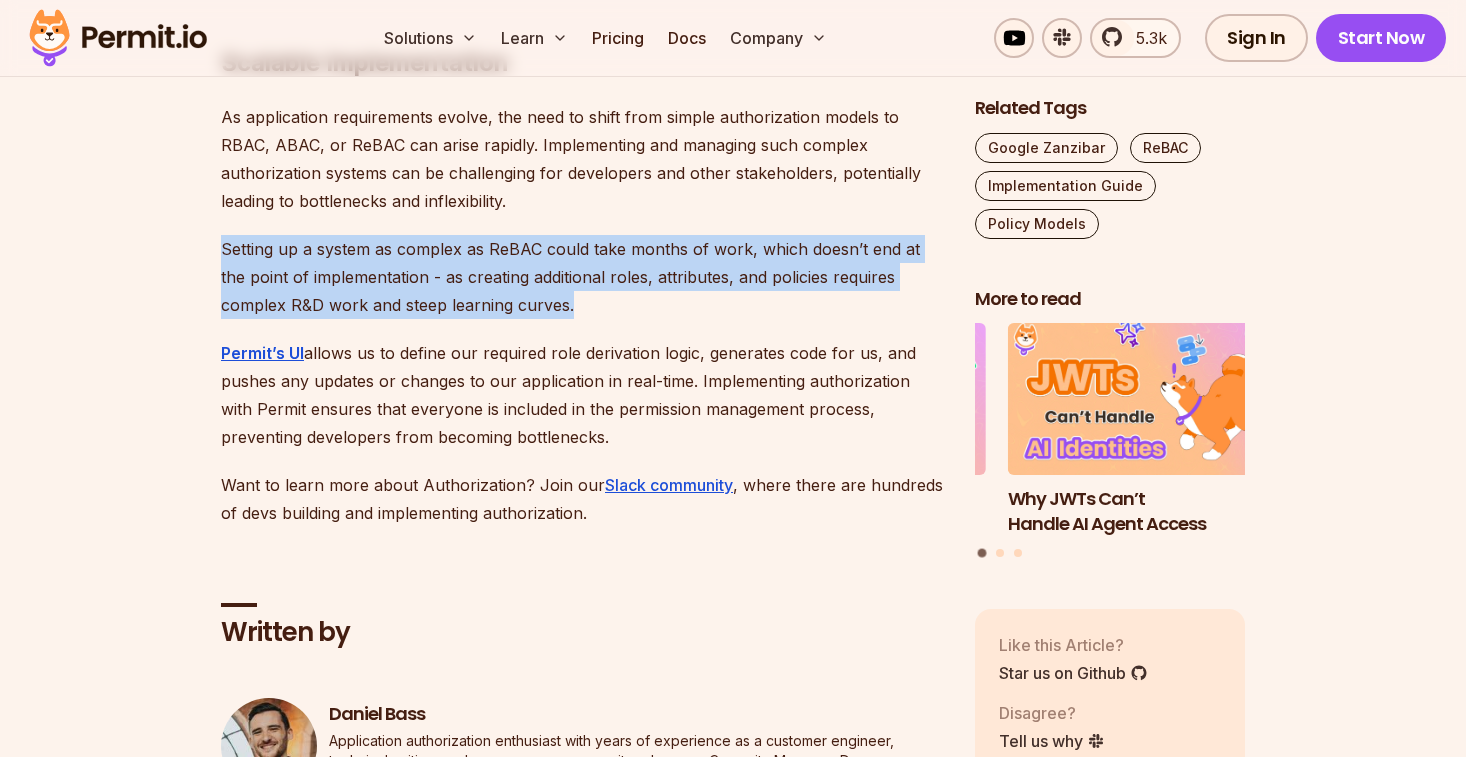 drag, startPoint x: 576, startPoint y: 366, endPoint x: 633, endPoint y: 434, distance: 88.72993 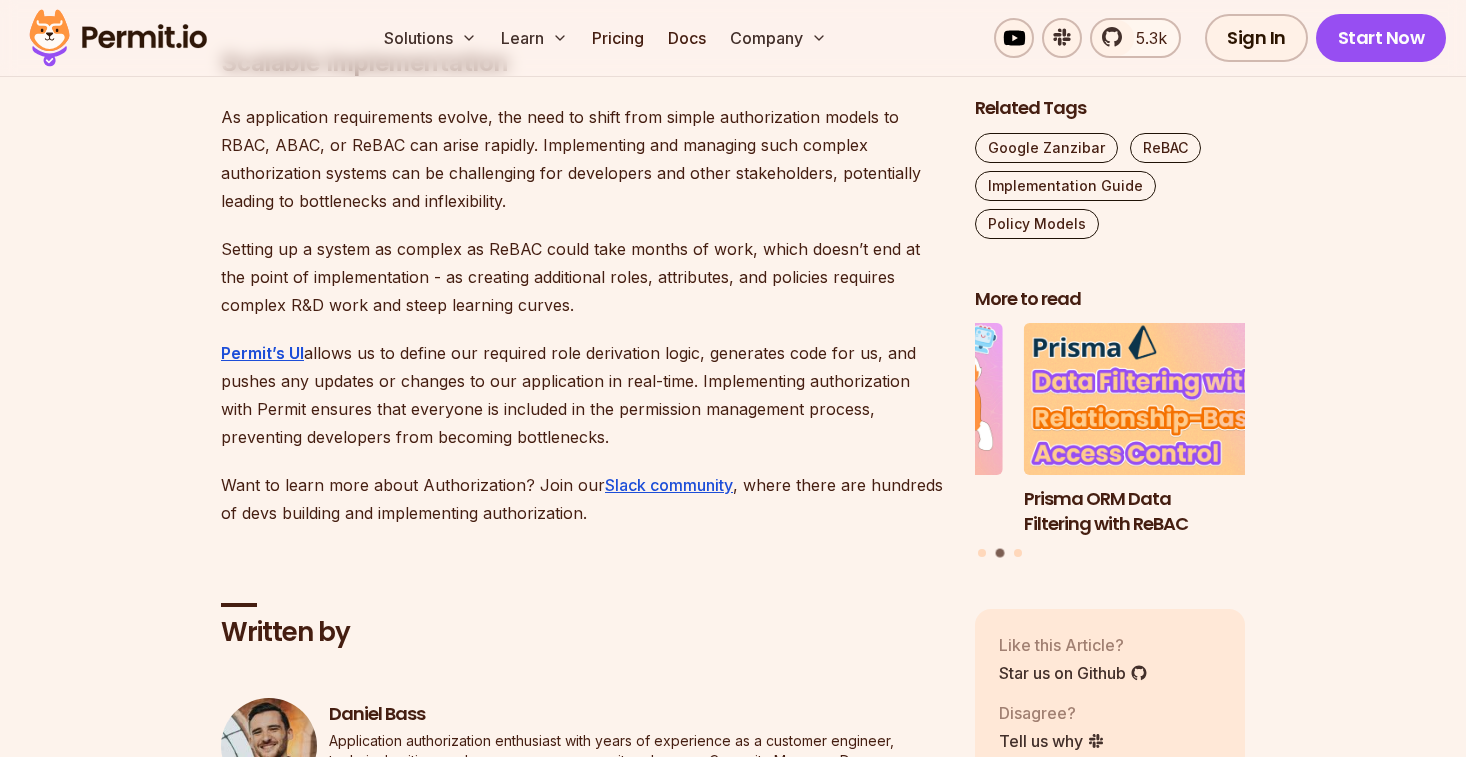 click on "Setting up a system as complex as ReBAC could take months of work, which doesn’t end at the point of implementation - as creating additional roles, attributes, and policies requires complex R&D work and steep learning curves." at bounding box center (582, 277) 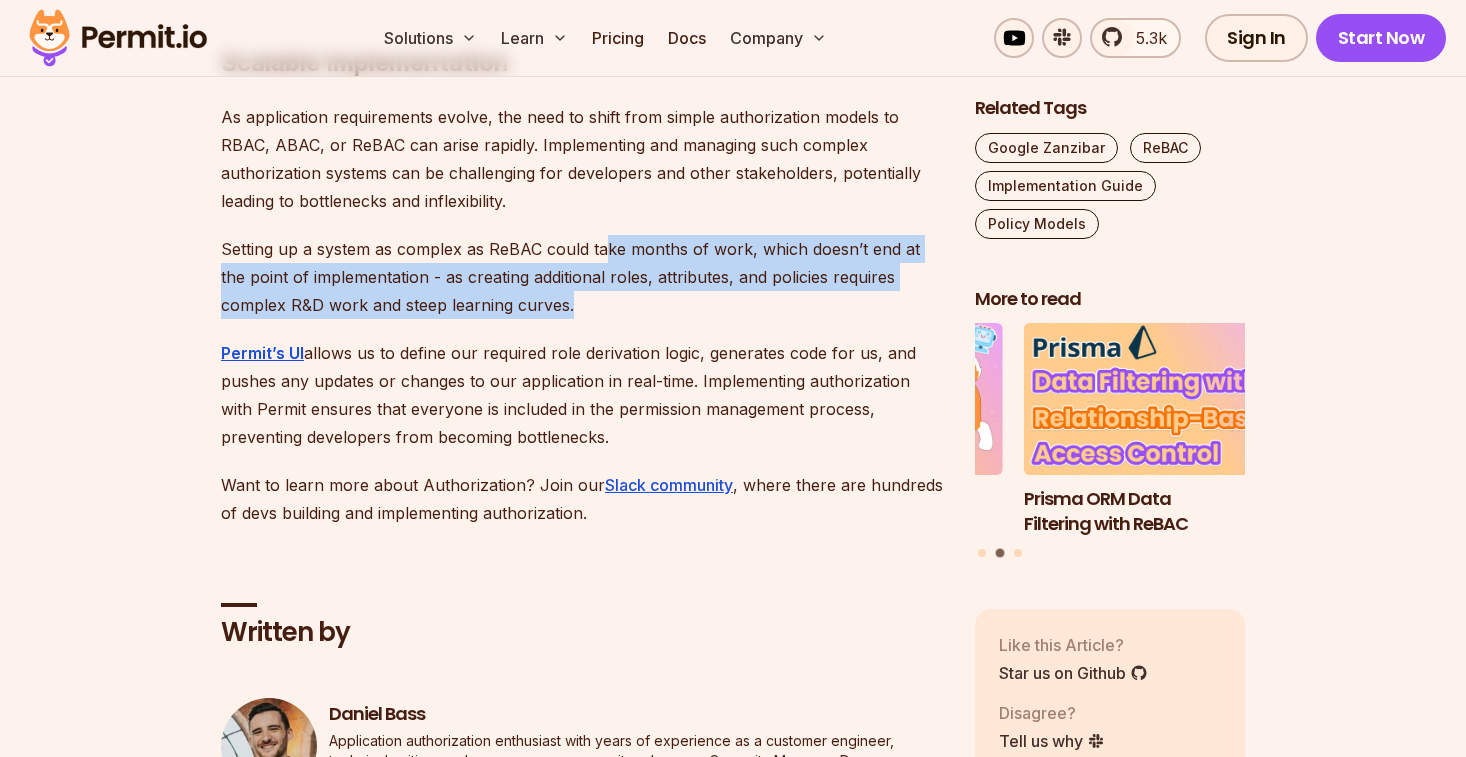 drag, startPoint x: 636, startPoint y: 439, endPoint x: 601, endPoint y: 373, distance: 74.70609 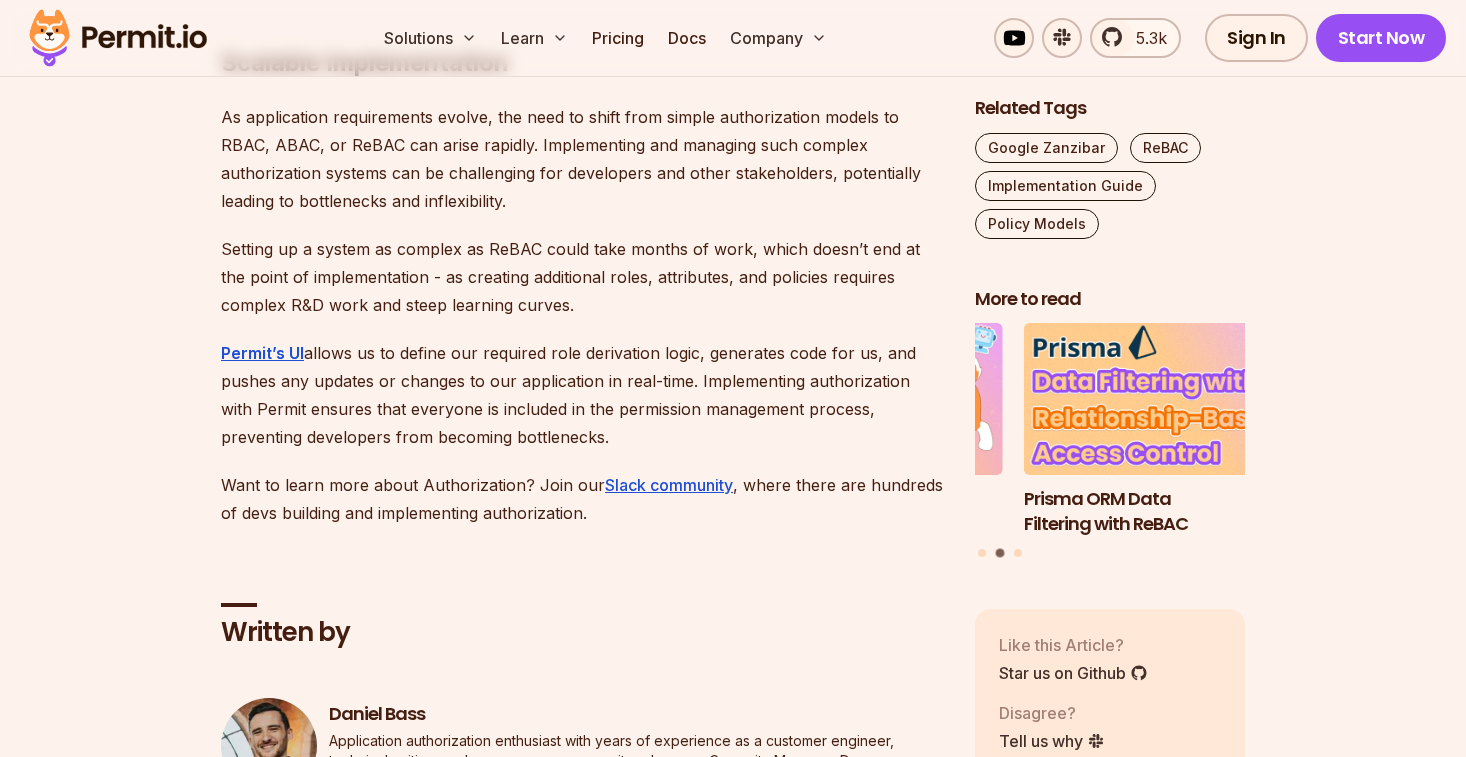click on "Introduction  ReBAC is a policy model focused exclusively on the relationships, or how resources and identities (aka users) are connected to each other and between themselves. These connections are used to implement Authorization- i.e. ensuring that  the right people and services have the right access to the right resources  (Not to be  confused with Authentication ).  ReBAC is a  Fine Grained Authorization  model, alternative to other common ones - such as  Role Based Access Control (RBAC)  and  Attribute Based Access Control (ABAC) .  Note that these models are more thinking tools than concrete guidelines, and most applications end up mixing between them (especially as time passes and the applications evolve). It’s up to developers to pick the most suitable authorization model for their application at each moment in time.  Policy as a Graph Relationship-Based Access Control (ReBAC) extends RBAC by considering  relationships between identities and resources hierarchical structures . as a graph ):" at bounding box center (582, -6591) 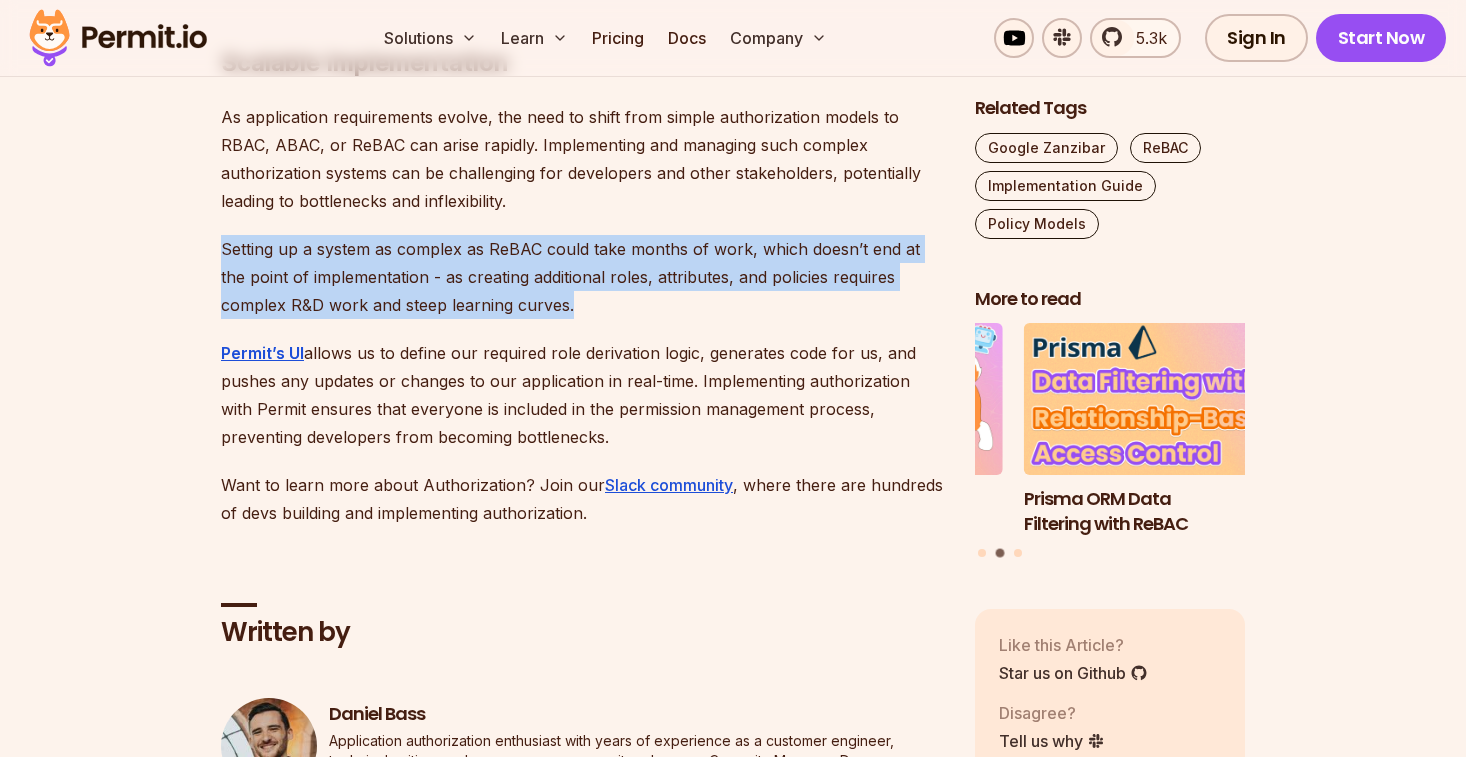 drag, startPoint x: 601, startPoint y: 373, endPoint x: 635, endPoint y: 450, distance: 84.17244 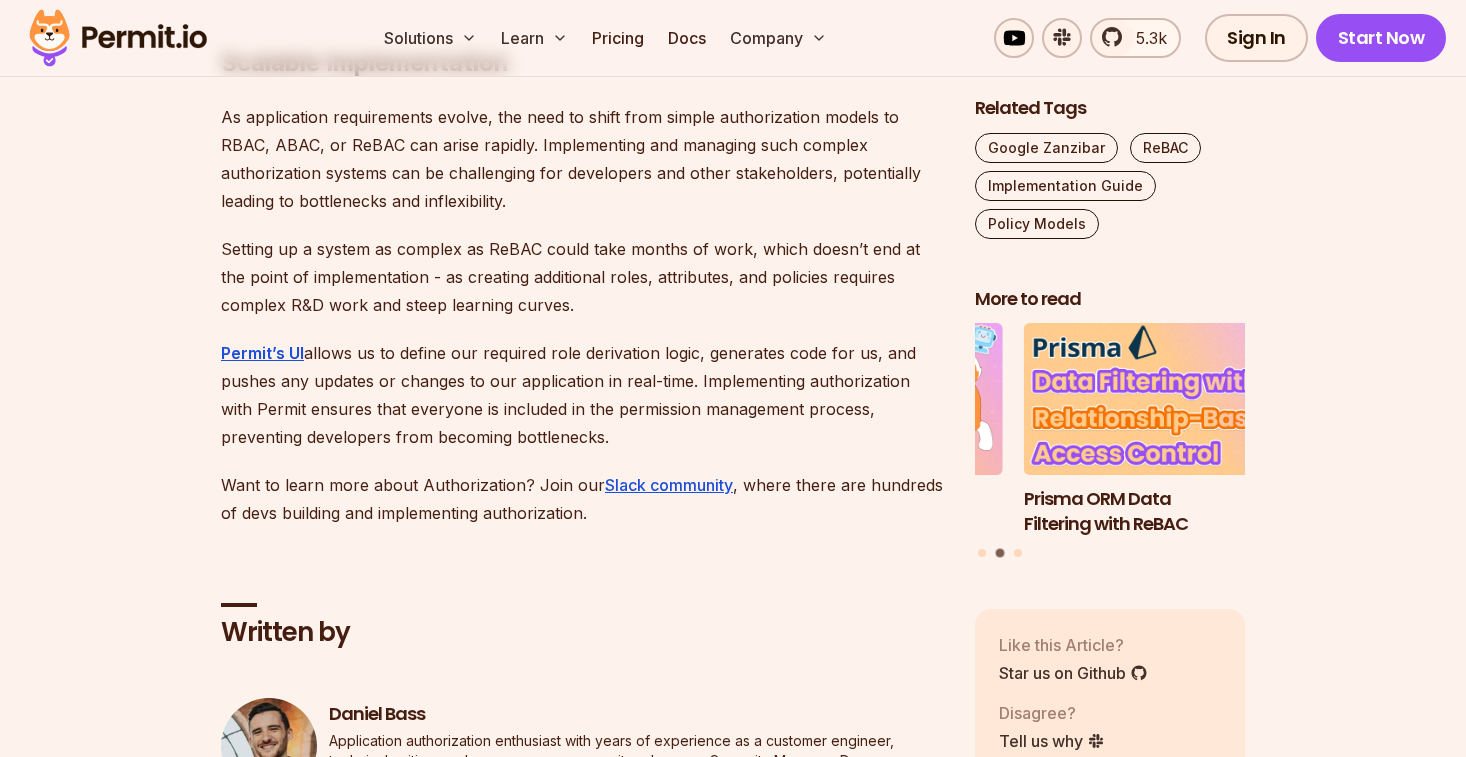 drag, startPoint x: 538, startPoint y: 430, endPoint x: 612, endPoint y: 574, distance: 161.9012 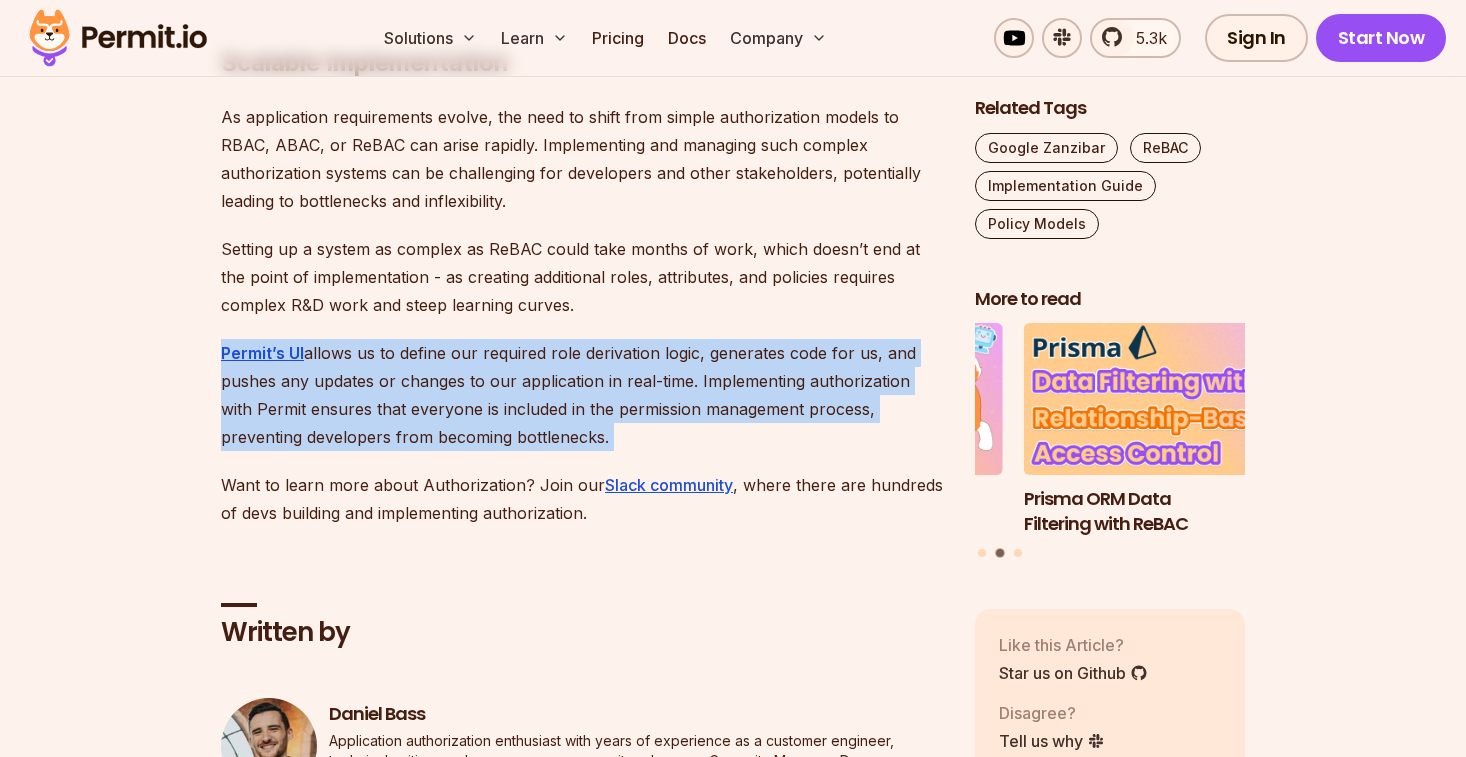 drag, startPoint x: 518, startPoint y: 456, endPoint x: 588, endPoint y: 566, distance: 130.38405 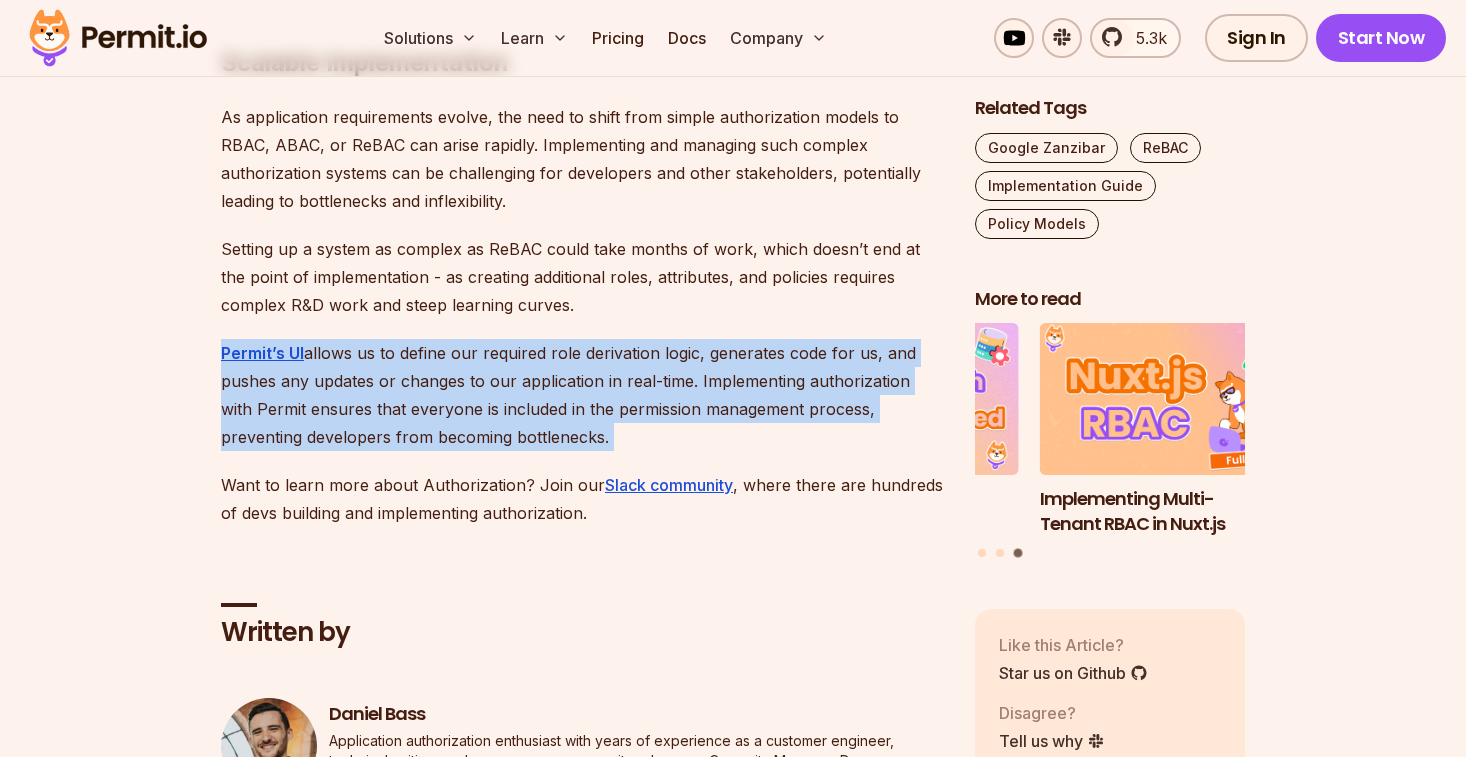 drag, startPoint x: 597, startPoint y: 565, endPoint x: 579, endPoint y: 453, distance: 113.43721 